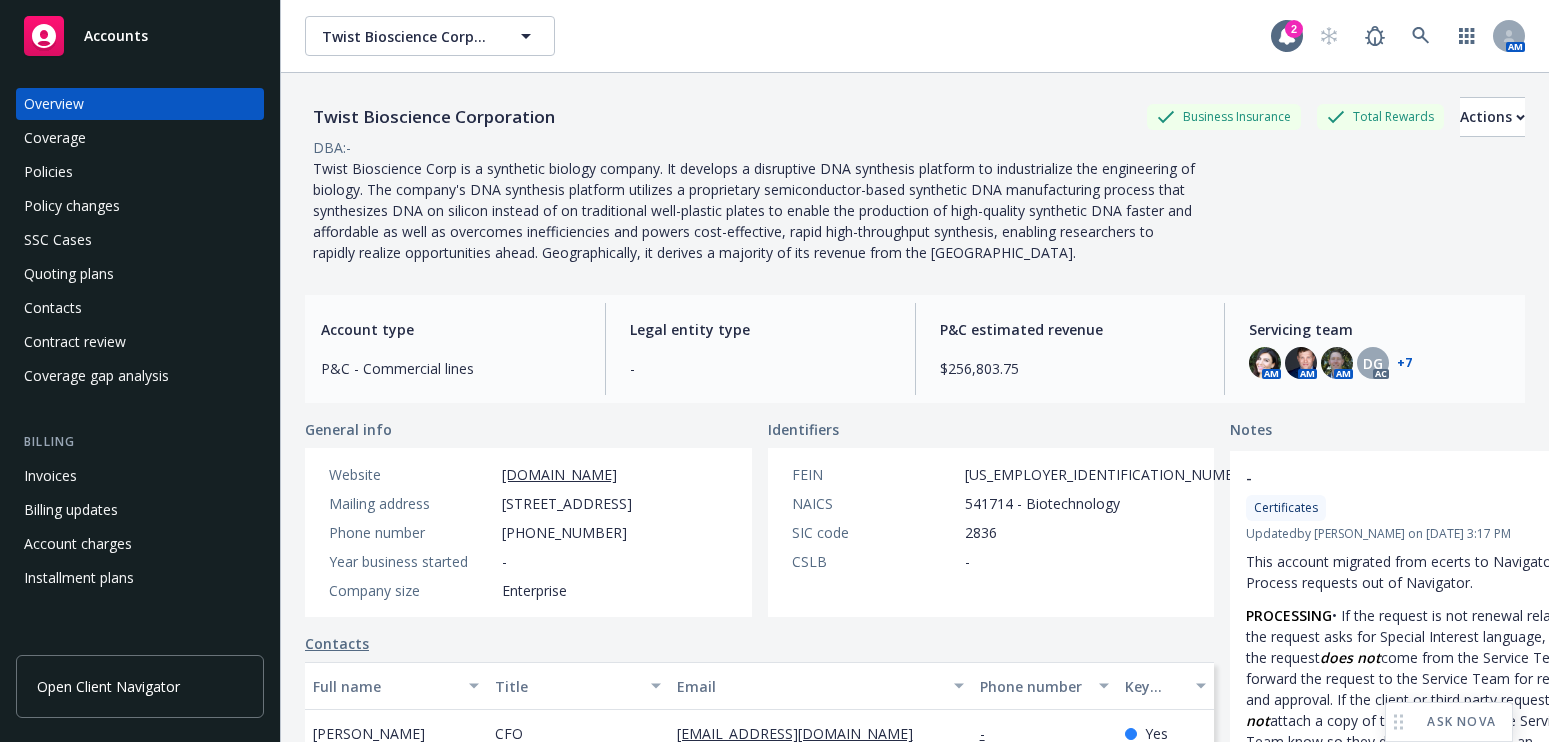 scroll, scrollTop: 0, scrollLeft: 0, axis: both 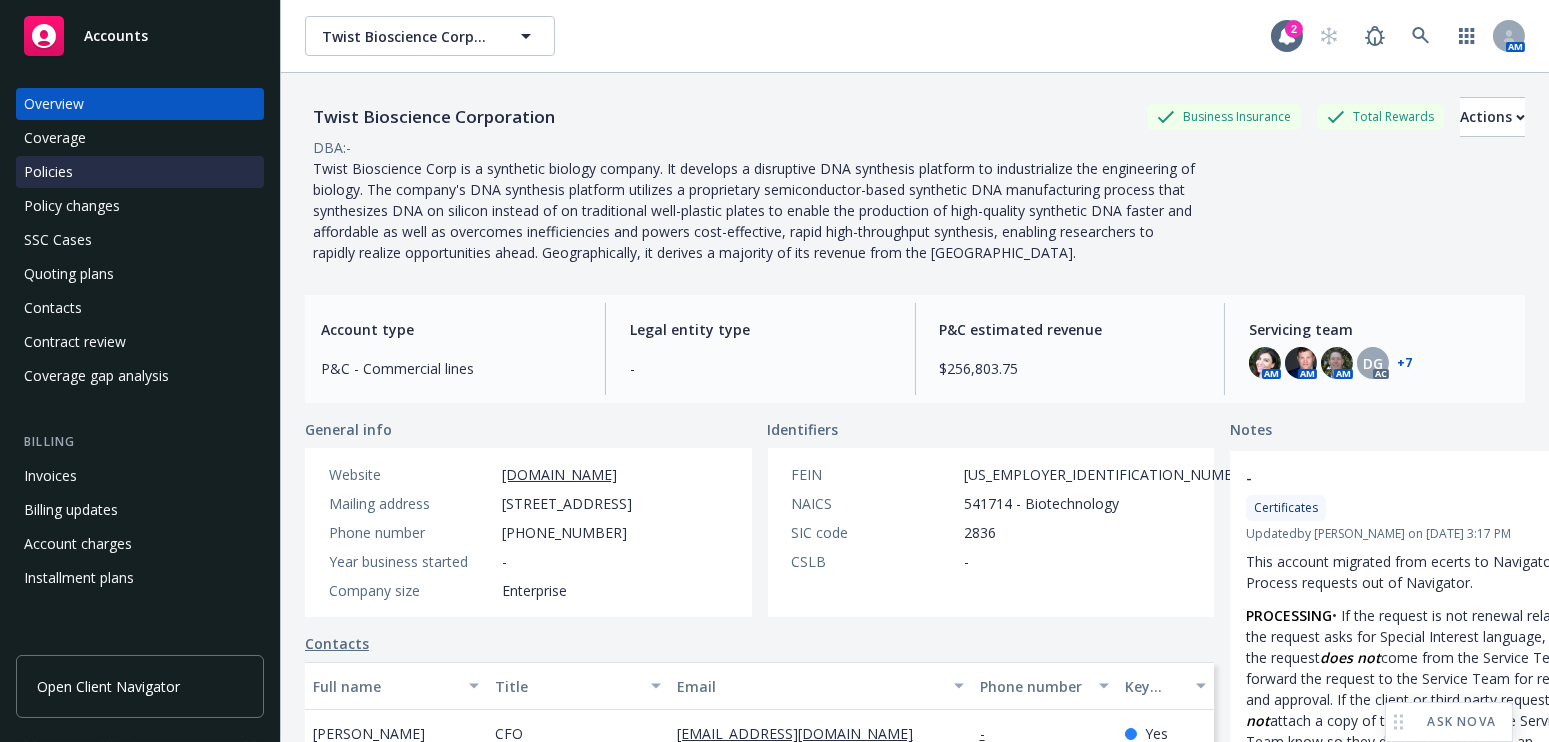 click on "Policies" at bounding box center [140, 172] 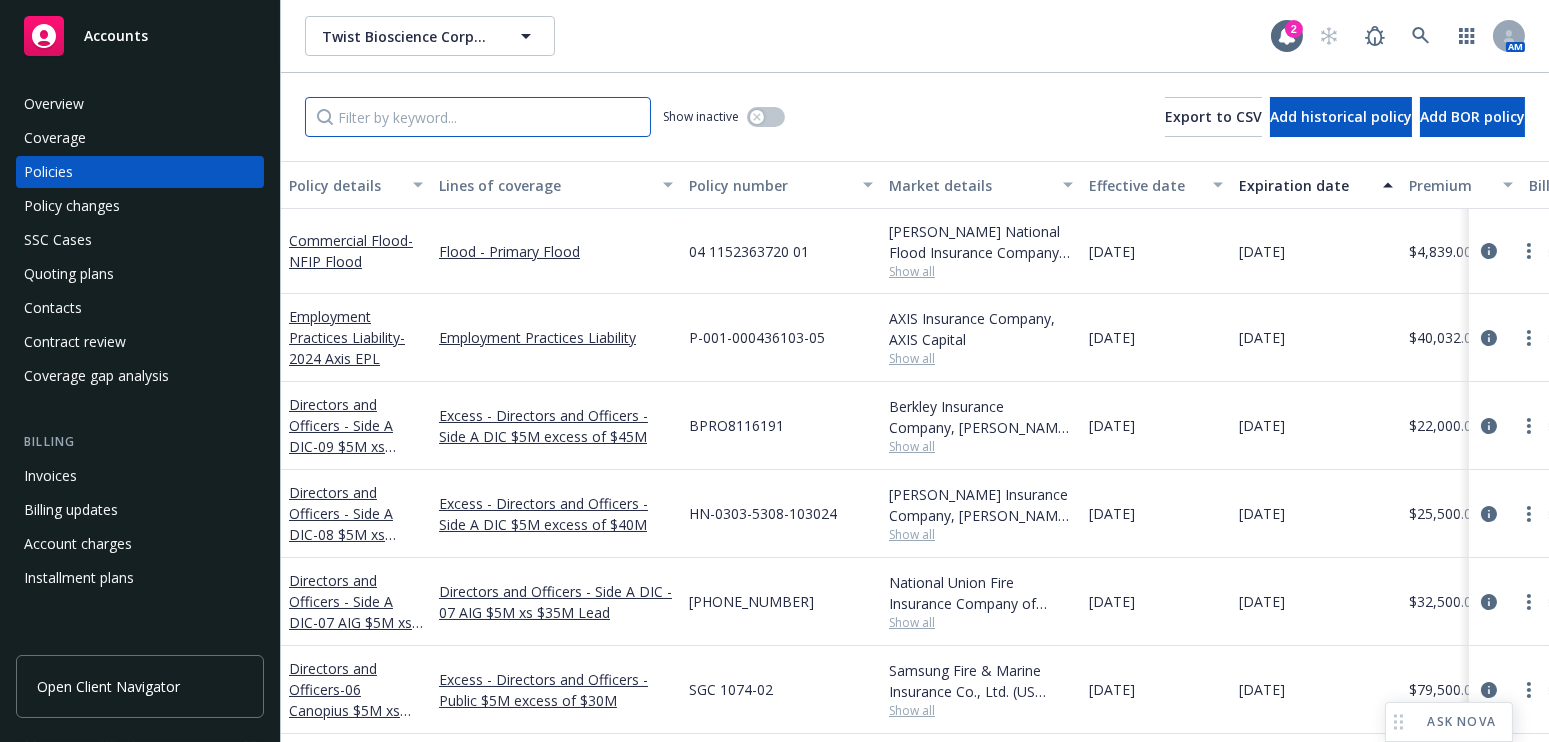 click at bounding box center (478, 117) 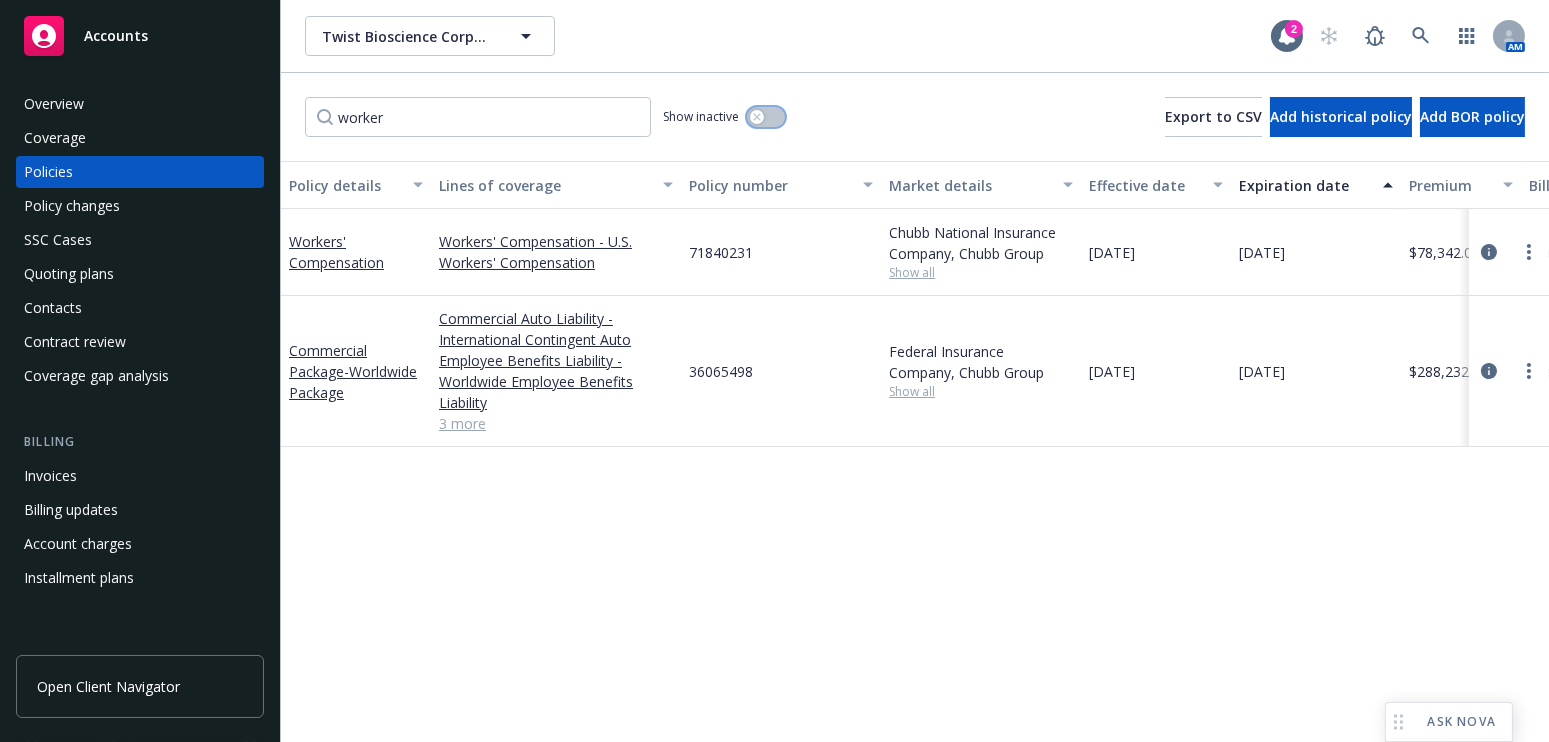 click on "Show inactive" at bounding box center [724, 117] 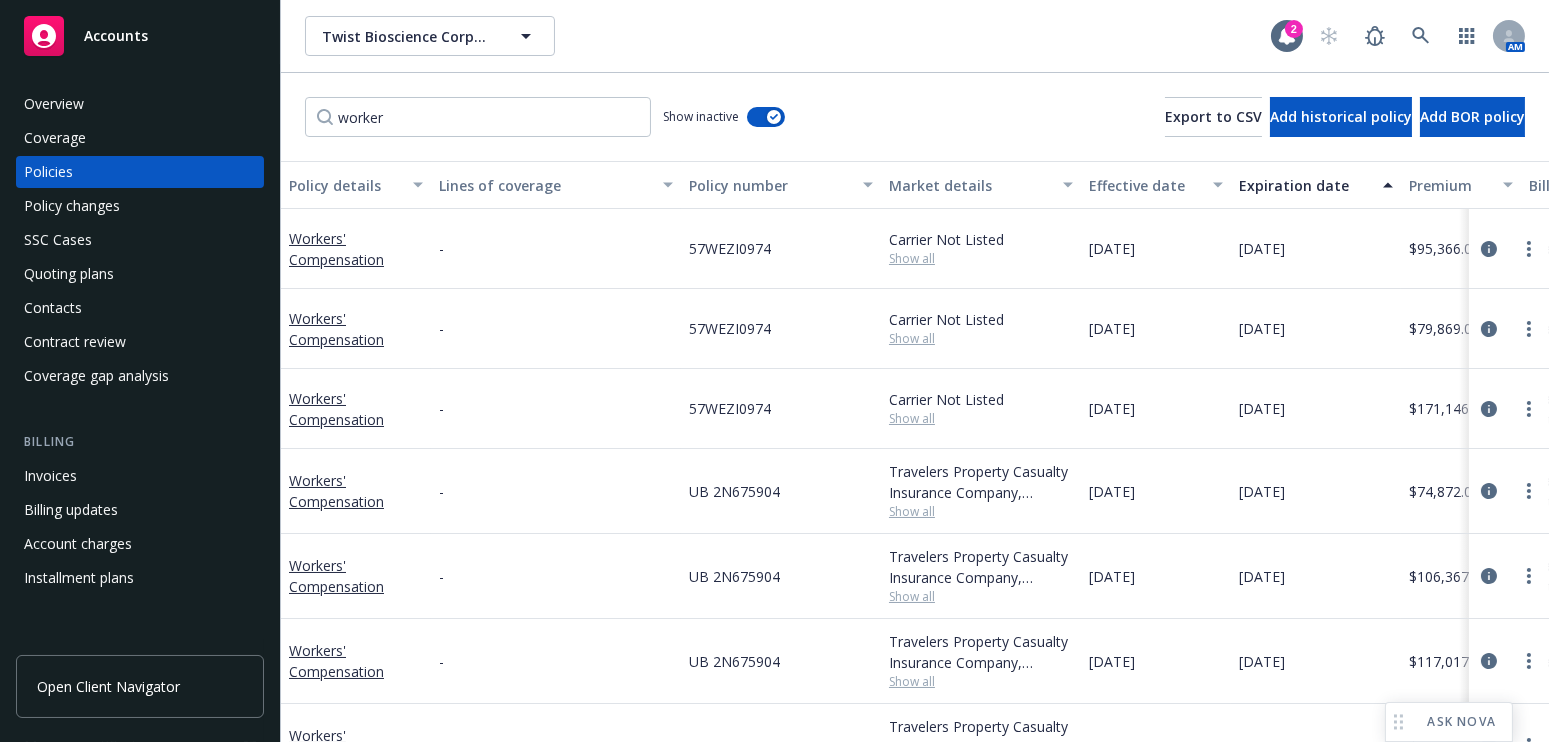 click on "Expiration date" at bounding box center [1316, 185] 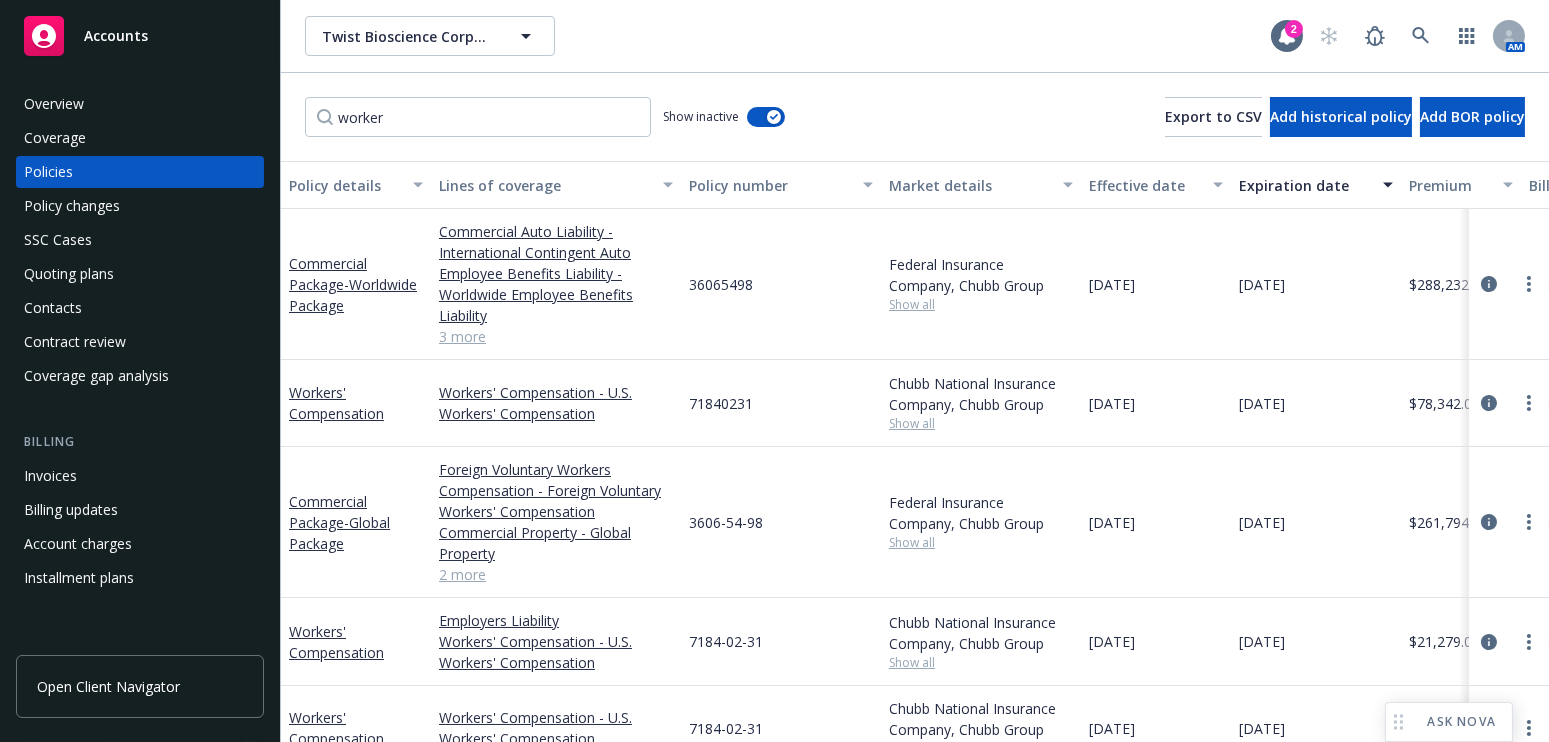 click on "3 more" at bounding box center (556, 336) 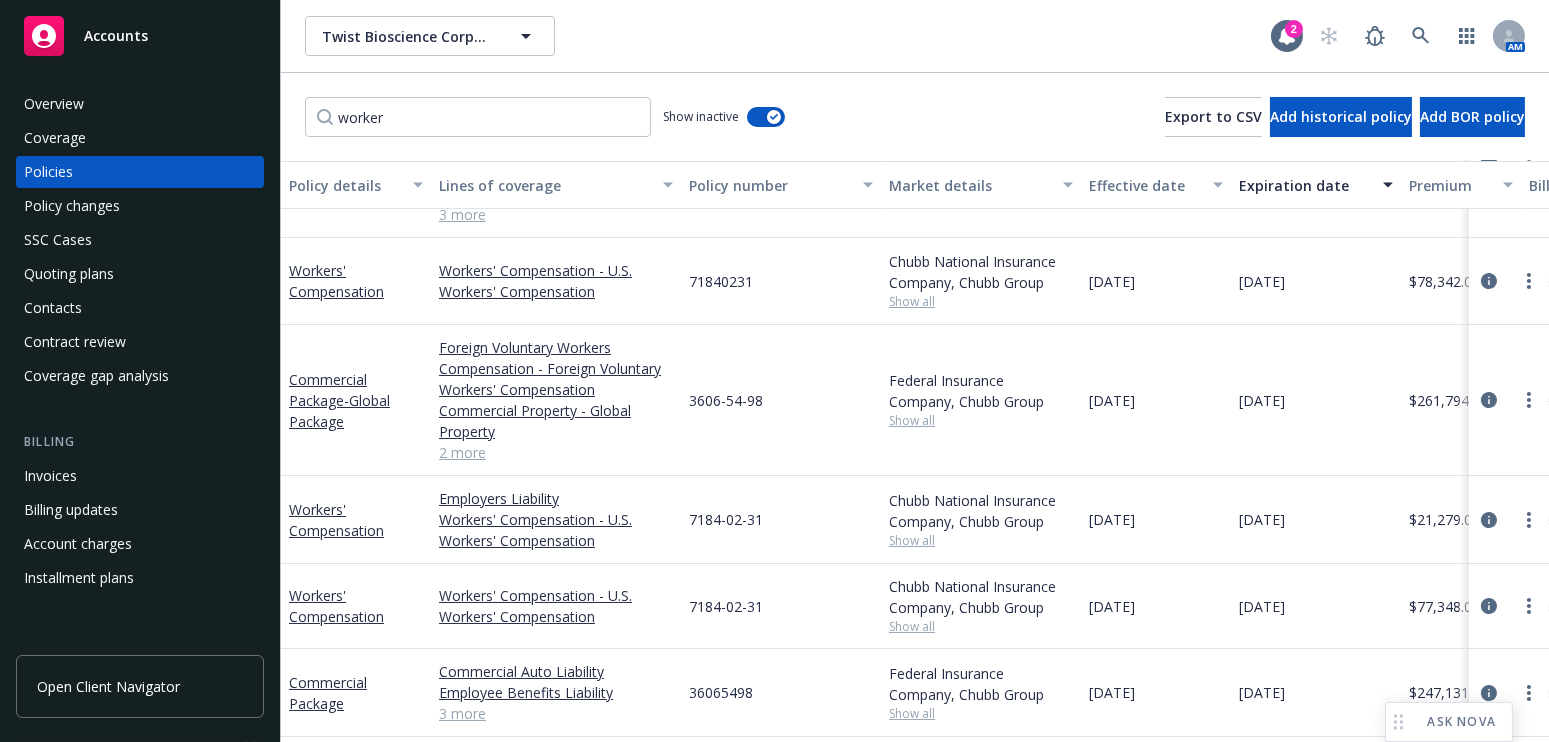 scroll, scrollTop: 0, scrollLeft: 0, axis: both 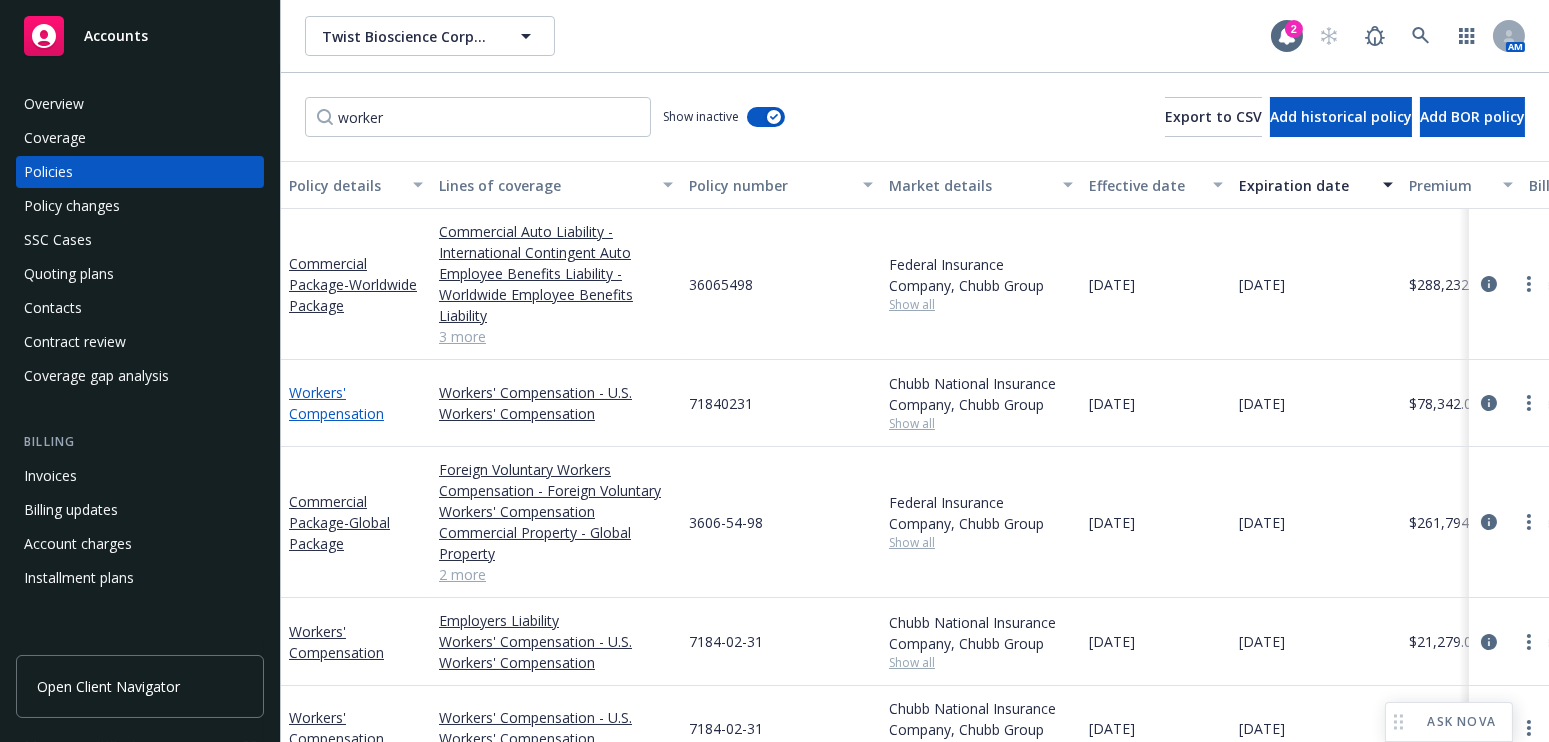 click on "Workers' Compensation" at bounding box center [336, 403] 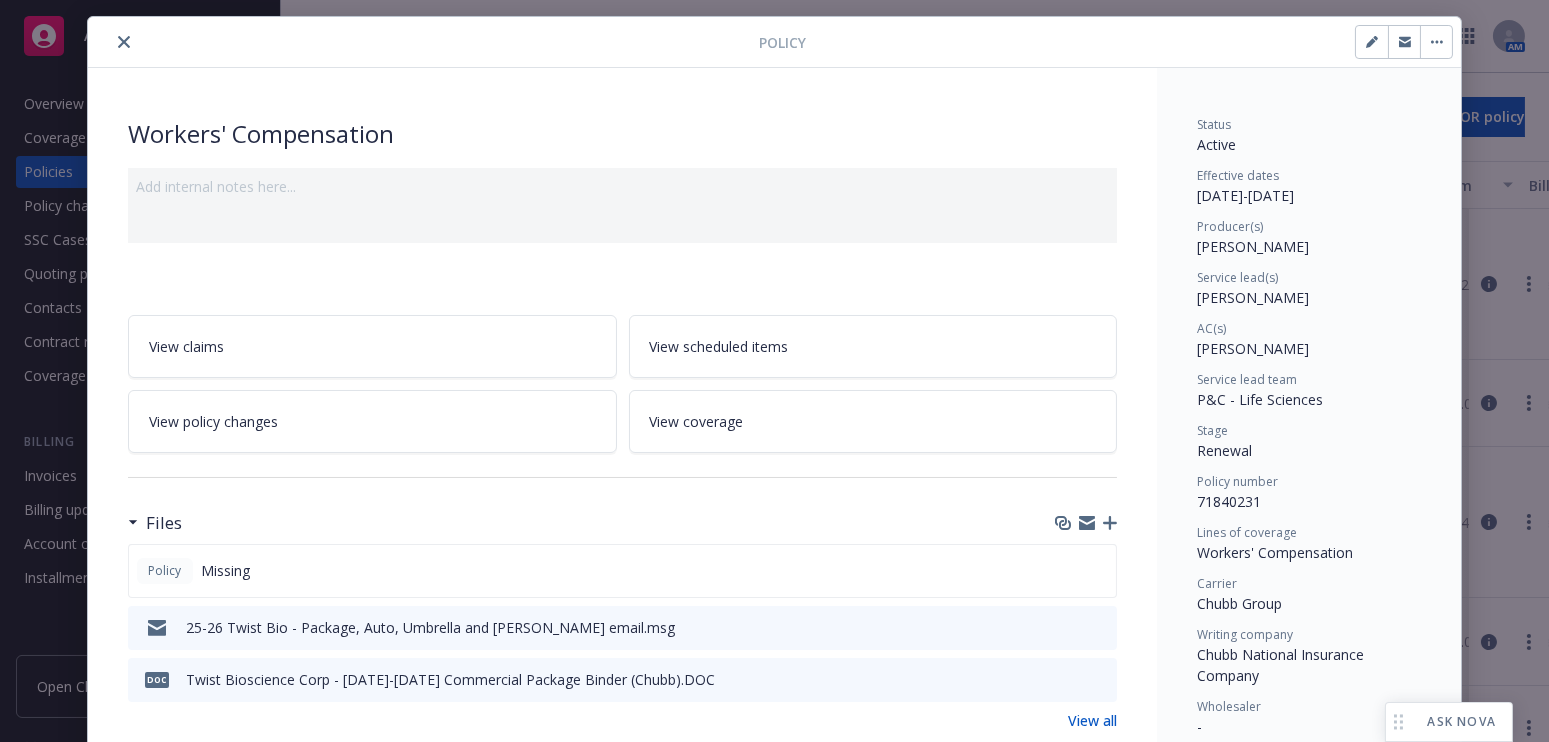 scroll, scrollTop: 0, scrollLeft: 0, axis: both 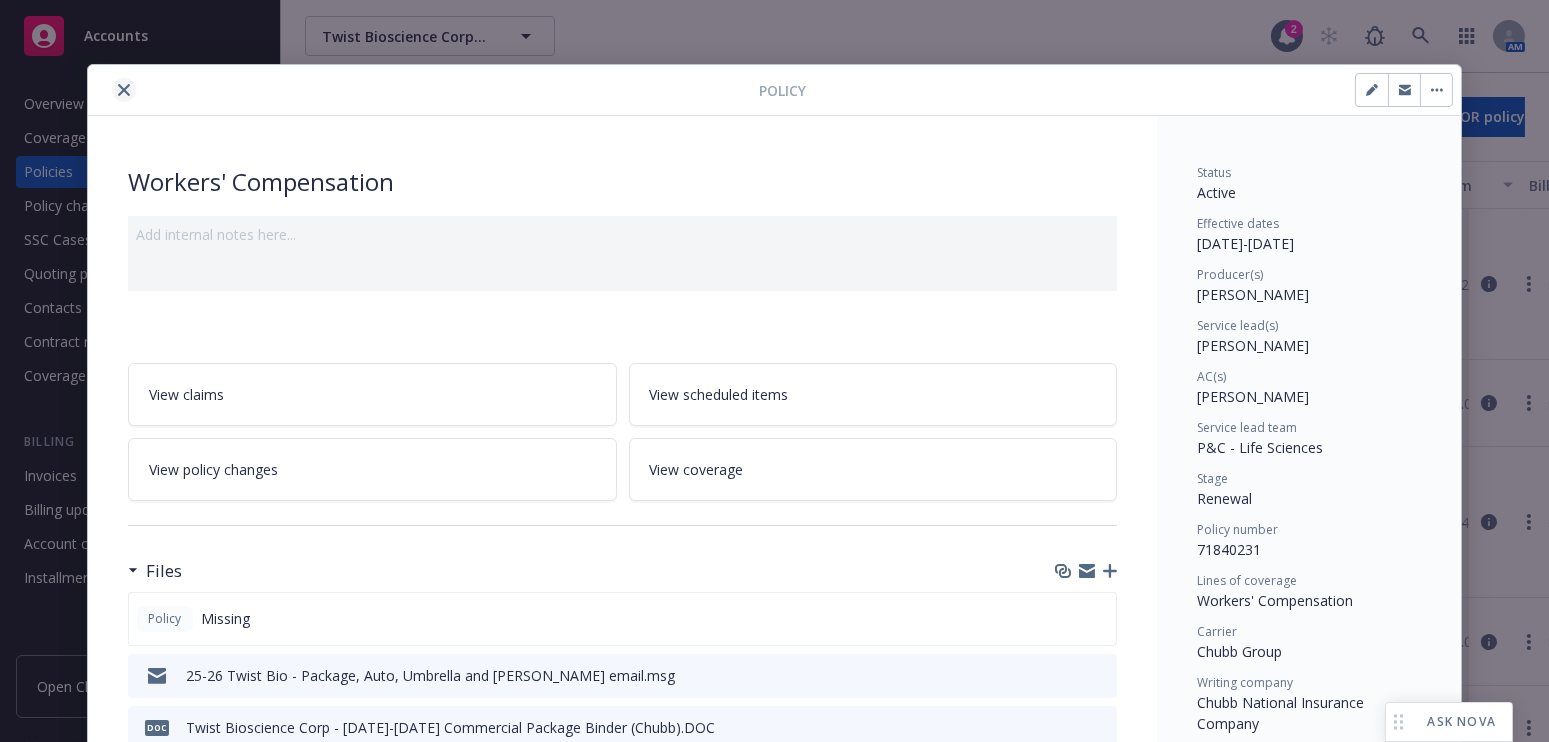 click 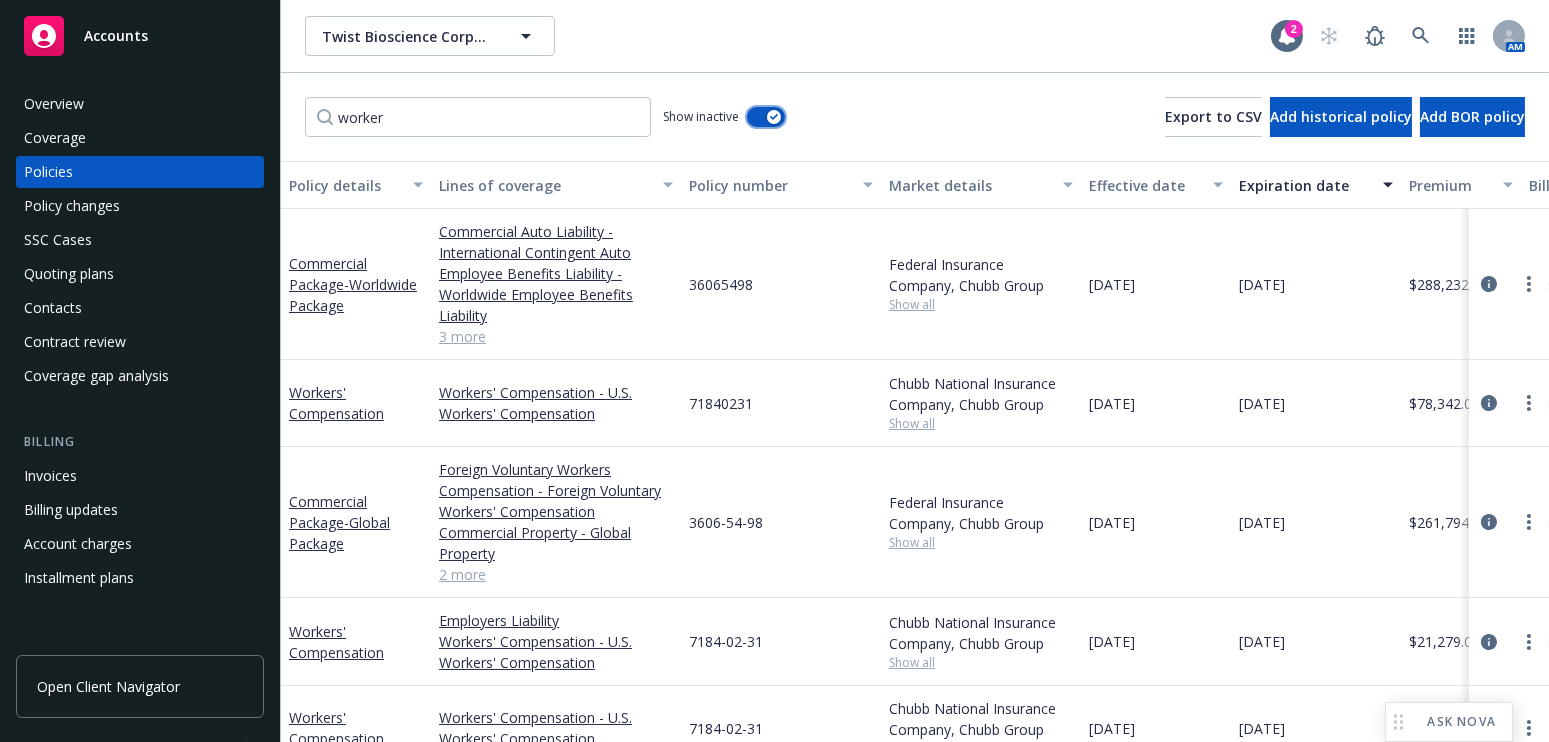 click at bounding box center [766, 117] 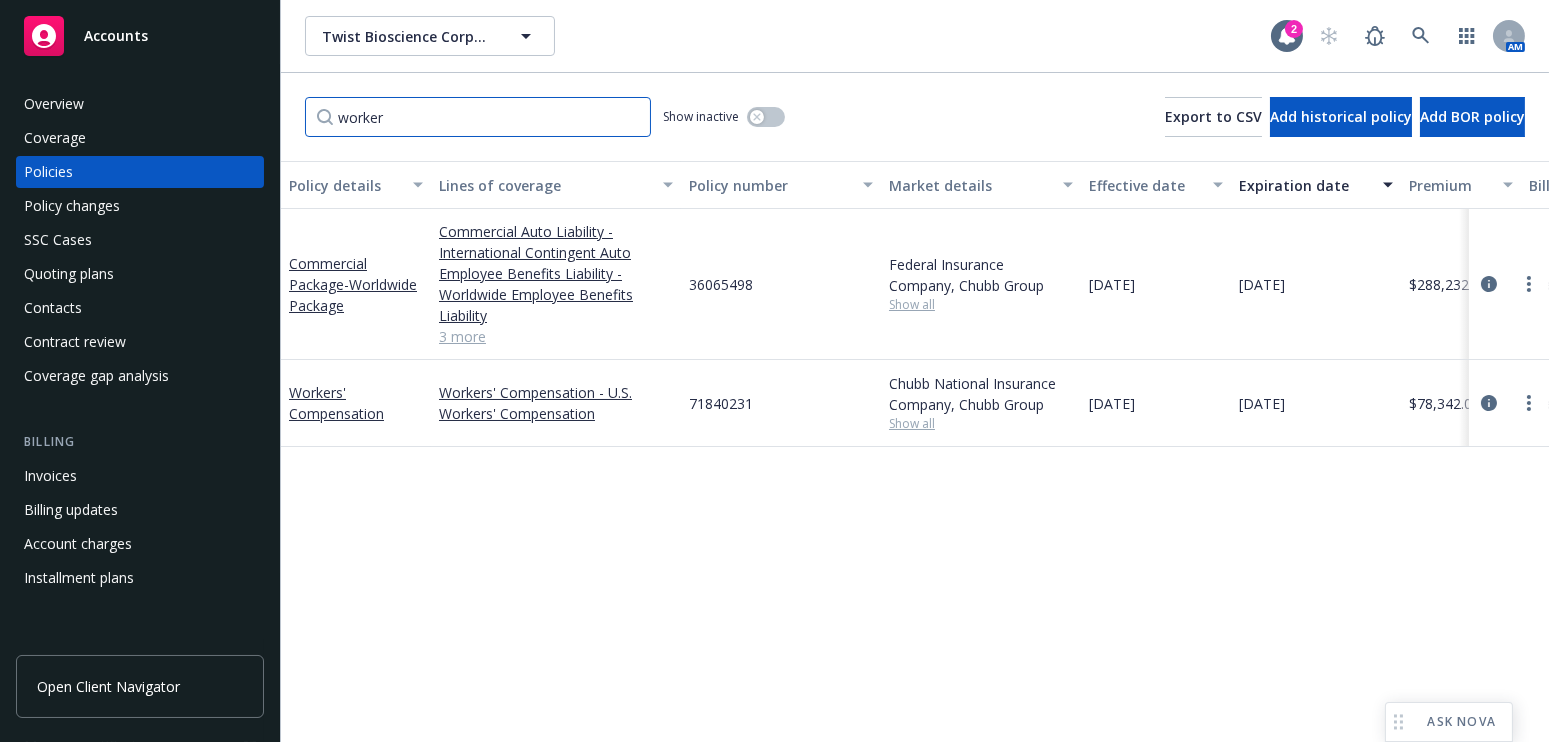 drag, startPoint x: 445, startPoint y: 114, endPoint x: 268, endPoint y: 100, distance: 177.55281 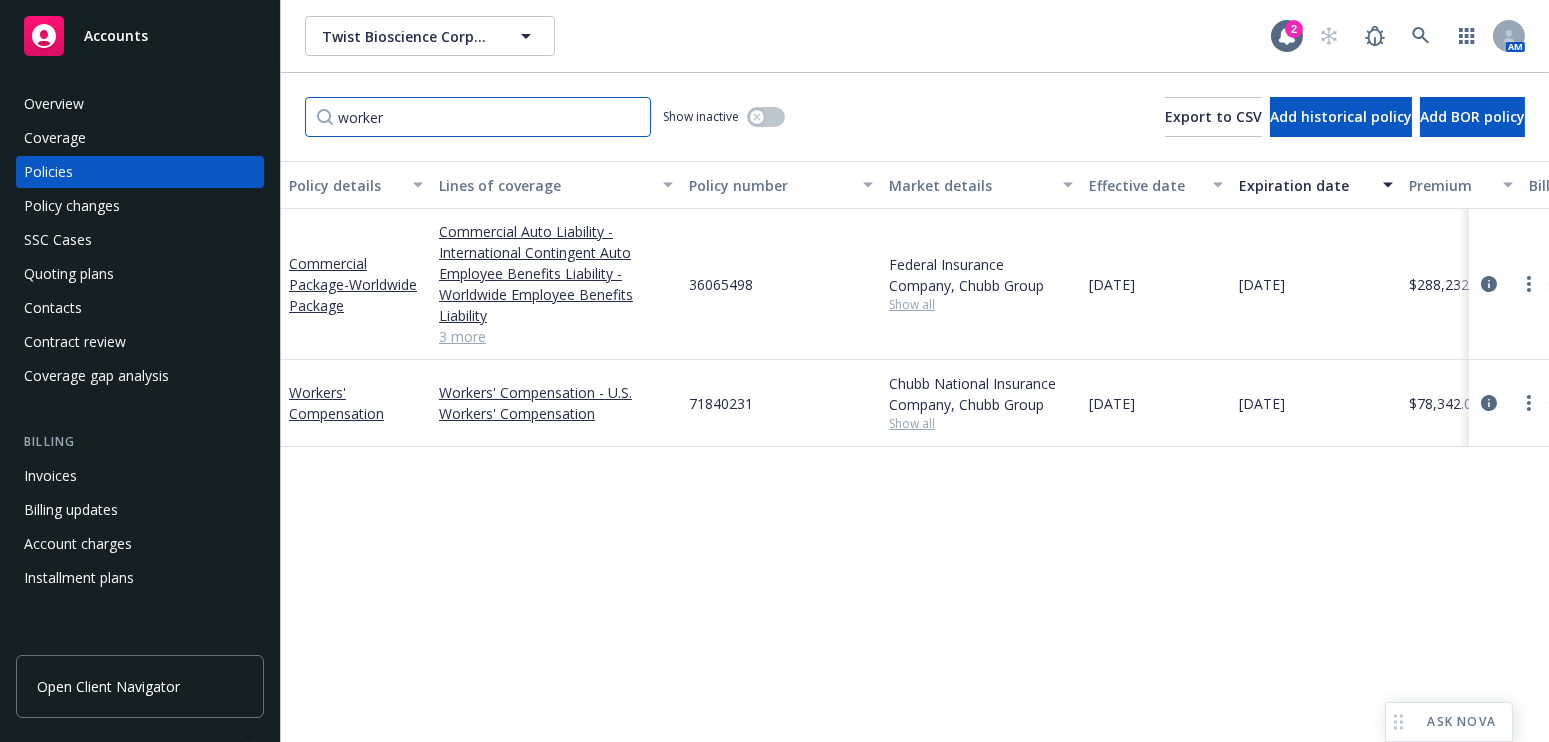 click on "Accounts Overview Coverage Policies Policy changes SSC Cases Quoting plans Contacts Contract review Coverage gap analysis Billing Invoices Billing updates Account charges Installment plans Tools Manage files Manage exposures Manage certificates Manage claims Manage BORs Summary of insurance Analytics hub Loss summary generator Account settings Service team Sales relationships Related accounts Client navigator features Client access Open Client Navigator Twist Bioscience Corporation Twist Bioscience Corporation 2 AM worker Show inactive Export to CSV Add historical policy Add BOR policy Policy details Lines of coverage Policy number Market details Effective date Expiration date Premium Billing method Stage Status Service team leaders Commercial Package  -  Worldwide Package Commercial Auto Liability - International Contingent Auto Employee Benefits Liability - Worldwide Employee Benefits Liability General Liability - Global General Liability Commercial Property - Global Property  3 more 36065498 Show all AC AM" at bounding box center [774, 371] 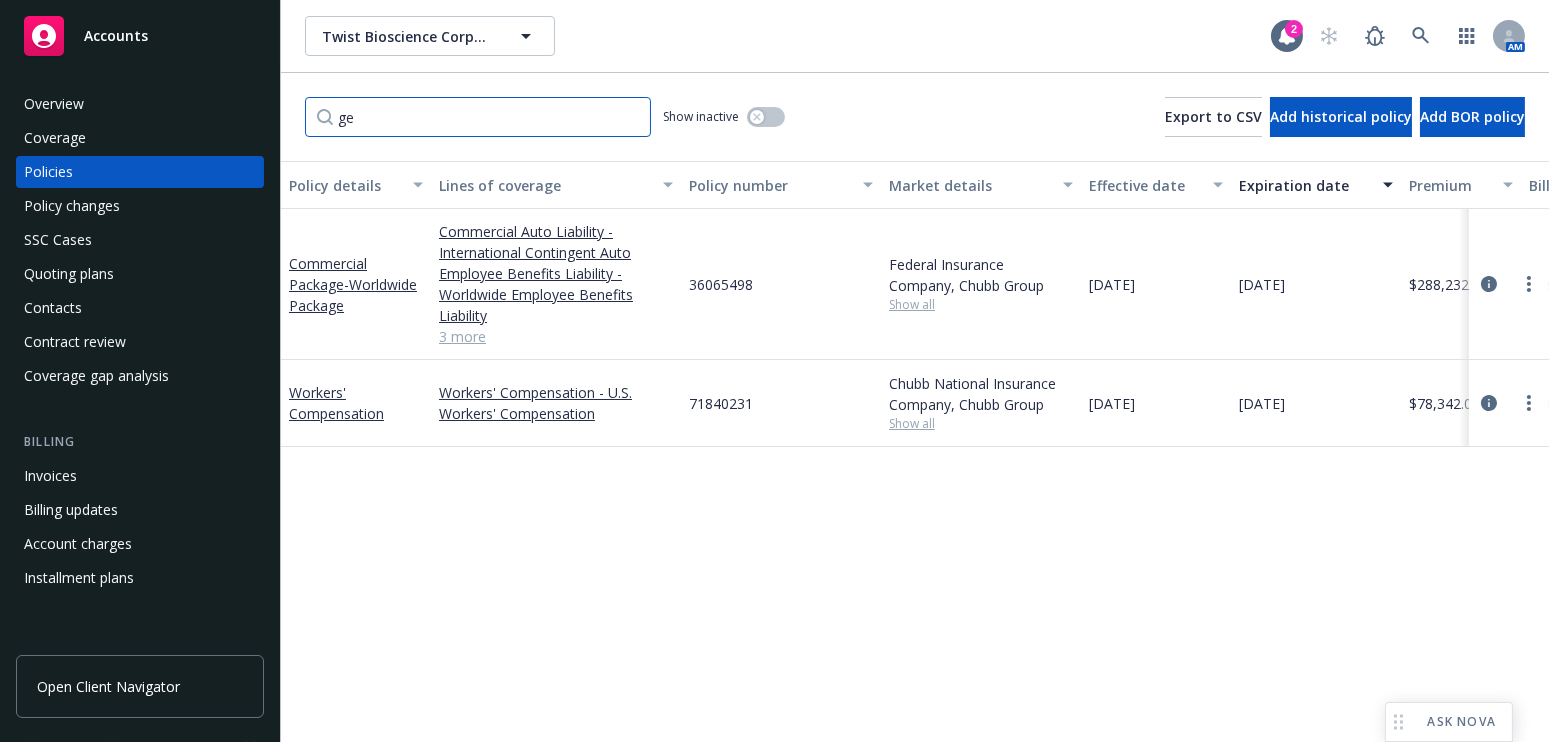 type on "g" 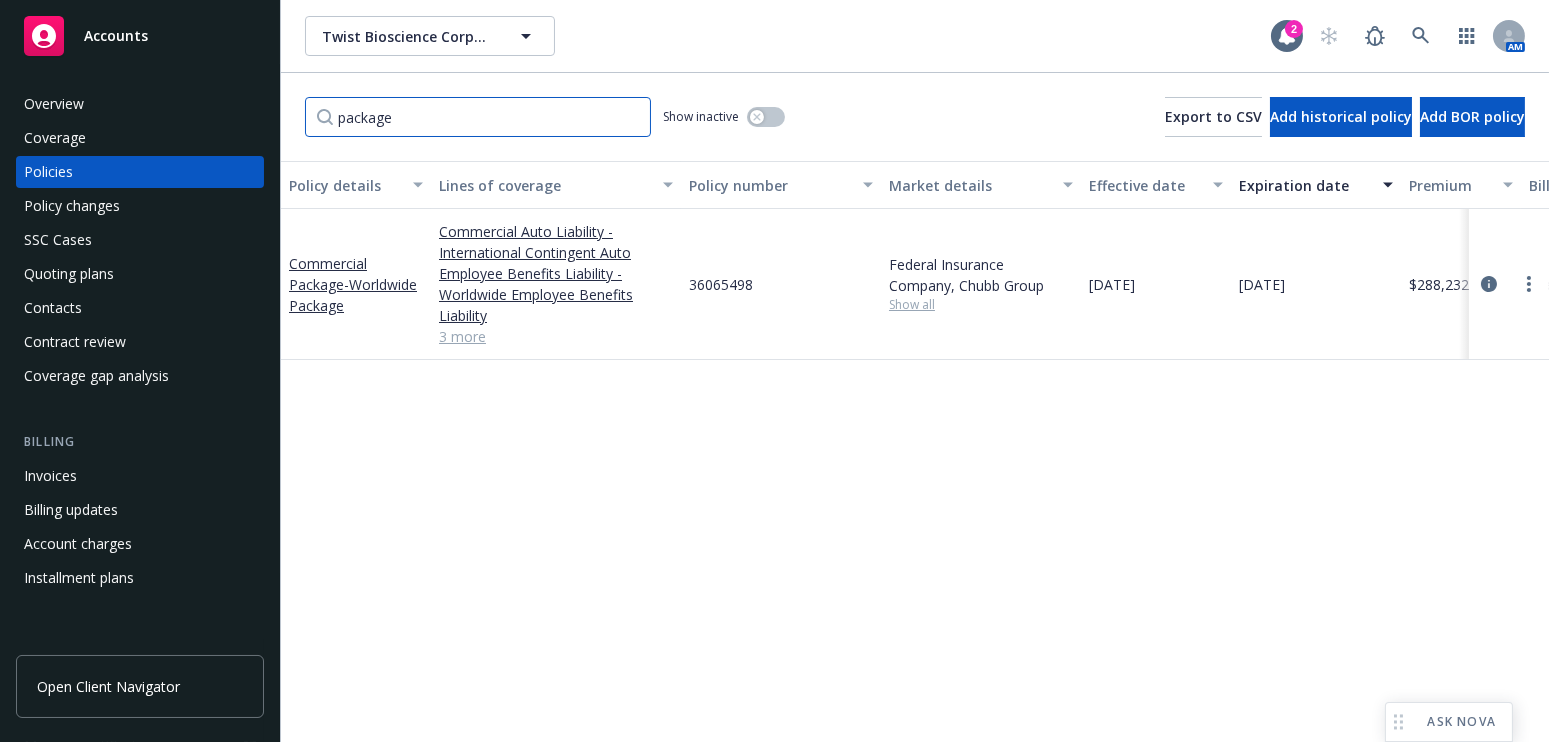 type on "package" 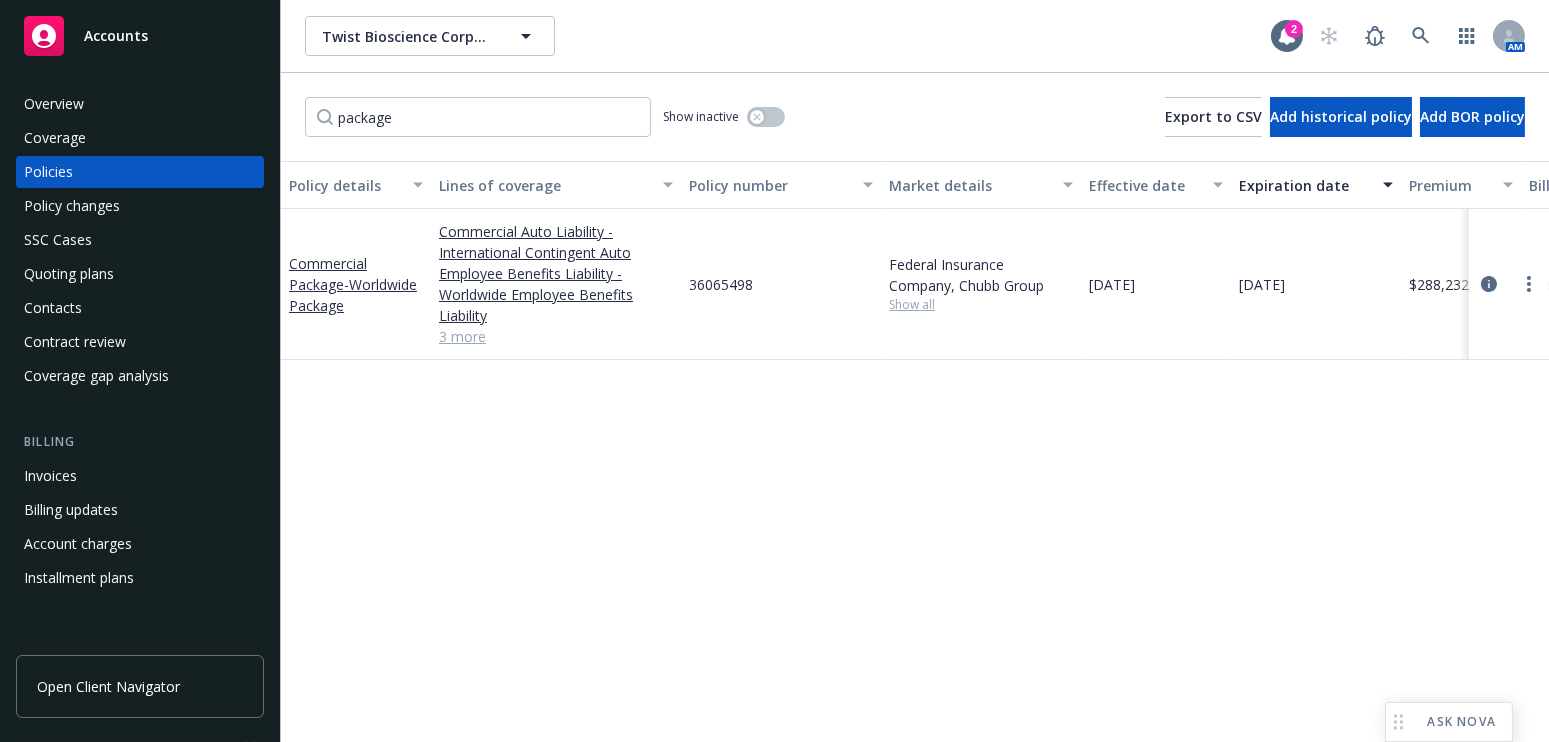 click on "3 more" at bounding box center [556, 336] 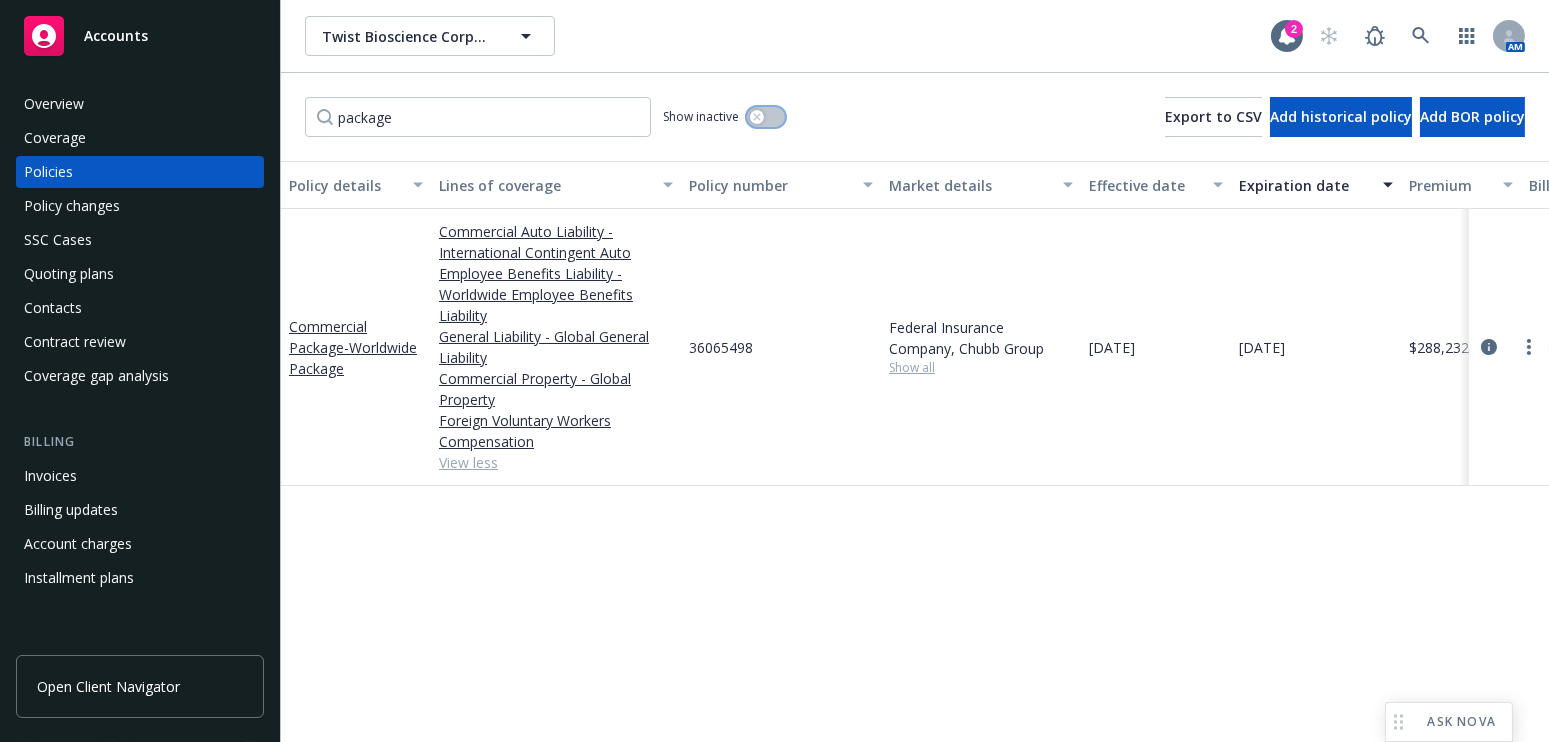 click at bounding box center (757, 117) 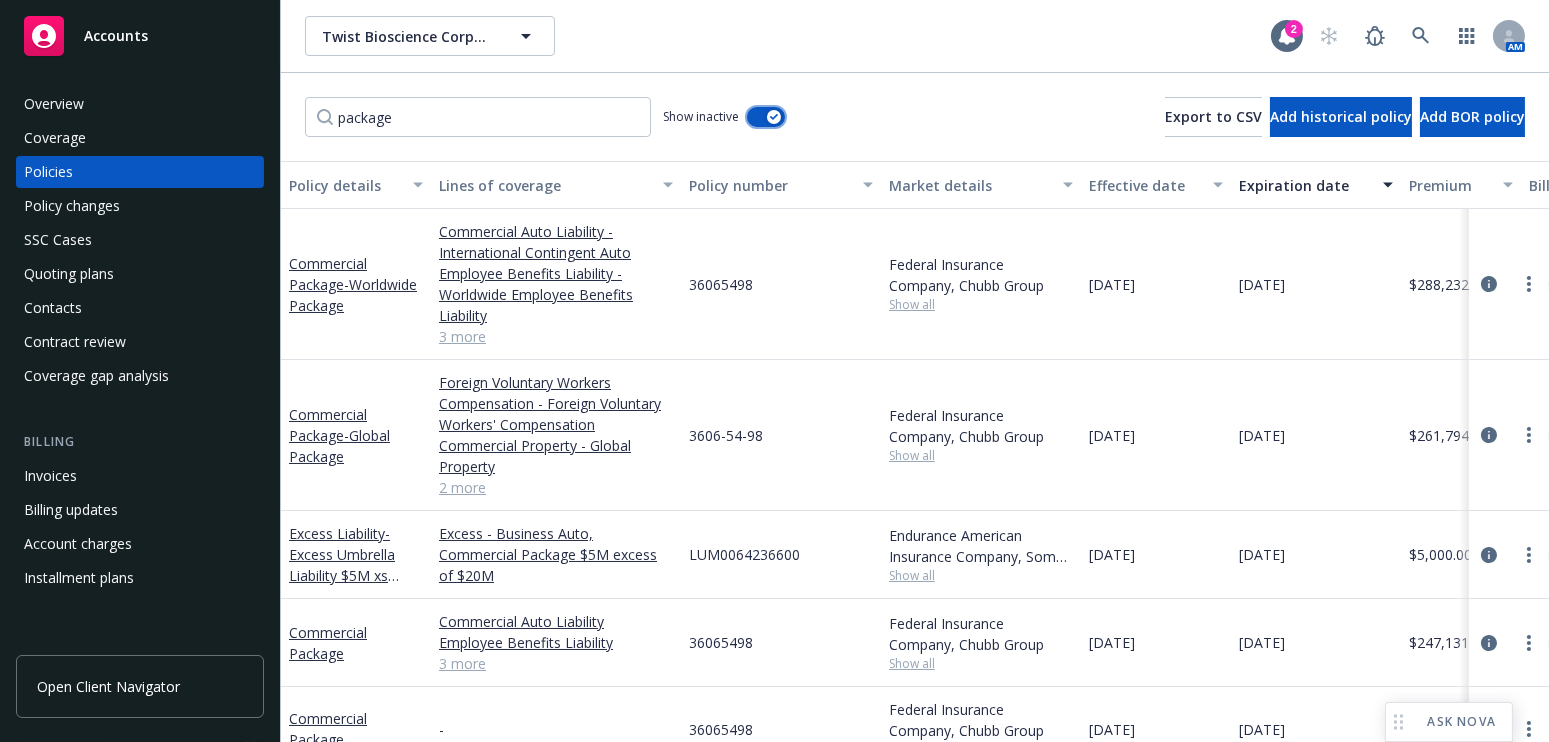 click at bounding box center (766, 117) 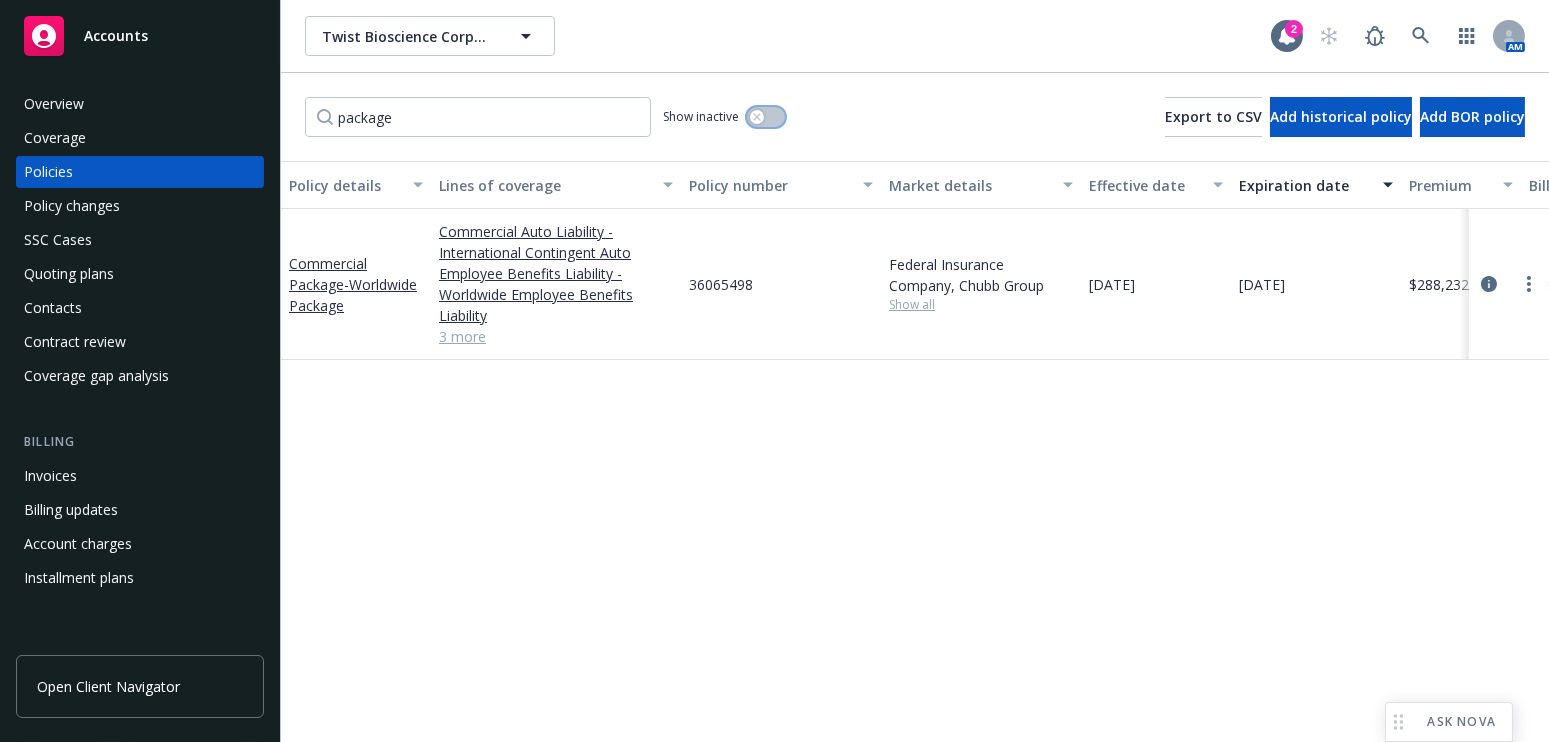 click 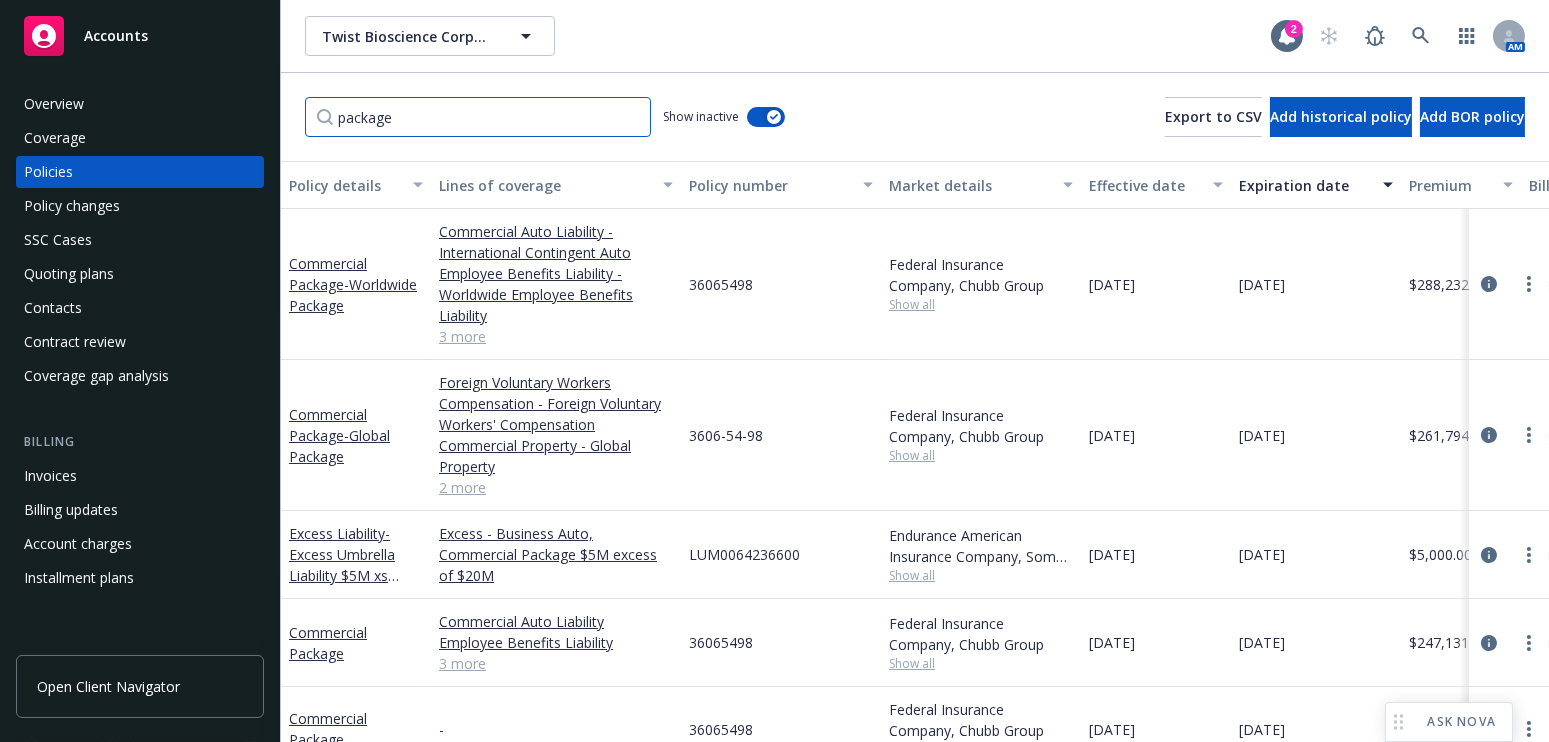 click on "Accounts Overview Coverage Policies Policy changes SSC Cases Quoting plans Contacts Contract review Coverage gap analysis Billing Invoices Billing updates Account charges Installment plans Tools Manage files Manage exposures Manage certificates Manage claims Manage BORs Summary of insurance Analytics hub Loss summary generator Account settings Service team Sales relationships Related accounts Client navigator features Client access Open Client Navigator Twist Bioscience Corporation Twist Bioscience Corporation 2 AM package Show inactive Export to CSV Add historical policy Add BOR policy Policy details Lines of coverage Policy number Market details Effective date Expiration date Premium Billing method Stage Status Service team leaders Commercial Package  -  Worldwide Package Commercial Auto Liability - International Contingent Auto Employee Benefits Liability - Worldwide Employee Benefits Liability General Liability - Global General Liability Commercial Property - Global Property  3 more 36065498 Show all AC -" at bounding box center (774, 371) 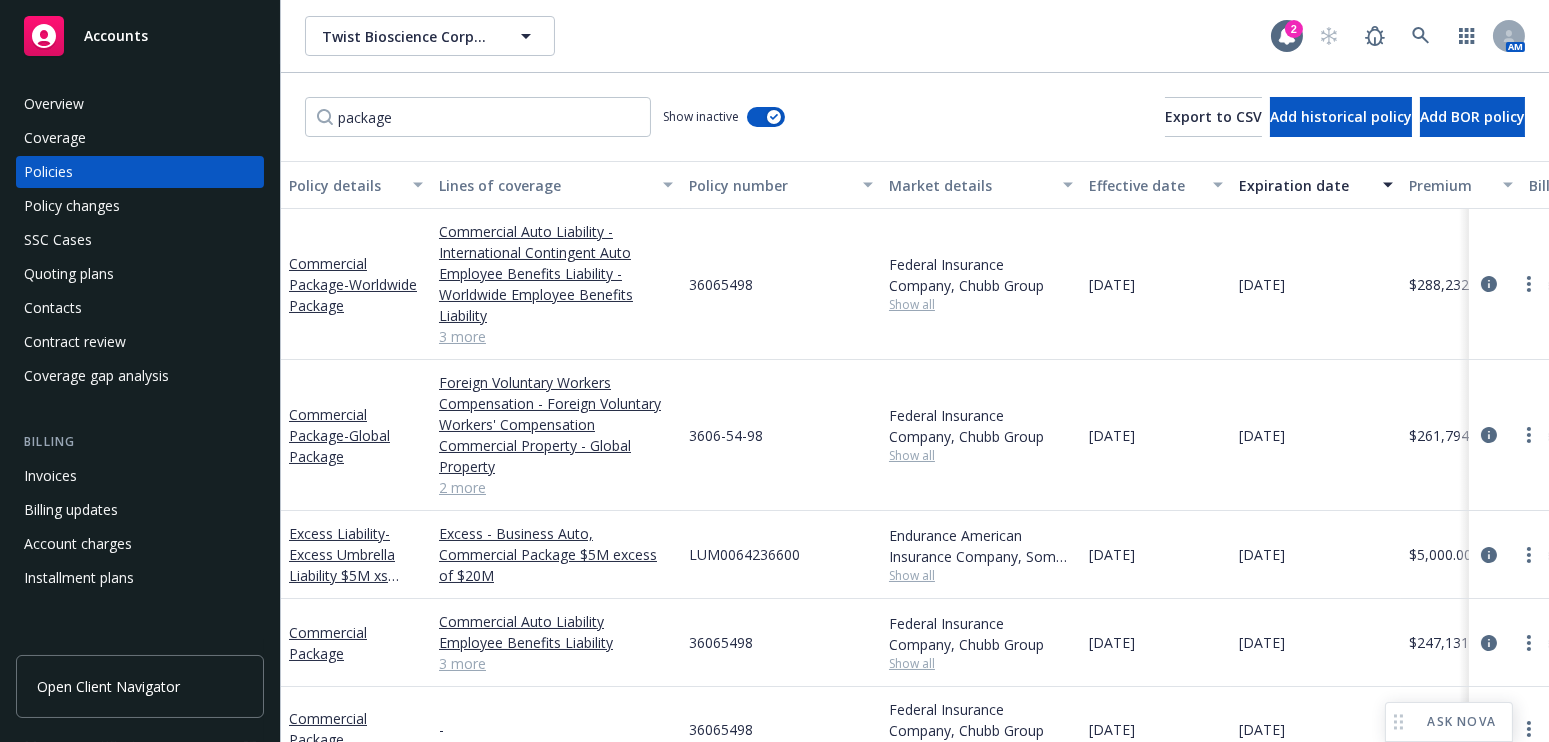 click on "-  Worldwide Package" at bounding box center (353, 295) 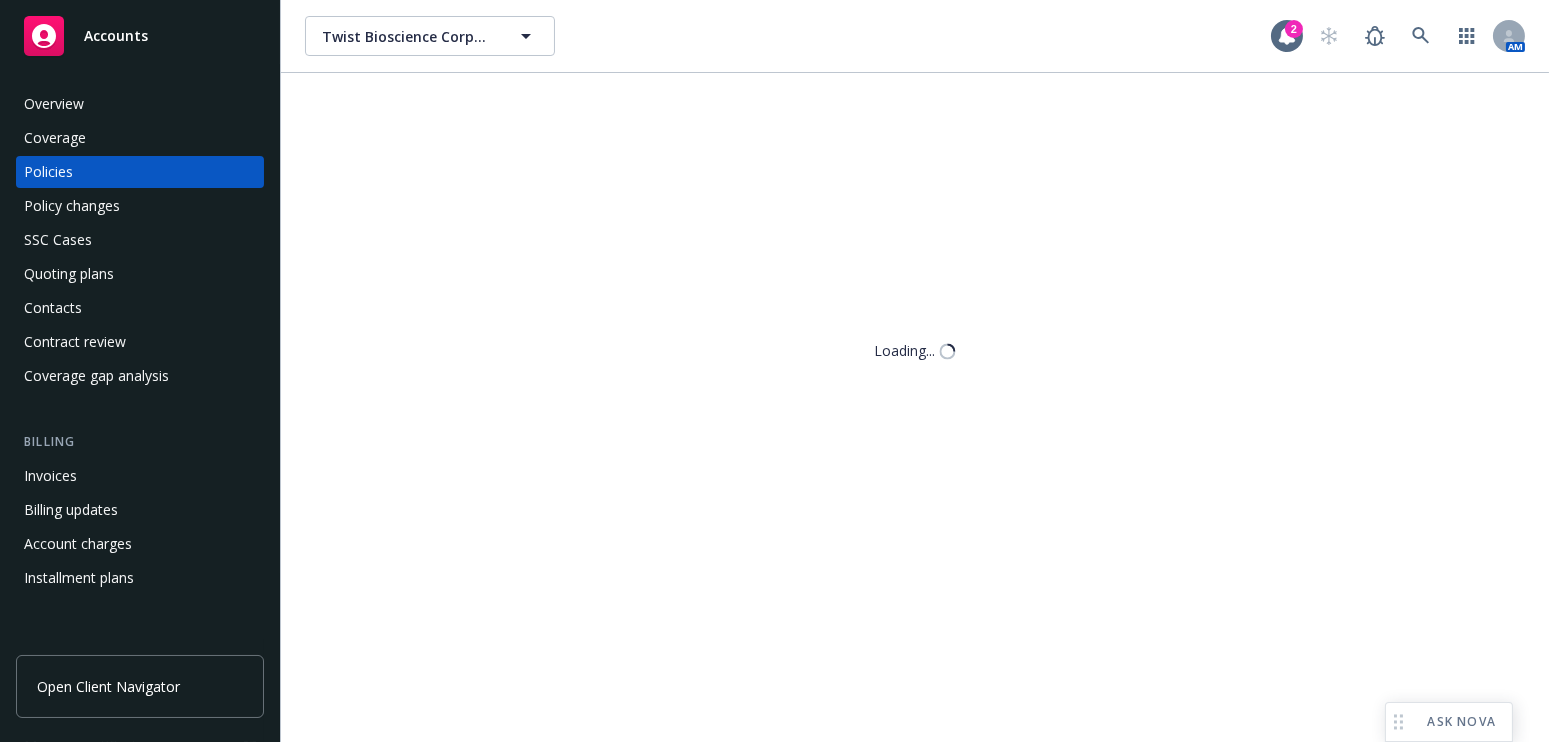 click on "Twist Bioscience Corporation Twist Bioscience Corporation 2 AM package Show inactive Export to CSV Add historical policy Add BOR policy Policy details Lines of coverage Policy number Market details Effective date Expiration date Premium Billing method Stage Status Service team leaders Commercial Package  -  Worldwide Package Commercial Auto Liability - International Contingent Auto Employee Benefits Liability - Worldwide Employee Benefits Liability General Liability - Global General Liability Commercial Property - Global Property  Foreign Voluntary Workers Compensation 3 more 36065498 Federal Insurance Company, Chubb Group Show all 07/10/2025 07/10/2026 $288,232.00 Agency - Pay in full Renewal Active Galina Wallace AC Brandon Settle AM 1 more Commercial Package  -  Global Package Foreign Voluntary Workers Compensation - Foreign Voluntary Workers' Compensation  Commercial Property - Global Property  General Liability - Global General Liability Employee Benefits Liability - Worldwide Employee Benefits Liability" at bounding box center [915, 371] 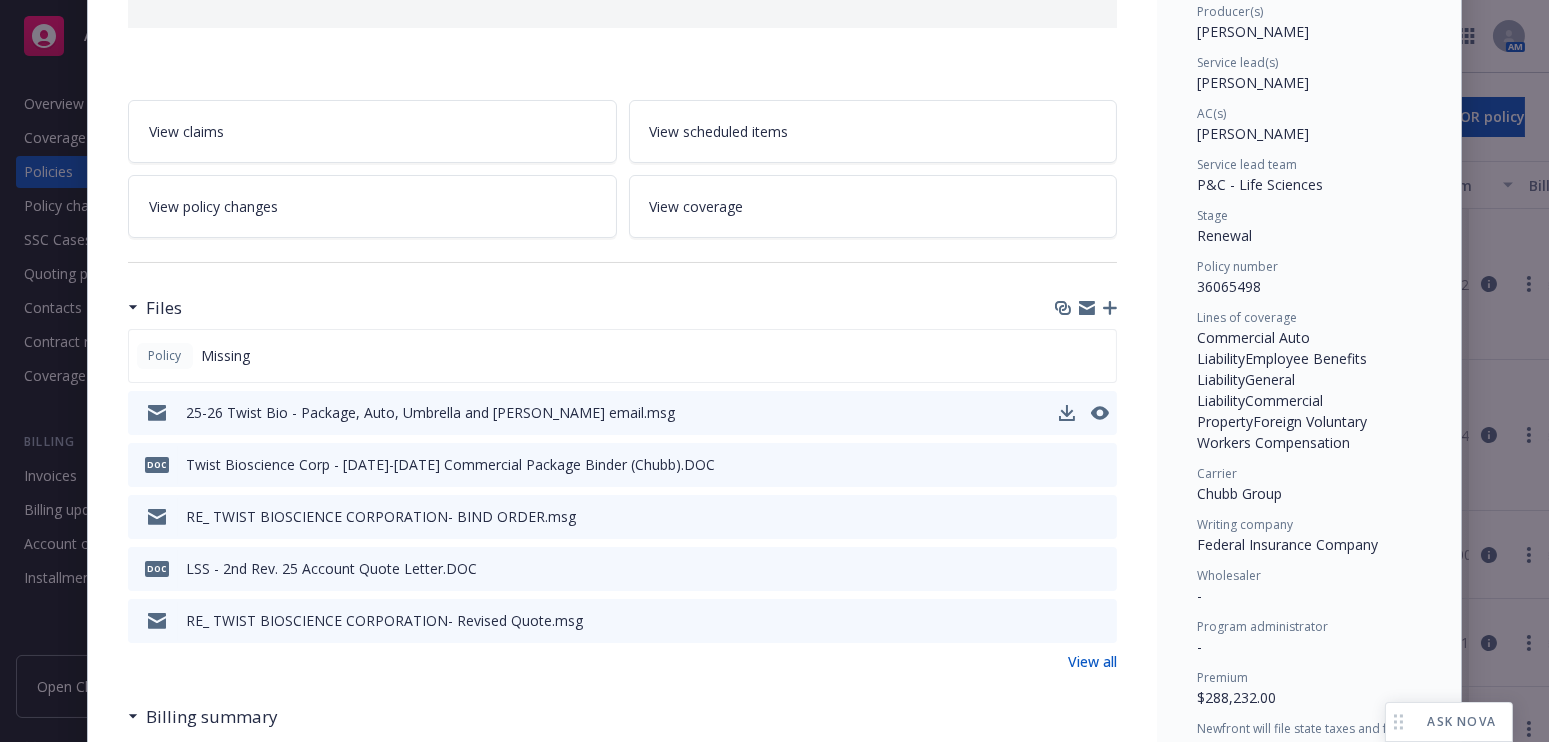 scroll, scrollTop: 272, scrollLeft: 0, axis: vertical 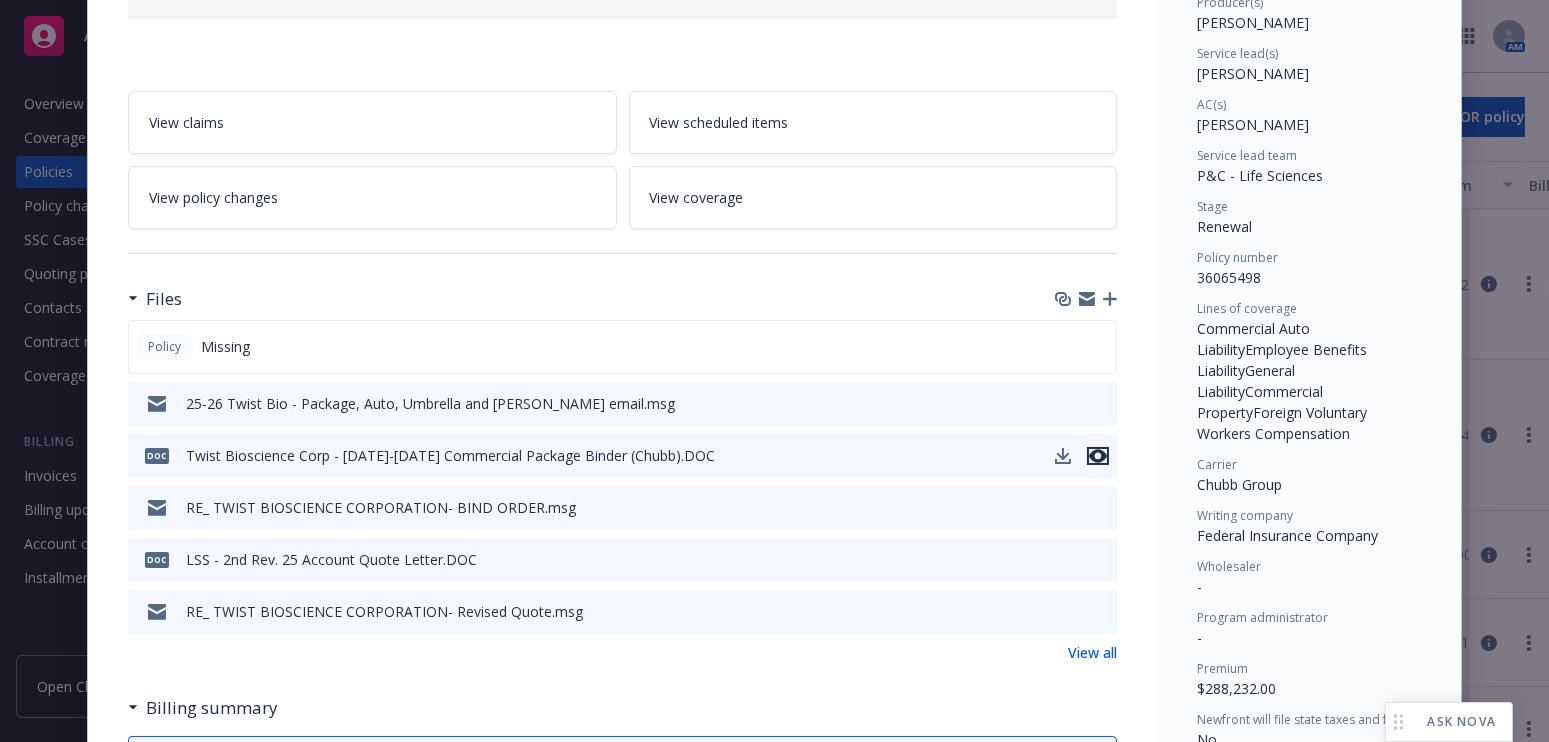click 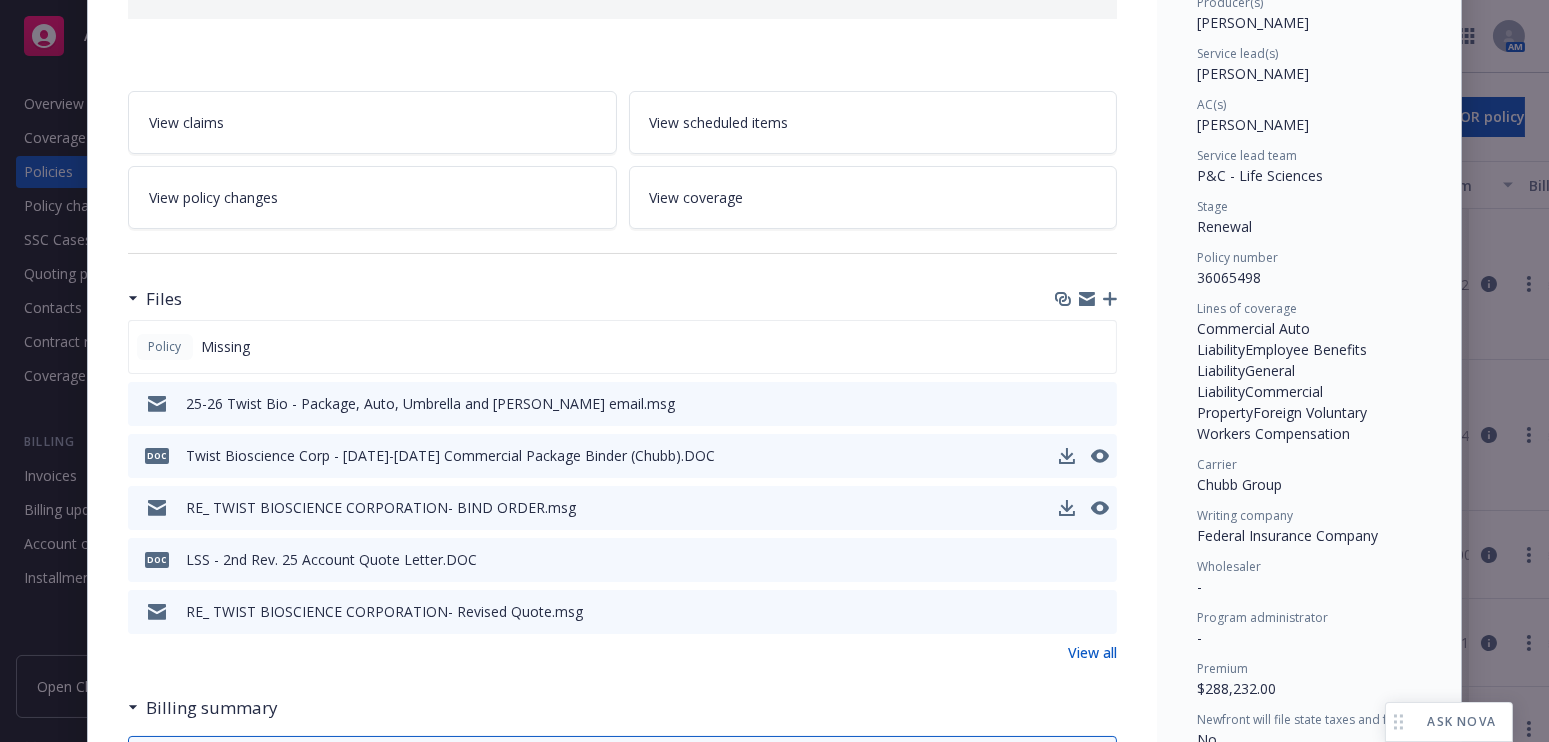 click at bounding box center [157, 508] 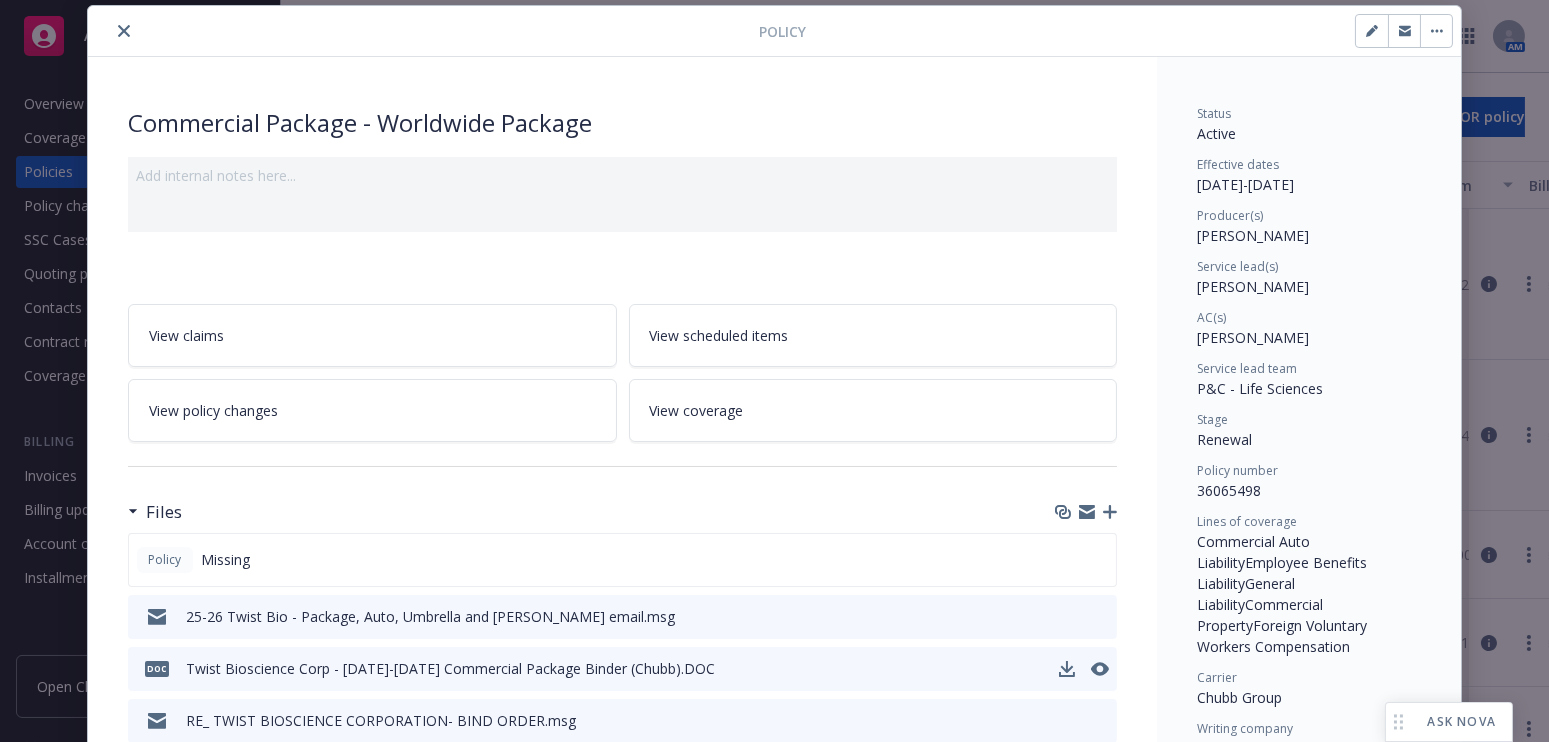 scroll, scrollTop: 0, scrollLeft: 0, axis: both 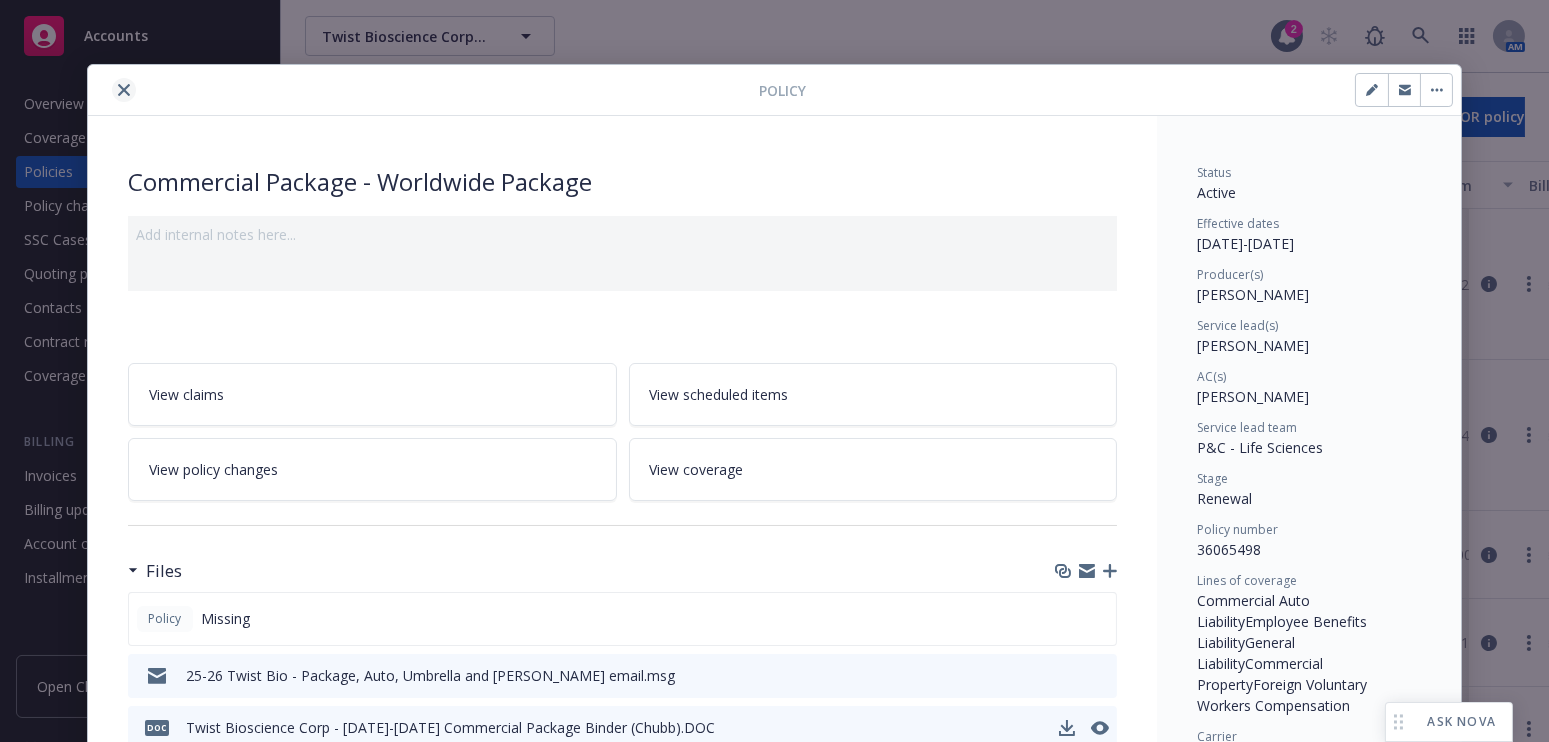click at bounding box center (124, 90) 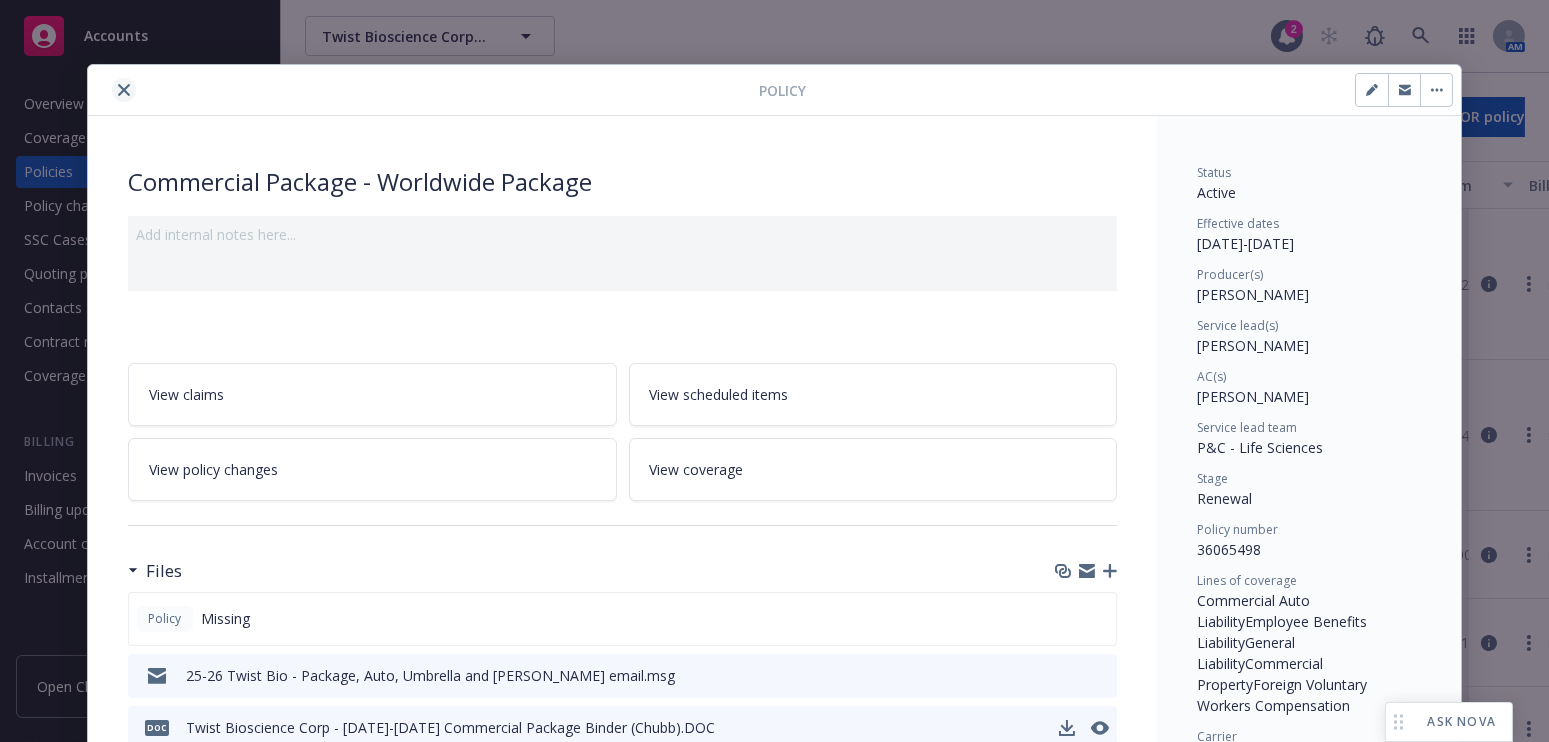 click at bounding box center [124, 90] 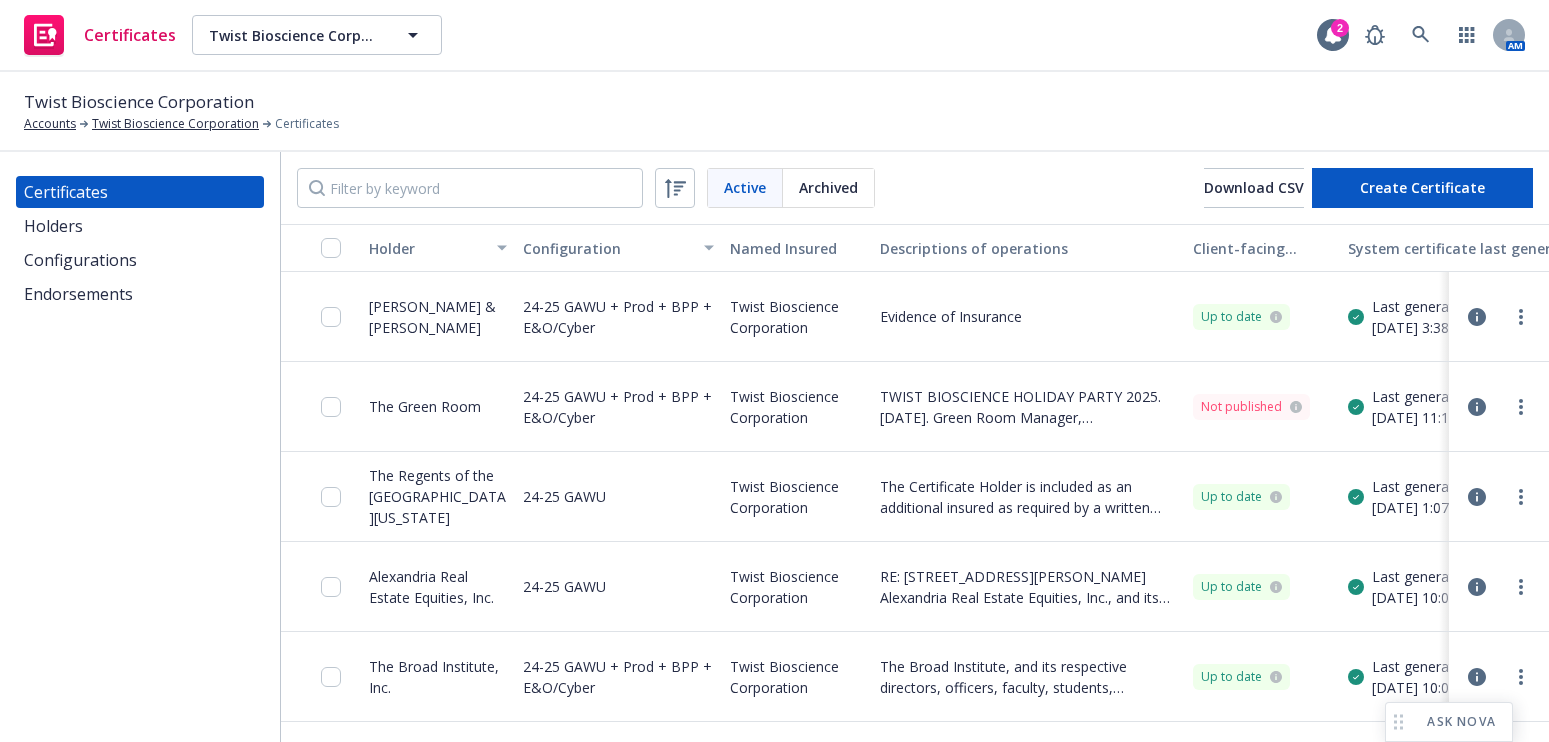 scroll, scrollTop: 0, scrollLeft: 0, axis: both 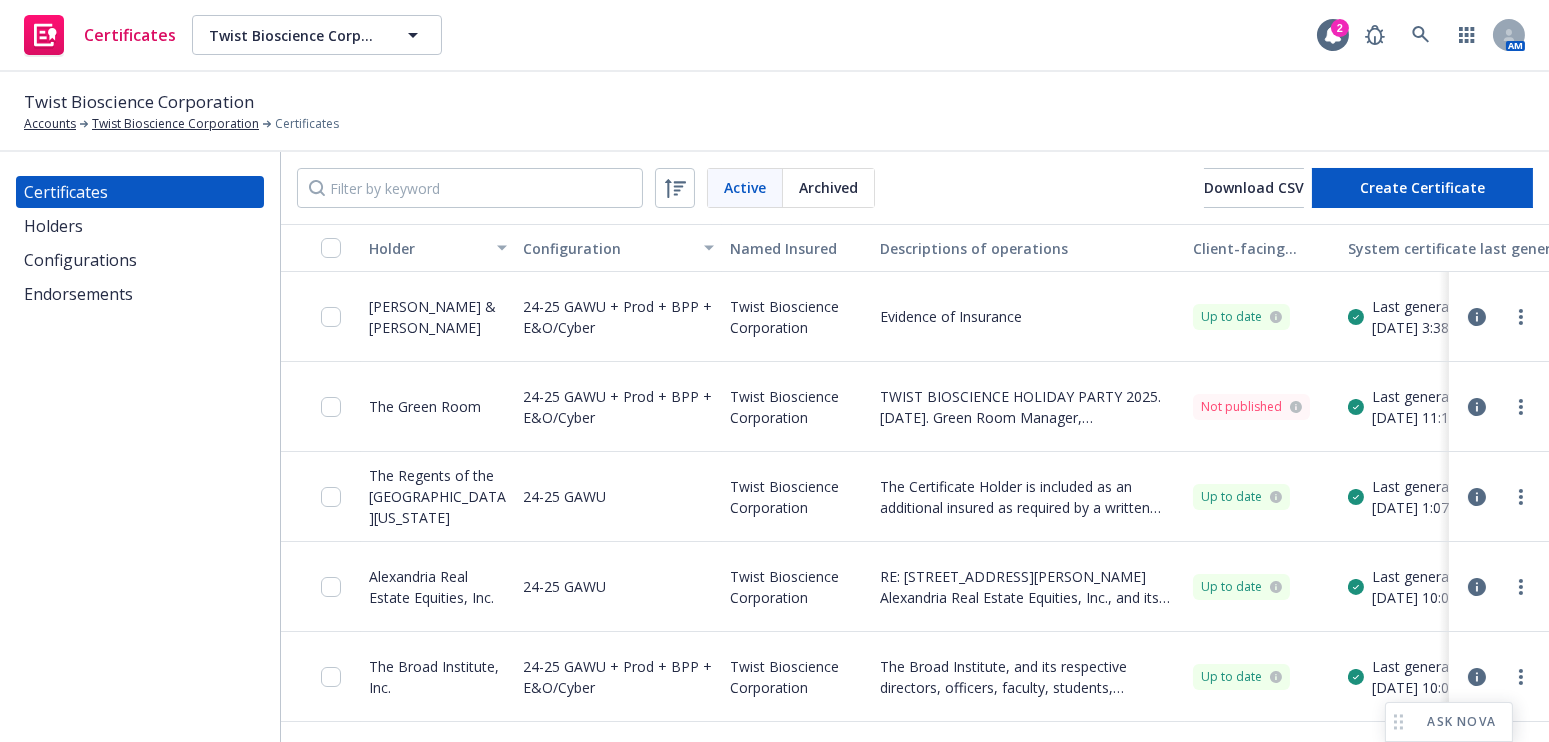 click on "Configuration" at bounding box center (607, 248) 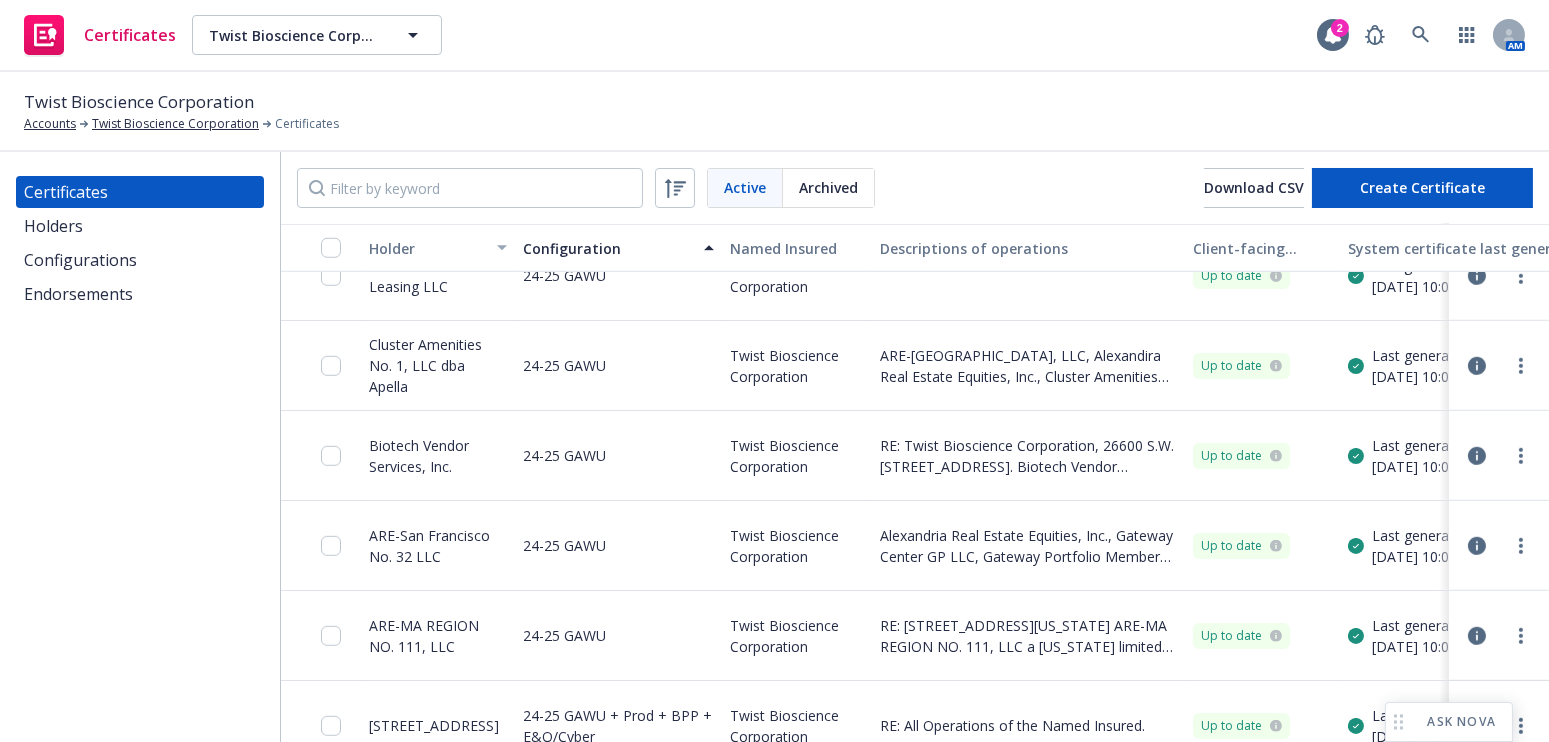 scroll, scrollTop: 4731, scrollLeft: 0, axis: vertical 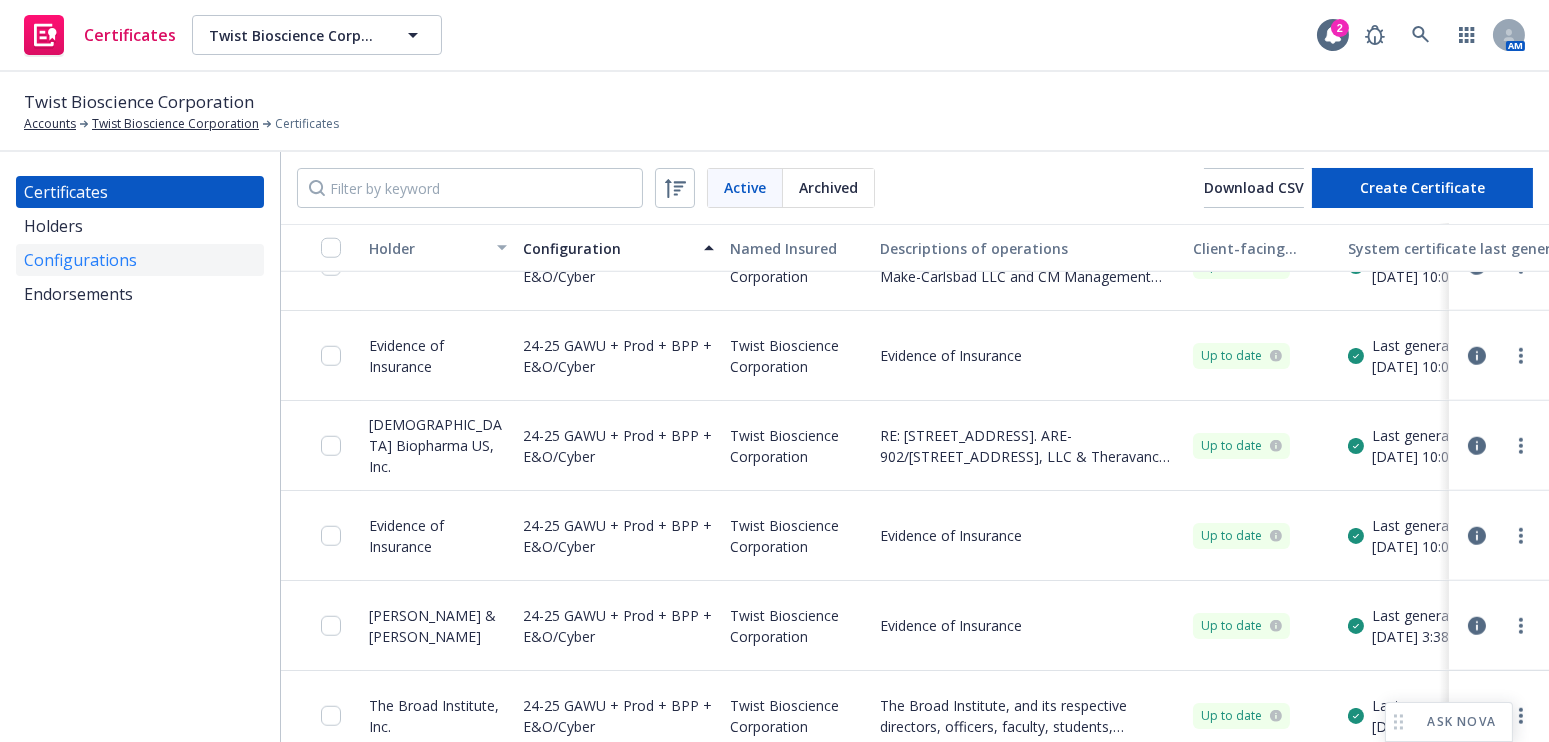 click on "Configurations" at bounding box center (80, 260) 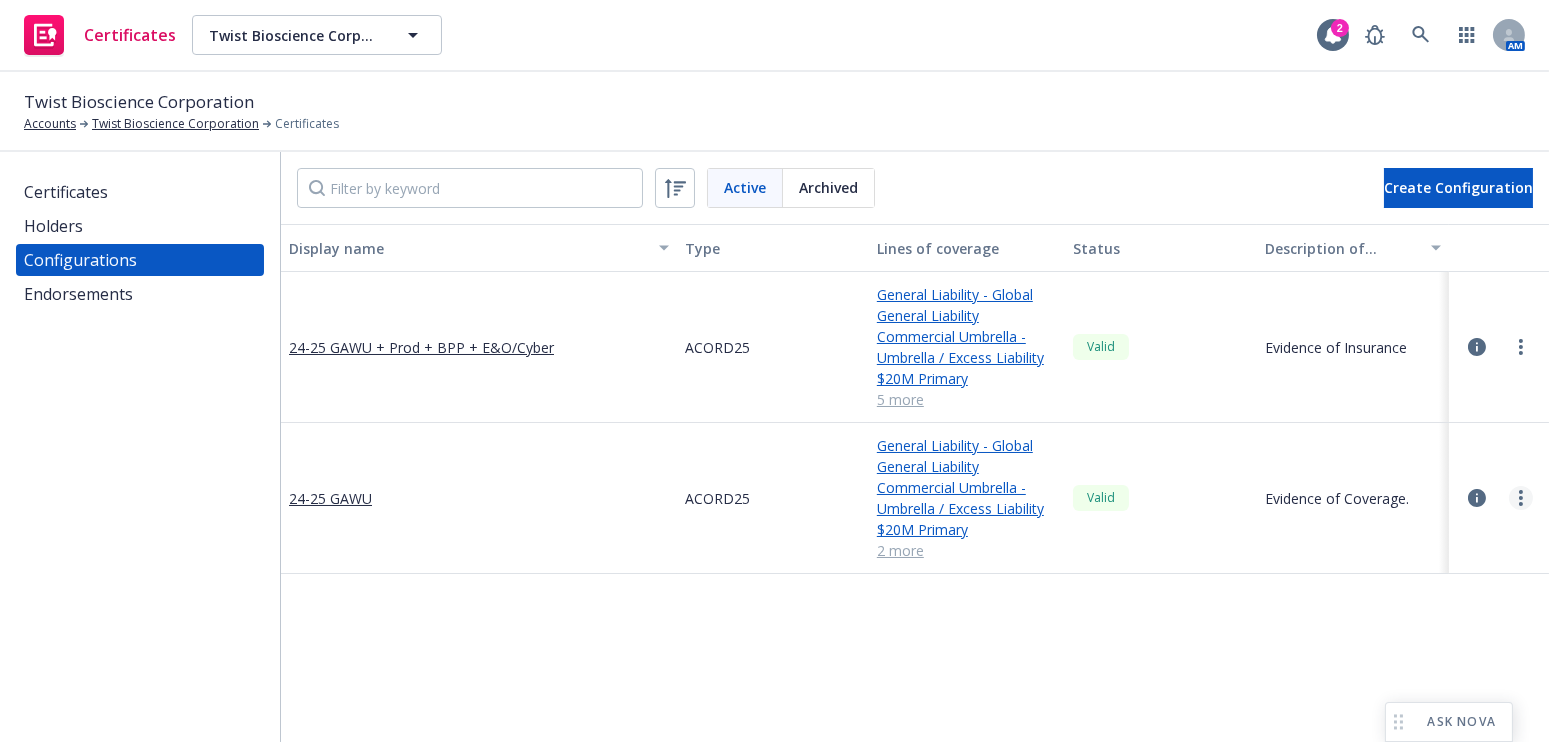 click at bounding box center [1521, 498] 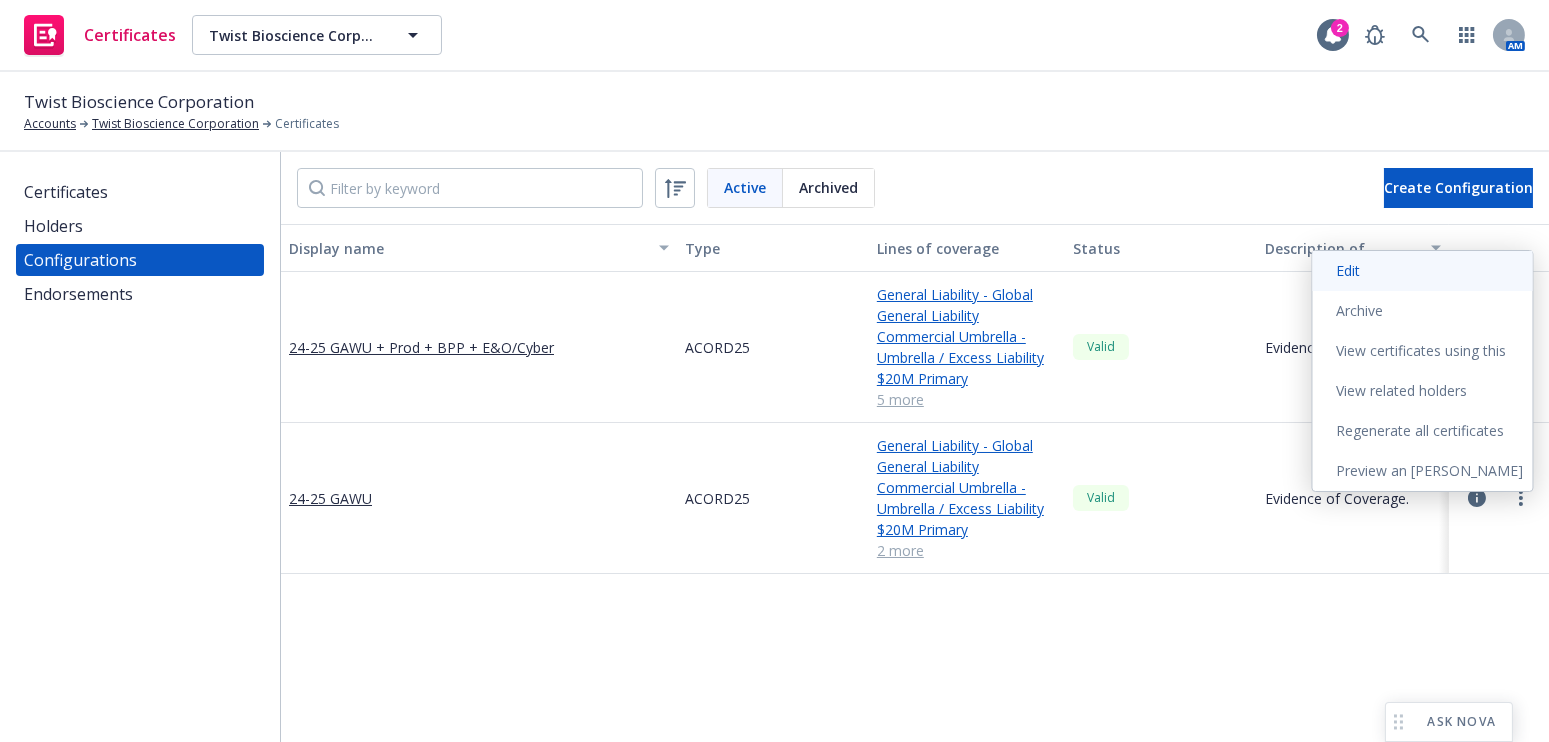 click on "Edit" at bounding box center [1423, 271] 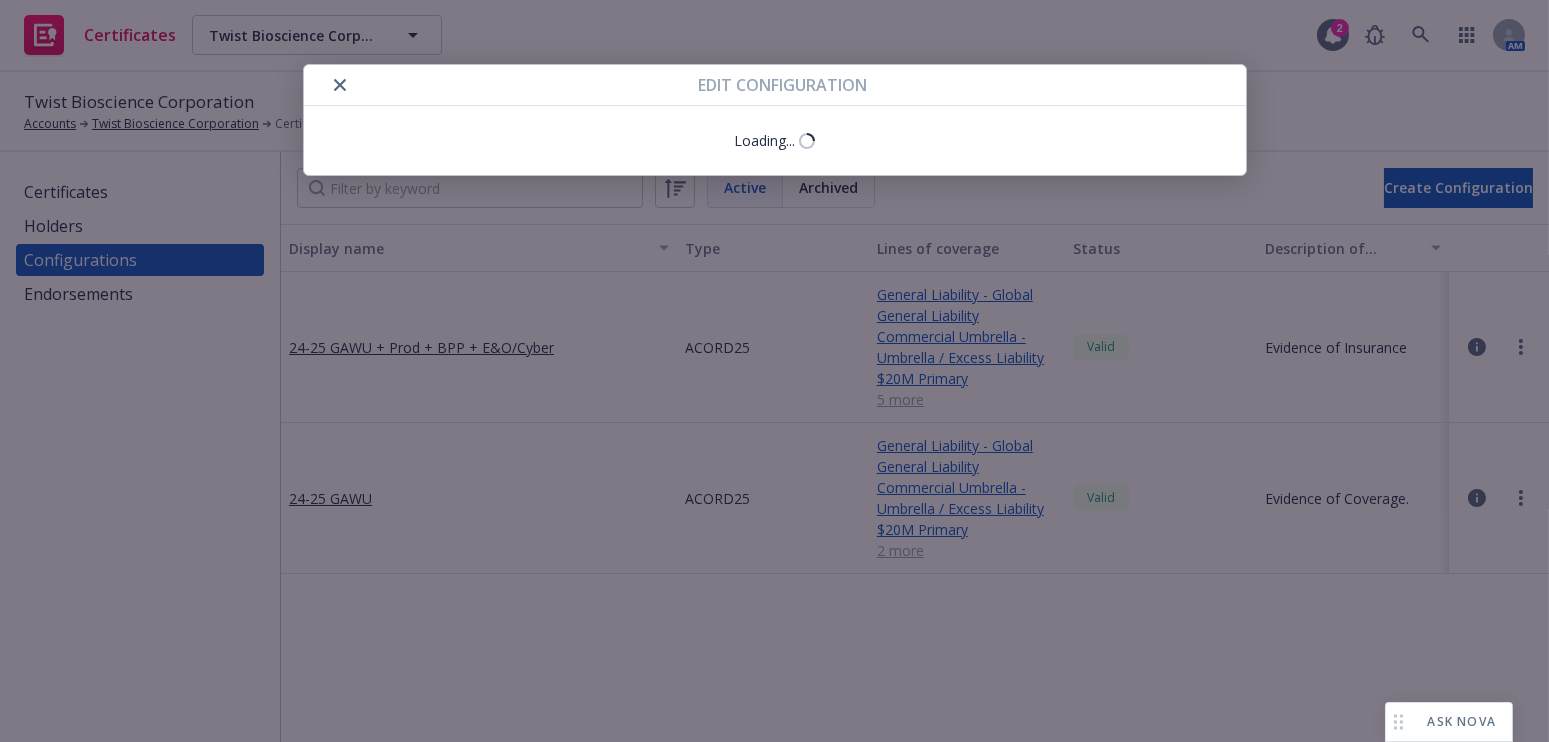 select on "Acord_25" 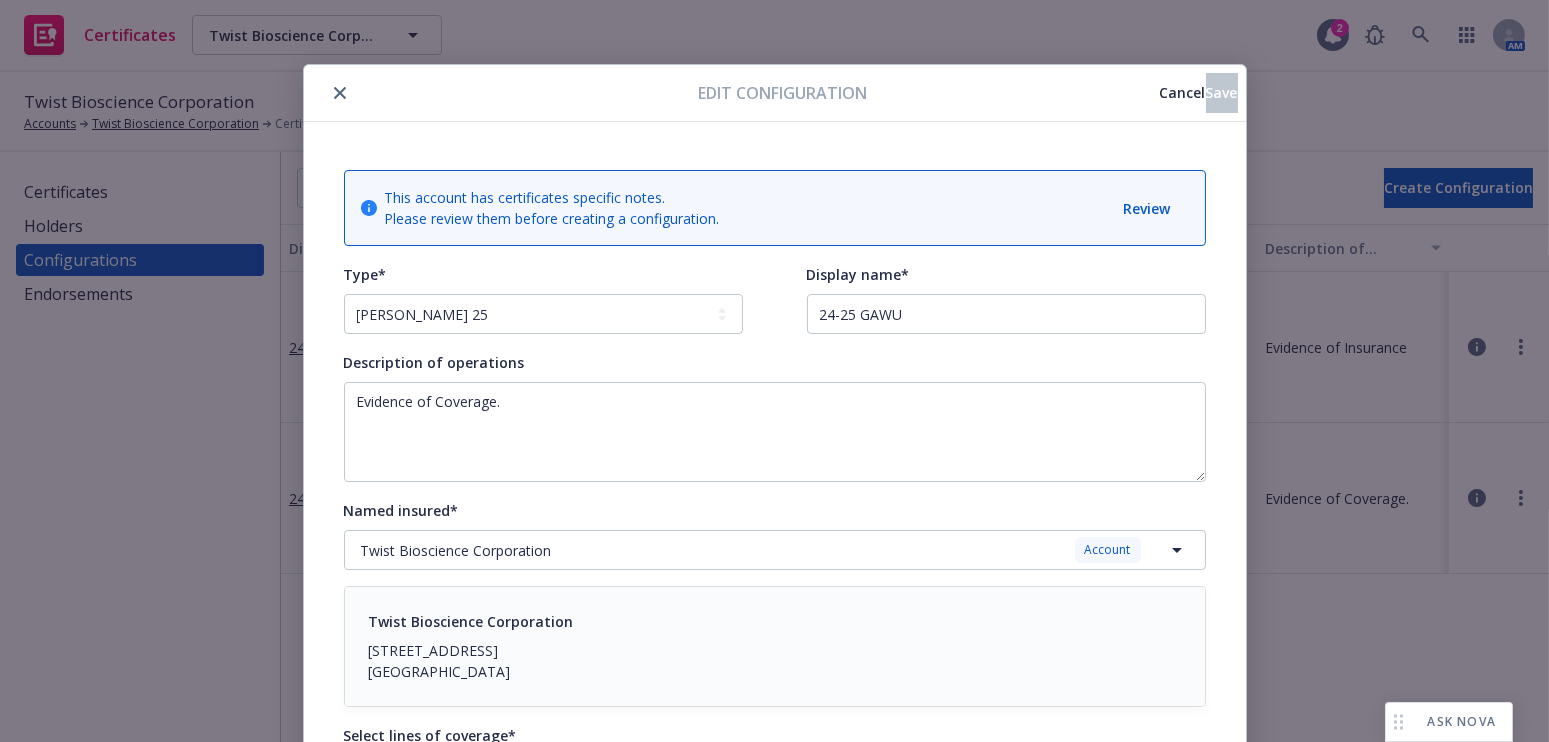 drag, startPoint x: 35, startPoint y: 490, endPoint x: 33, endPoint y: 480, distance: 10.198039 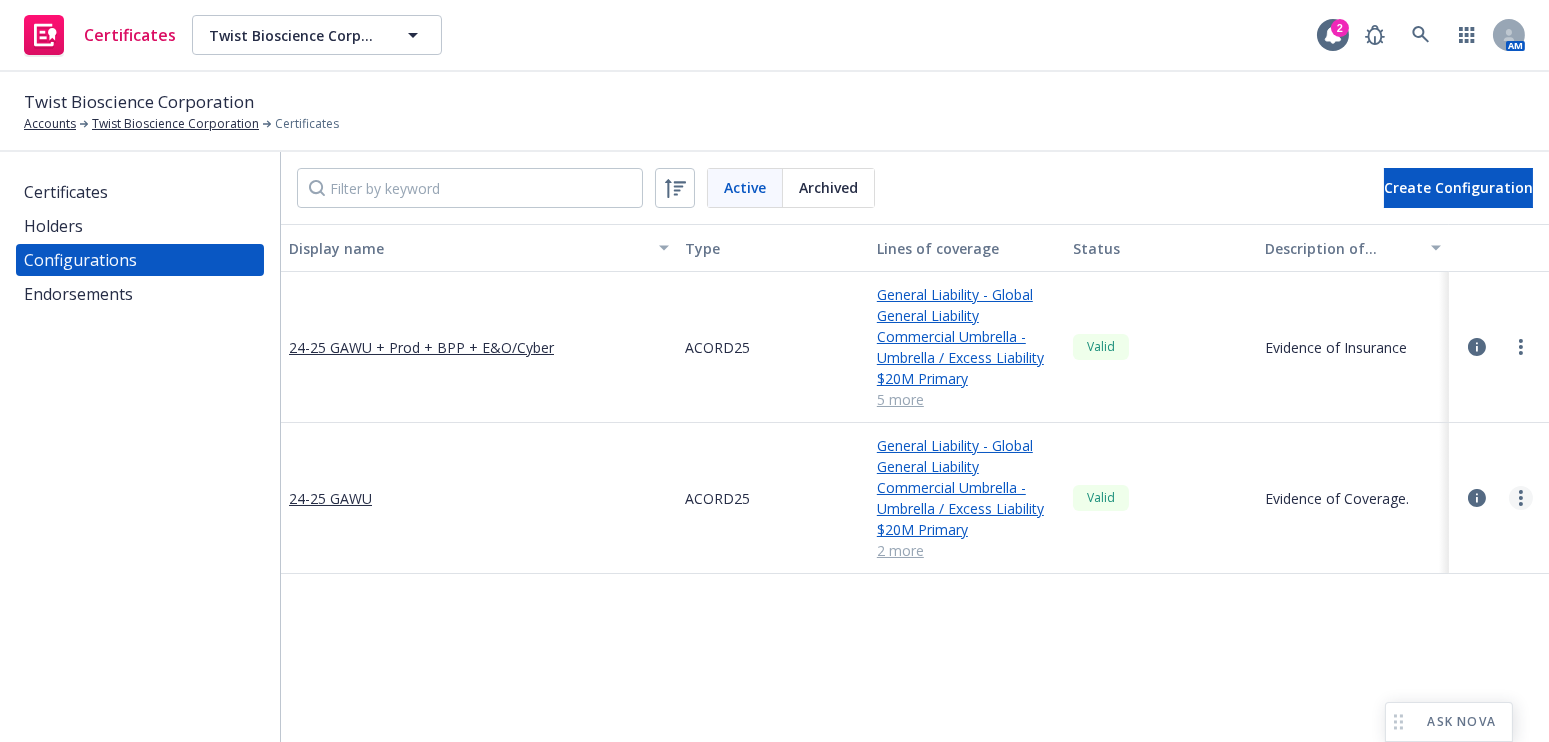 click 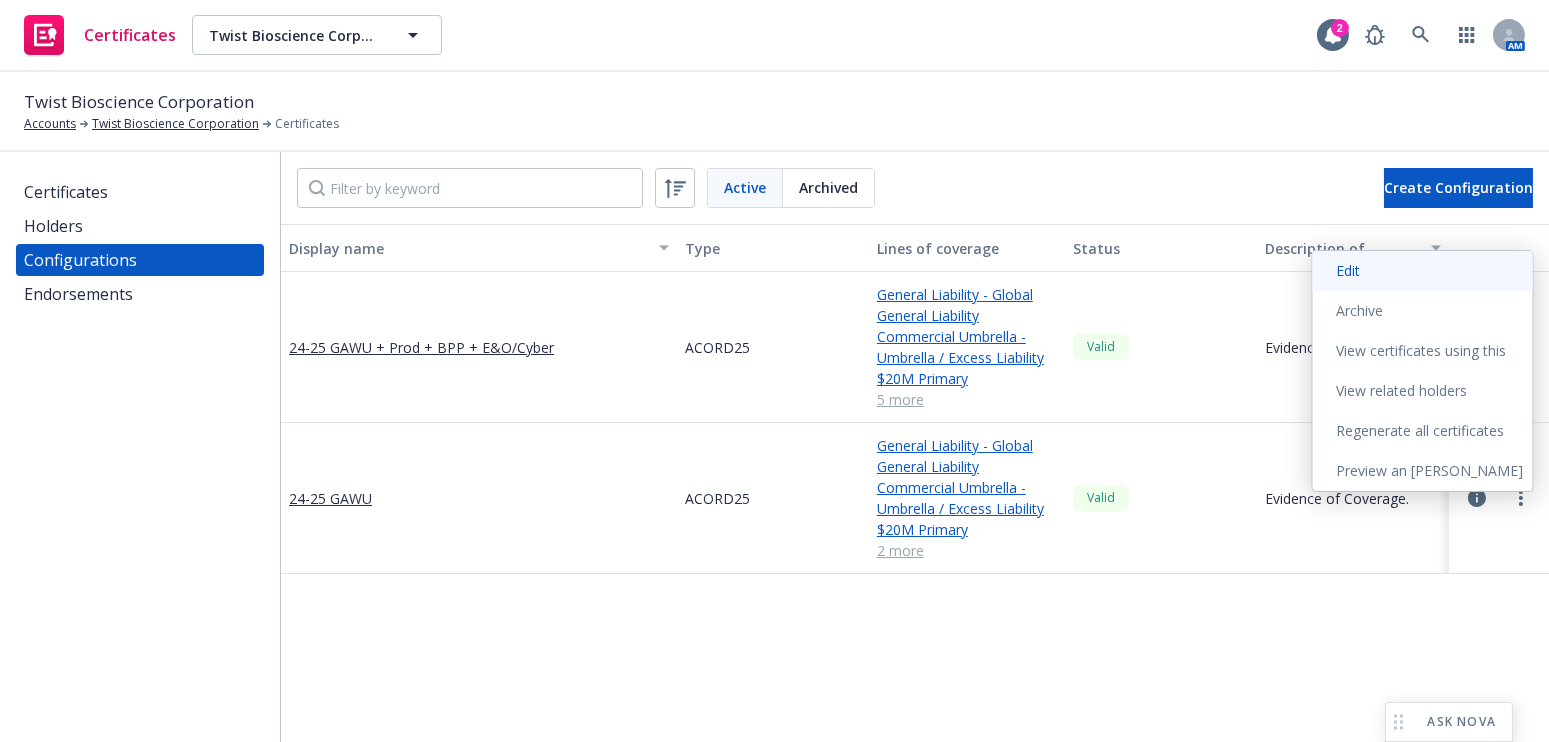 click on "Edit" at bounding box center [1423, 271] 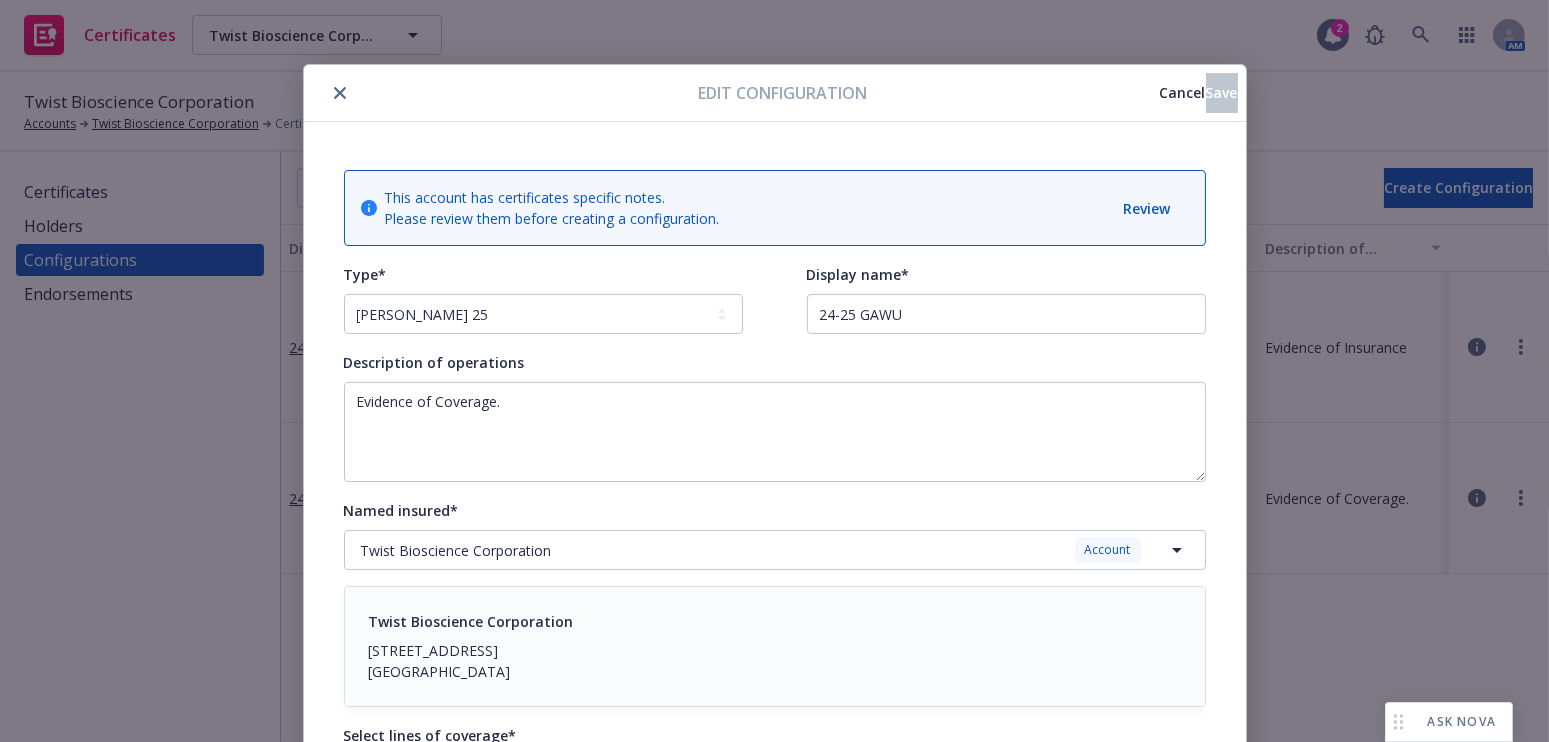 scroll, scrollTop: 60, scrollLeft: 0, axis: vertical 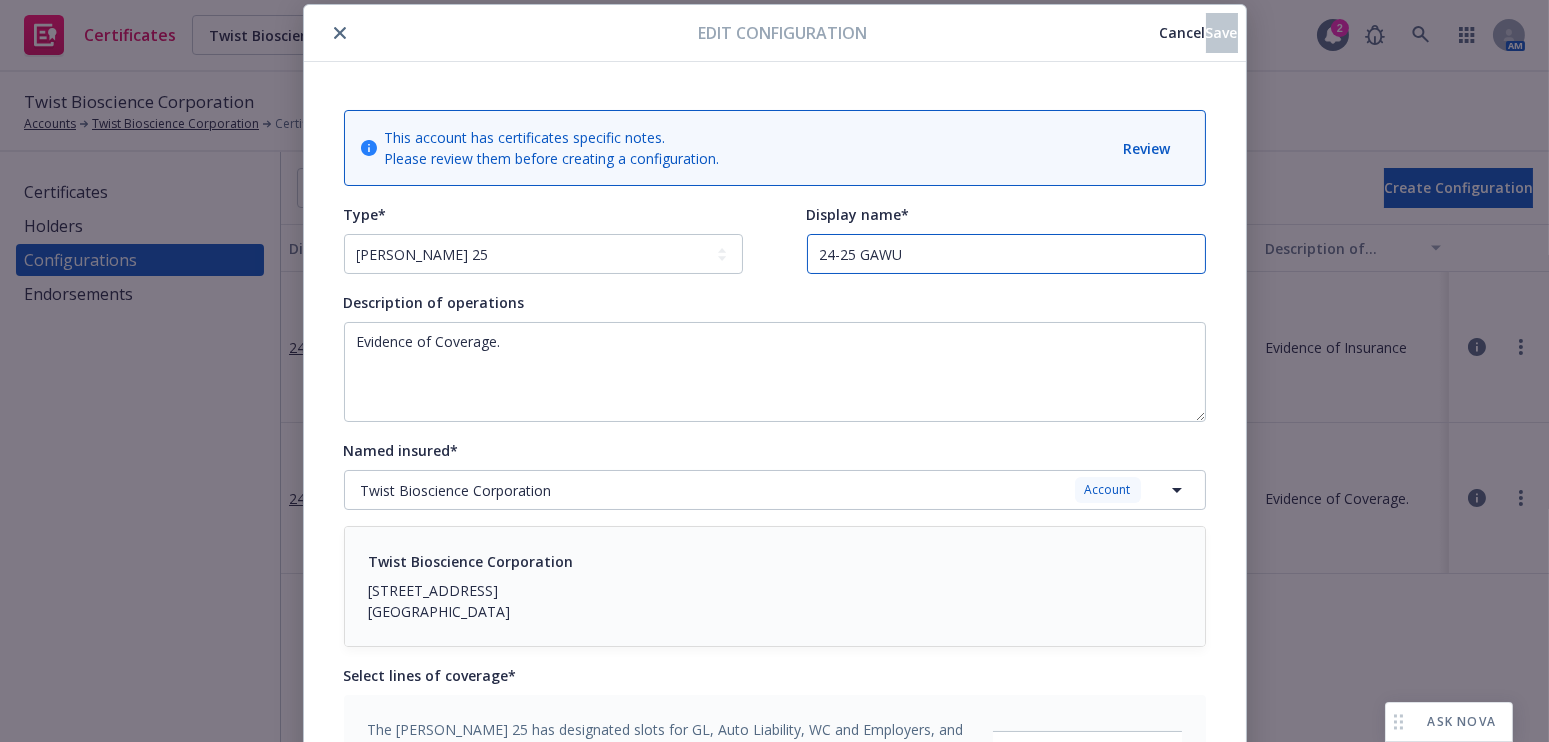drag, startPoint x: 849, startPoint y: 250, endPoint x: 653, endPoint y: 229, distance: 197.1218 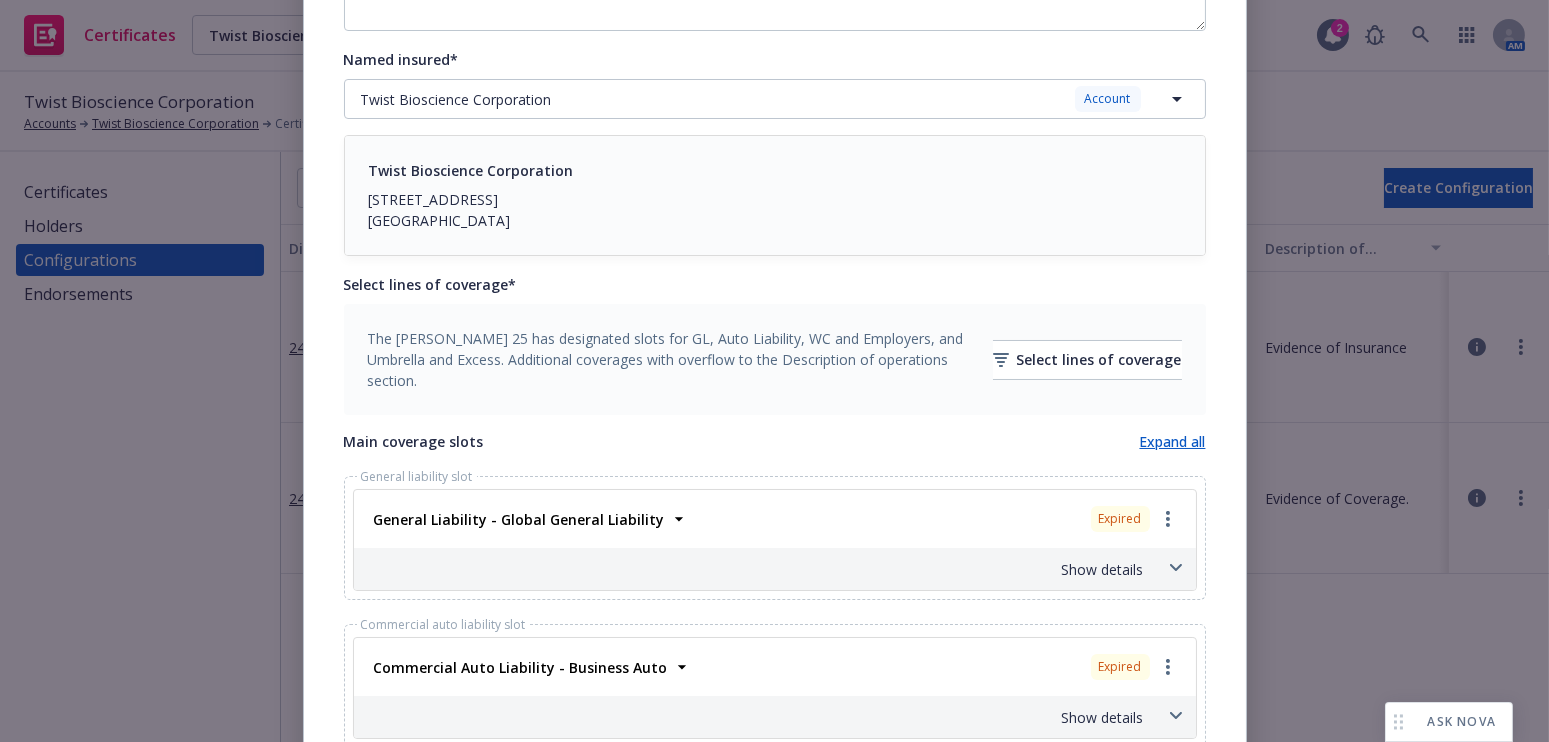 scroll, scrollTop: 605, scrollLeft: 0, axis: vertical 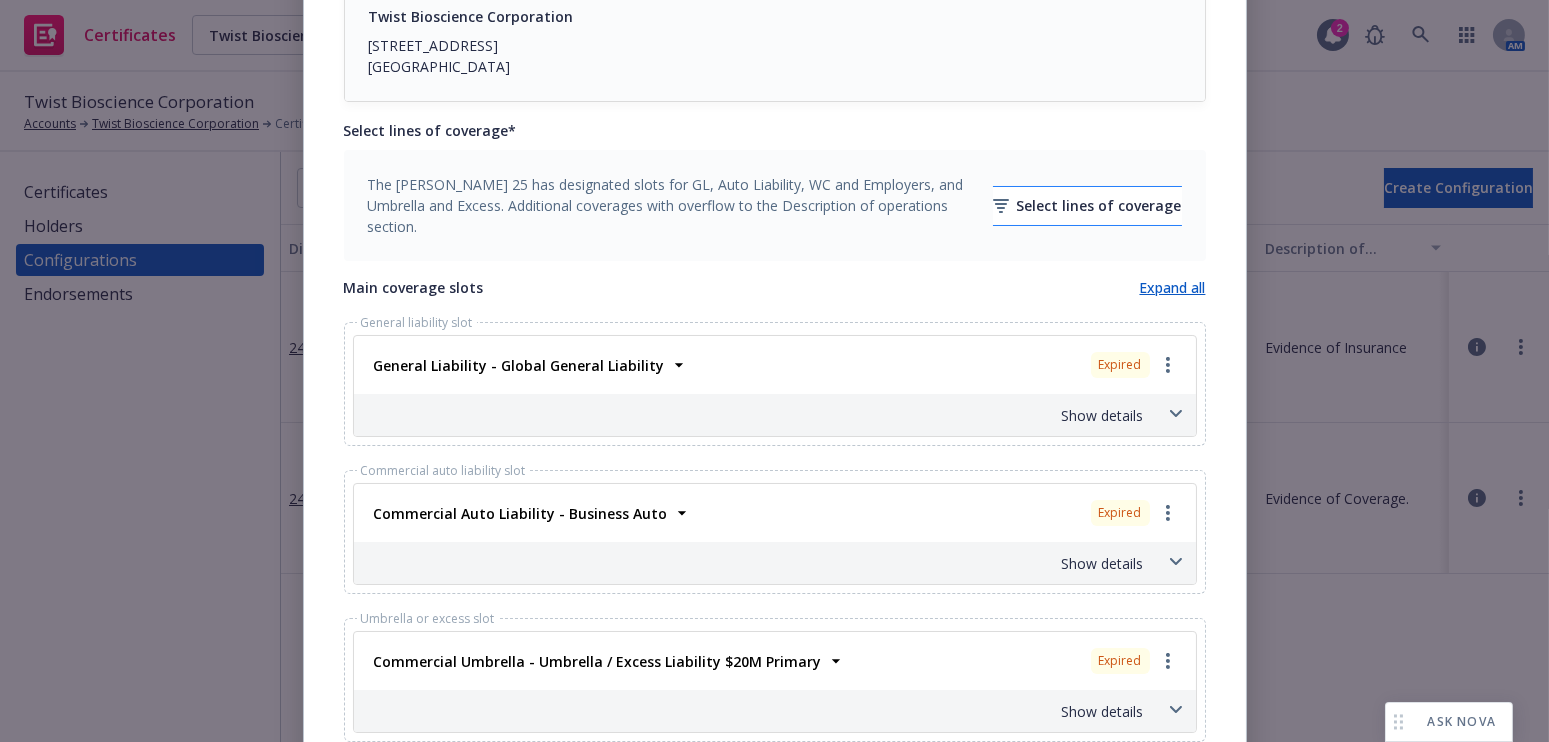 type on "25-26 GAWU" 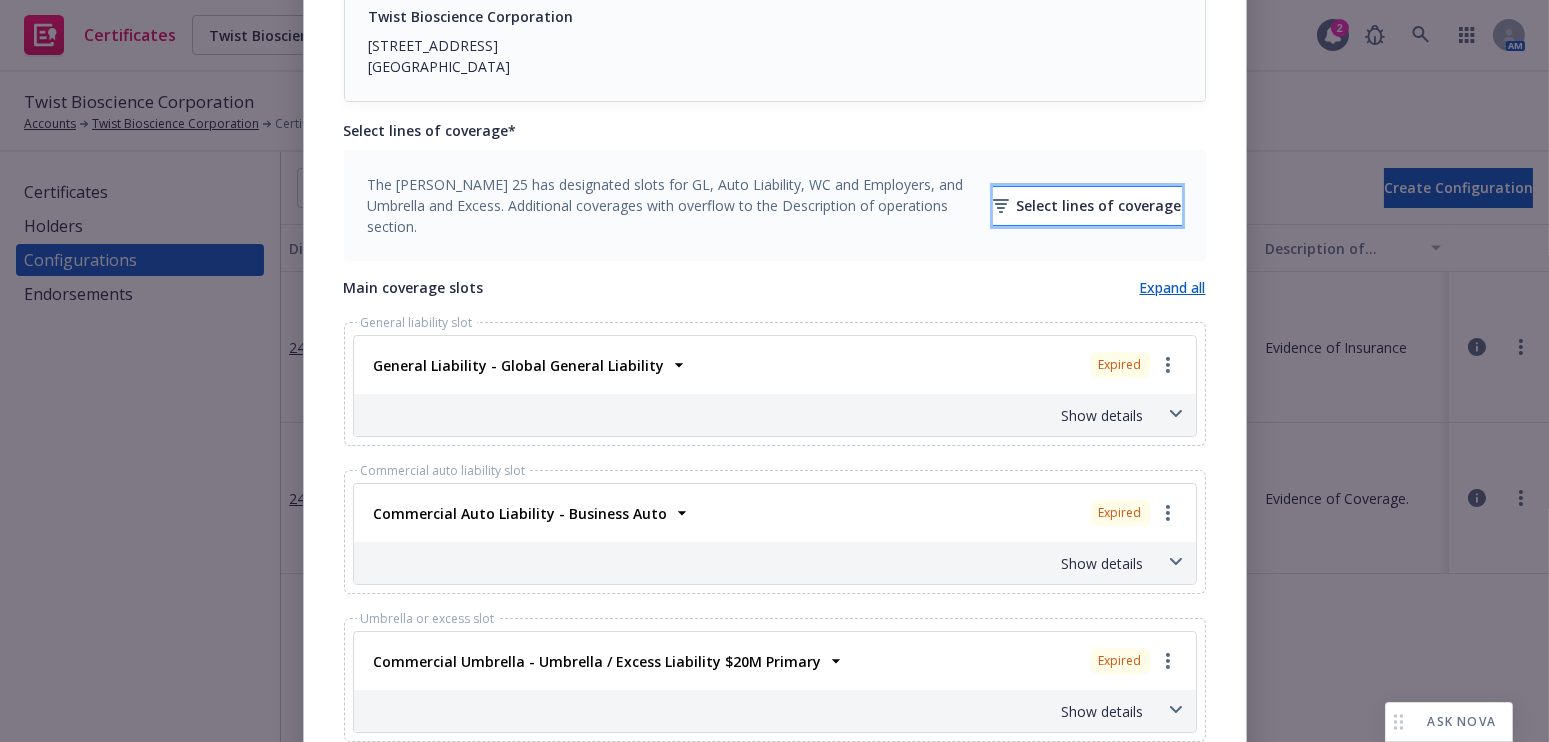 click on "Select lines of coverage" at bounding box center (1087, 206) 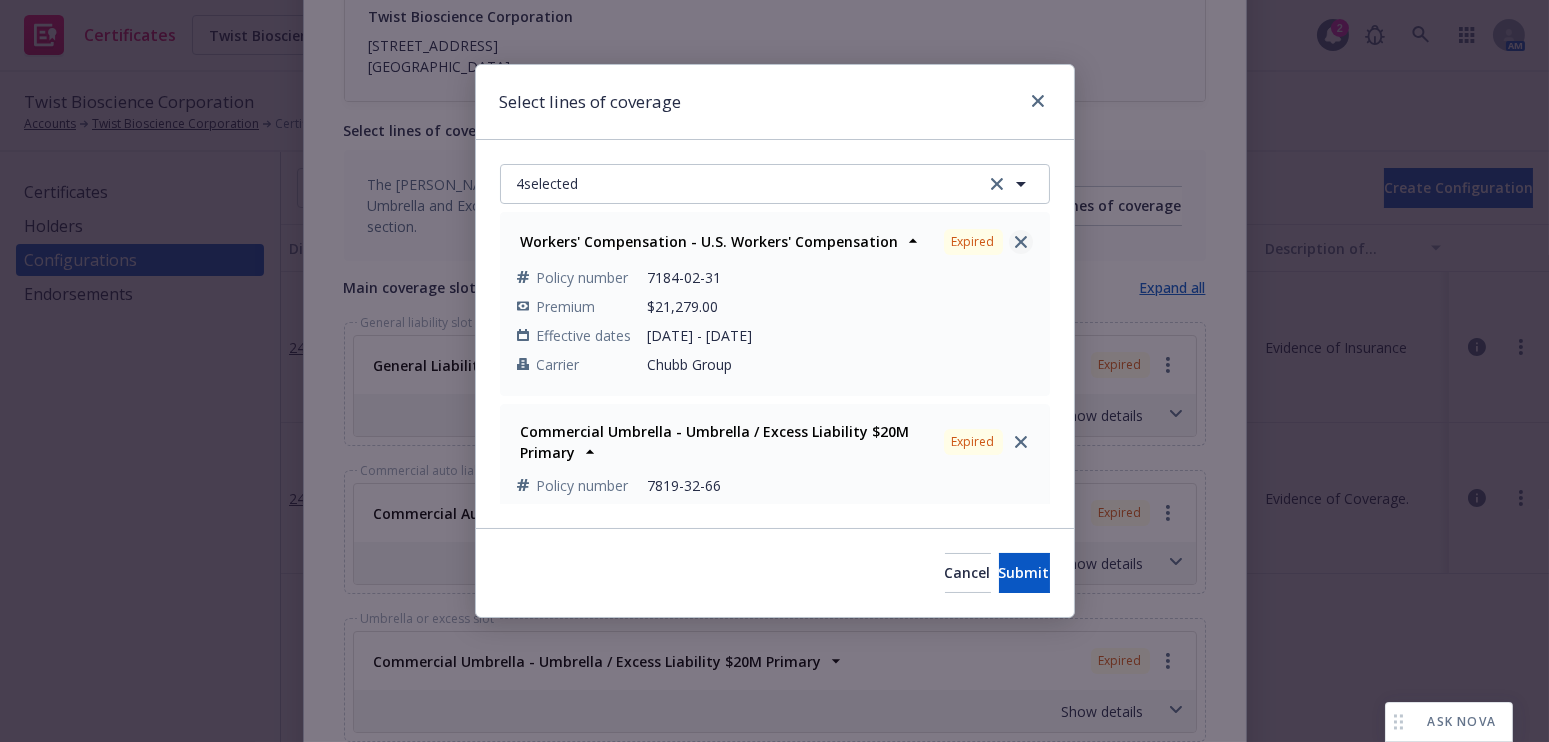 click 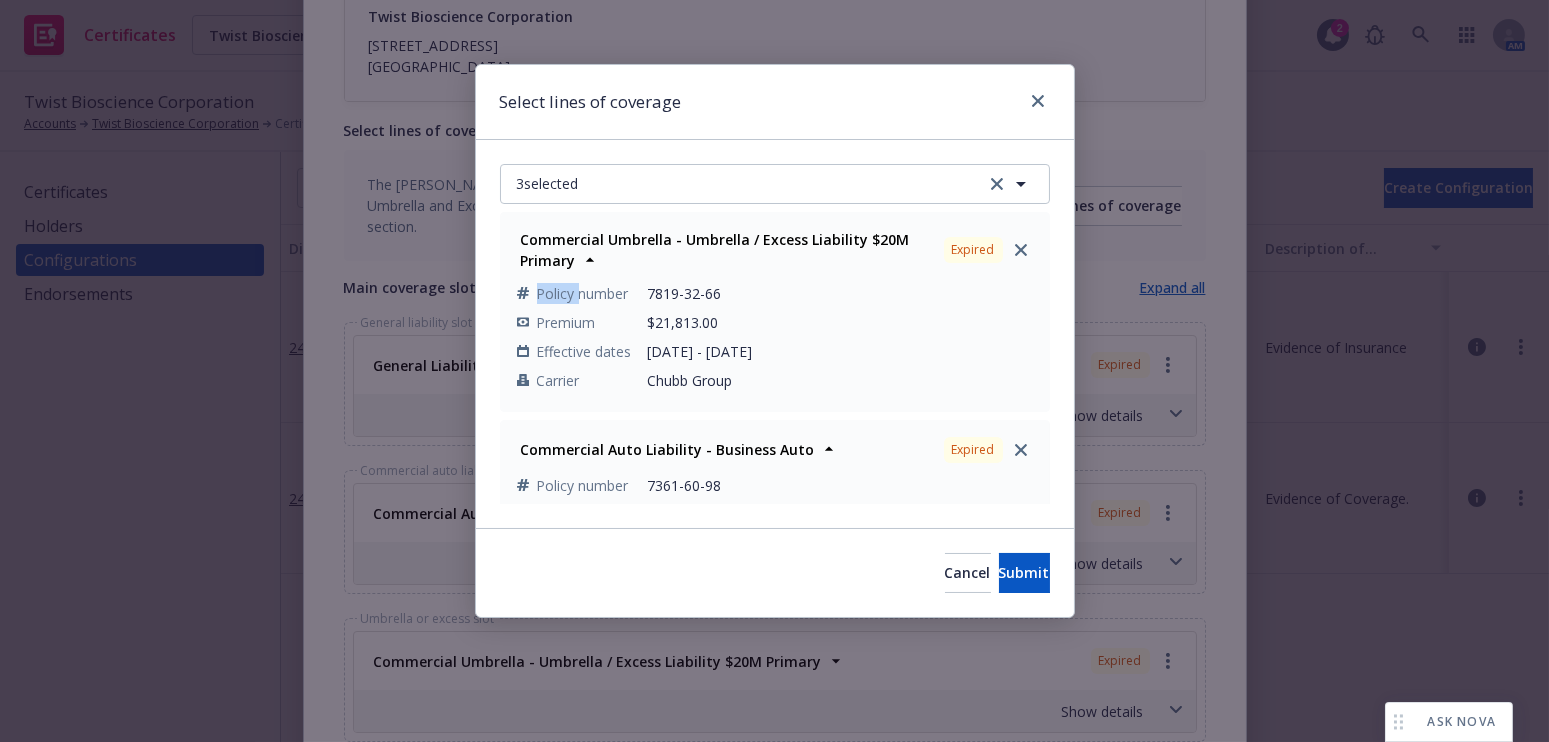click on "Expired" at bounding box center (988, 250) 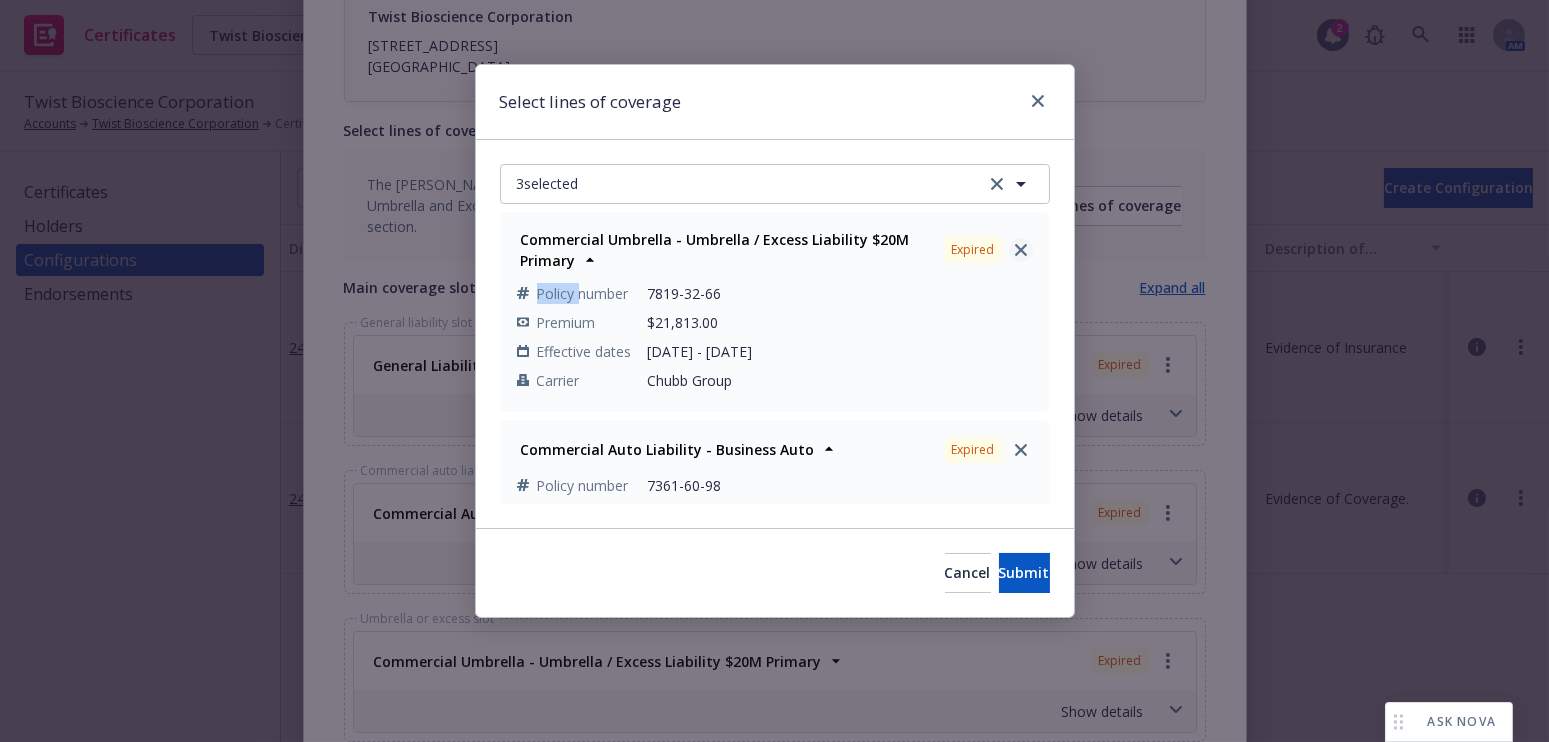 click 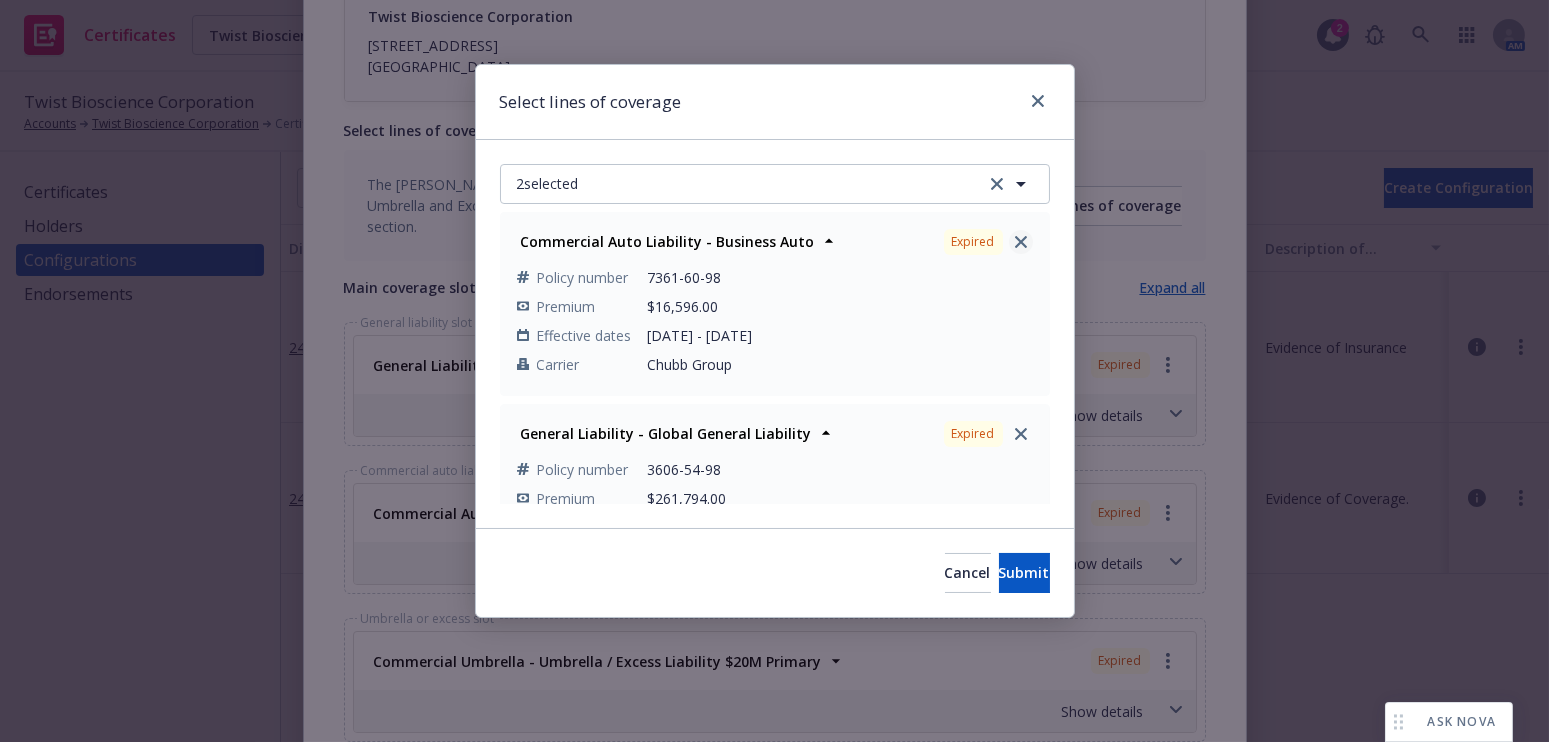 click at bounding box center (1021, 242) 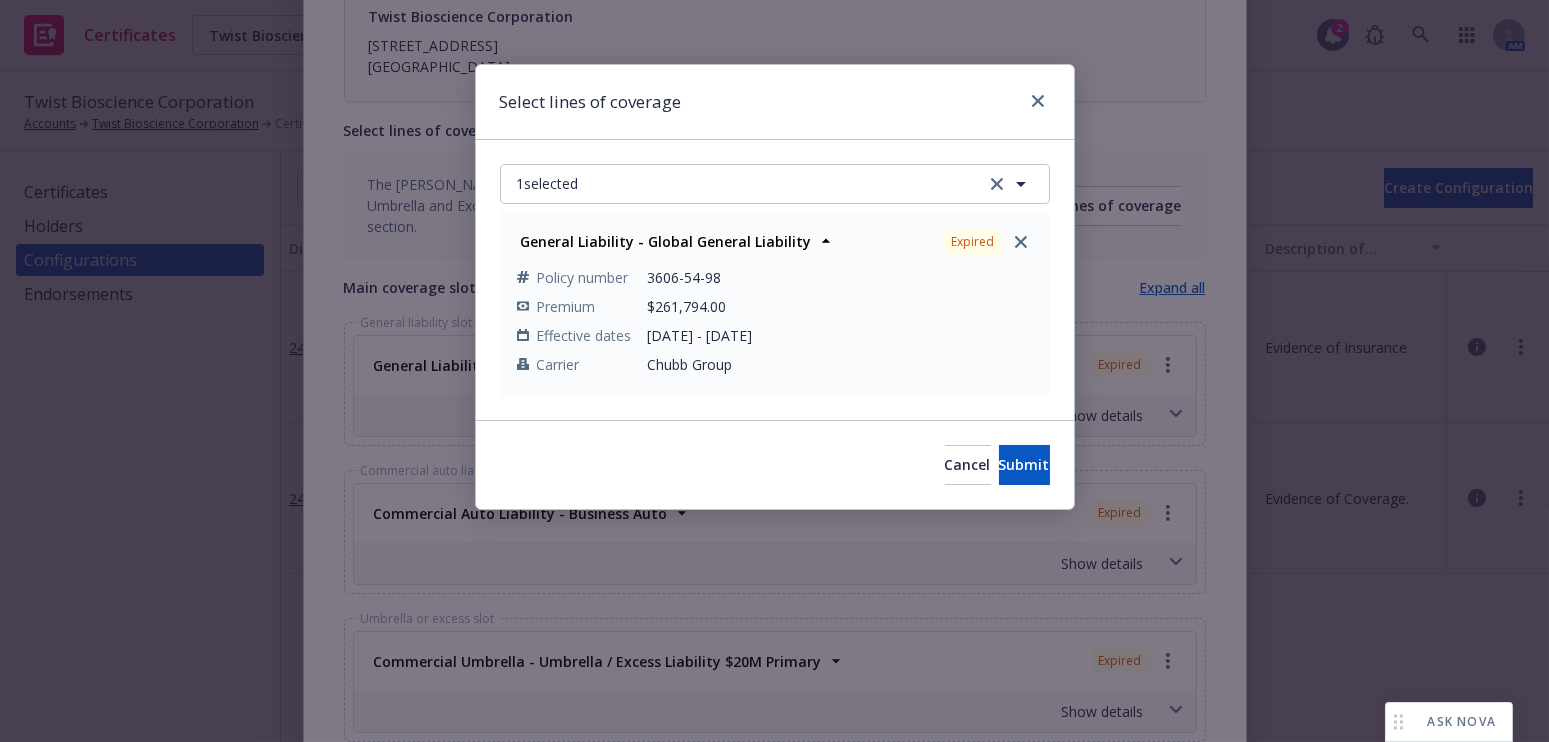 click 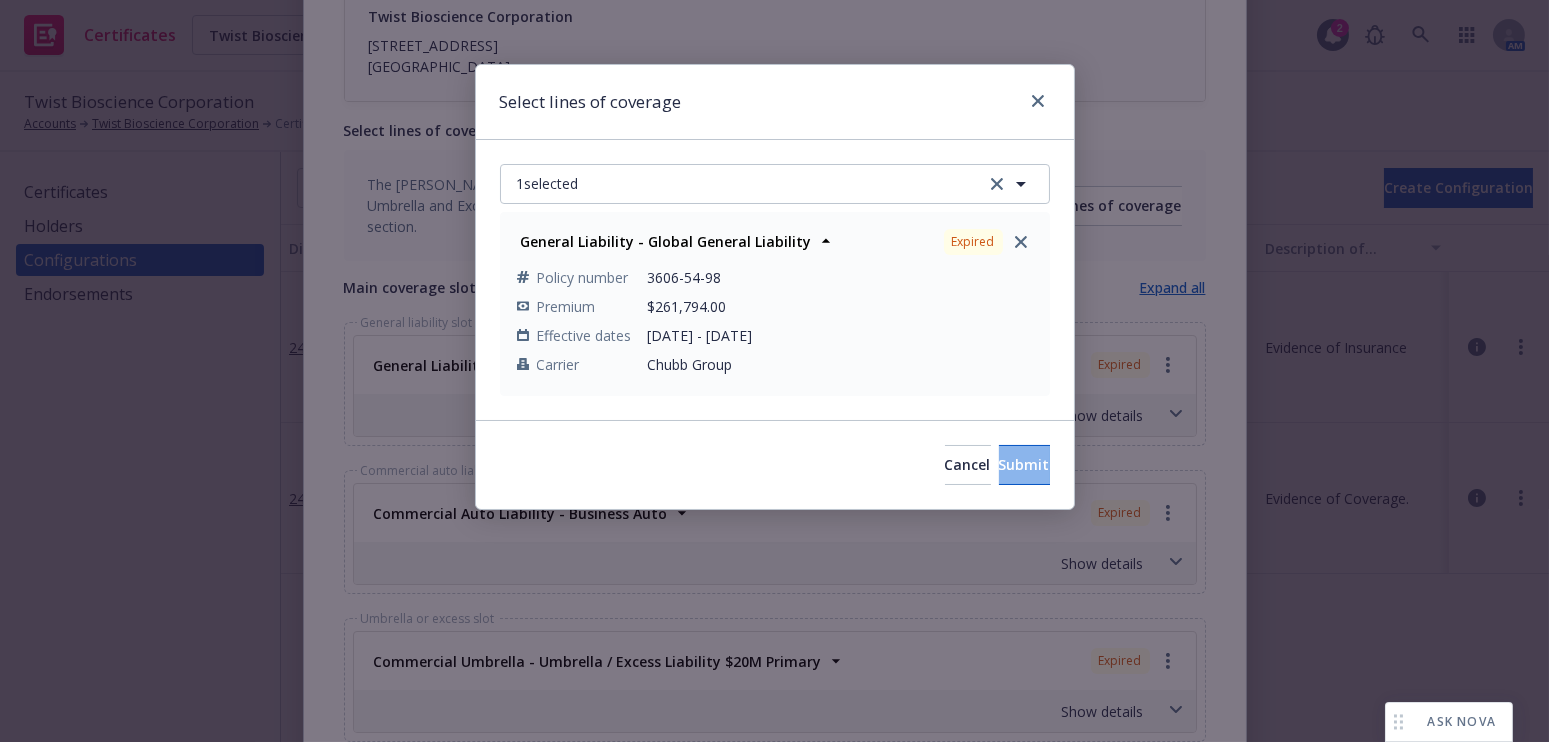 click on "Cancel Submit" at bounding box center [775, 464] 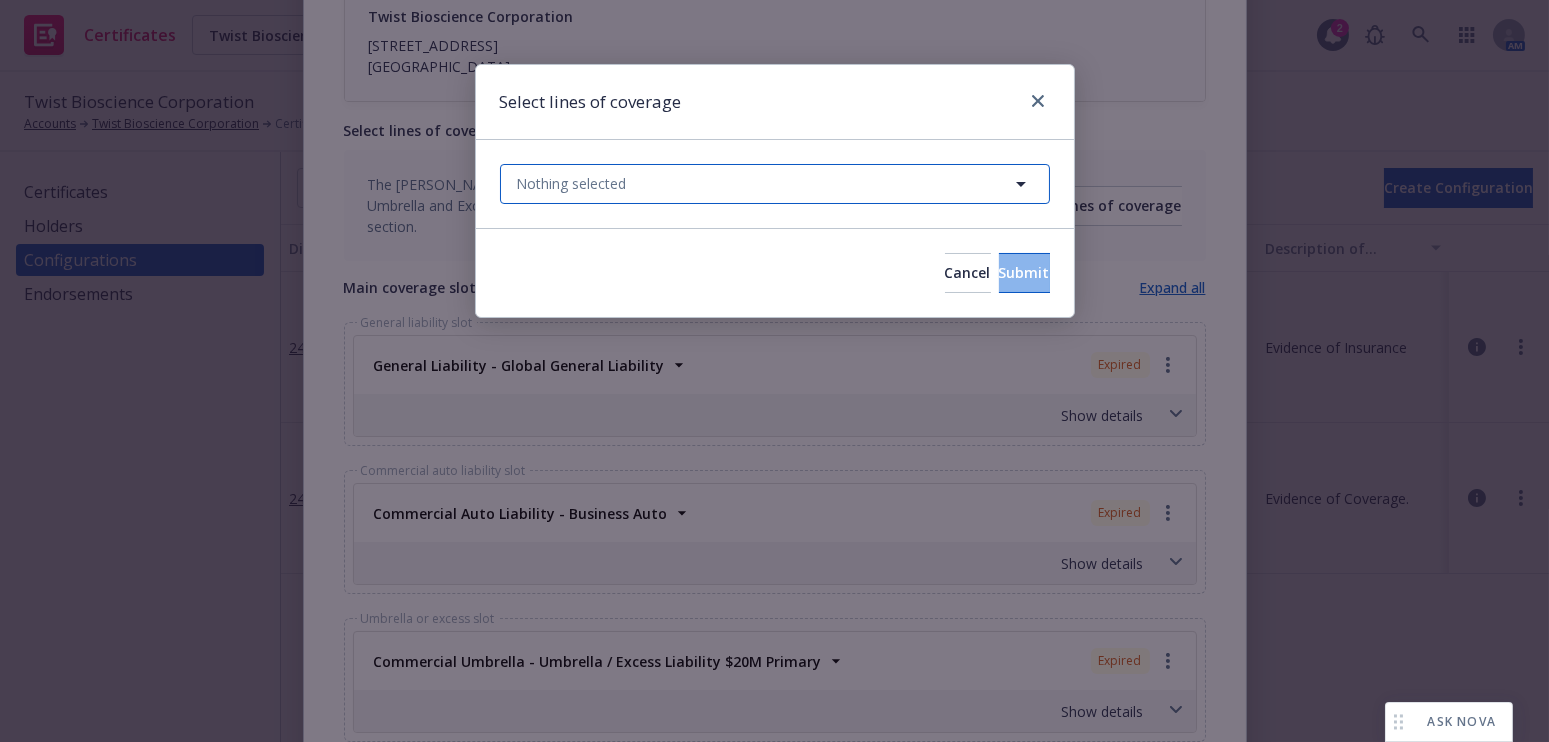 click on "Nothing selected" at bounding box center (775, 184) 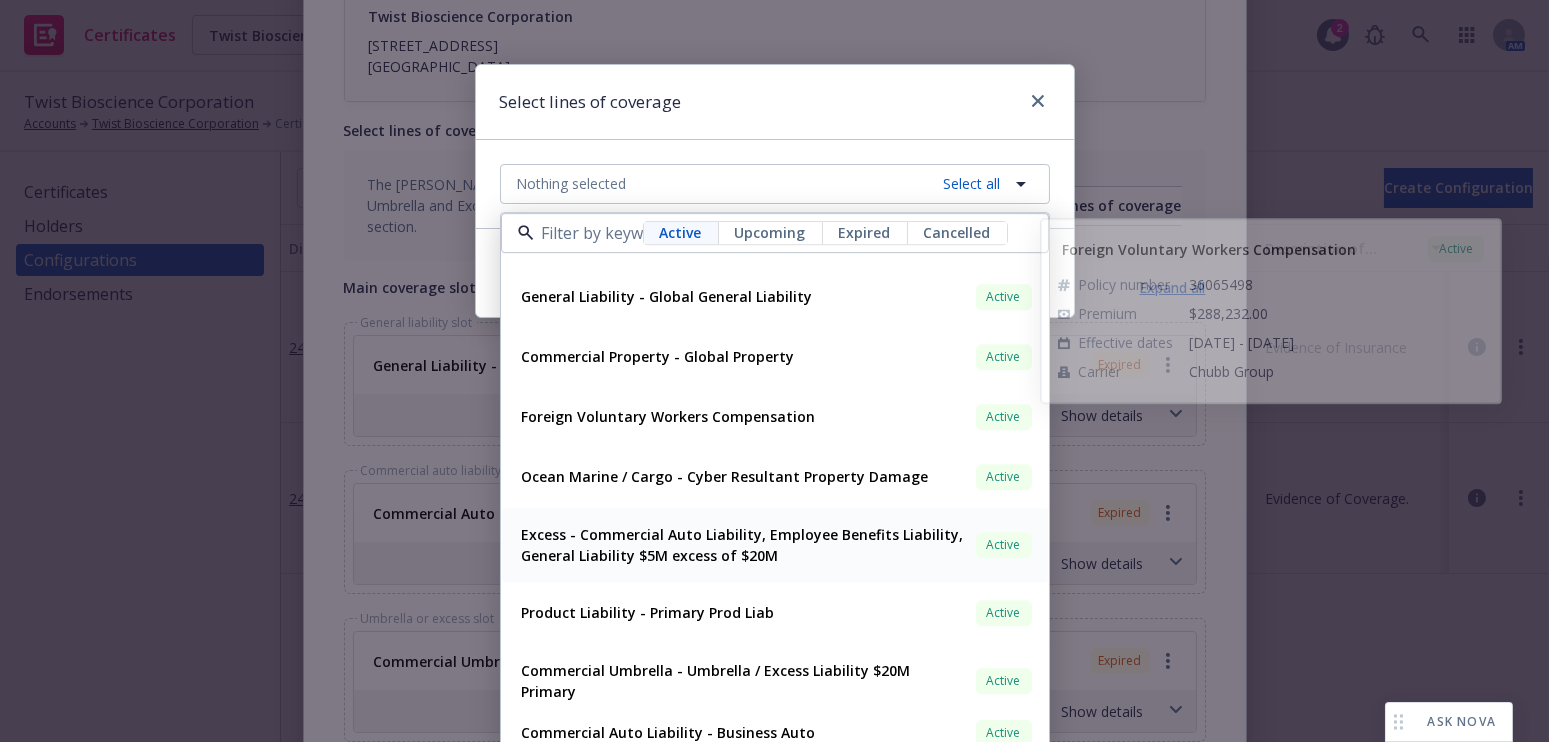 scroll, scrollTop: 484, scrollLeft: 0, axis: vertical 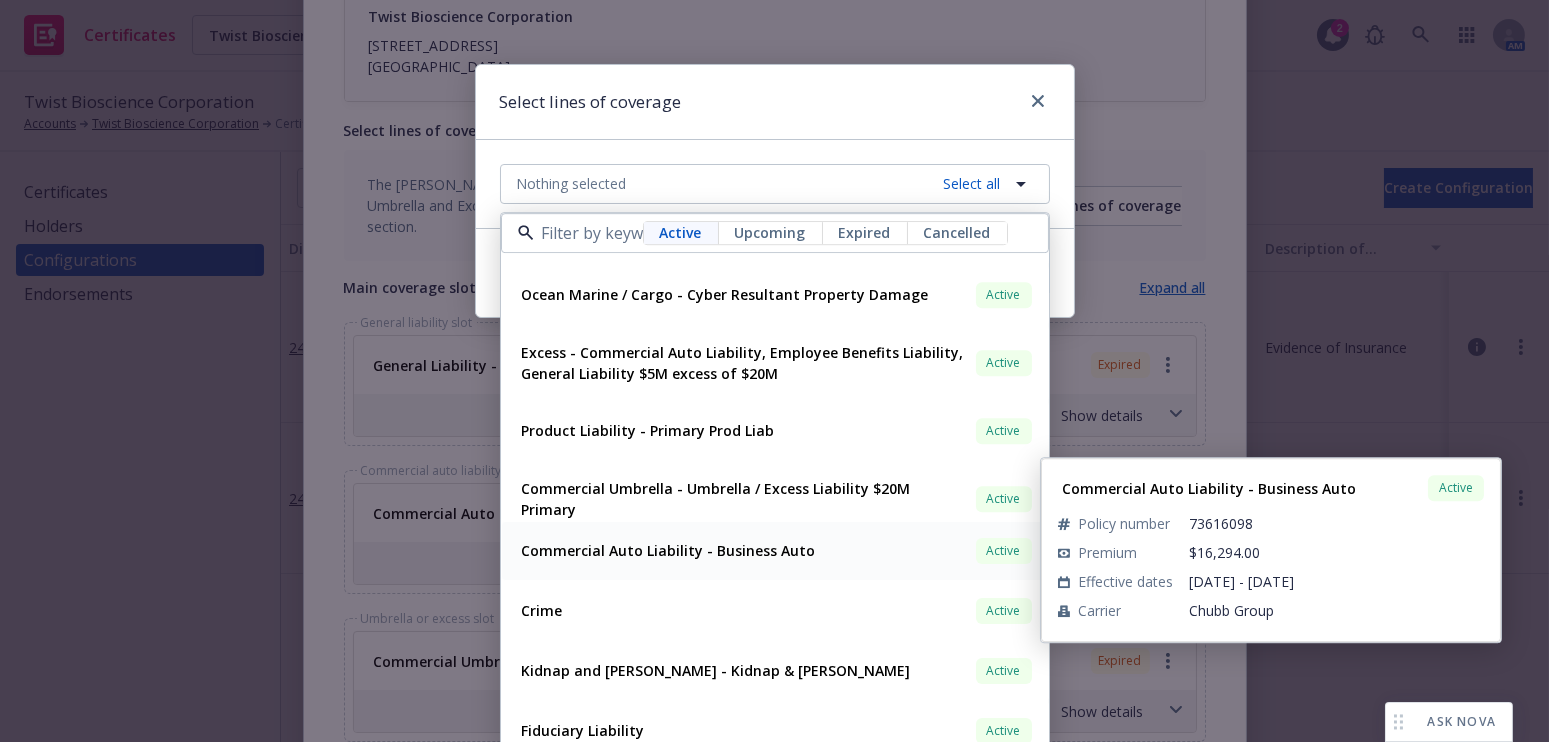 click on "Commercial Auto Liability - Business Auto" at bounding box center (669, 550) 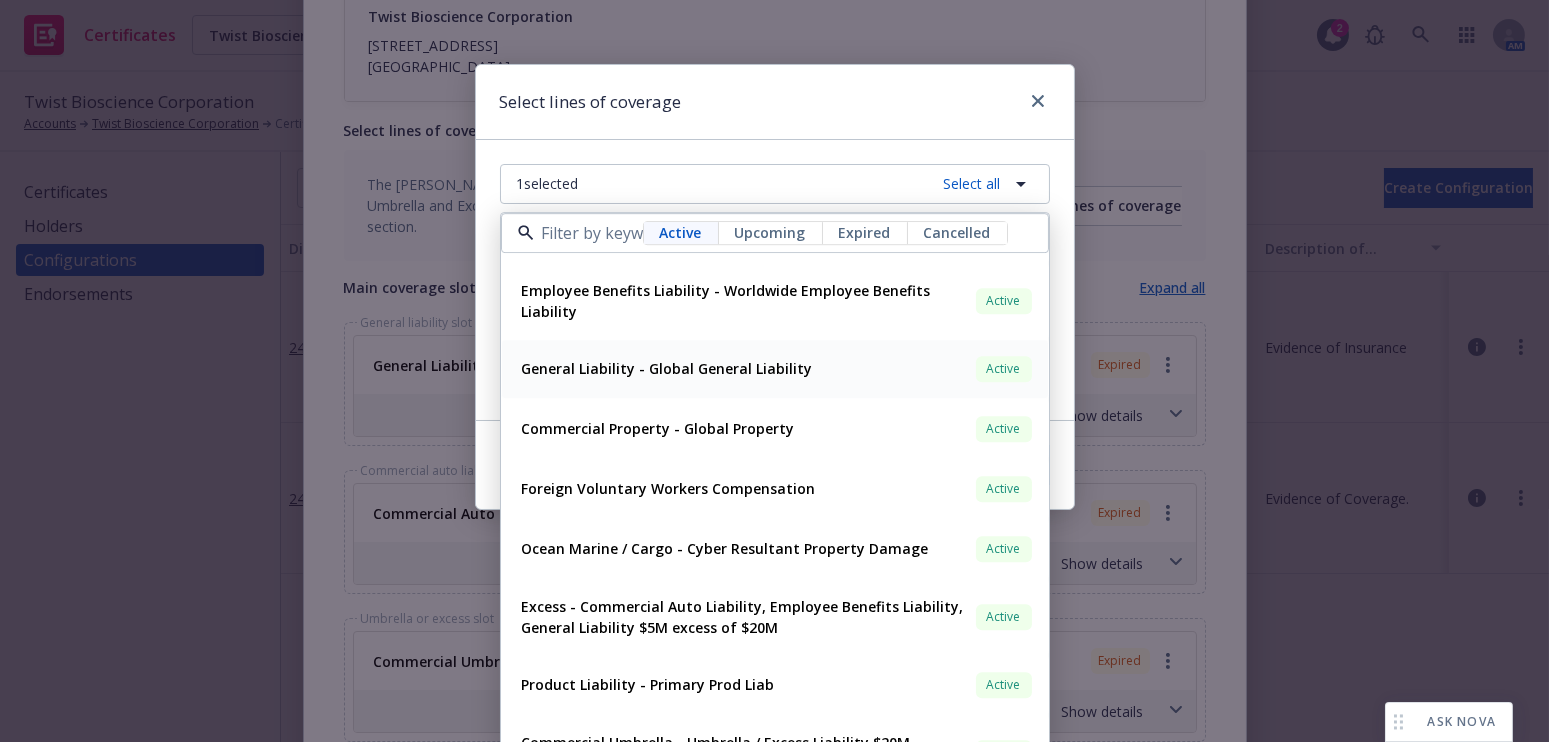 scroll, scrollTop: 211, scrollLeft: 0, axis: vertical 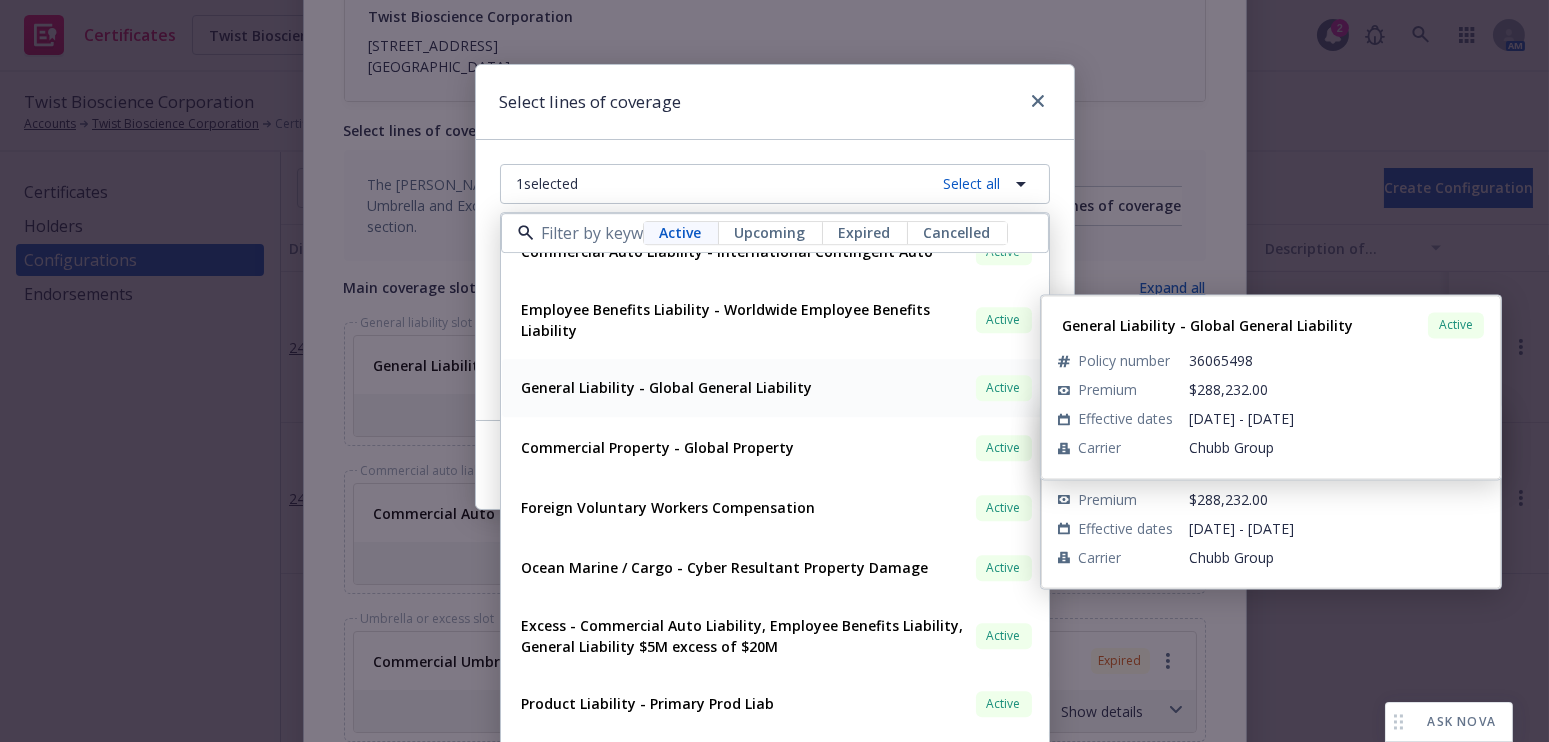 click on "General Liability - Global General Liability" at bounding box center (667, 387) 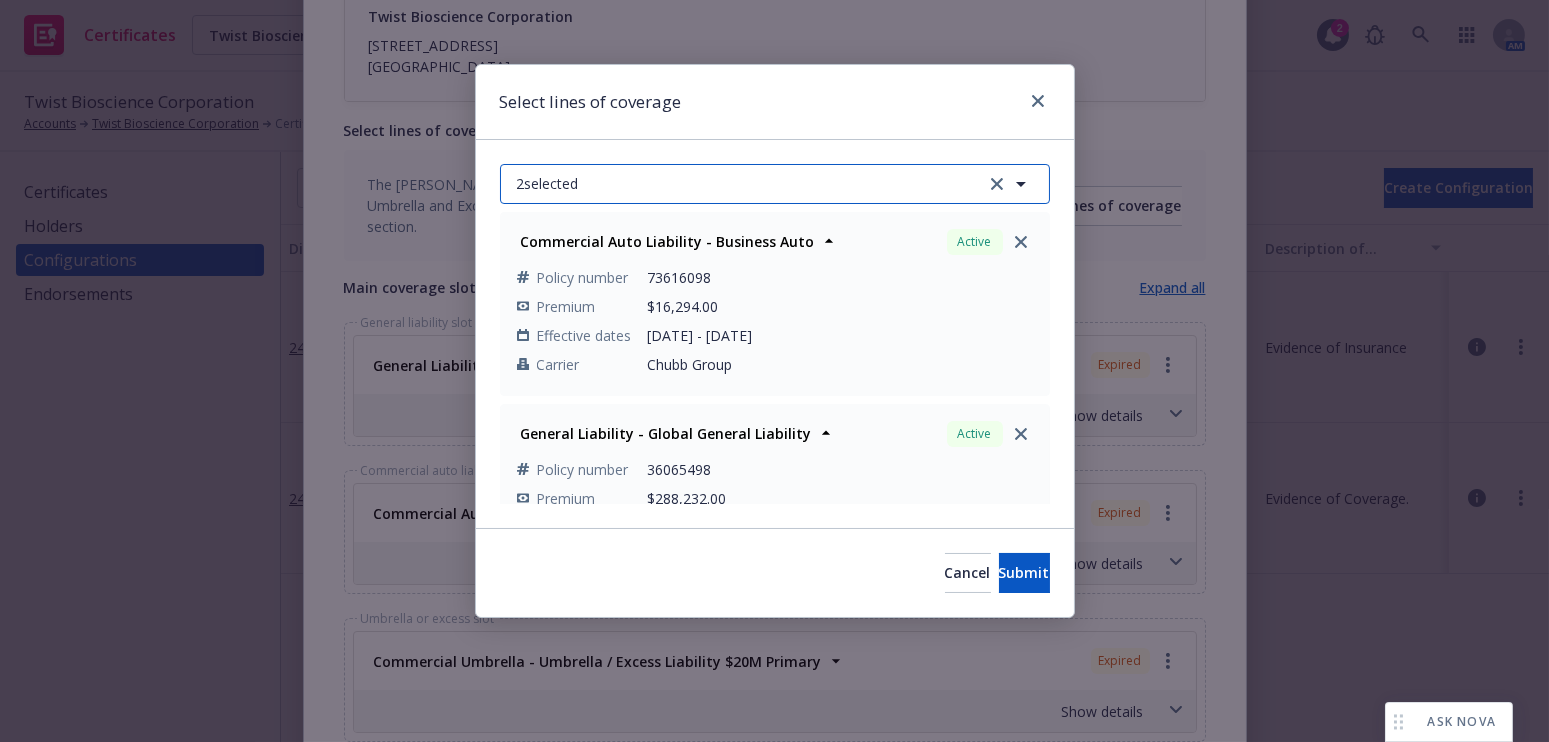 click on "2  selected" at bounding box center (775, 184) 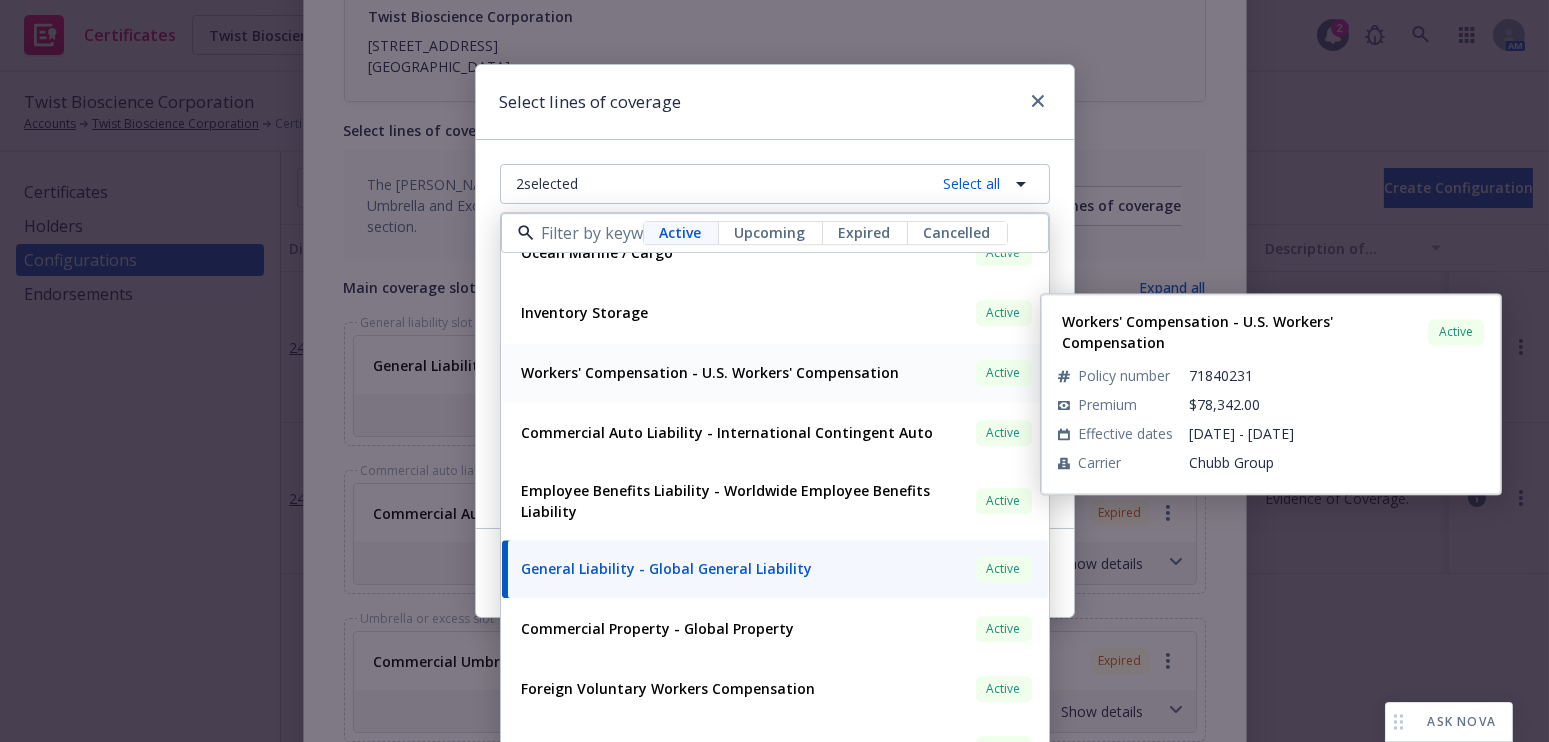 scroll, scrollTop: 0, scrollLeft: 0, axis: both 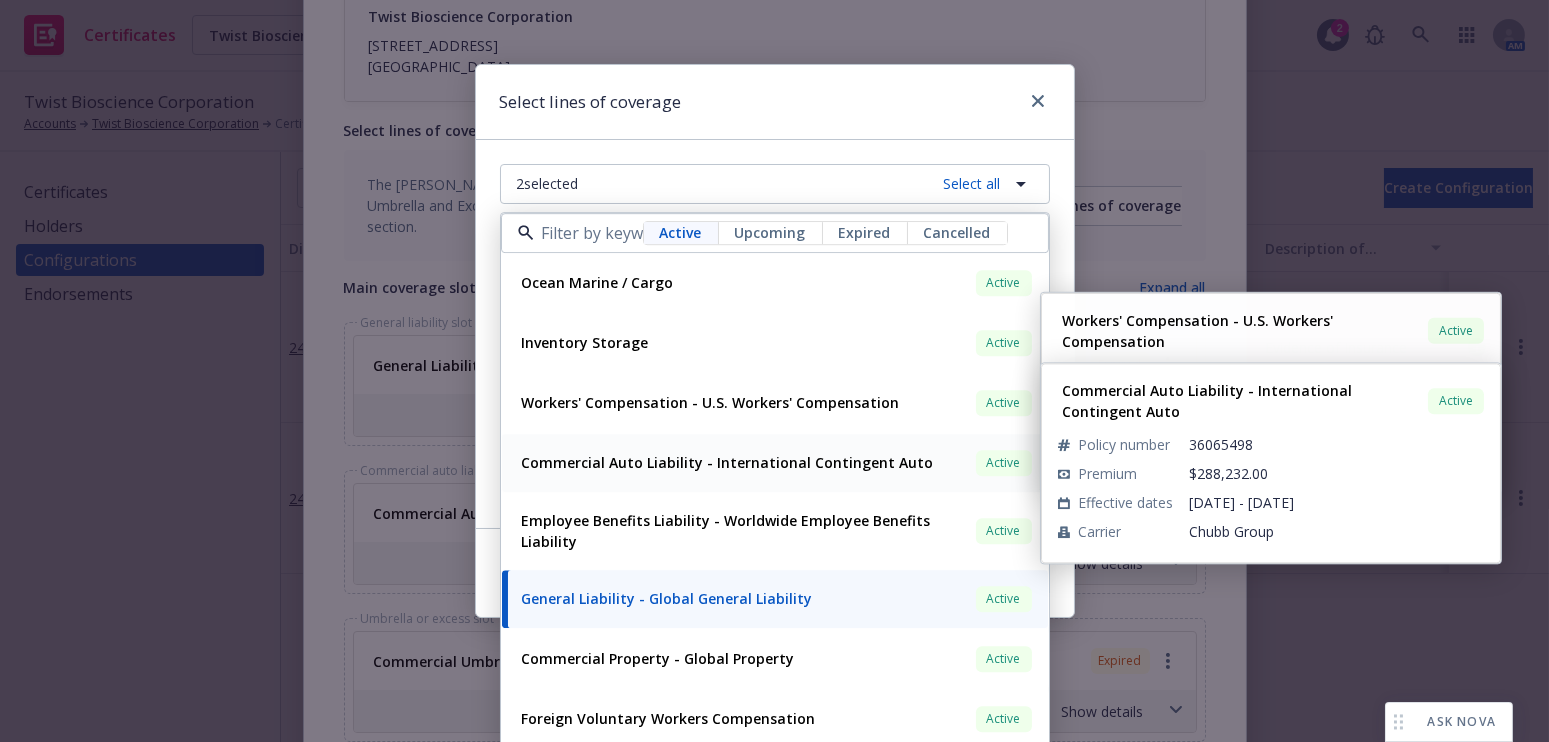 click on "Commercial Auto Liability - International Contingent Auto" at bounding box center [728, 462] 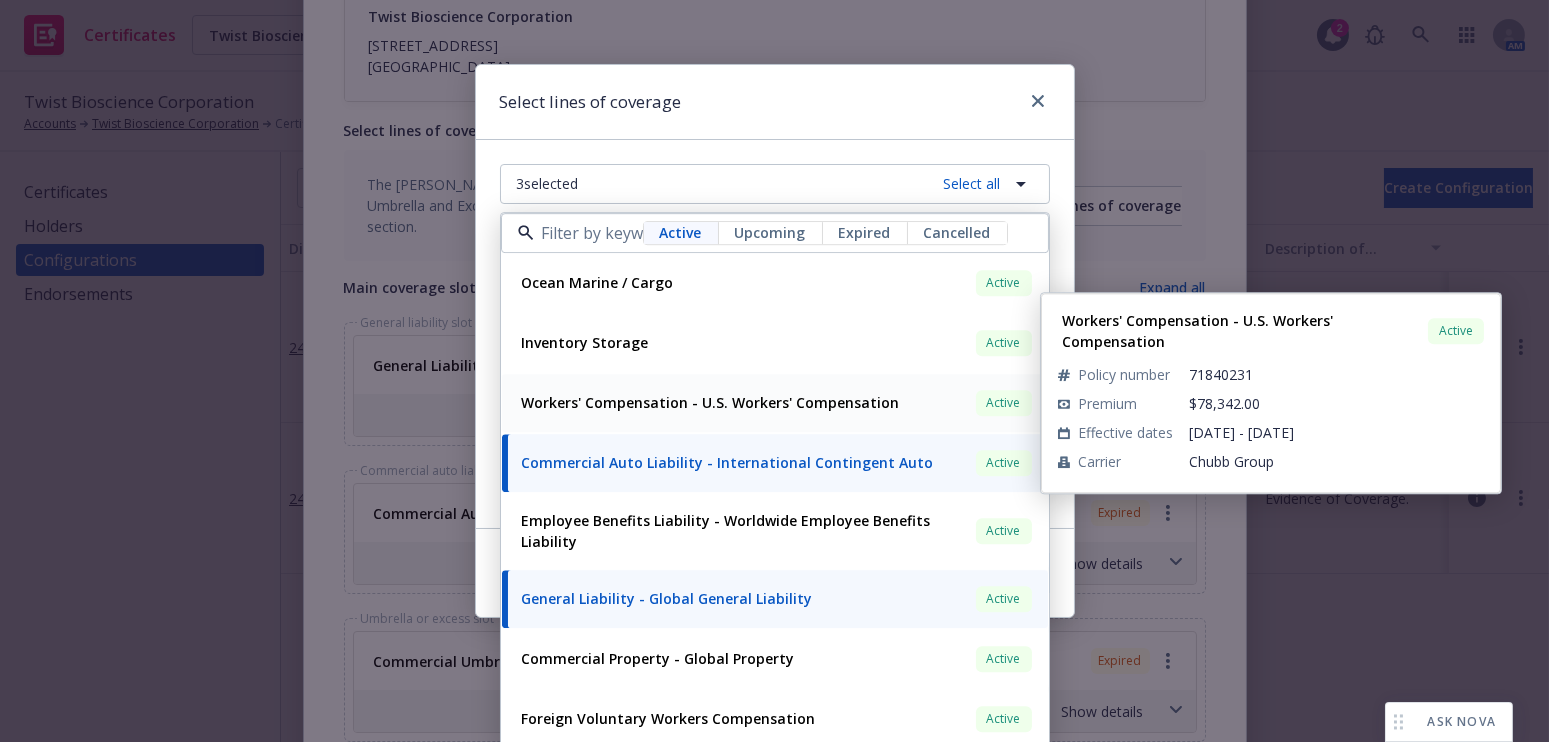 click on "Workers' Compensation - U.S. Workers' Compensation" at bounding box center (711, 402) 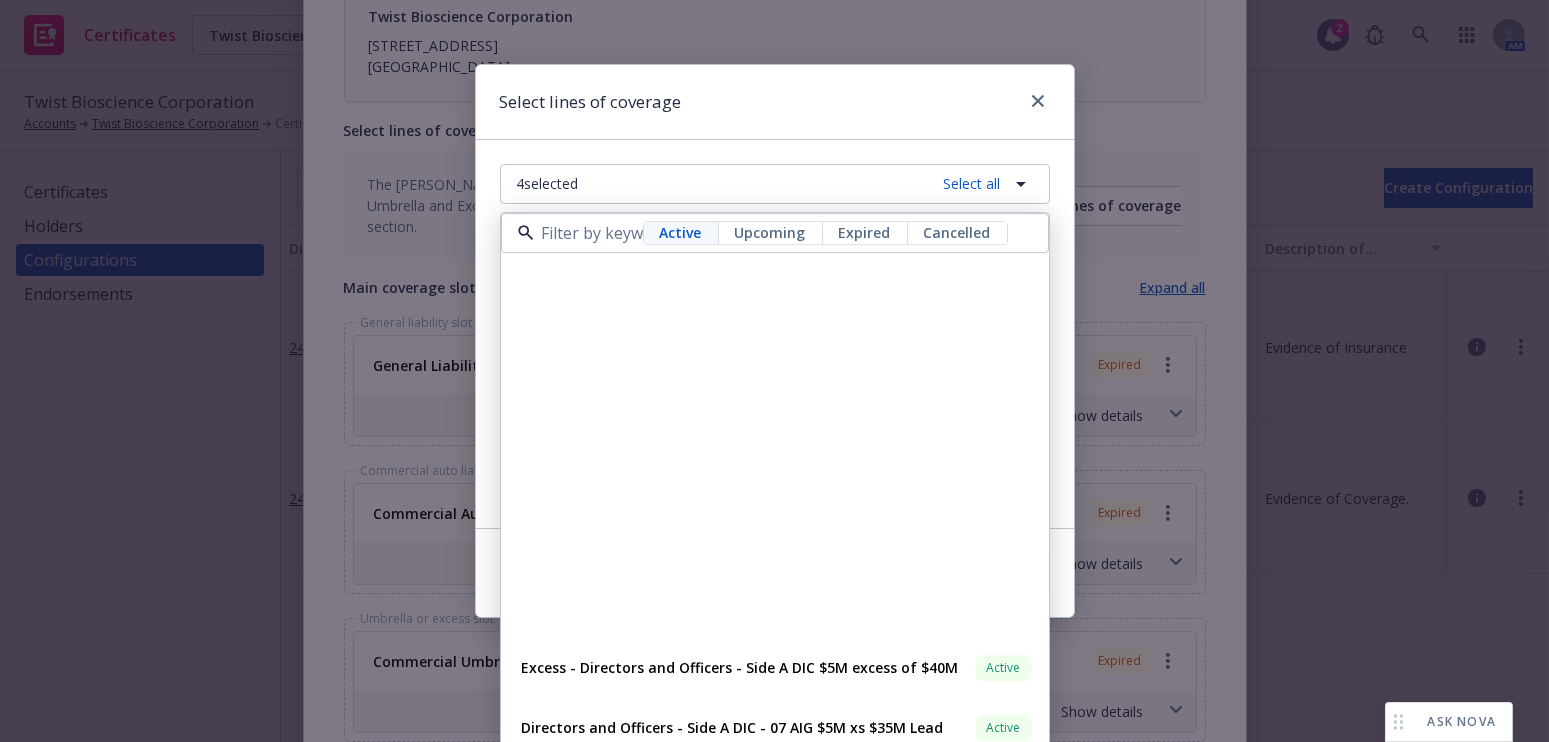 scroll, scrollTop: 1181, scrollLeft: 0, axis: vertical 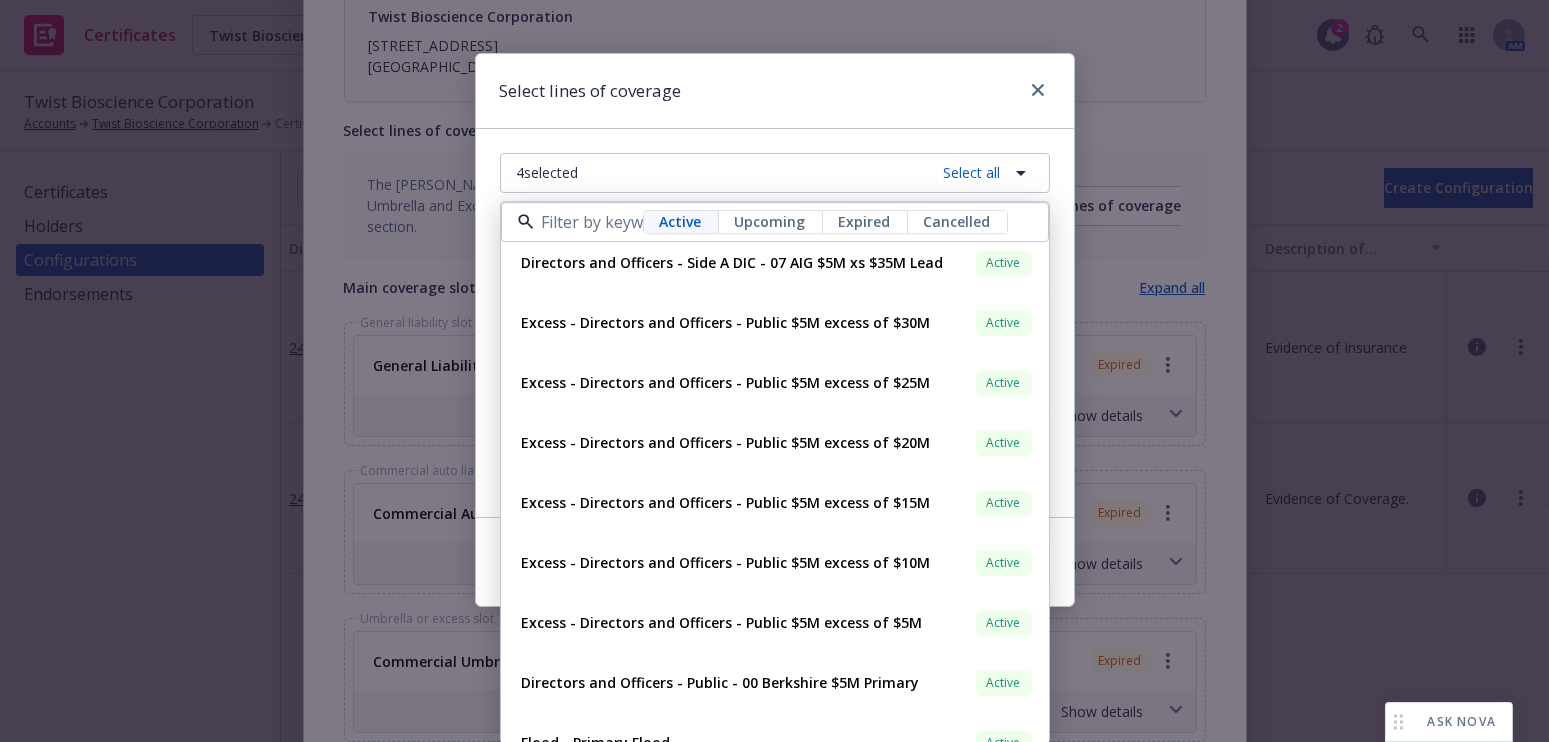 click on "4  selected Select all Active Upcoming Expired Cancelled Excess - Directors and Officers - Side A DIC $5M excess of $40M Active Policy number HN-0303-5308-103024 Premium $25,500.00 Effective dates [DATE] - [DATE] Carrier [PERSON_NAME] Insurance Group Directors and Officers - Side A DIC - 07 AIG $5M xs $35M Lead  Active Policy number [PHONE_NUMBER] Premium $32,500.00 Effective dates [DATE] - [DATE] Carrier AIG Excess - Directors and Officers - Public $5M excess of $30M Active Policy number SGC 1074-02 Premium $79,500.00 Effective dates [DATE] - [DATE] Carrier Canopius Group Limited Excess - Directors and Officers - Public $5M excess of $25M Active Policy number ORPRO 12 105729 Premium $99,500.00 Effective dates [DATE] - [DATE] Carrier Old Republic General Insurance Group Excess - Directors and Officers - Public $5M excess of $20M Active Policy number 0313-5926 Premium $115,000.00 Effective dates [DATE] - [DATE] Carrier Allied World Assurance Company (AWAC) Active Policy number" at bounding box center [775, 323] 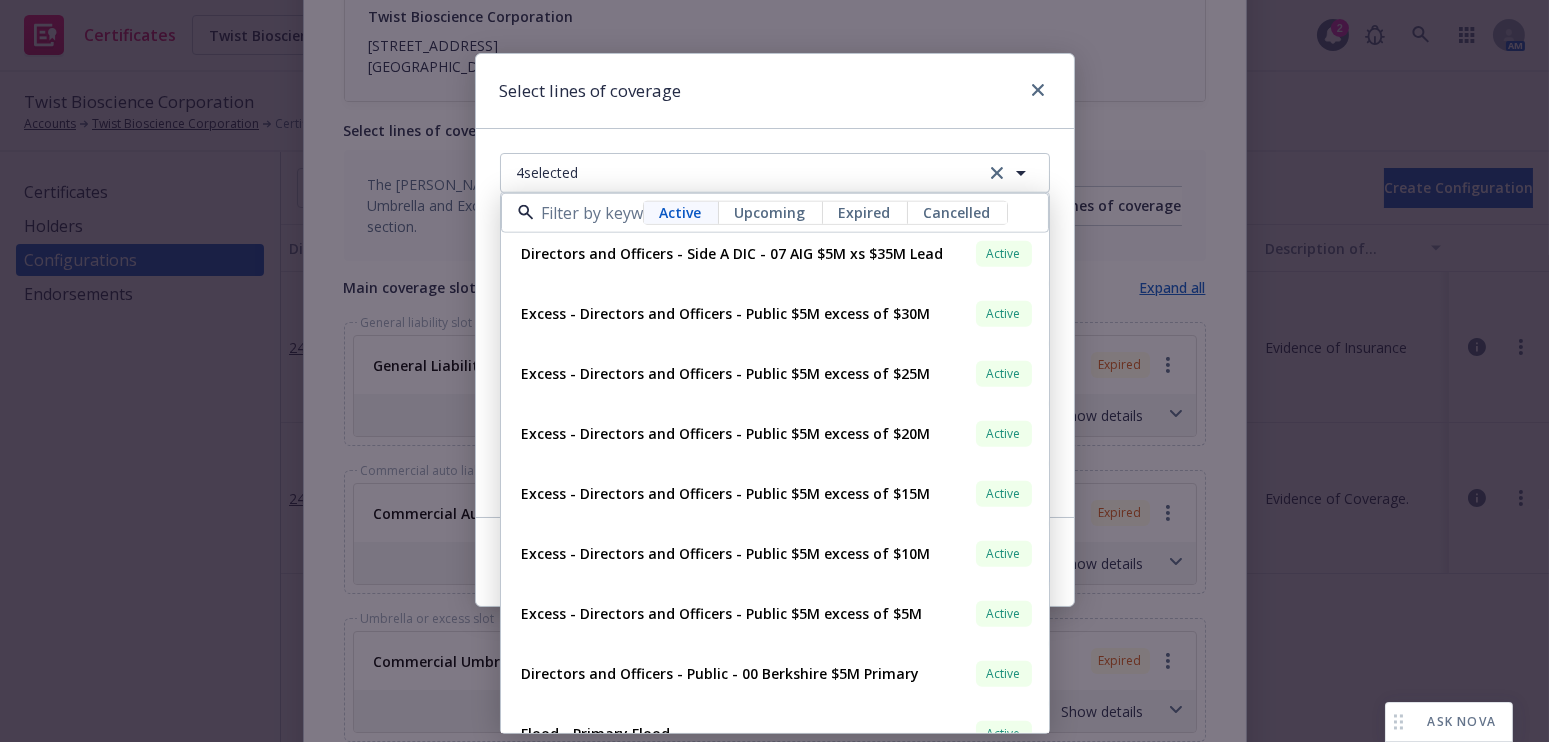 scroll, scrollTop: 0, scrollLeft: 0, axis: both 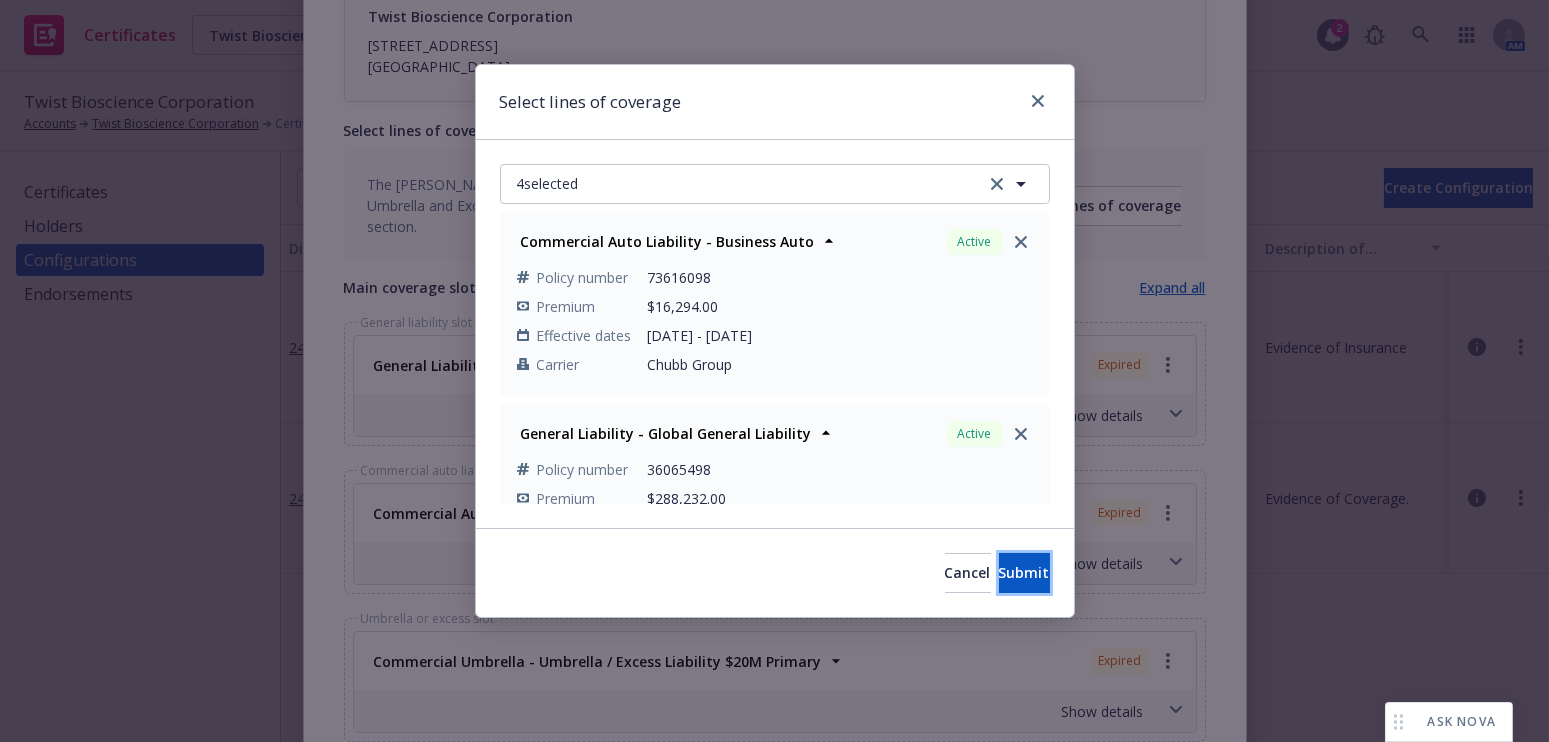 click on "Submit" at bounding box center [1024, 573] 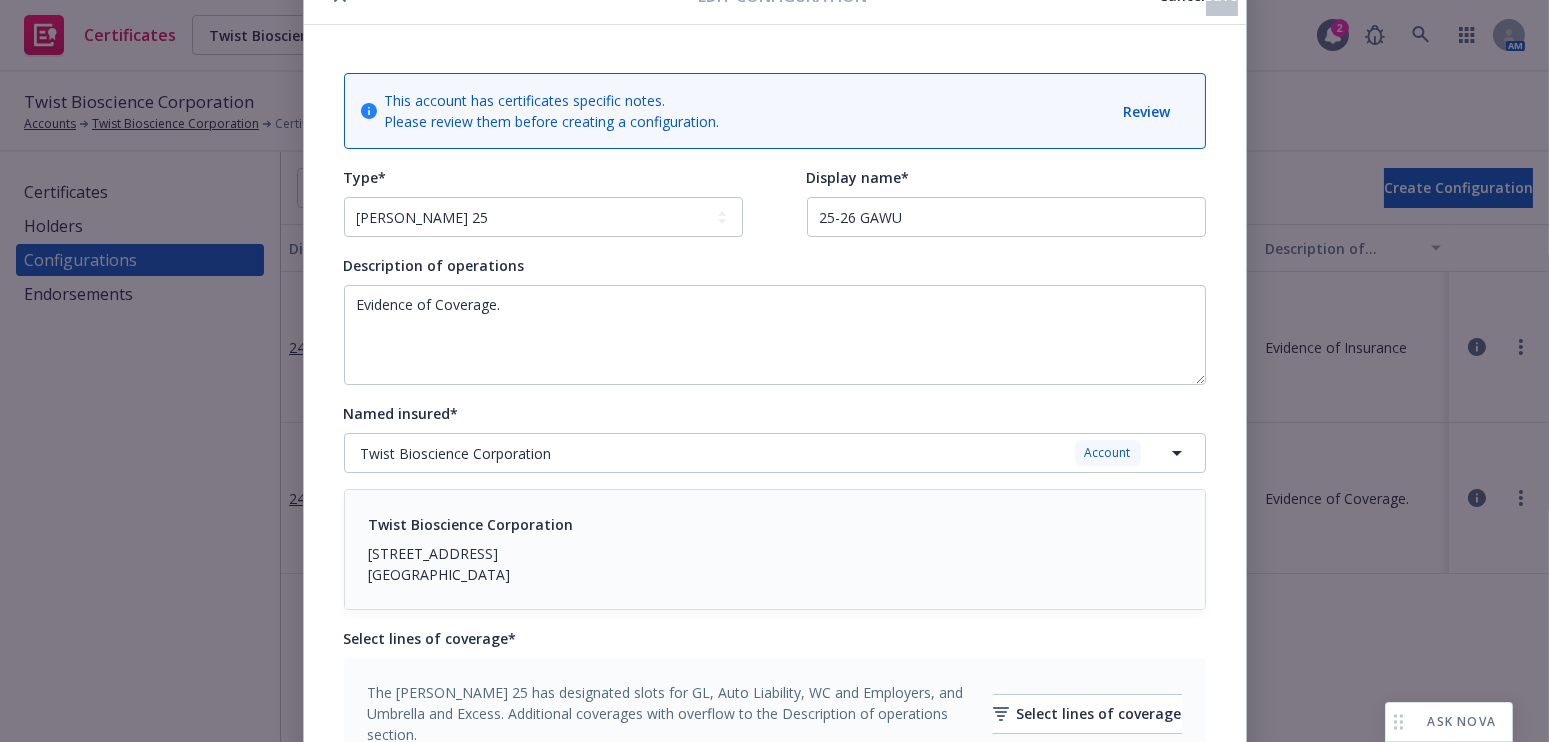 scroll, scrollTop: 0, scrollLeft: 0, axis: both 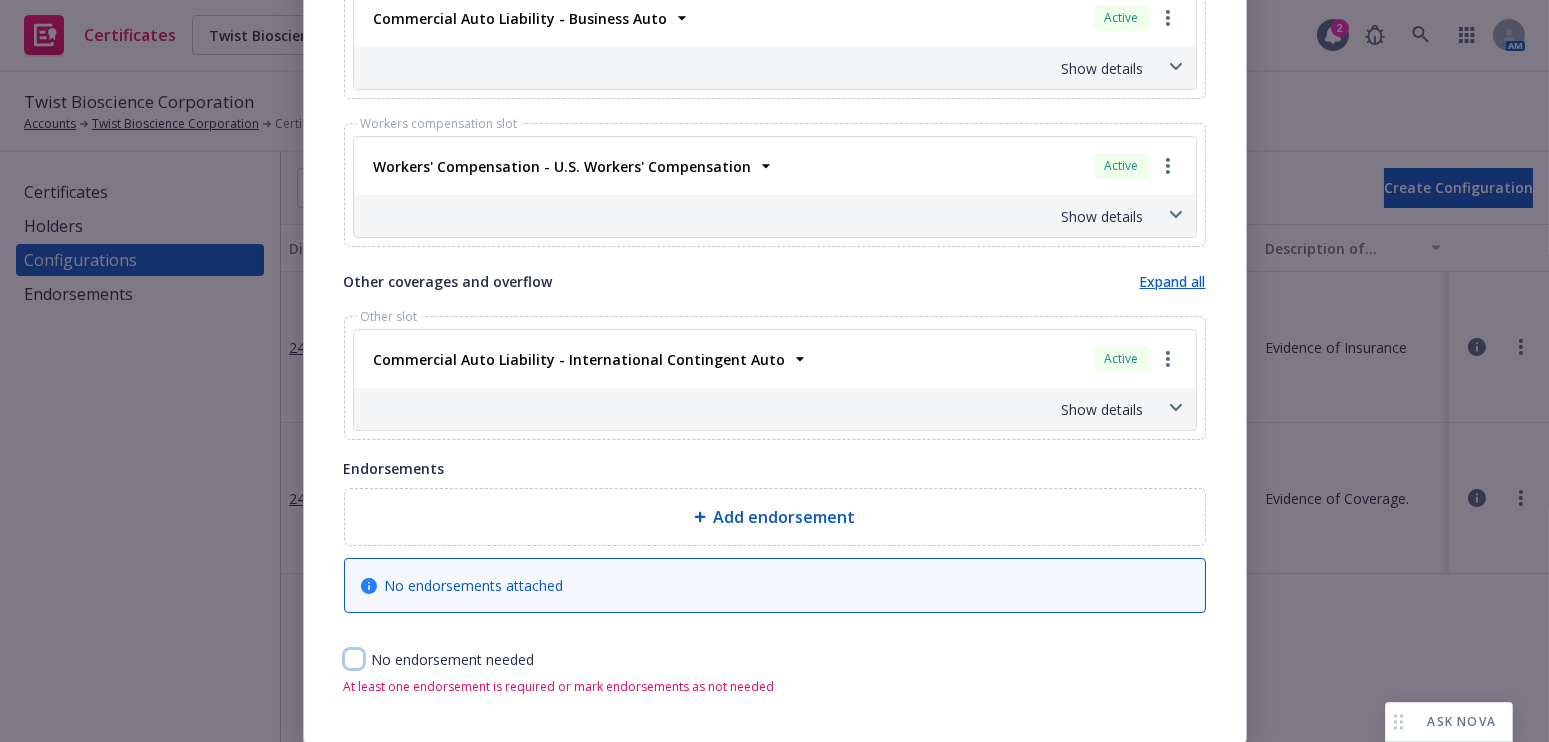 click at bounding box center (354, 659) 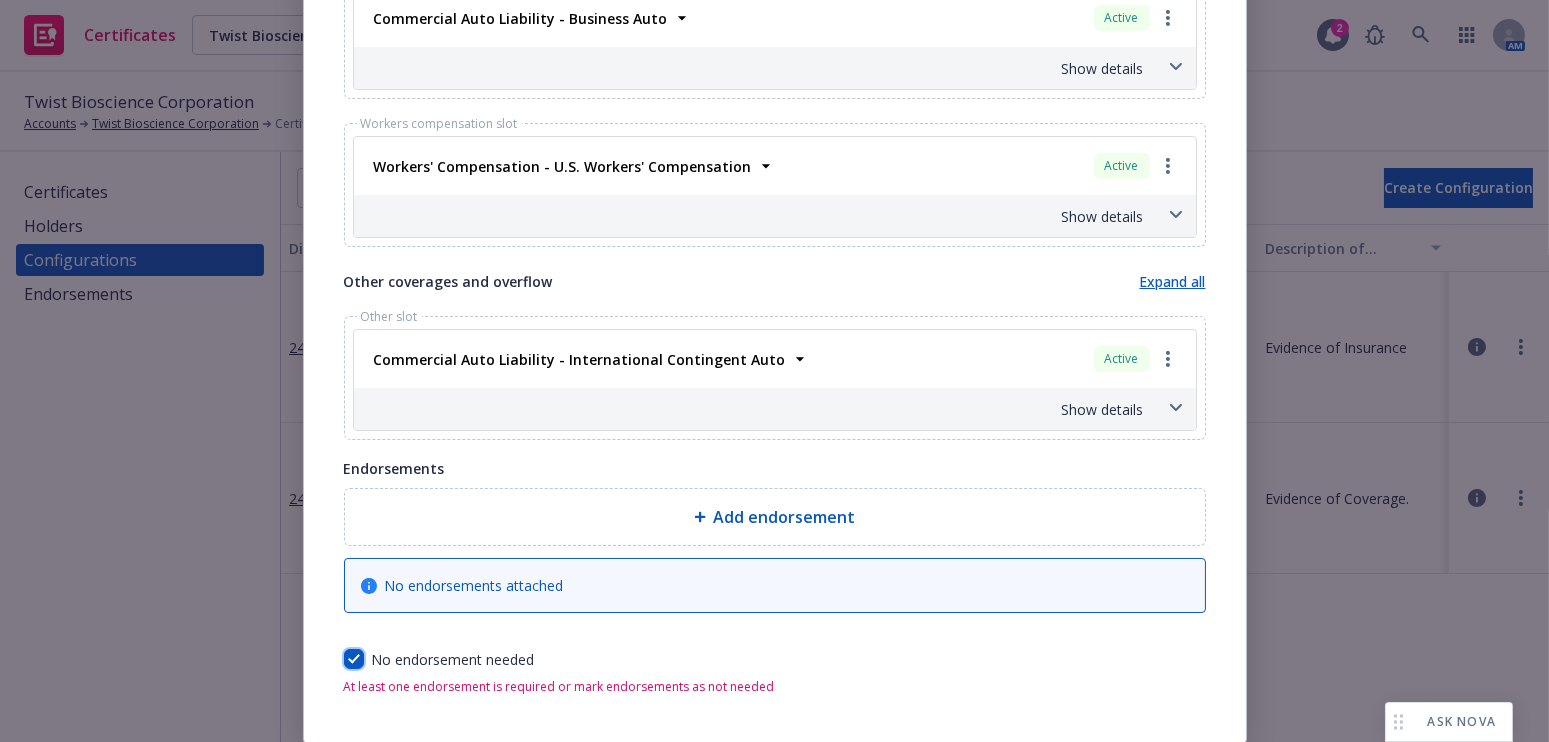 checkbox on "true" 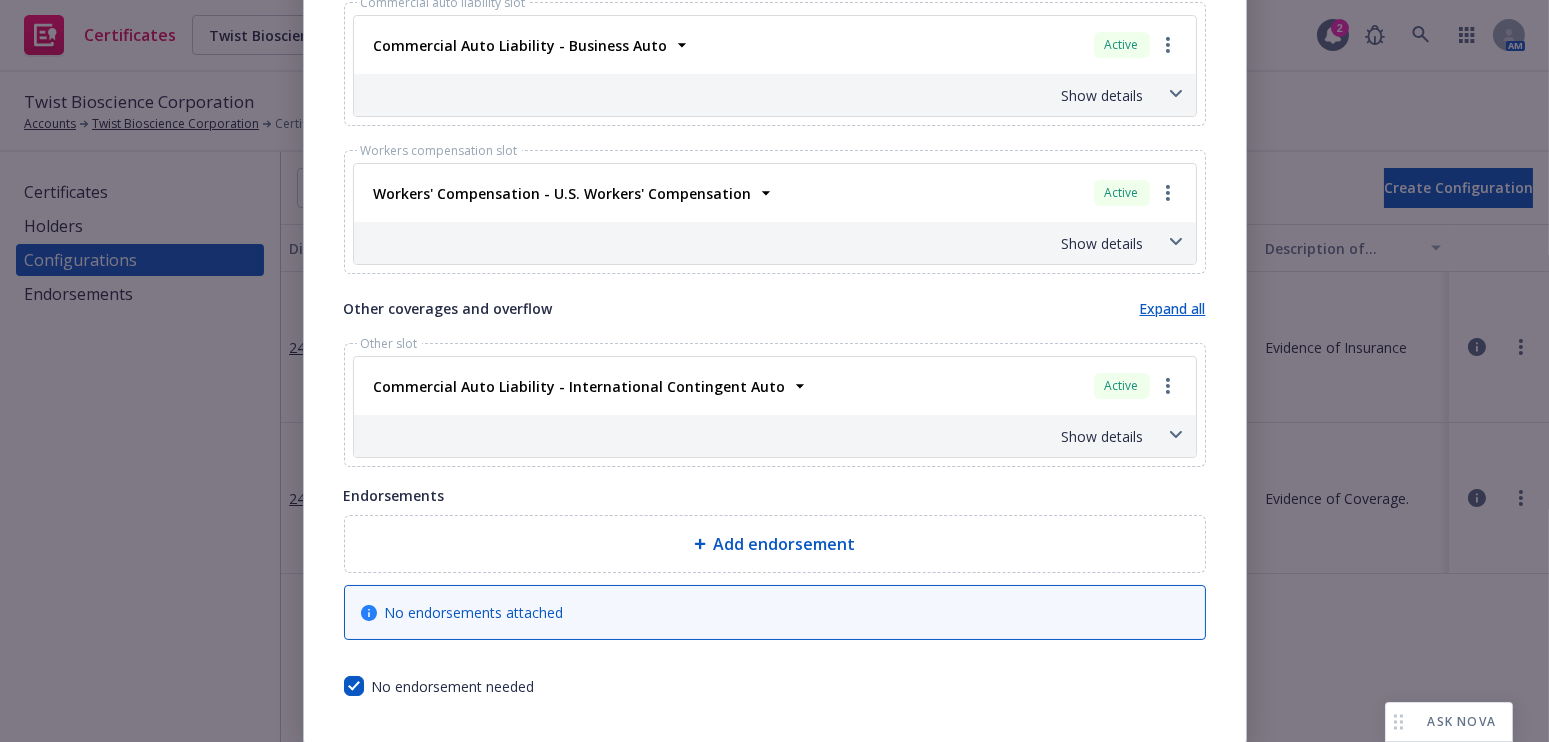scroll, scrollTop: 883, scrollLeft: 0, axis: vertical 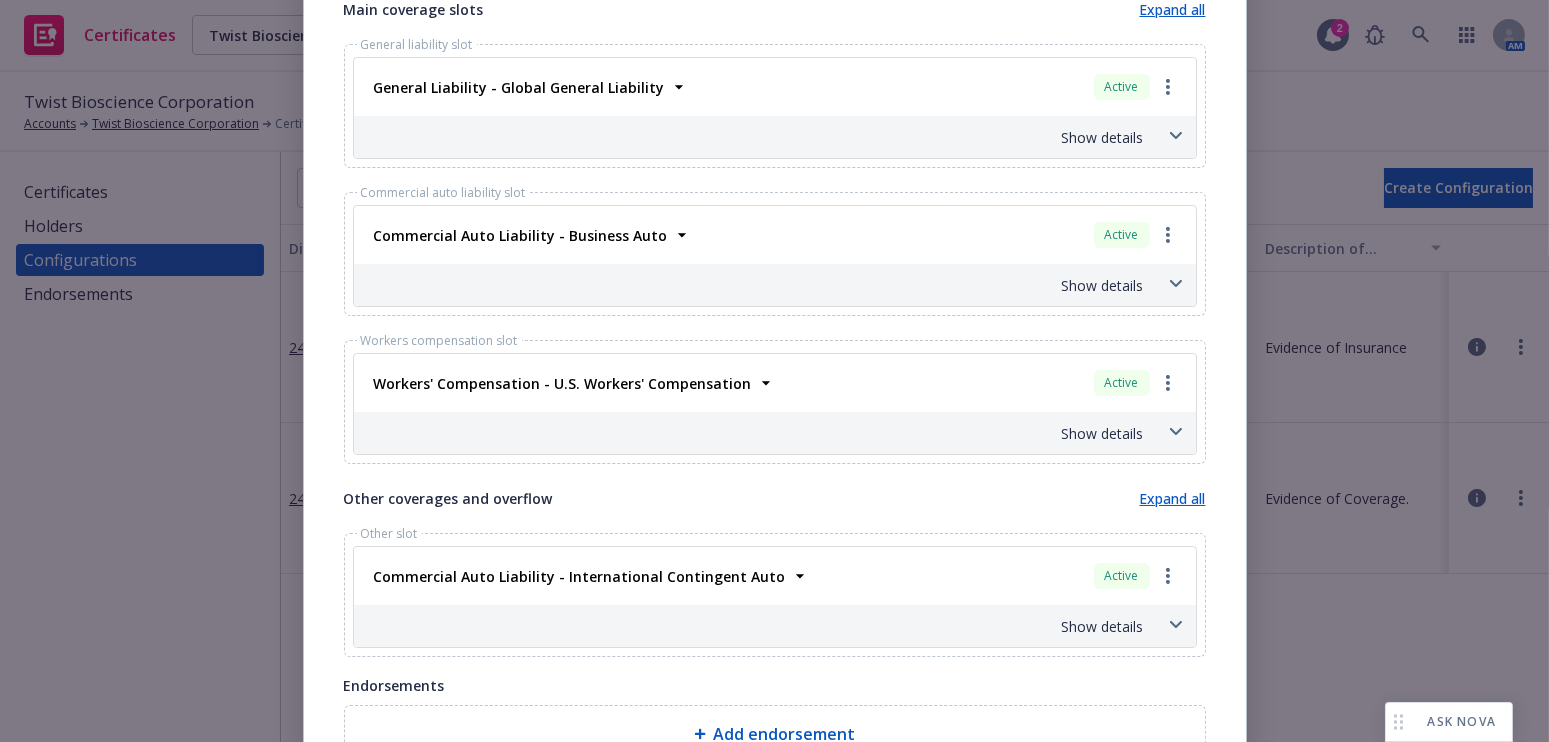 drag, startPoint x: 594, startPoint y: 485, endPoint x: 938, endPoint y: 90, distance: 523.7948 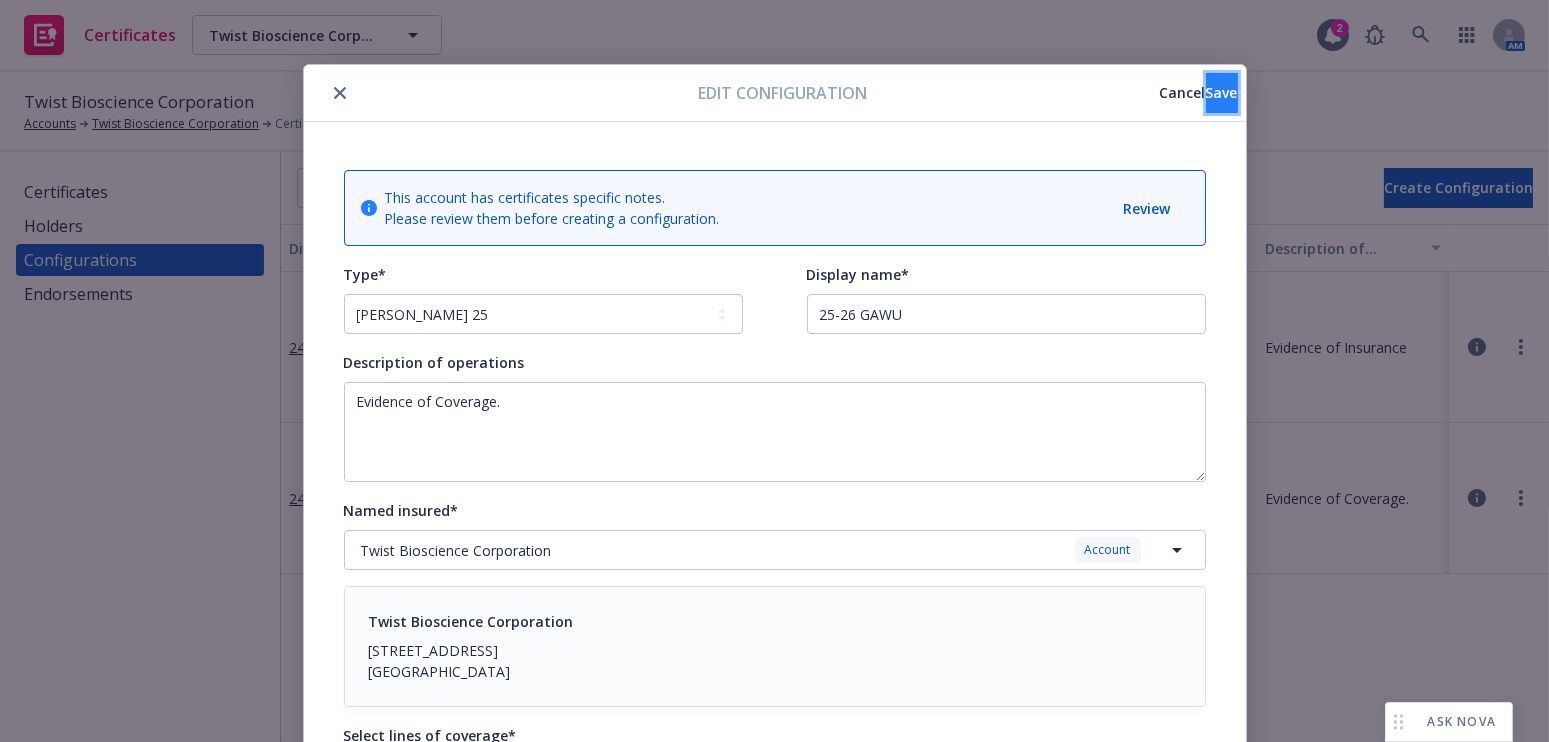click on "Save" at bounding box center (1222, 92) 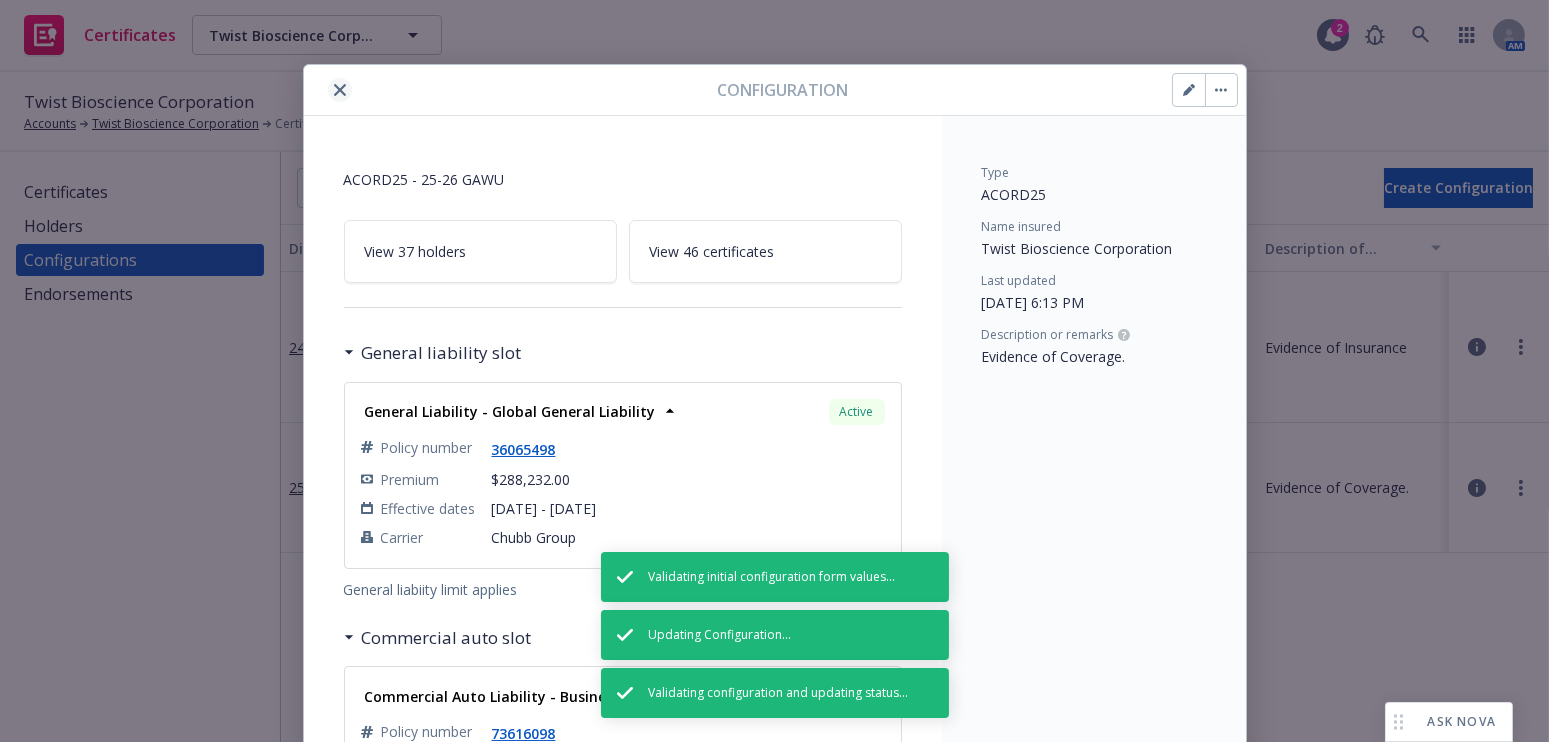 click 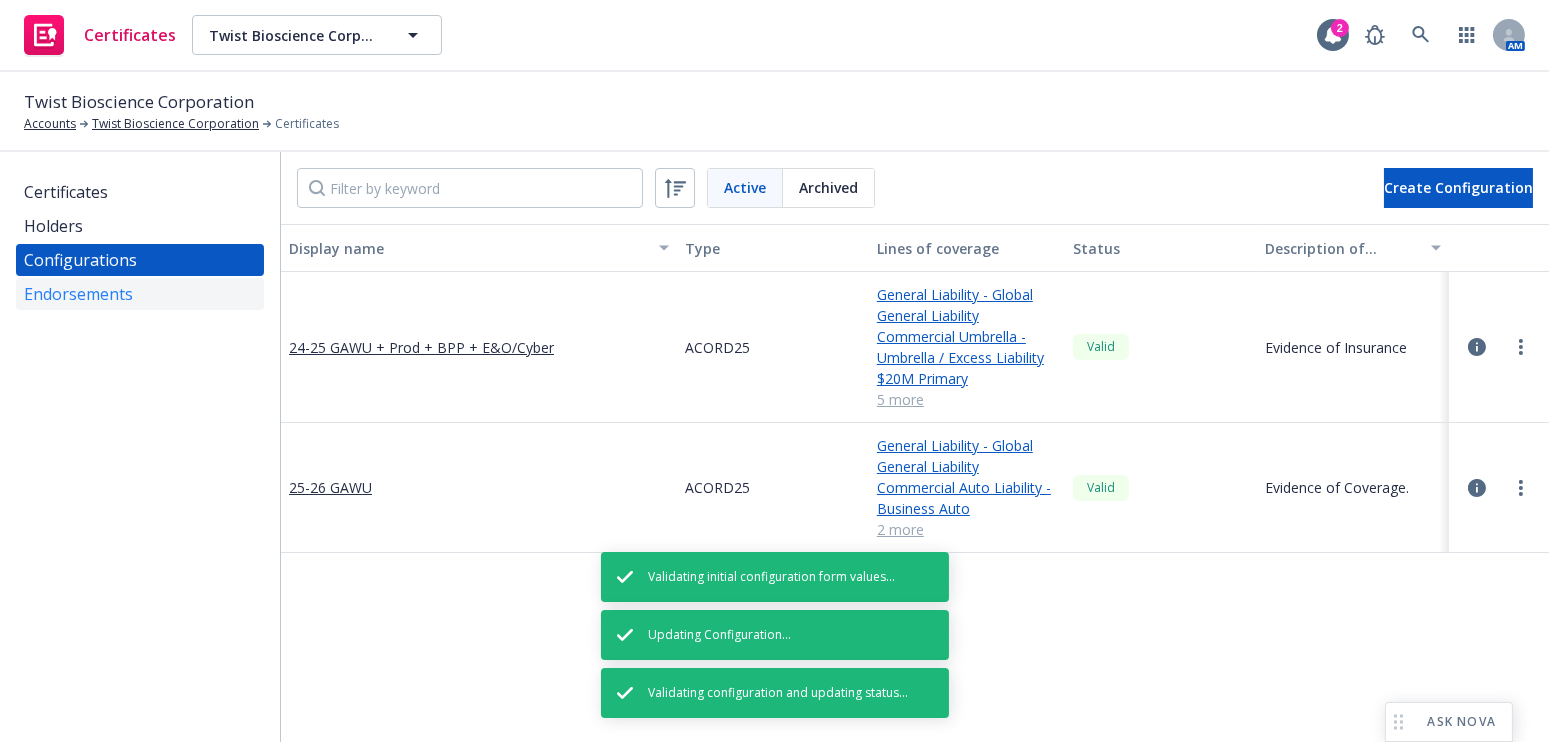 click on "Endorsements" at bounding box center [78, 294] 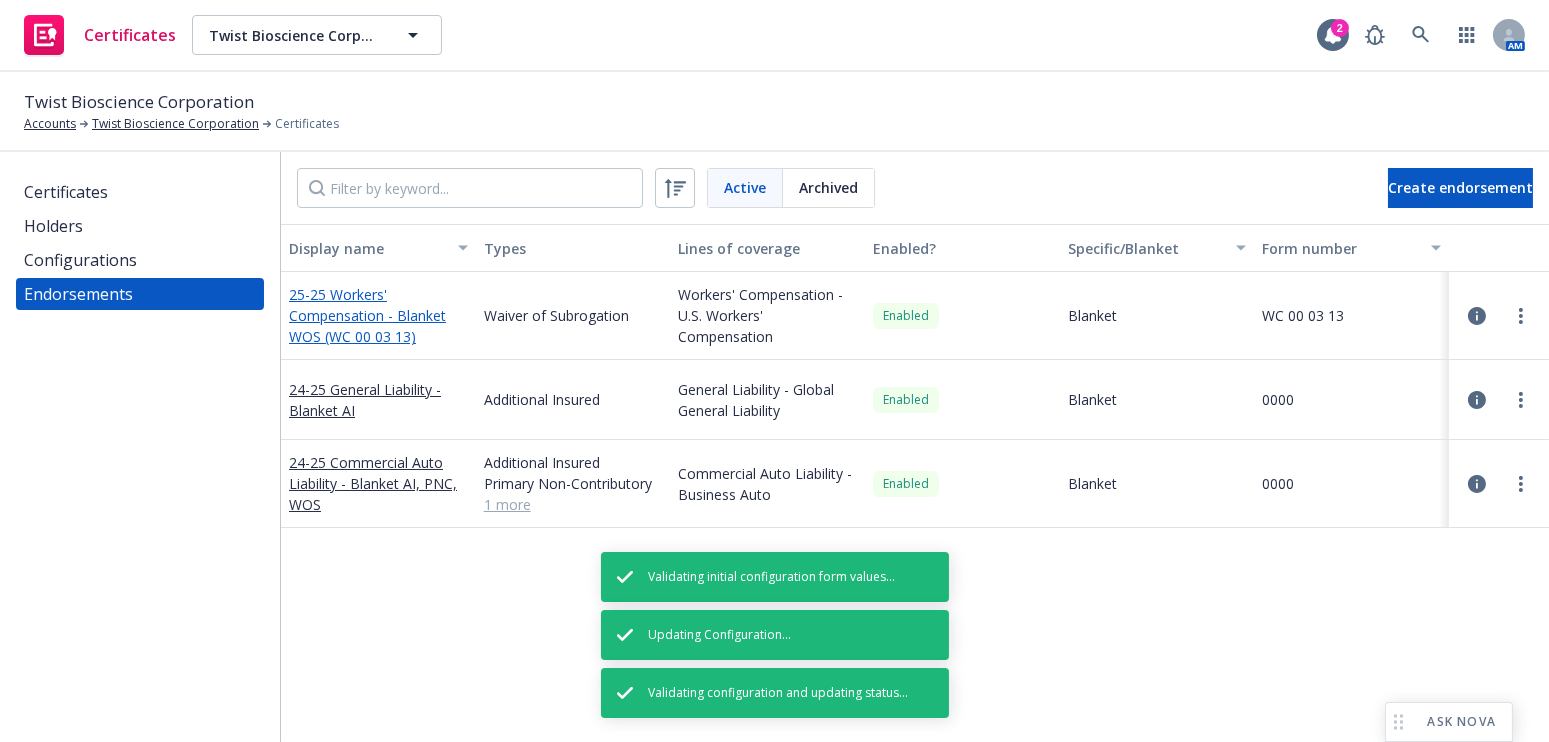 click on "25-25 Workers' Compensation - Blanket WOS (WC 00 03 13)" at bounding box center [367, 315] 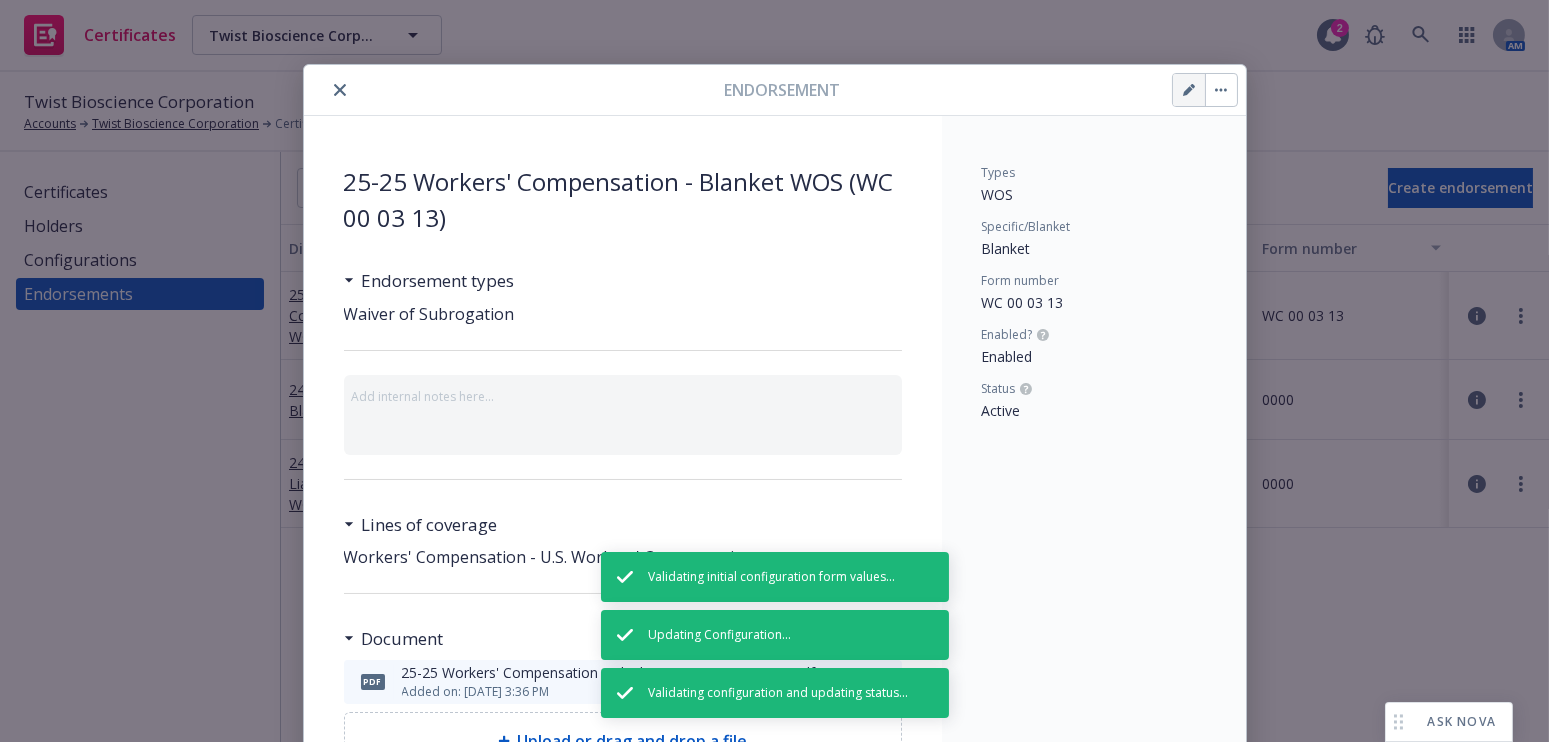 click at bounding box center (1189, 90) 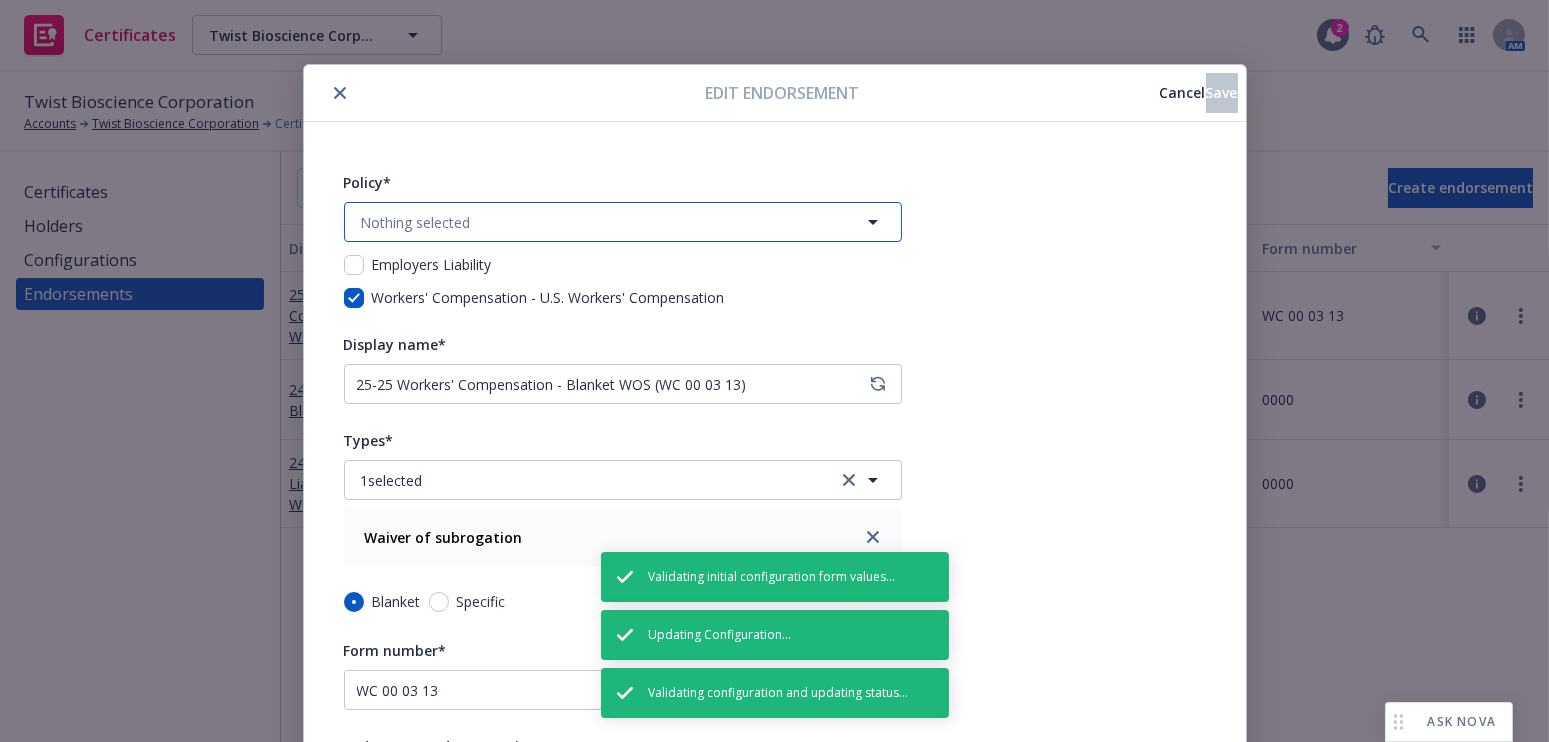click on "Nothing selected" at bounding box center [623, 222] 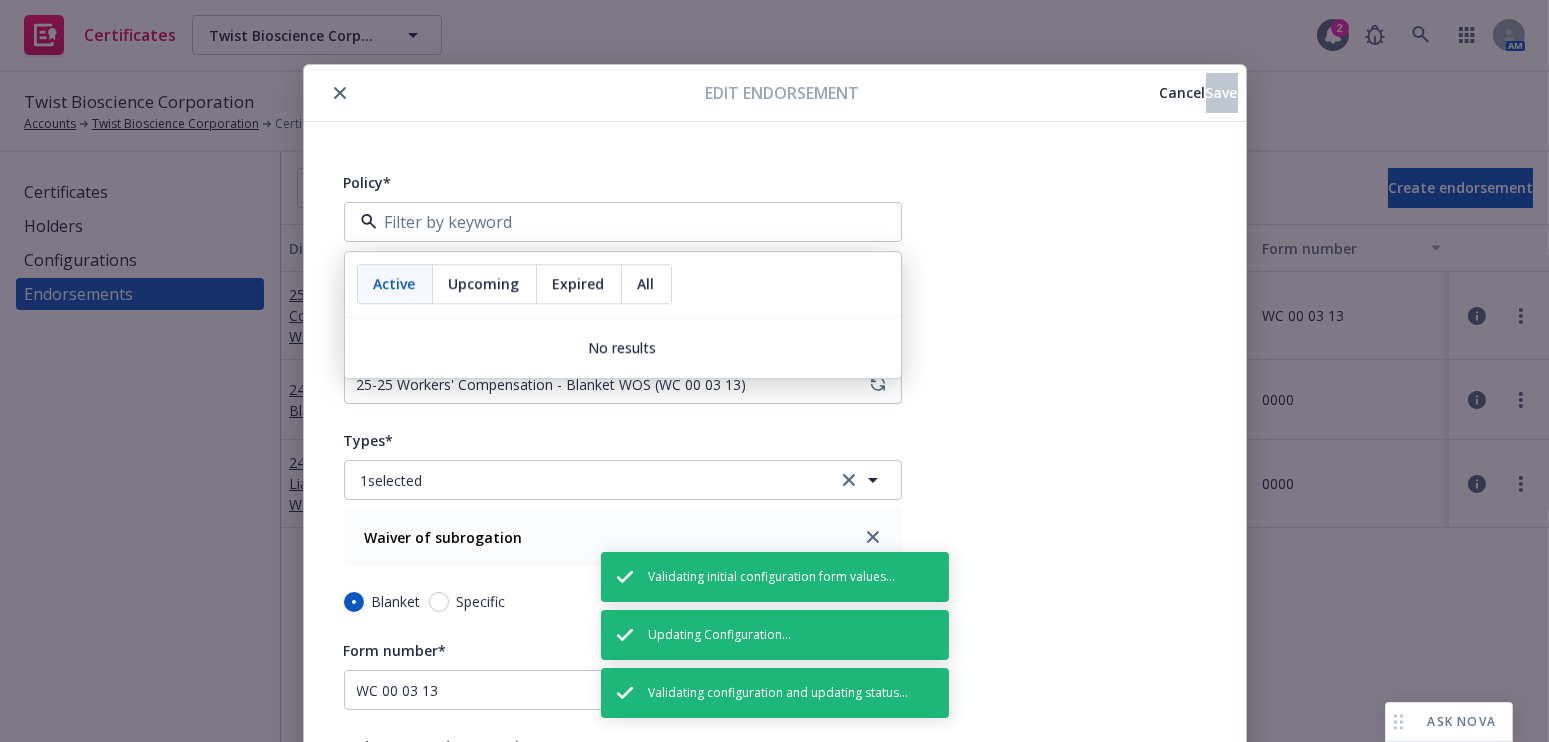 type on "Workers' Compensation" 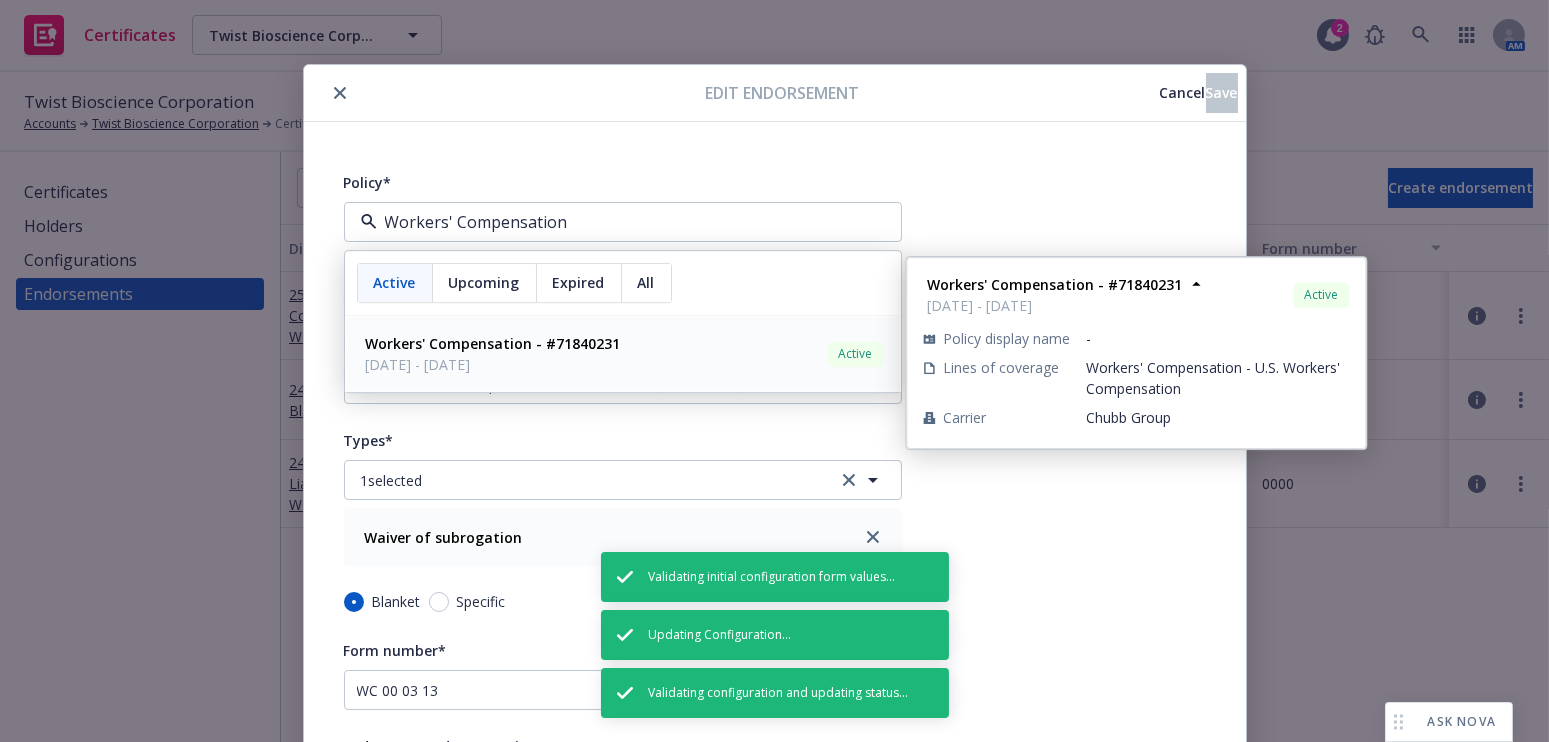 click on "Workers' Compensation - #71840231" at bounding box center (493, 343) 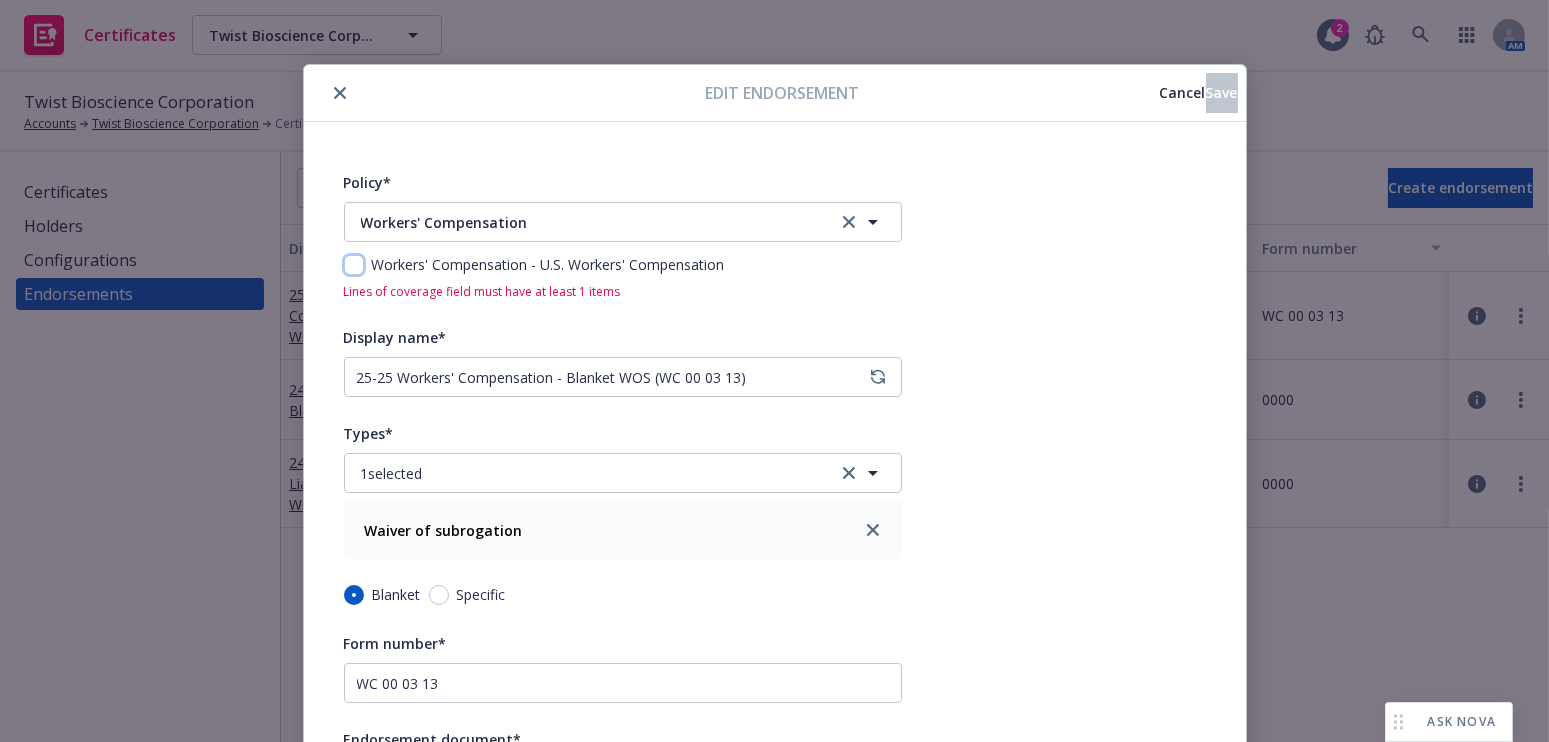 click at bounding box center [354, 265] 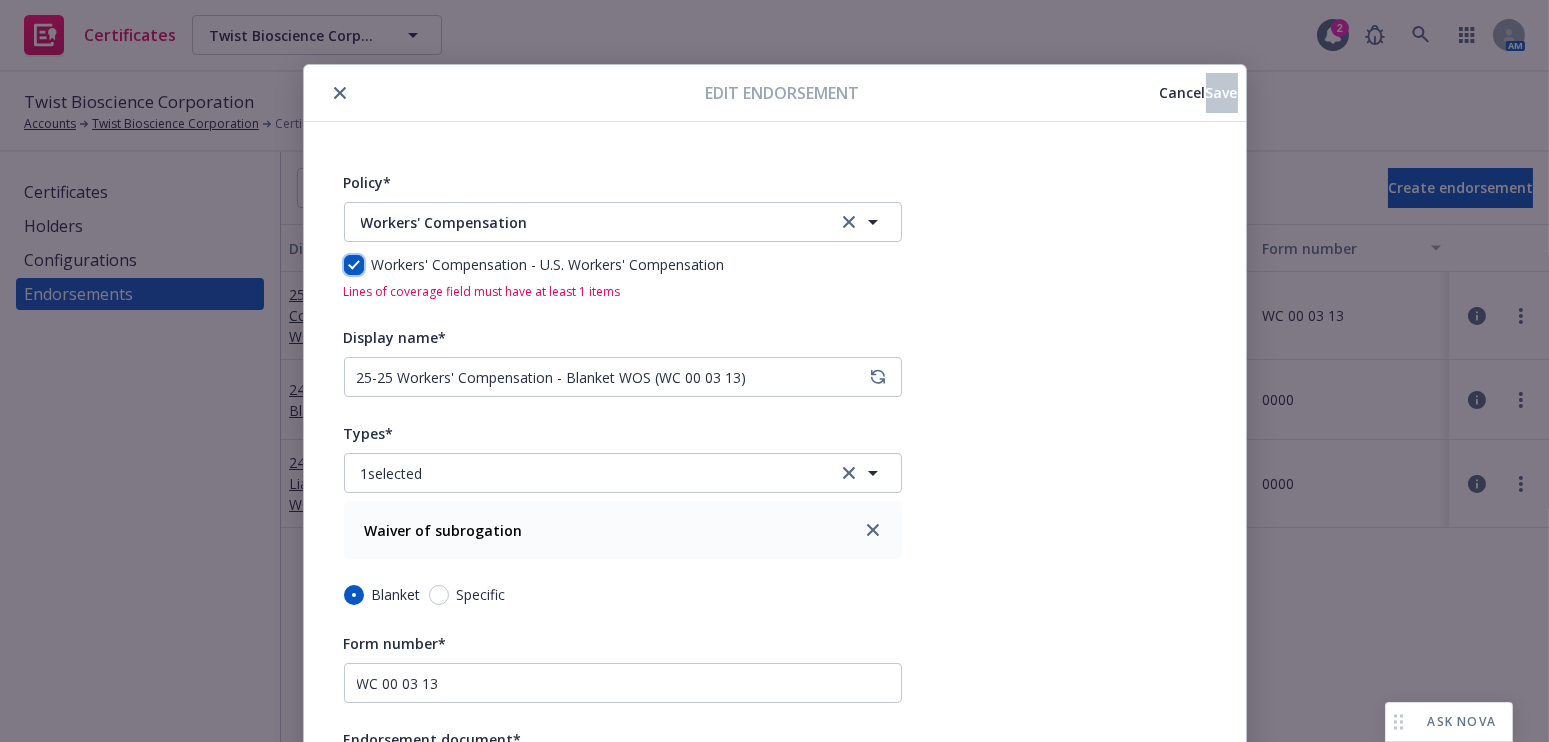 checkbox on "true" 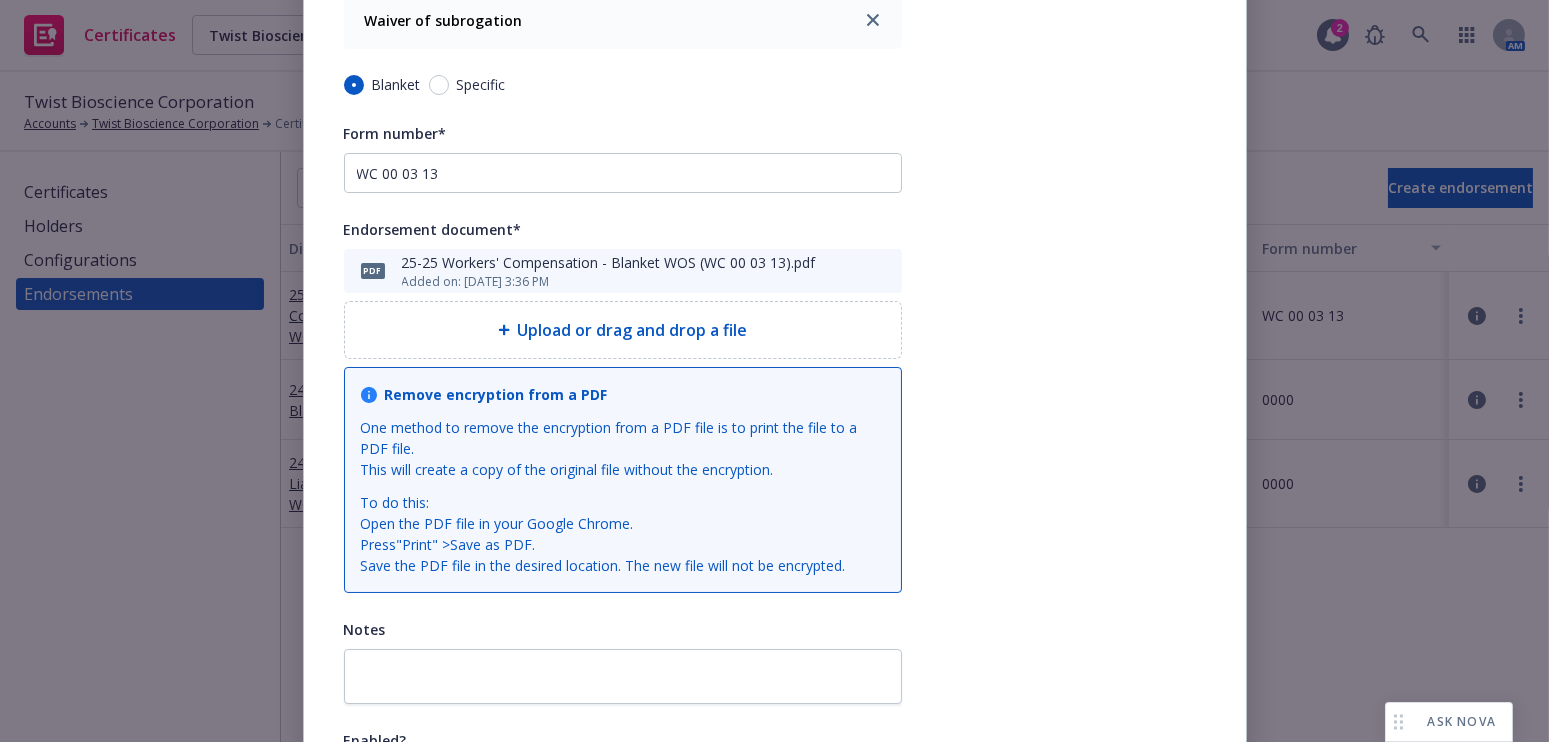 scroll, scrollTop: 573, scrollLeft: 0, axis: vertical 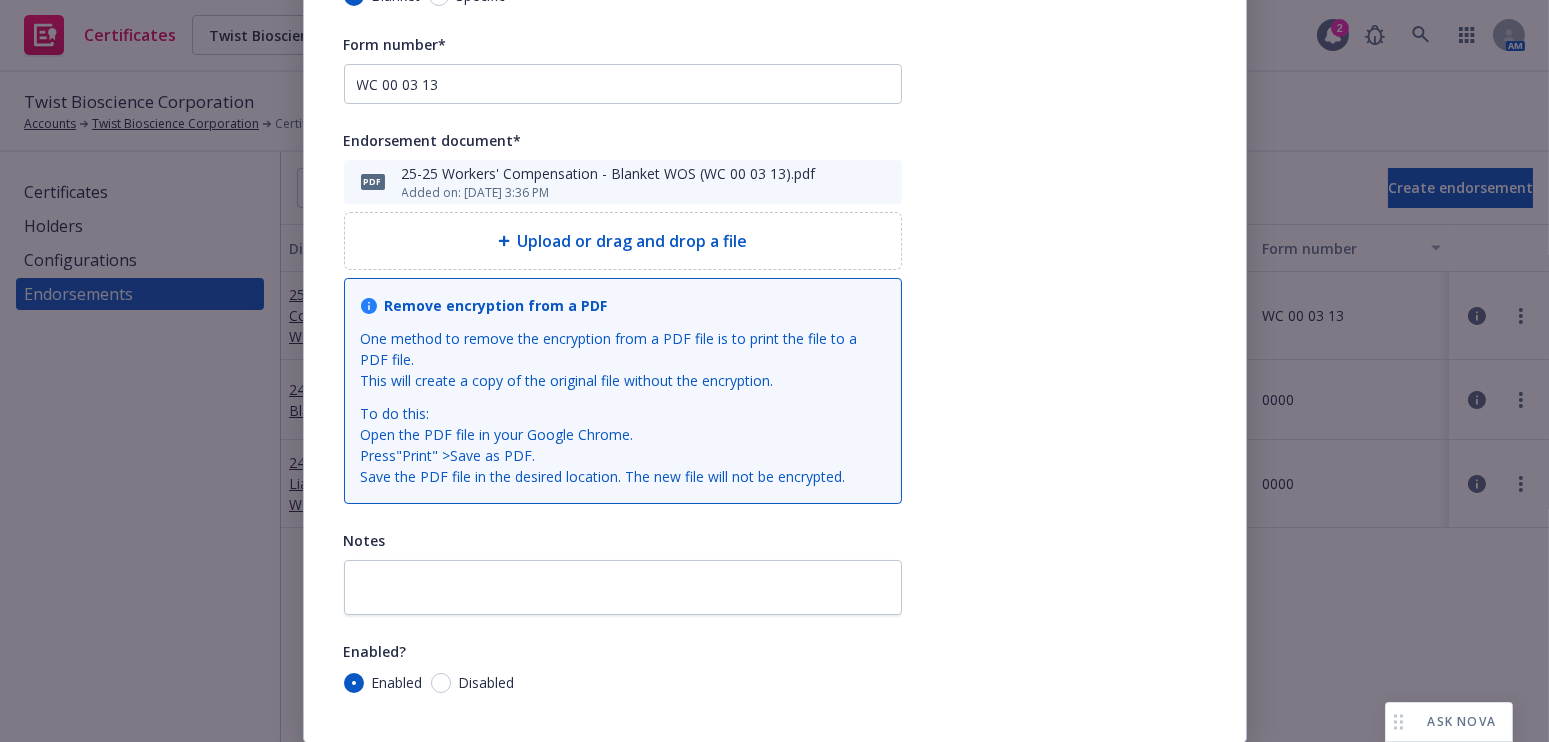 click on "Disabled" at bounding box center [487, 683] 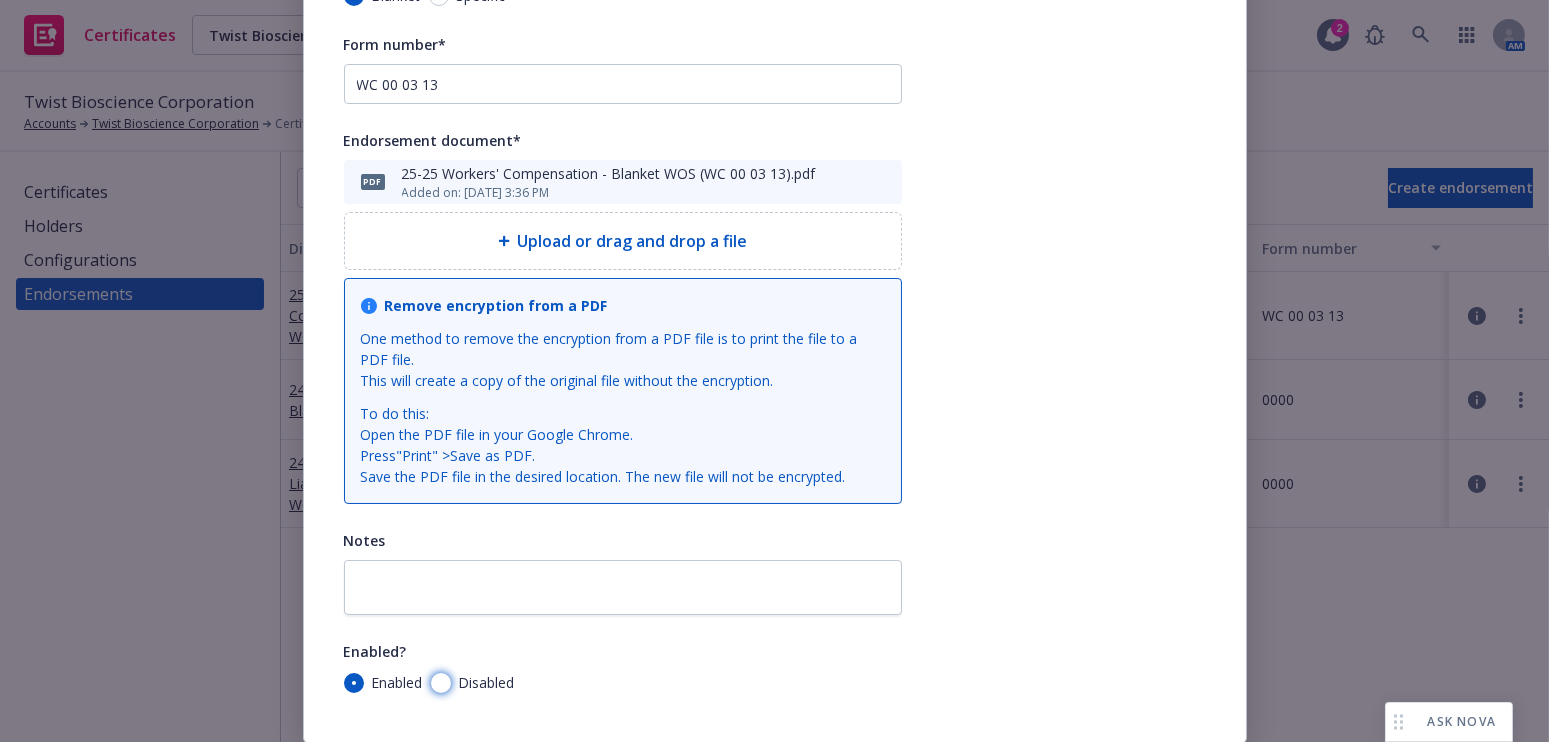 radio on "true" 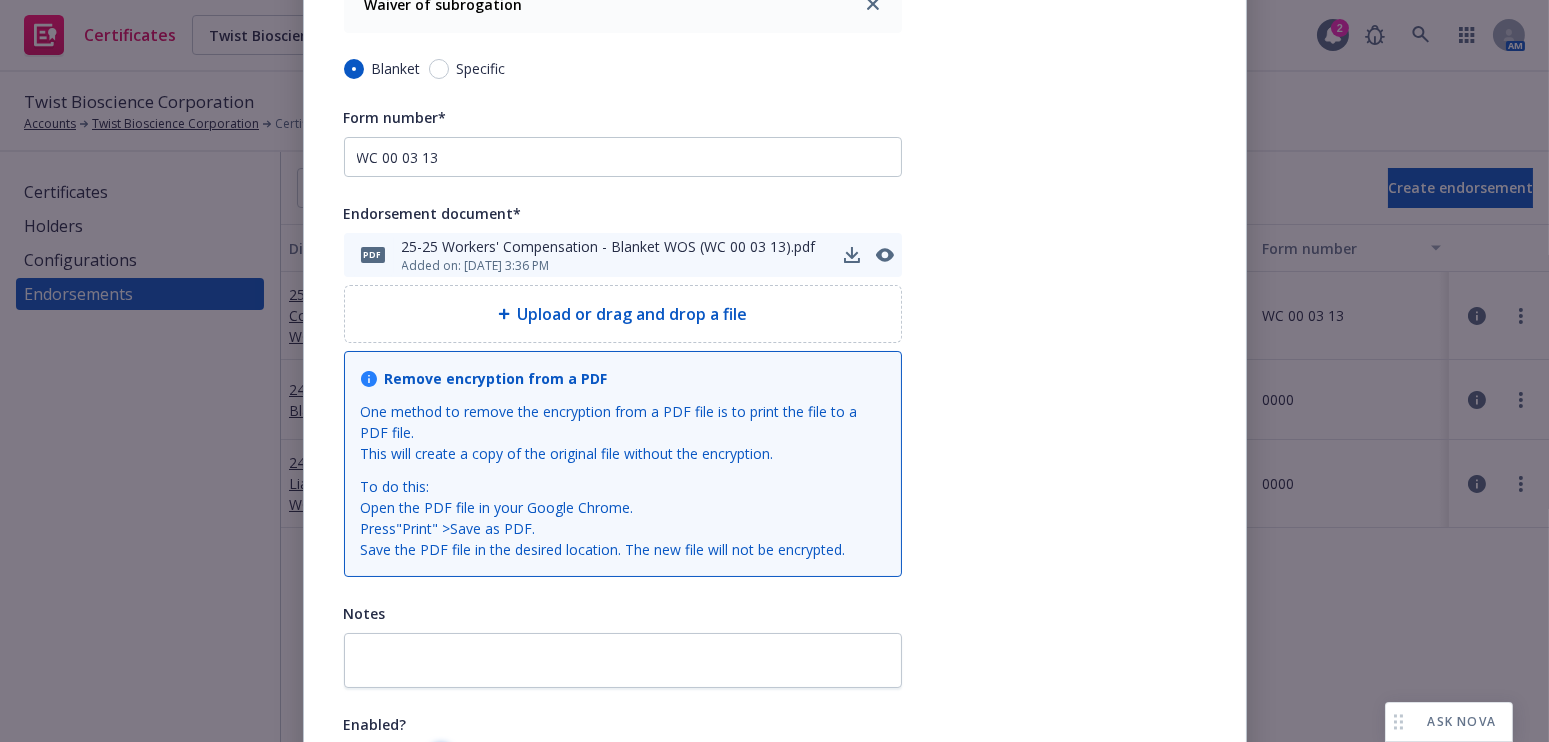 scroll, scrollTop: 391, scrollLeft: 0, axis: vertical 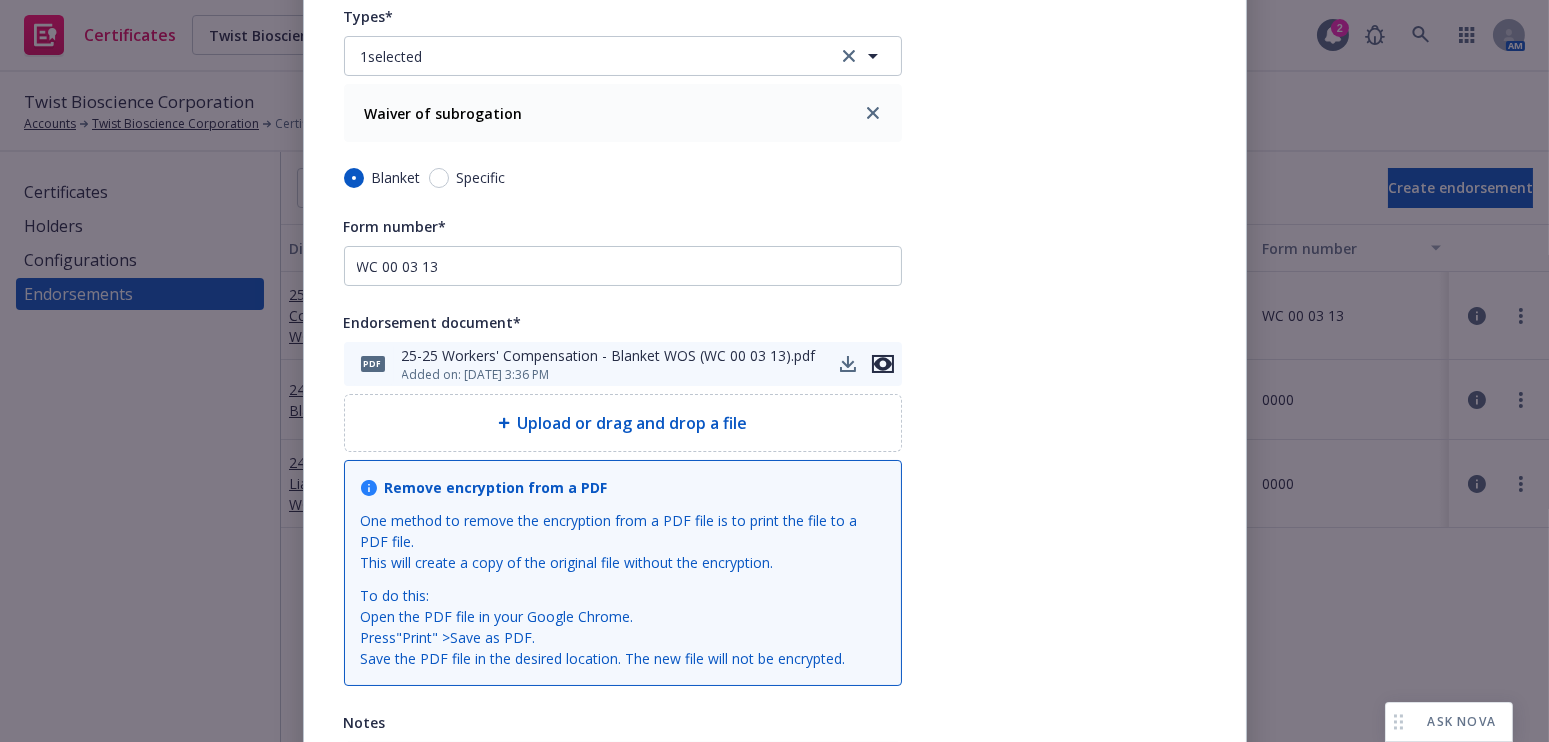 click 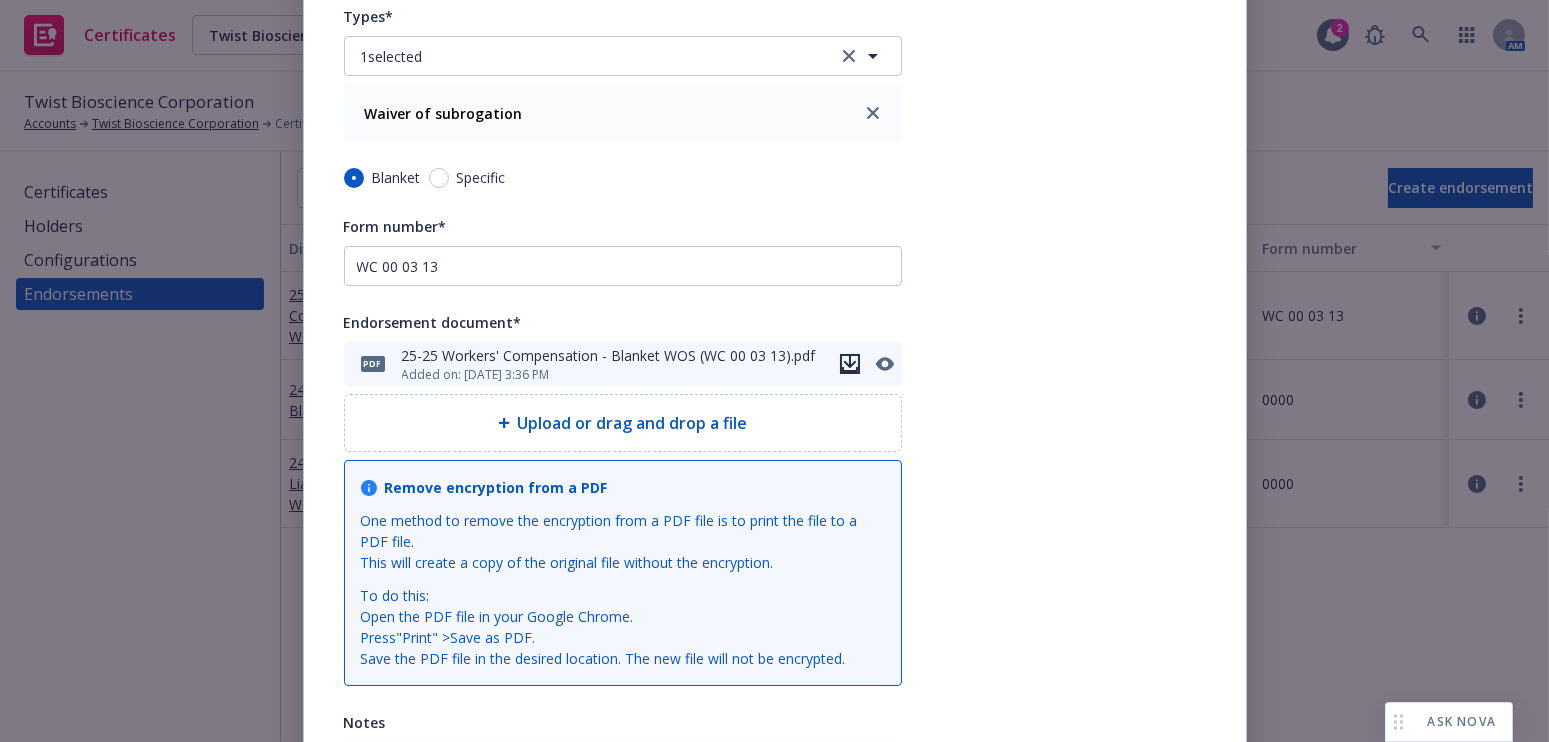 click 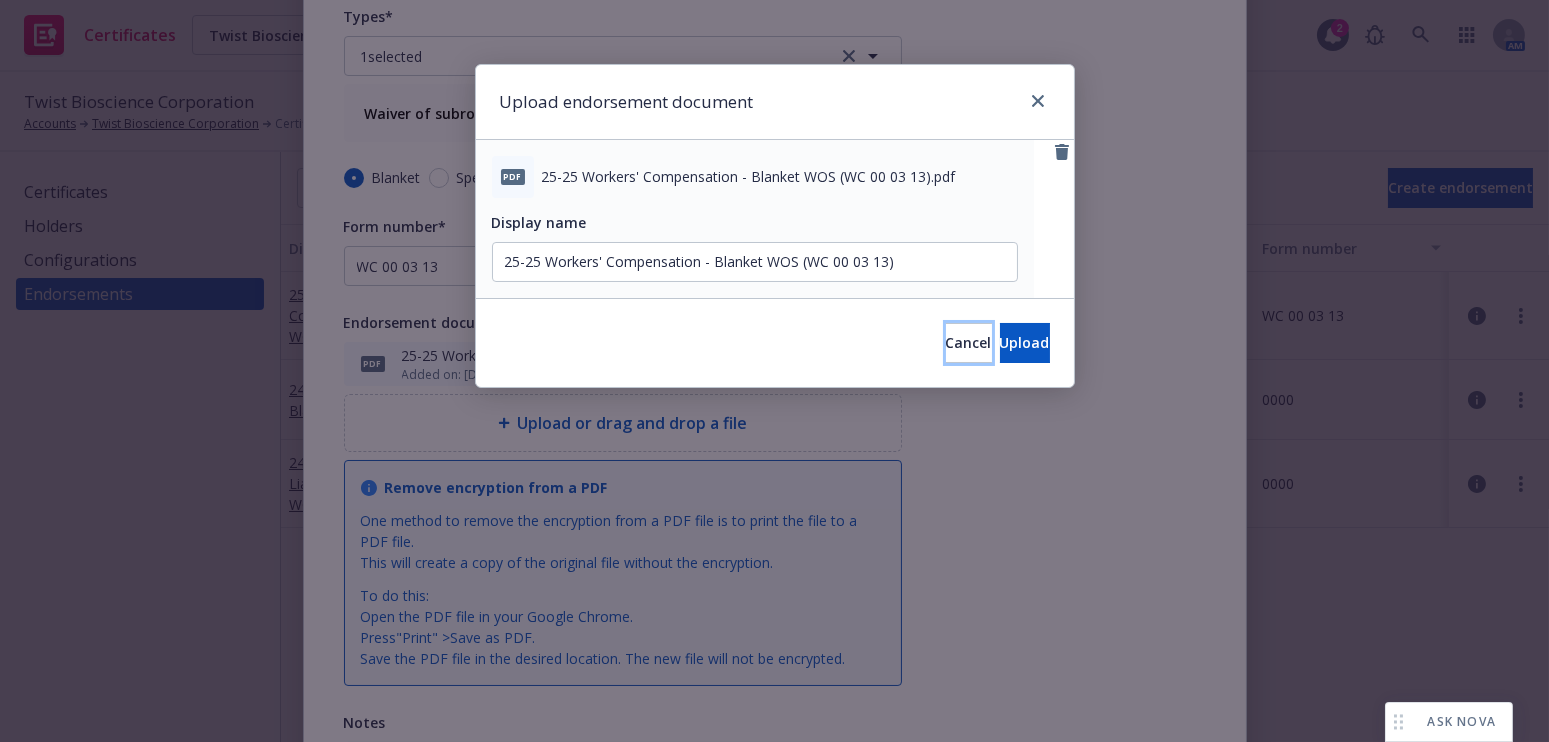 click on "Cancel" at bounding box center (969, 342) 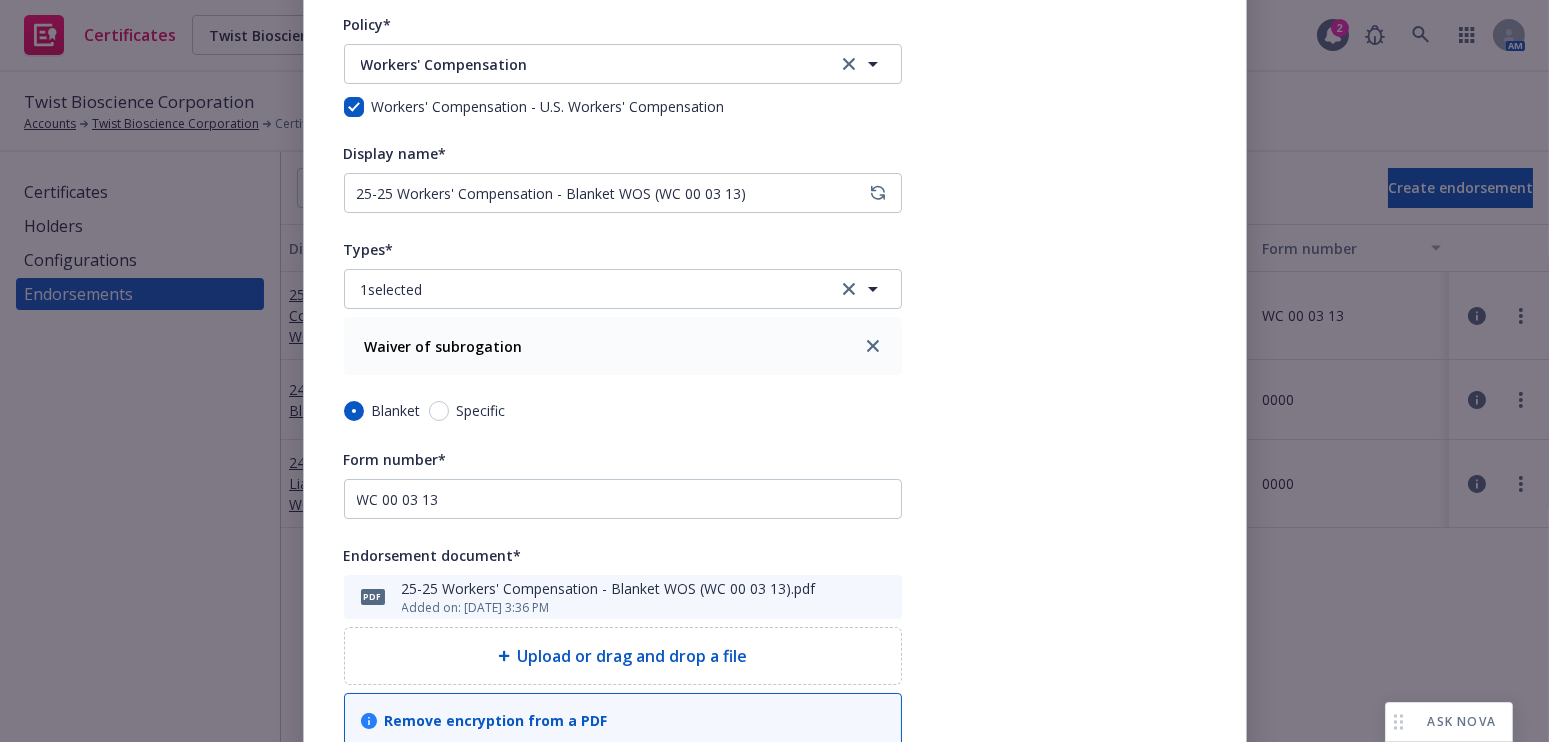 scroll, scrollTop: 0, scrollLeft: 0, axis: both 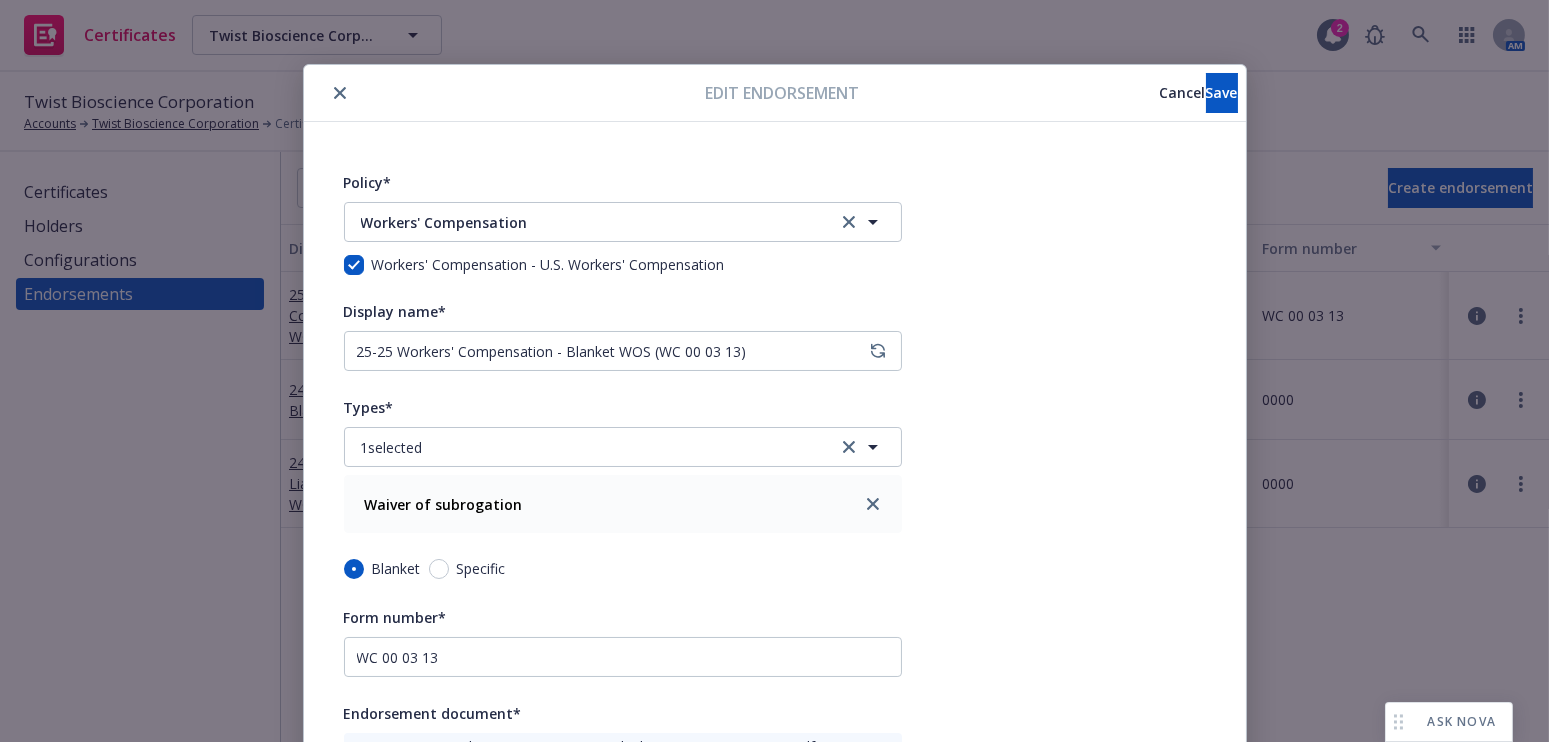 click at bounding box center [878, 351] 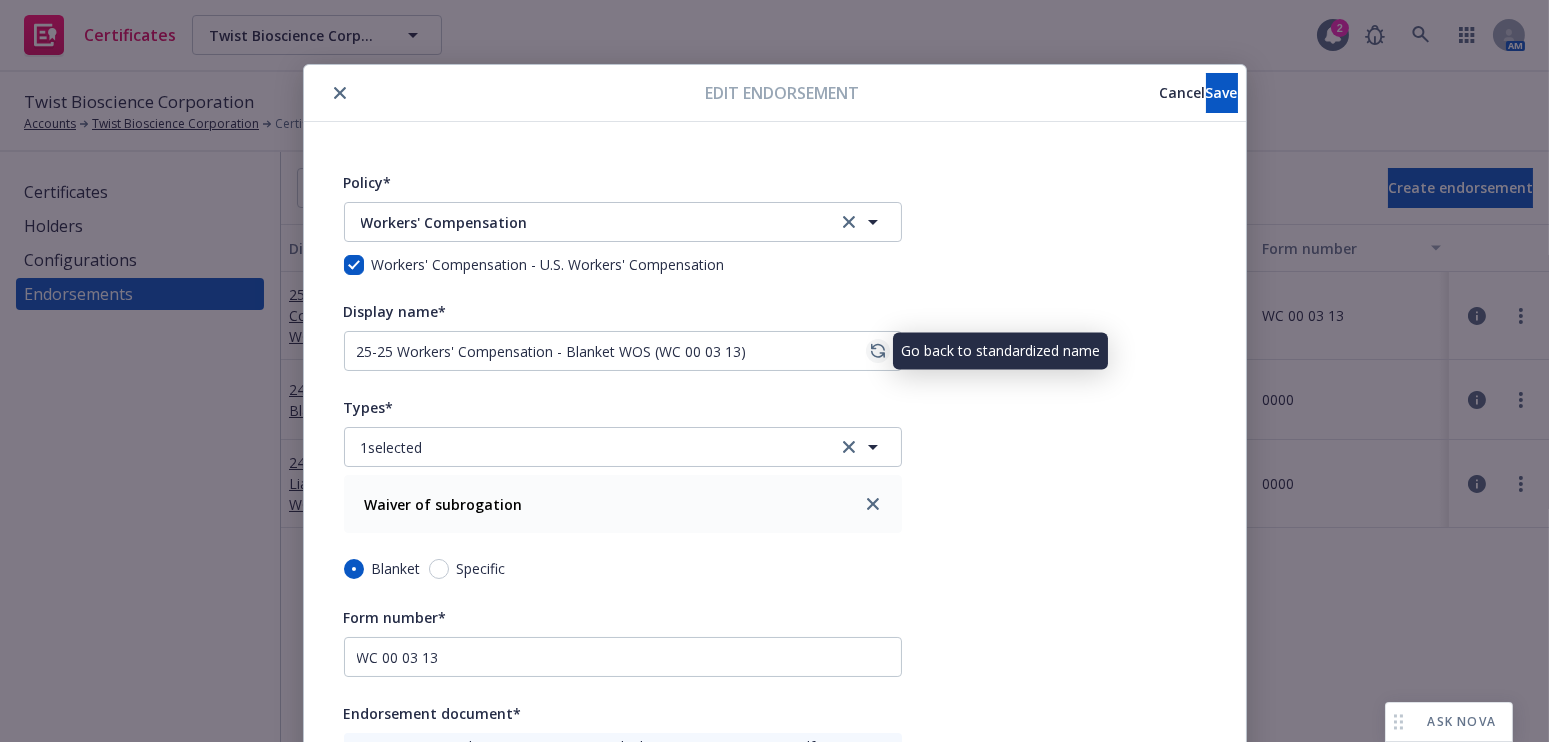 click at bounding box center (878, 351) 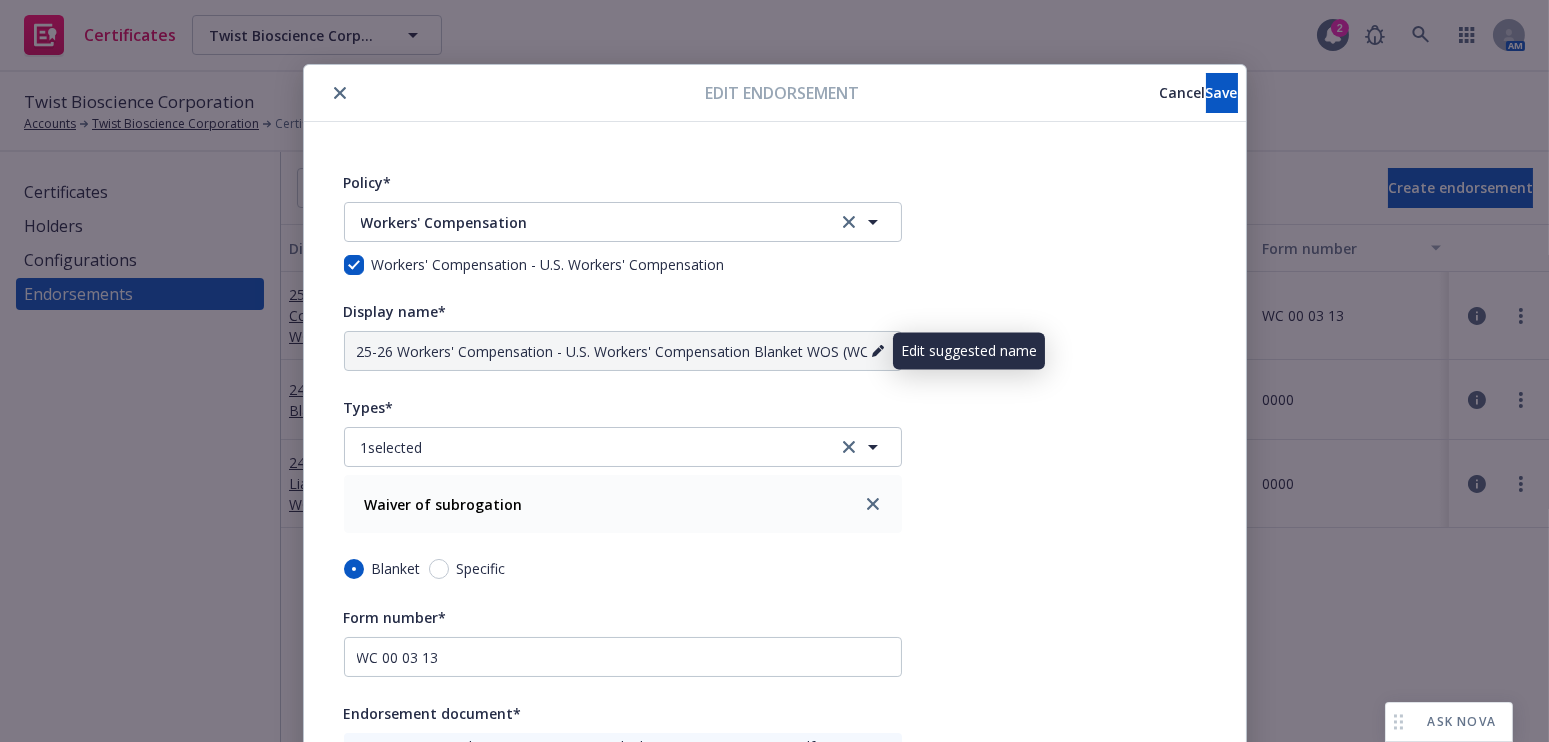 click at bounding box center [878, 351] 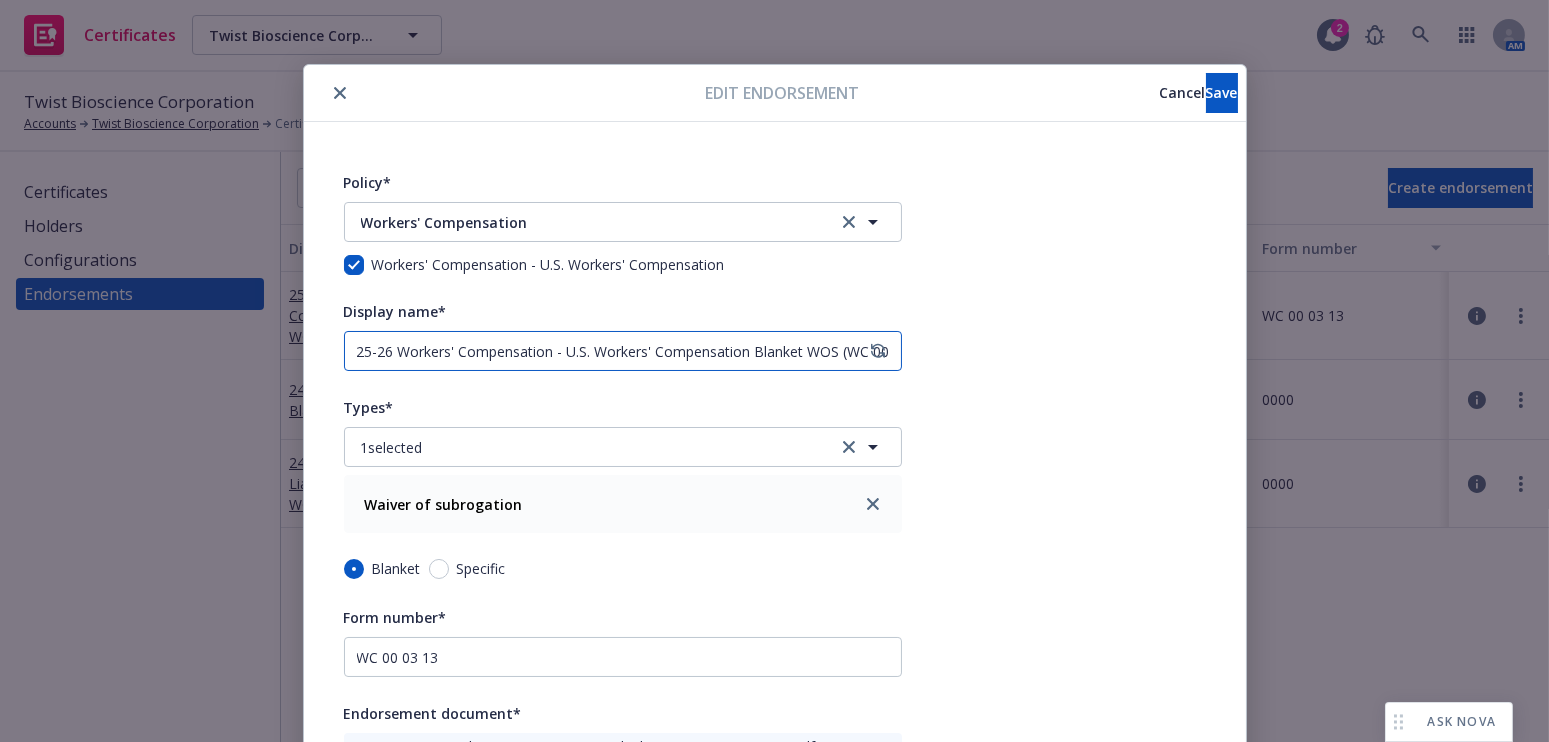 drag, startPoint x: 748, startPoint y: 353, endPoint x: 560, endPoint y: 362, distance: 188.2153 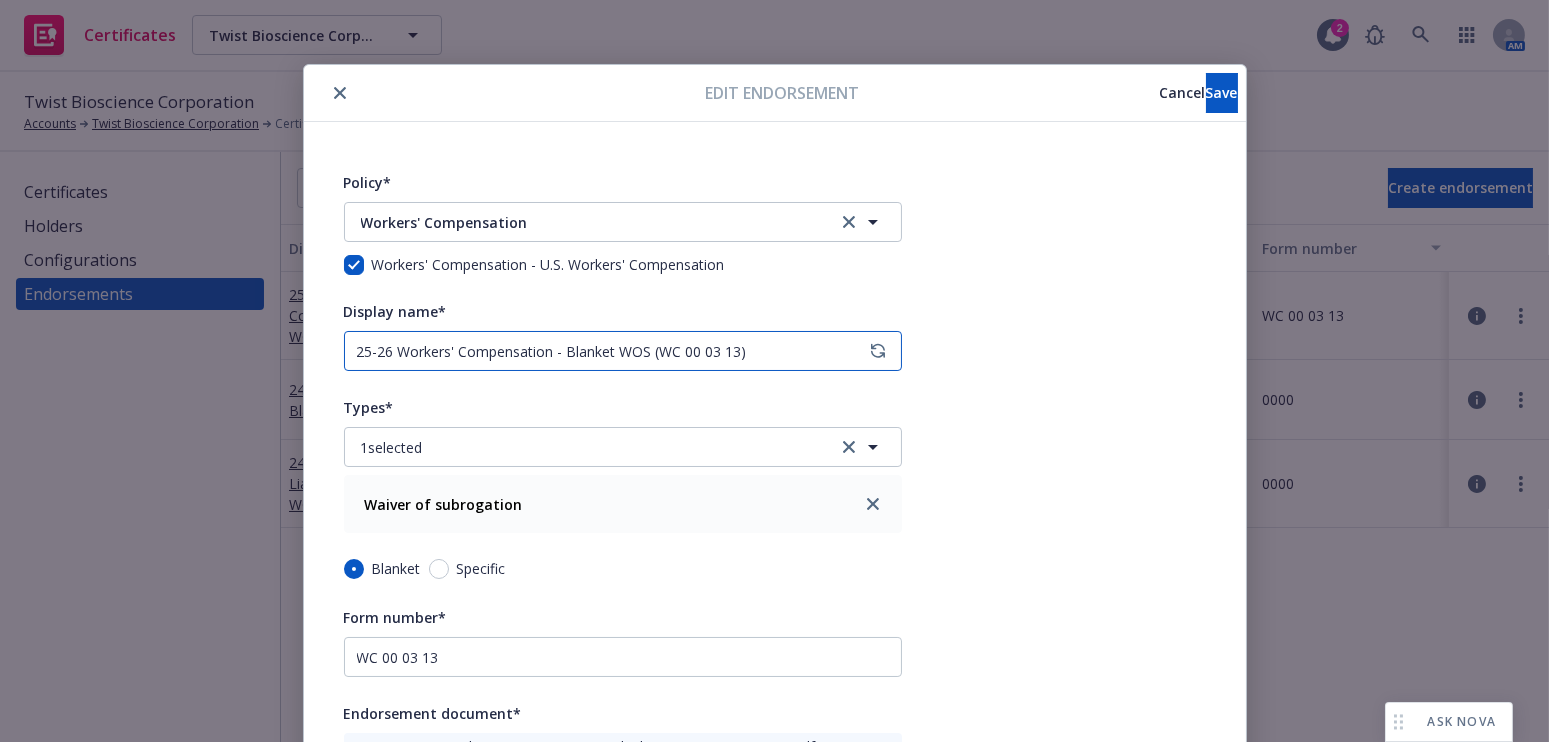 type on "25-26 Workers' Compensation - Blanket WOS (WC 00 03 13)" 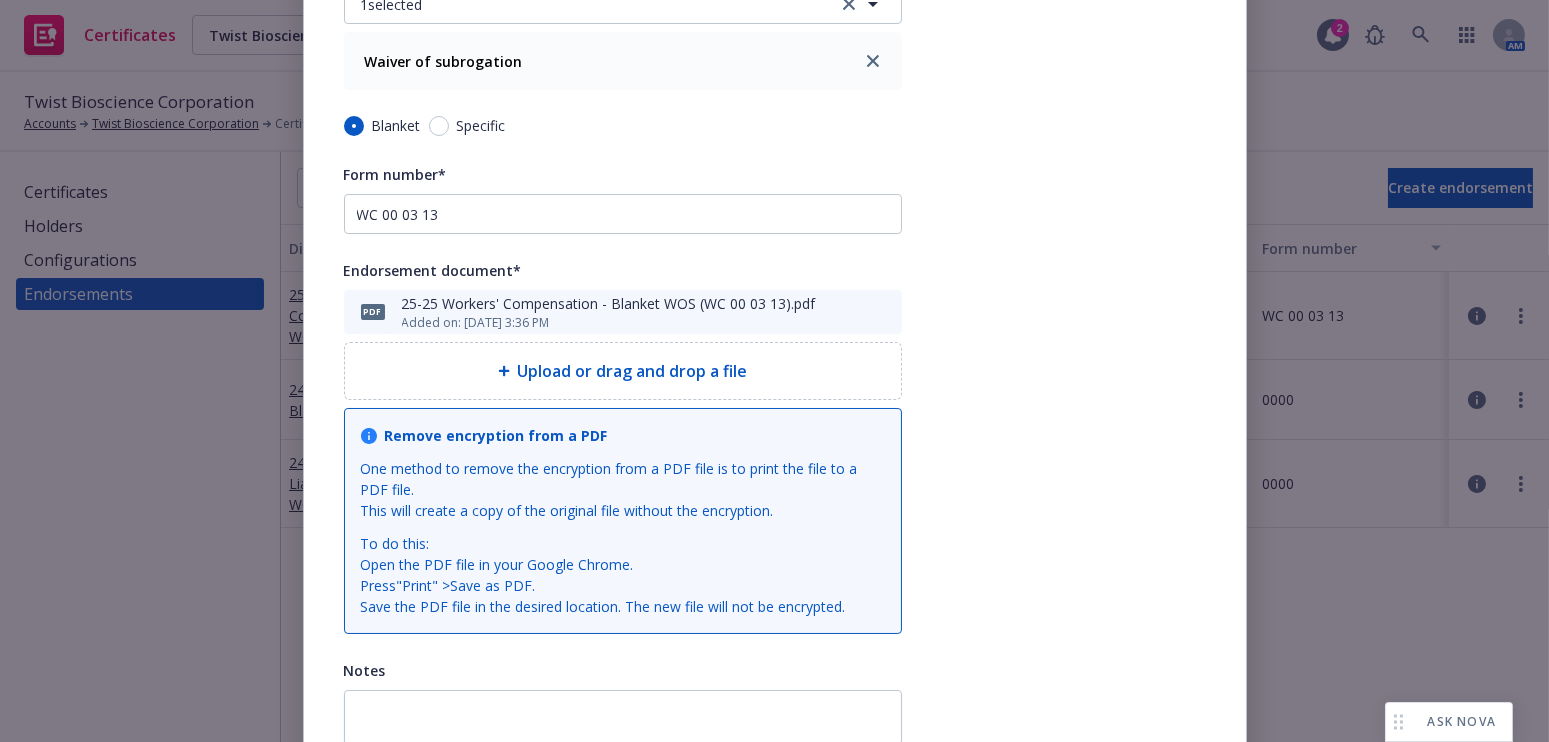 scroll, scrollTop: 454, scrollLeft: 0, axis: vertical 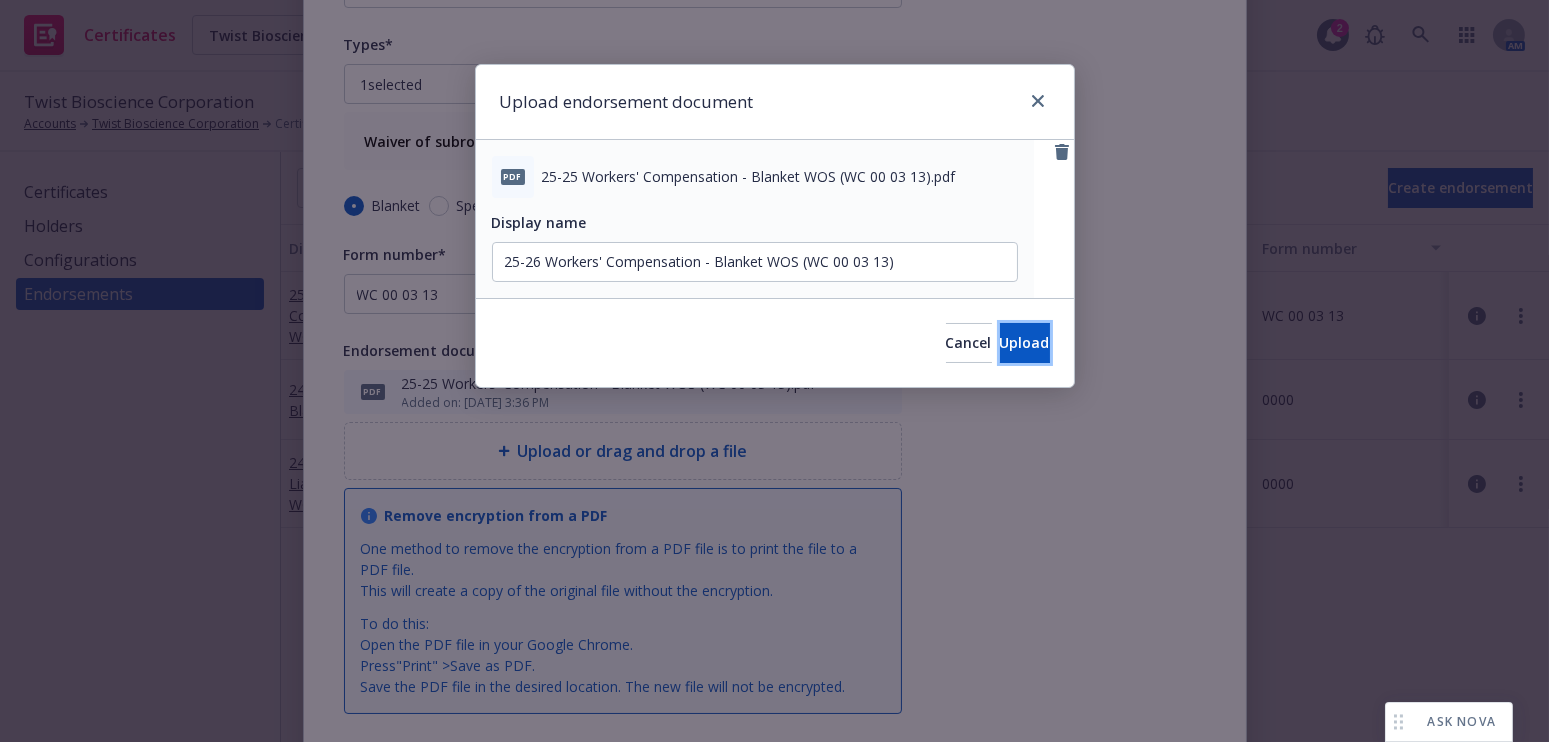 click on "Upload" at bounding box center [1025, 343] 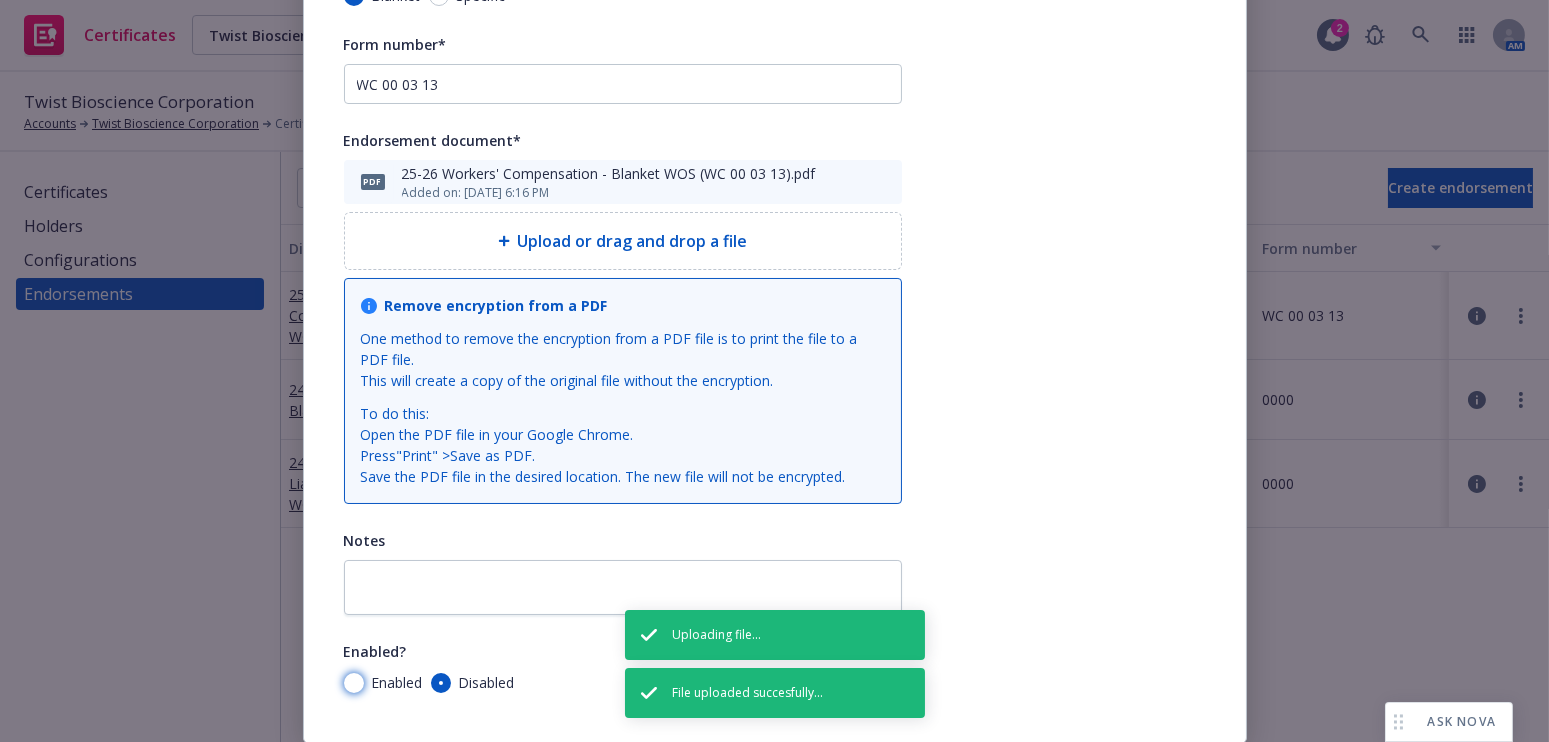 click on "Enabled" at bounding box center (354, 683) 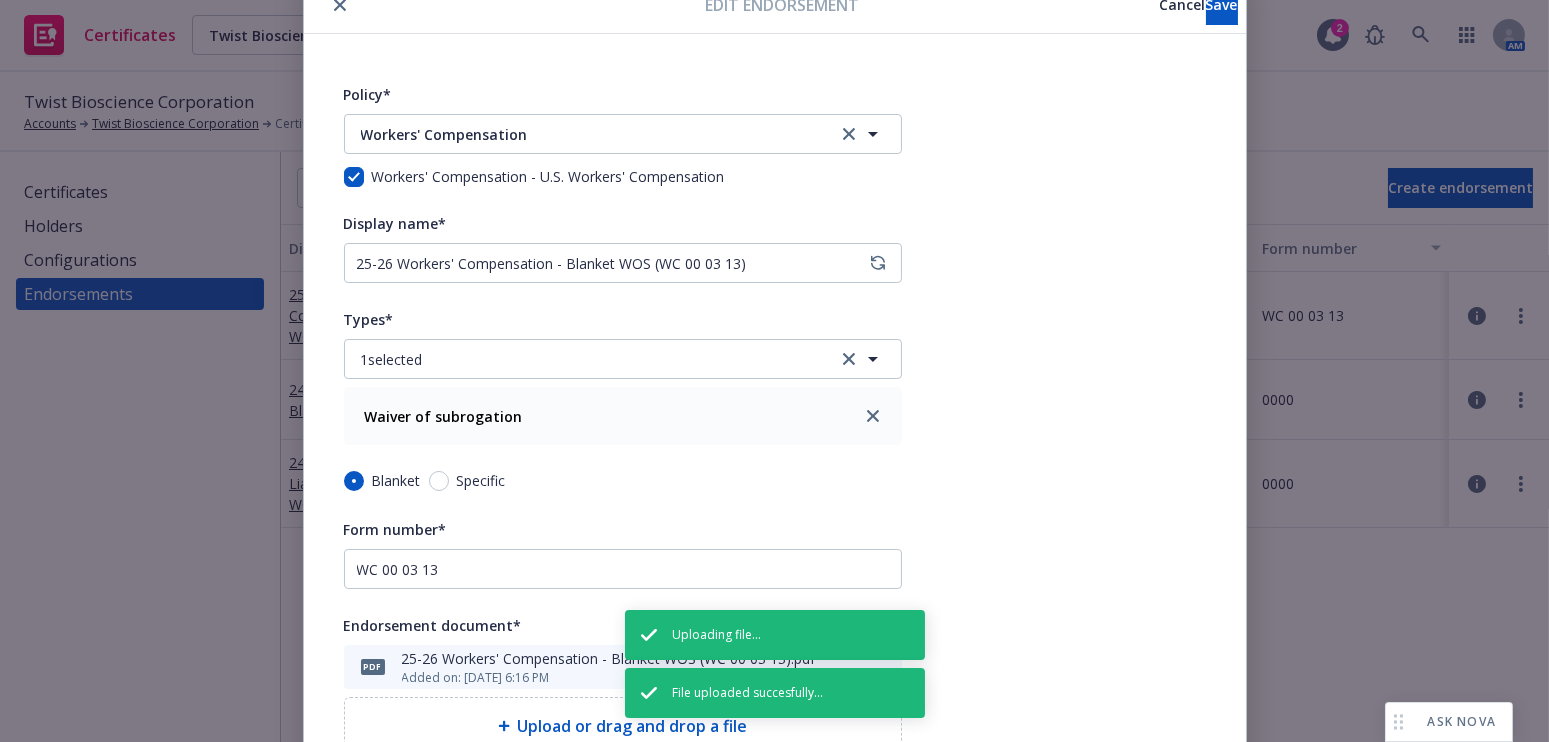 scroll, scrollTop: 0, scrollLeft: 0, axis: both 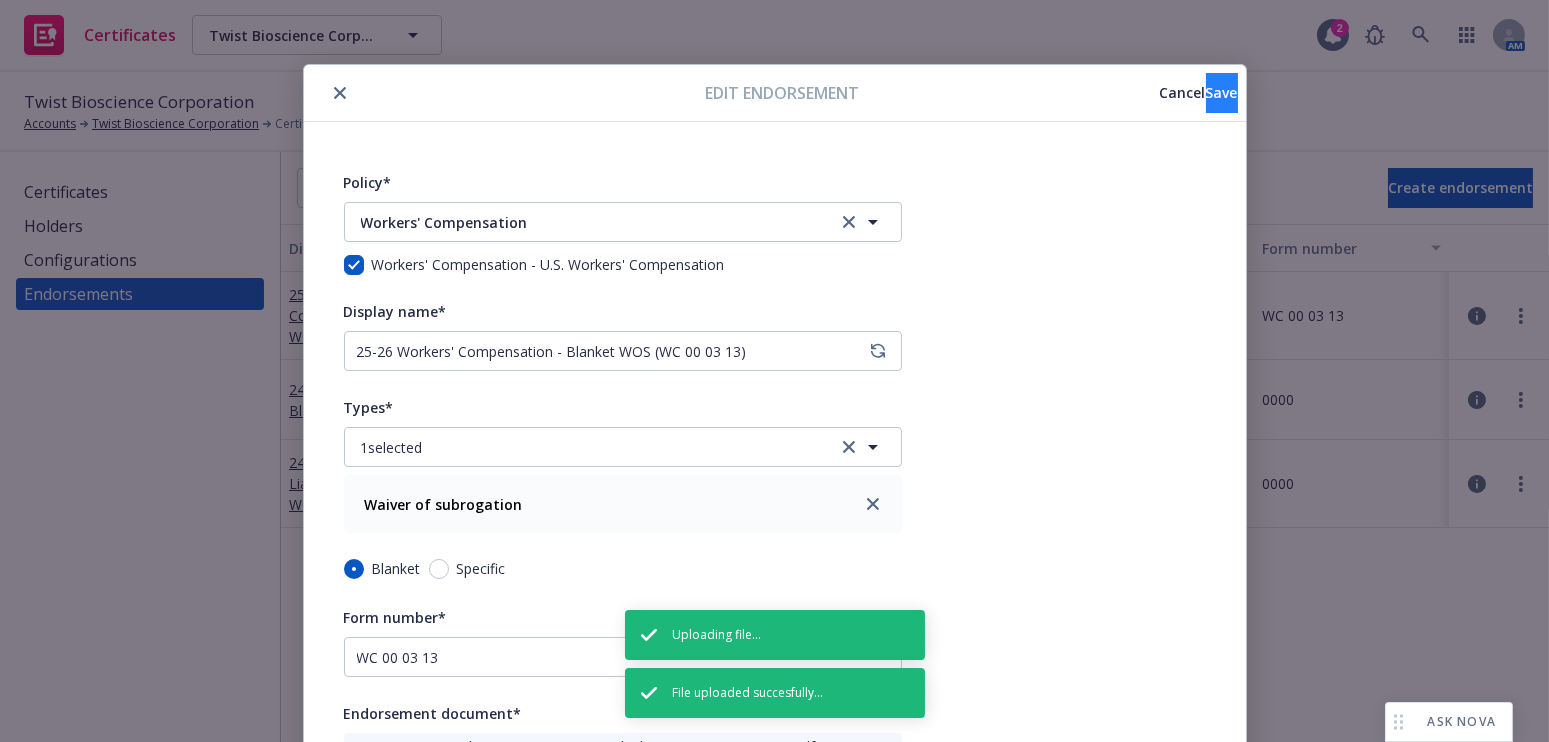 click on "Edit endorsement Cancel Save" at bounding box center (775, 93) 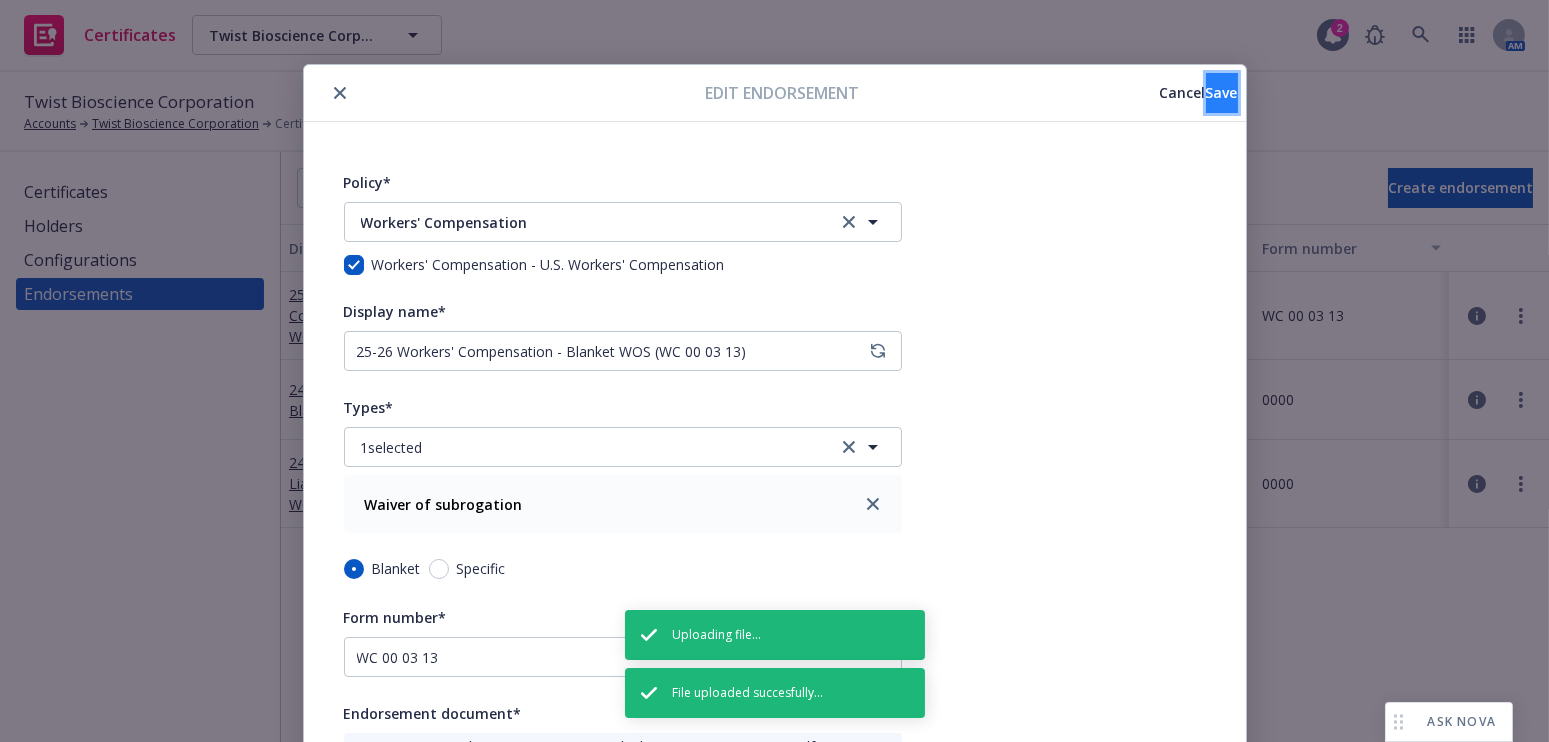 click on "Save" at bounding box center (1222, 92) 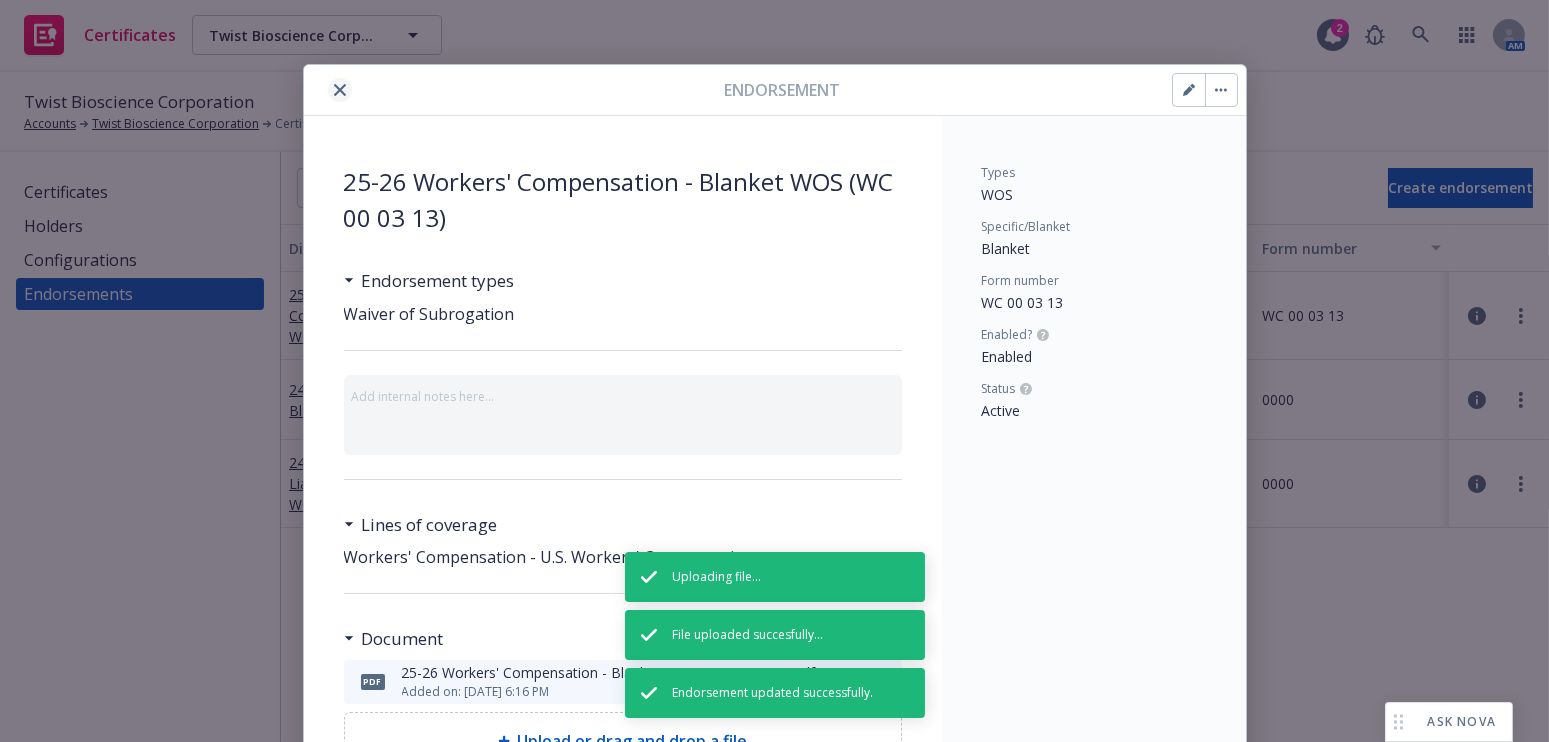 click 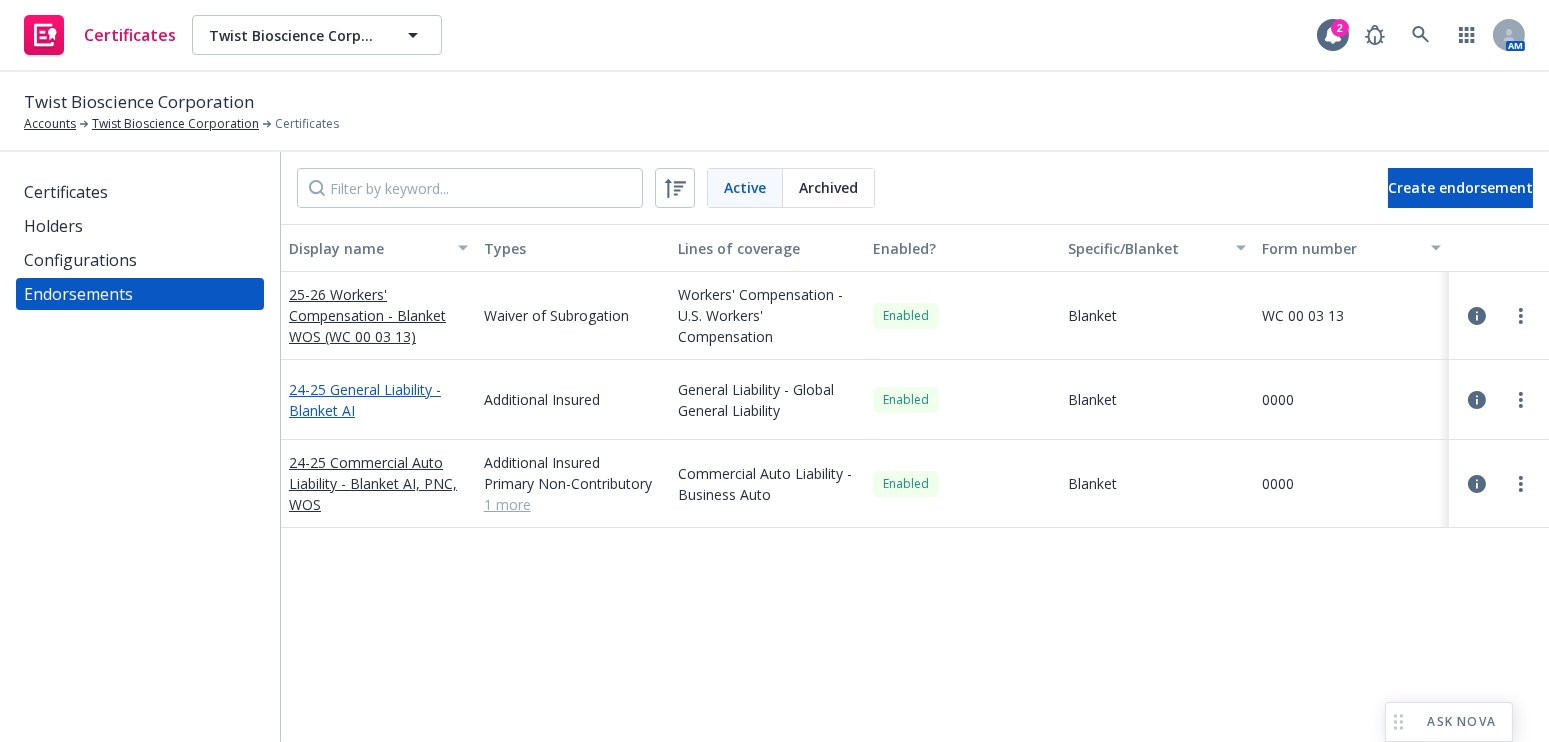 click on "24-25 General Liability - Blanket AI" at bounding box center [365, 400] 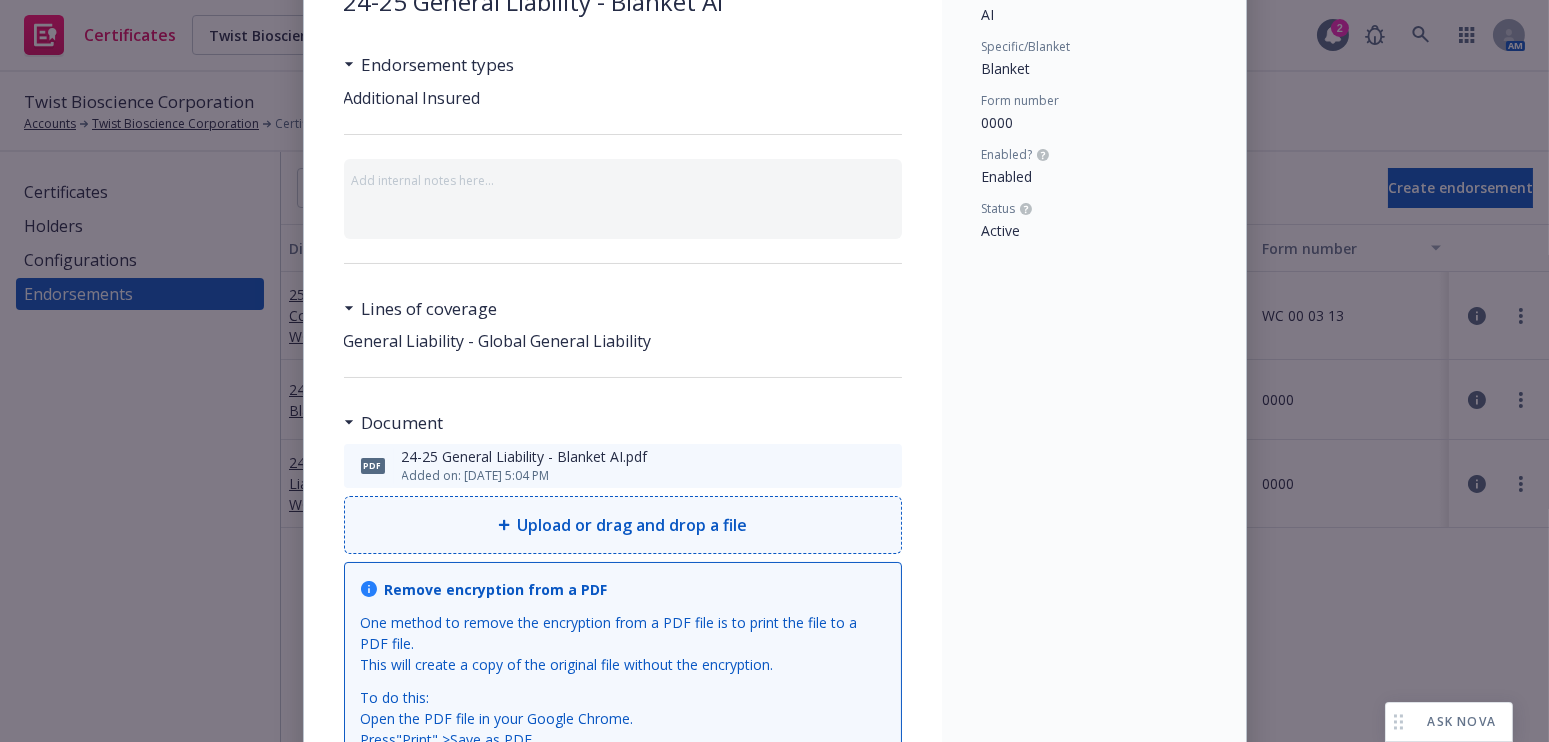 scroll, scrollTop: 181, scrollLeft: 0, axis: vertical 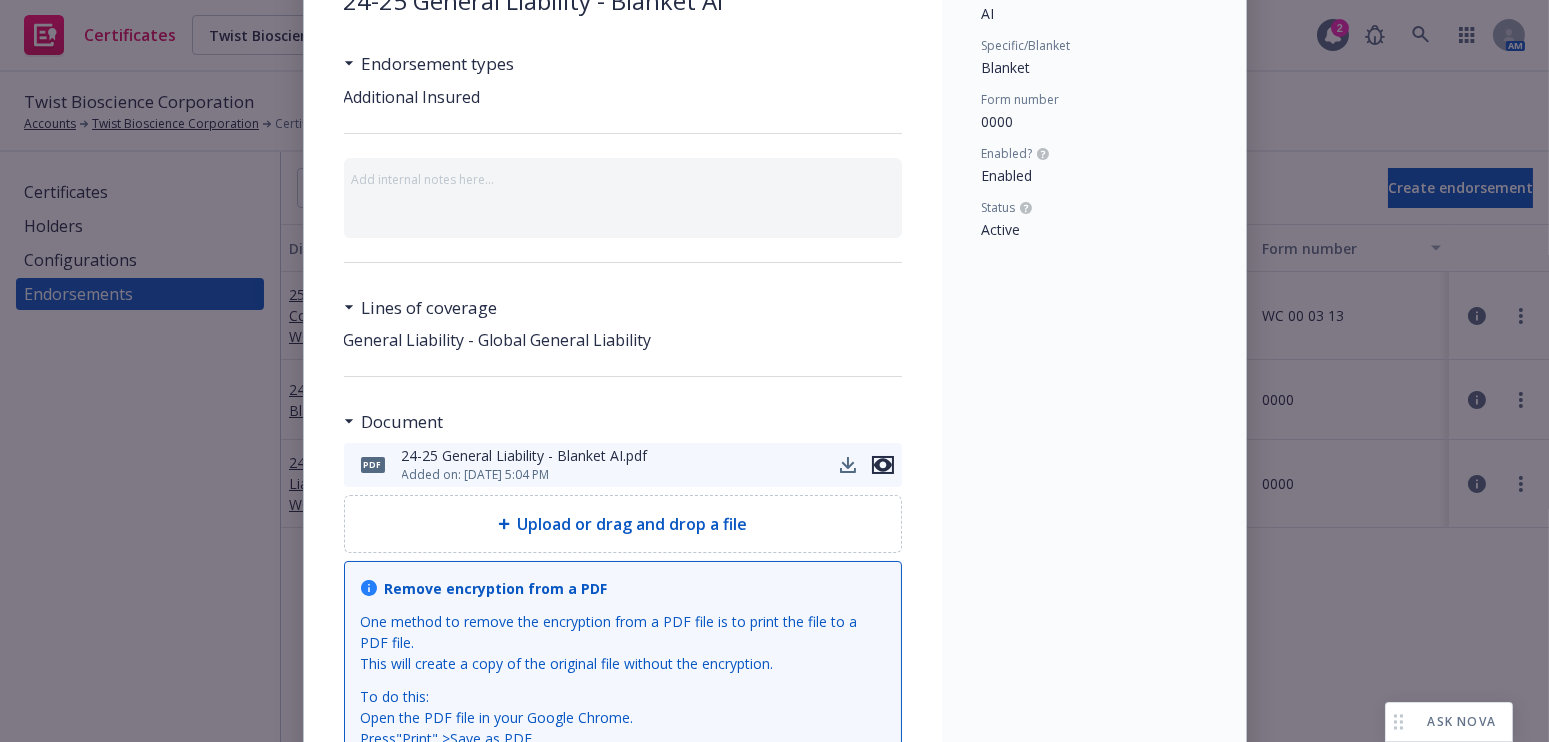 click 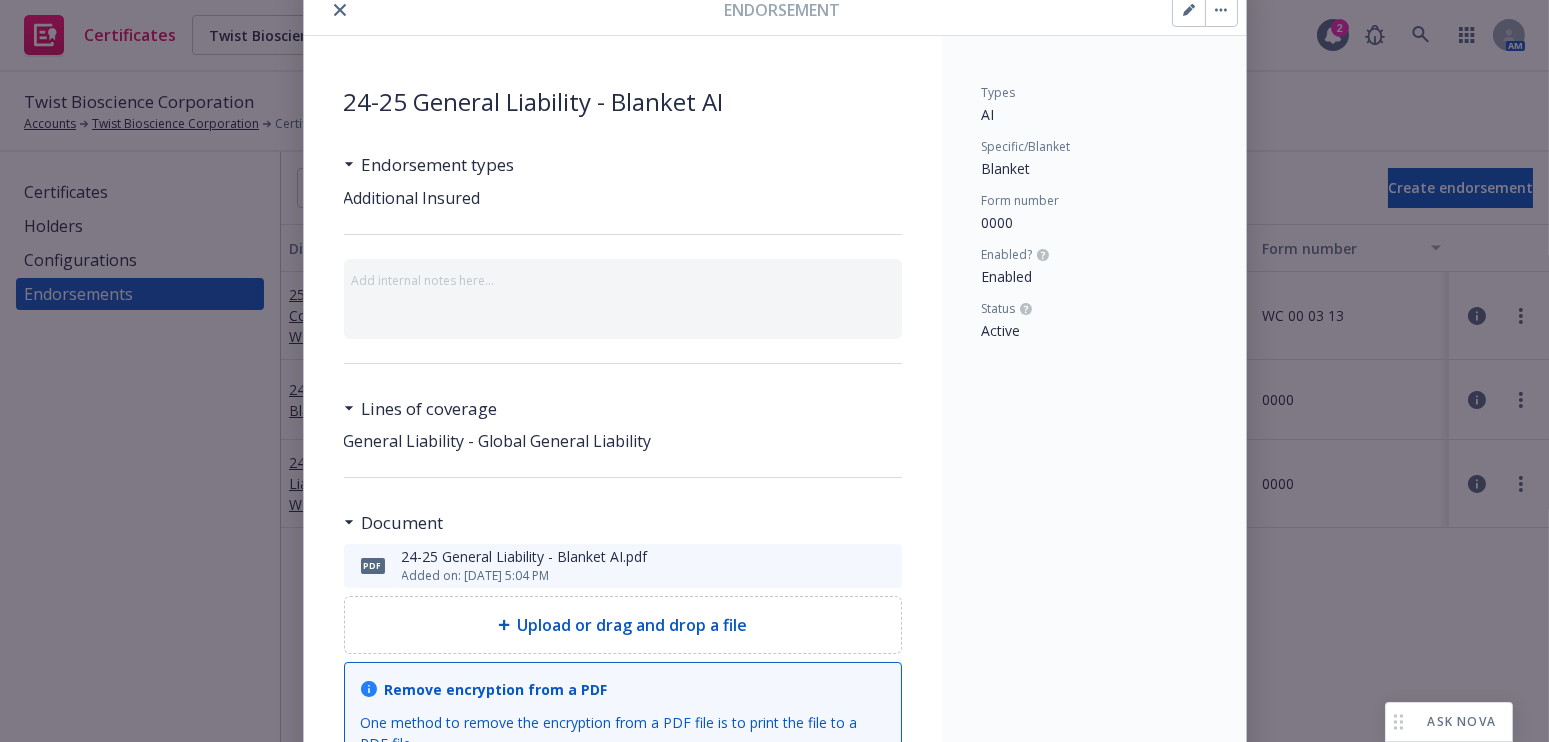 scroll, scrollTop: 0, scrollLeft: 0, axis: both 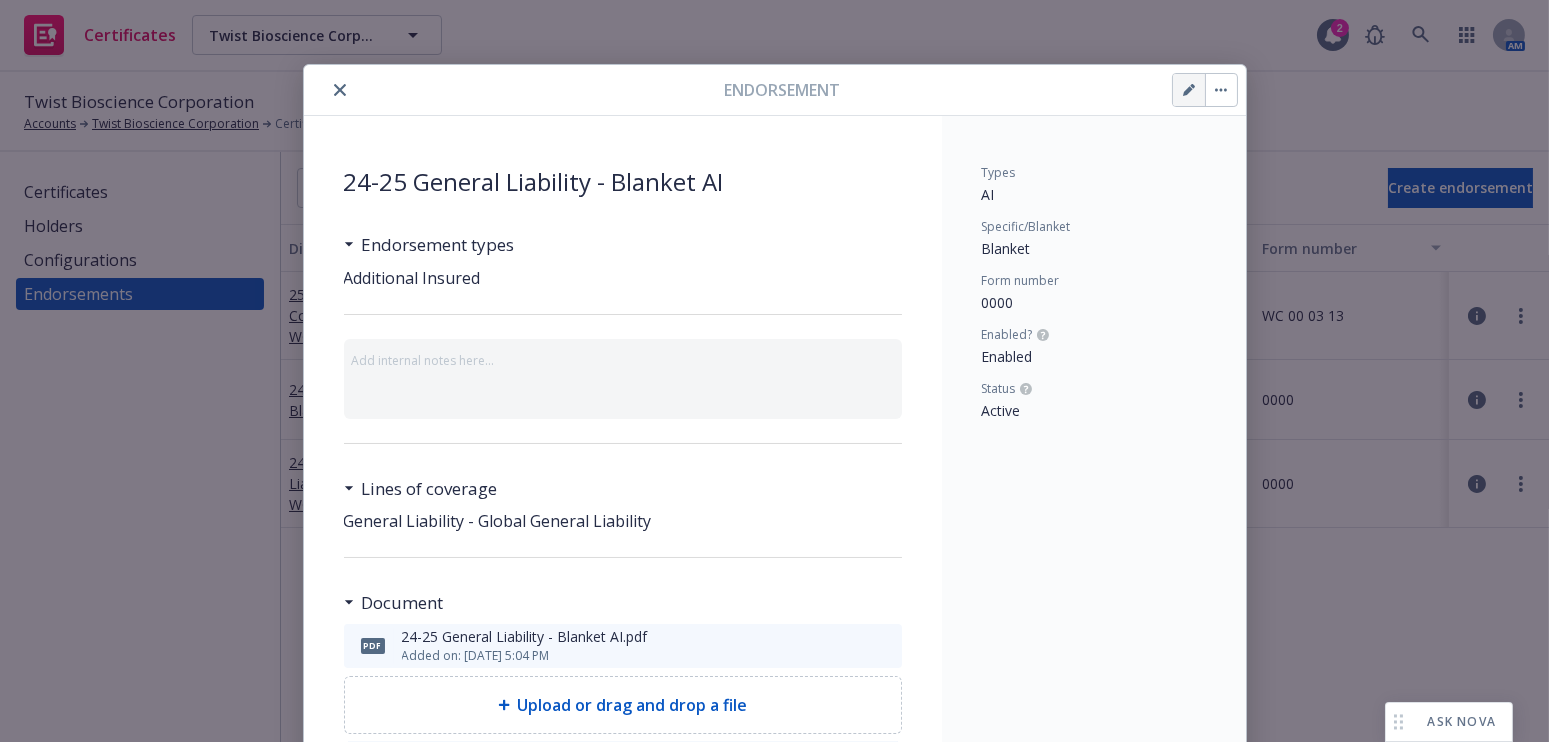 click 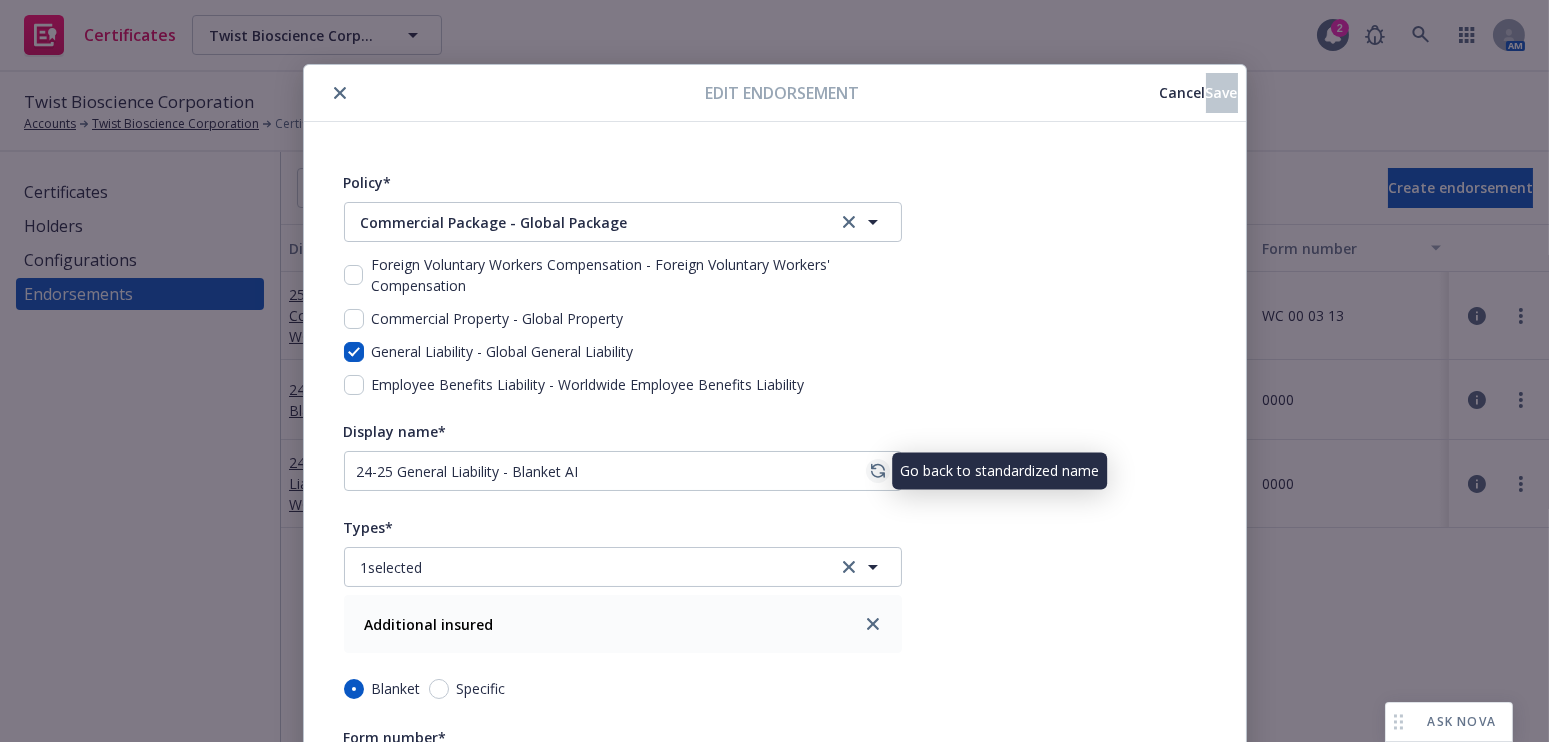 click 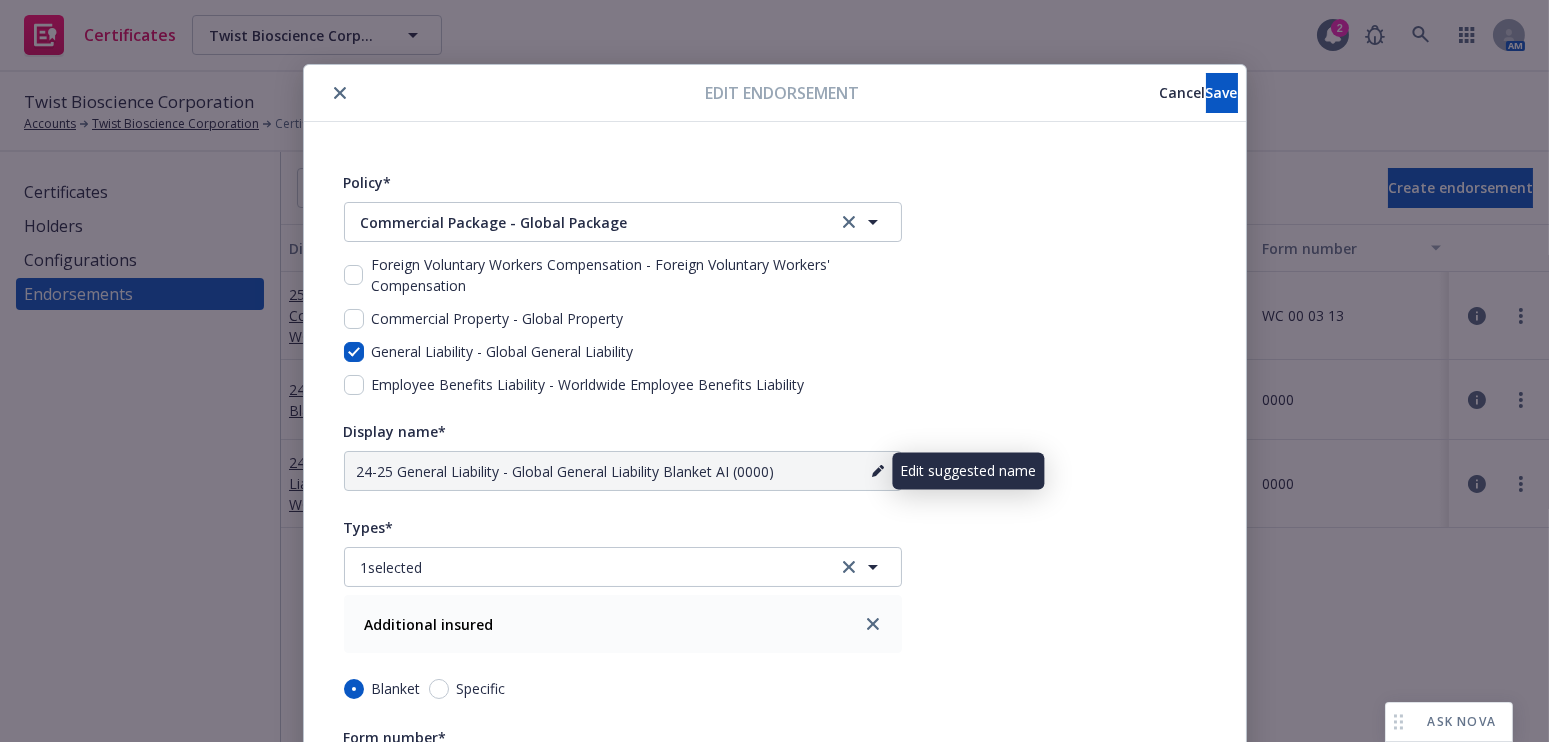 click at bounding box center [878, 471] 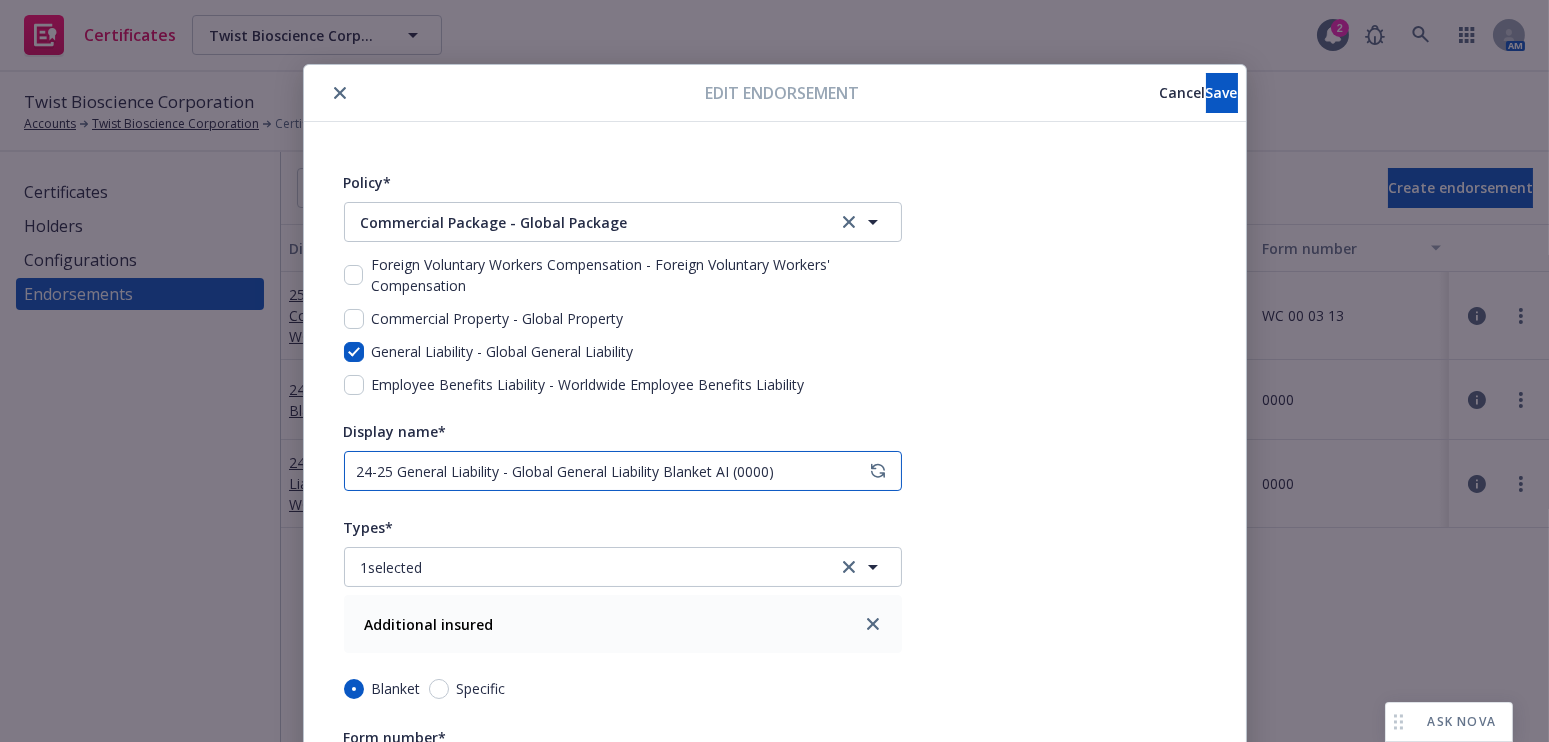 drag, startPoint x: 660, startPoint y: 470, endPoint x: 508, endPoint y: 468, distance: 152.01315 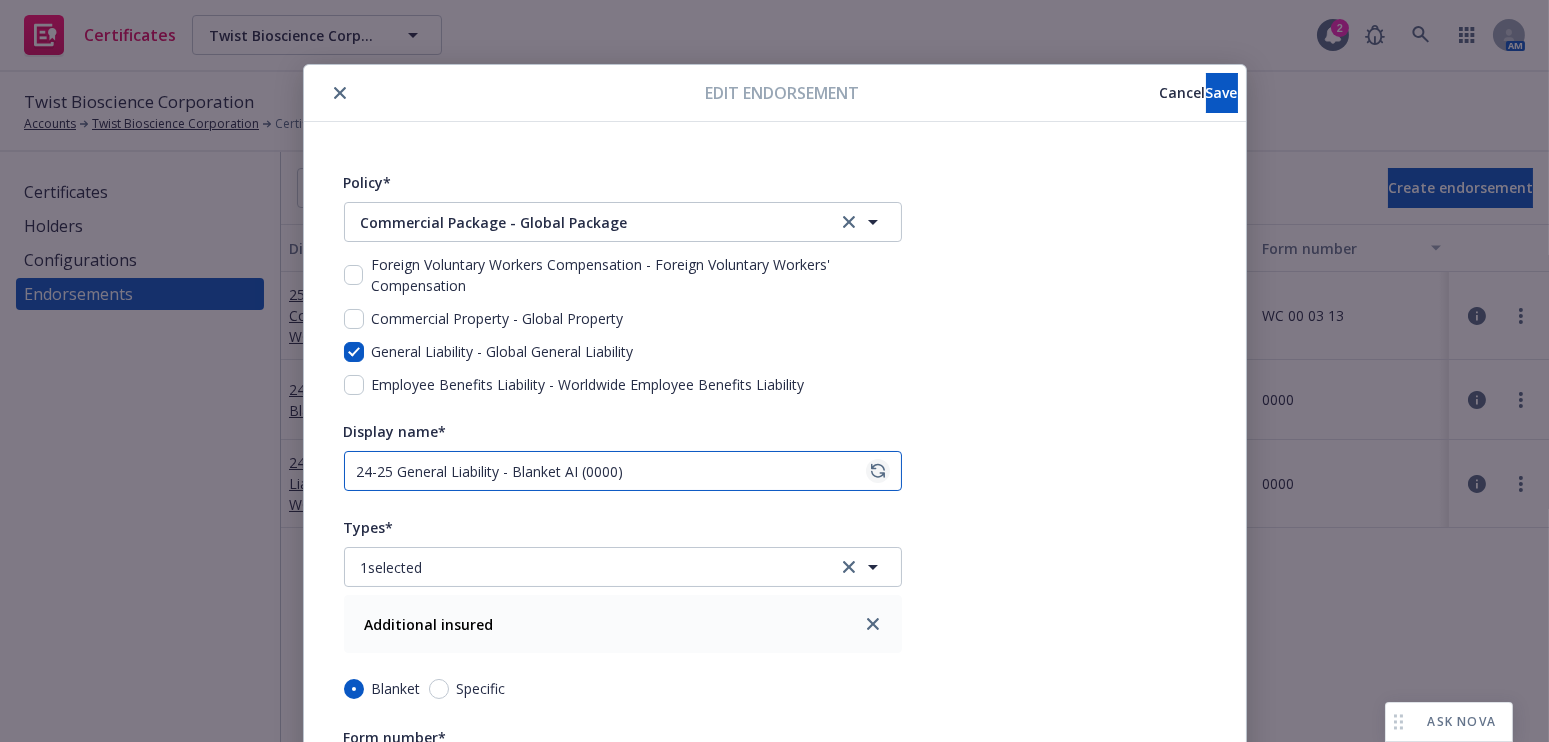drag, startPoint x: 573, startPoint y: 476, endPoint x: 871, endPoint y: 459, distance: 298.4845 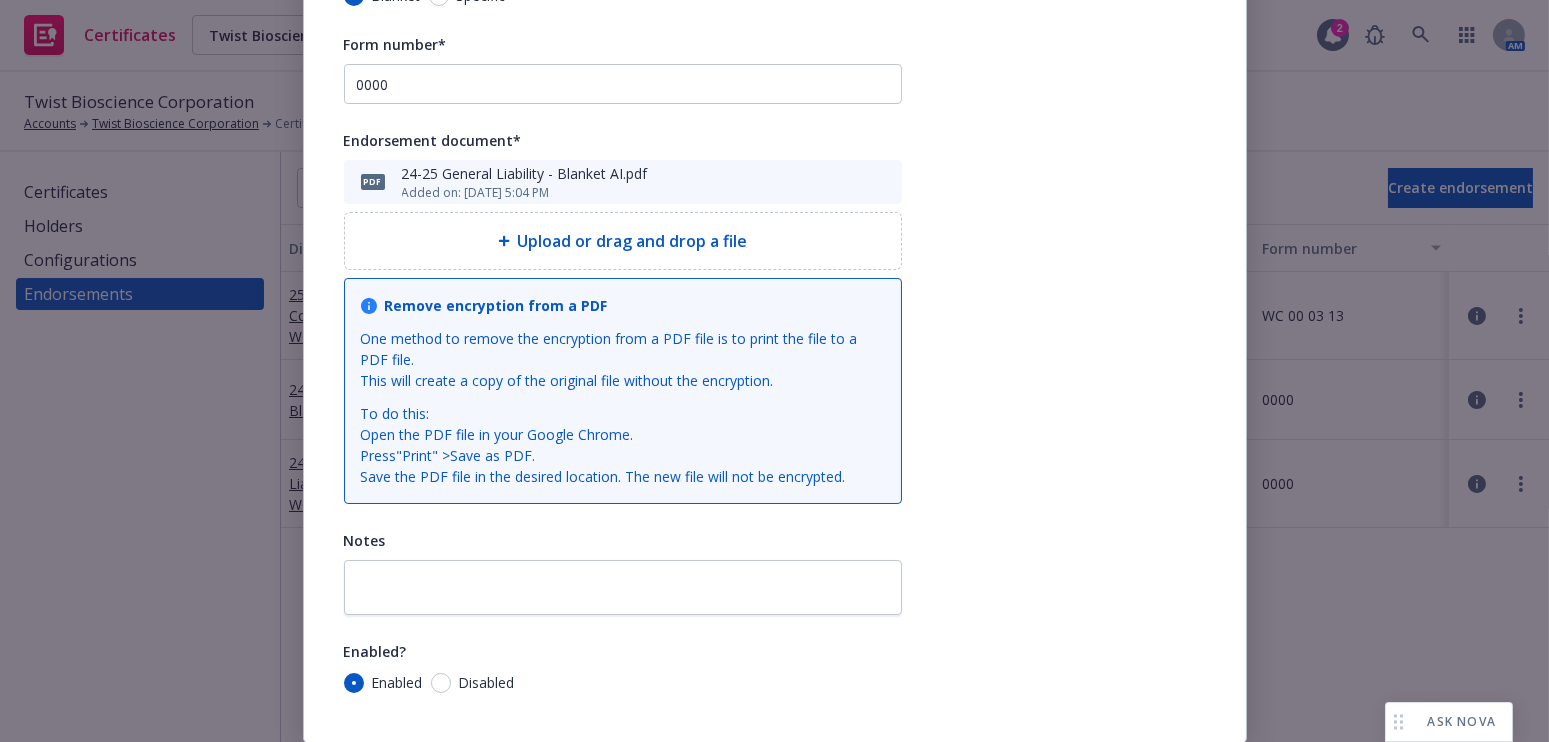 scroll, scrollTop: 0, scrollLeft: 0, axis: both 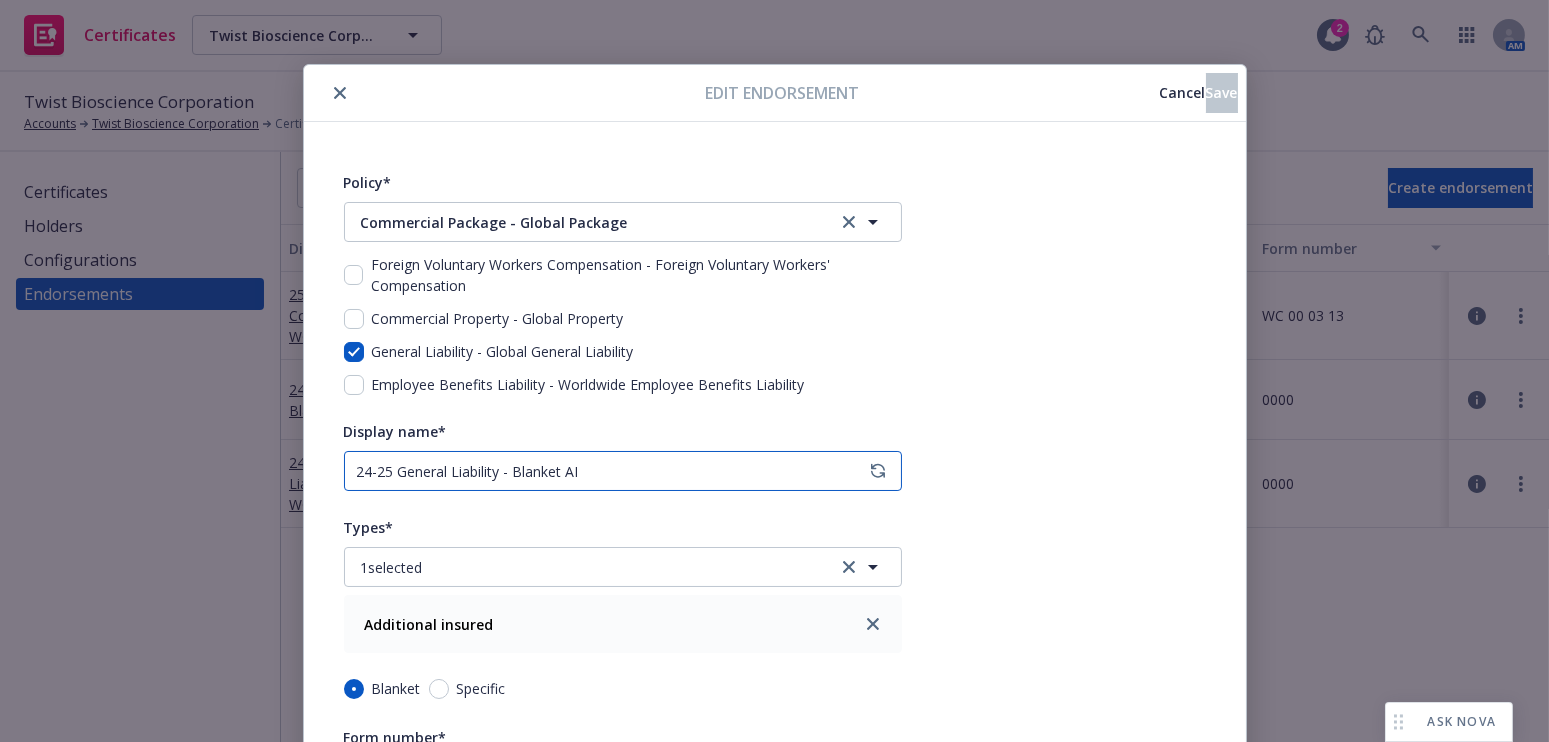 type on "24-25 General Liability - Blanket AI" 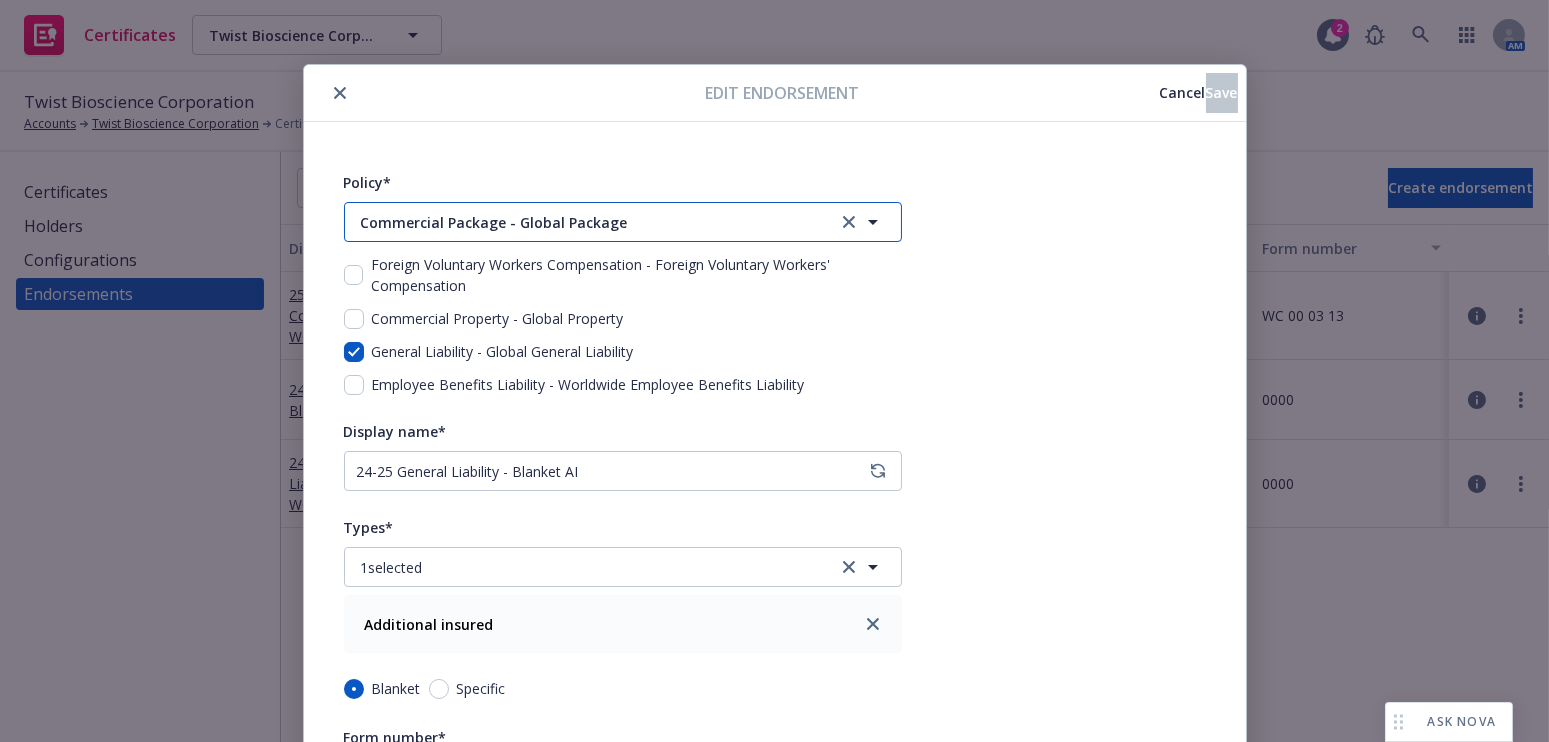 click on "Commercial Package - Global Package" at bounding box center [586, 222] 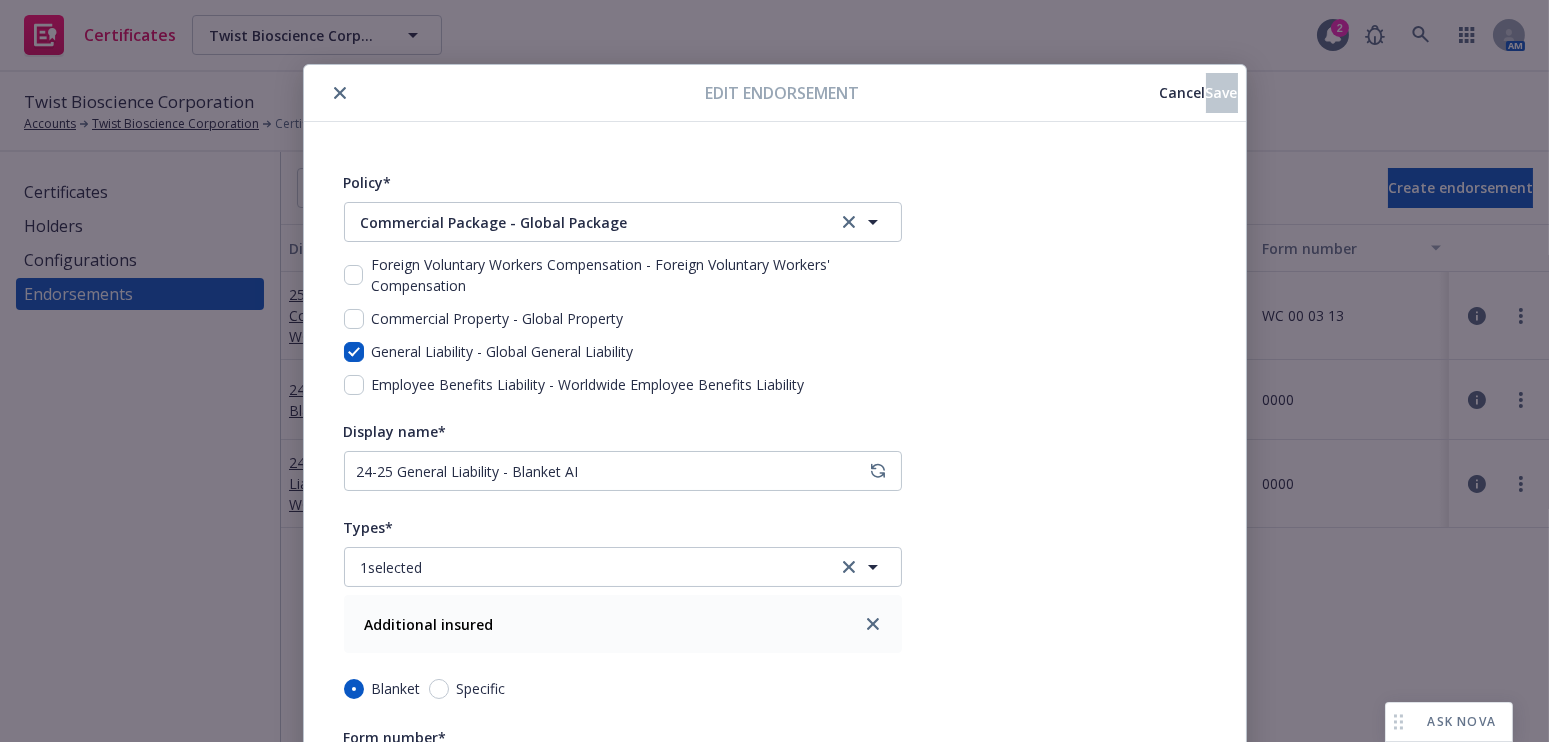 type 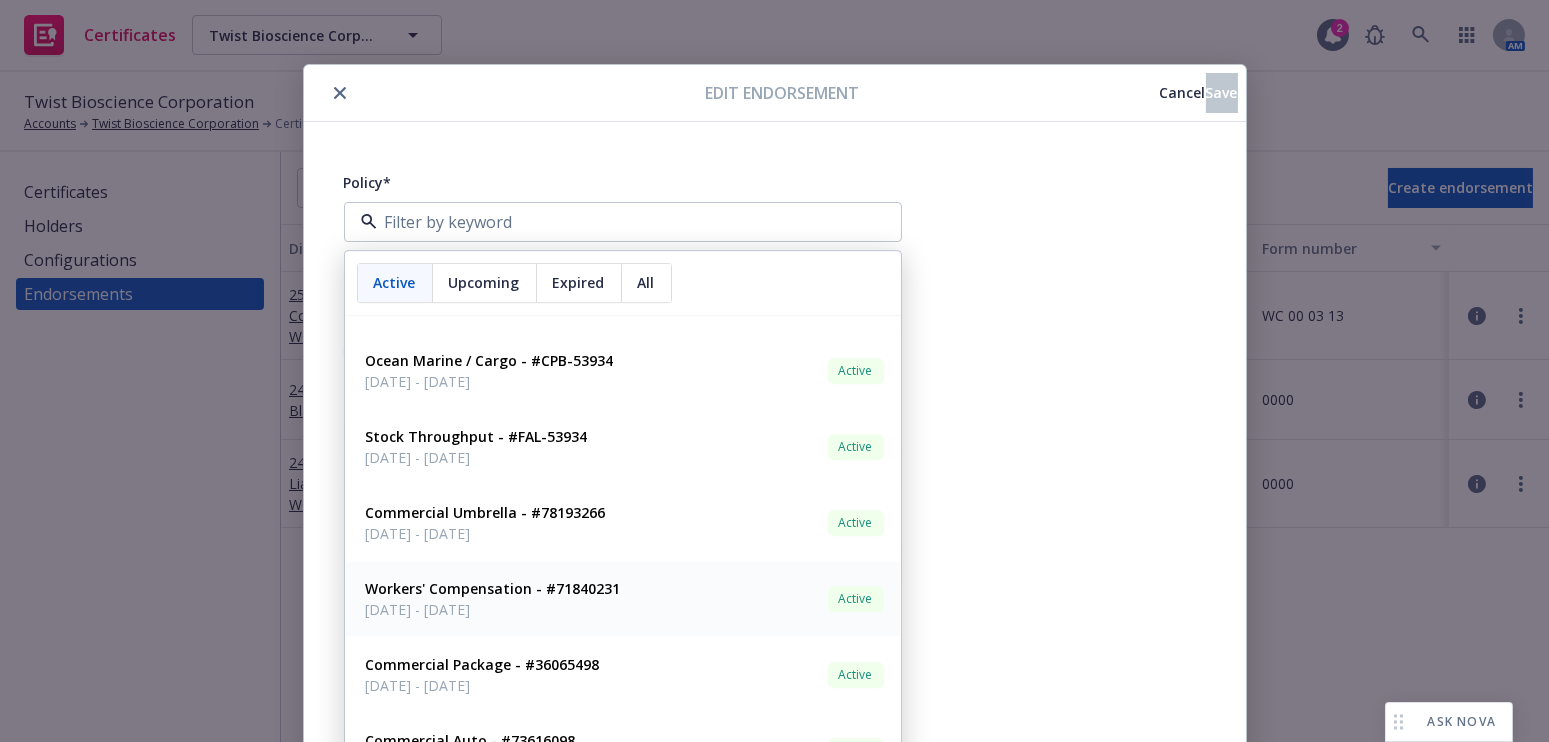 scroll, scrollTop: 545, scrollLeft: 0, axis: vertical 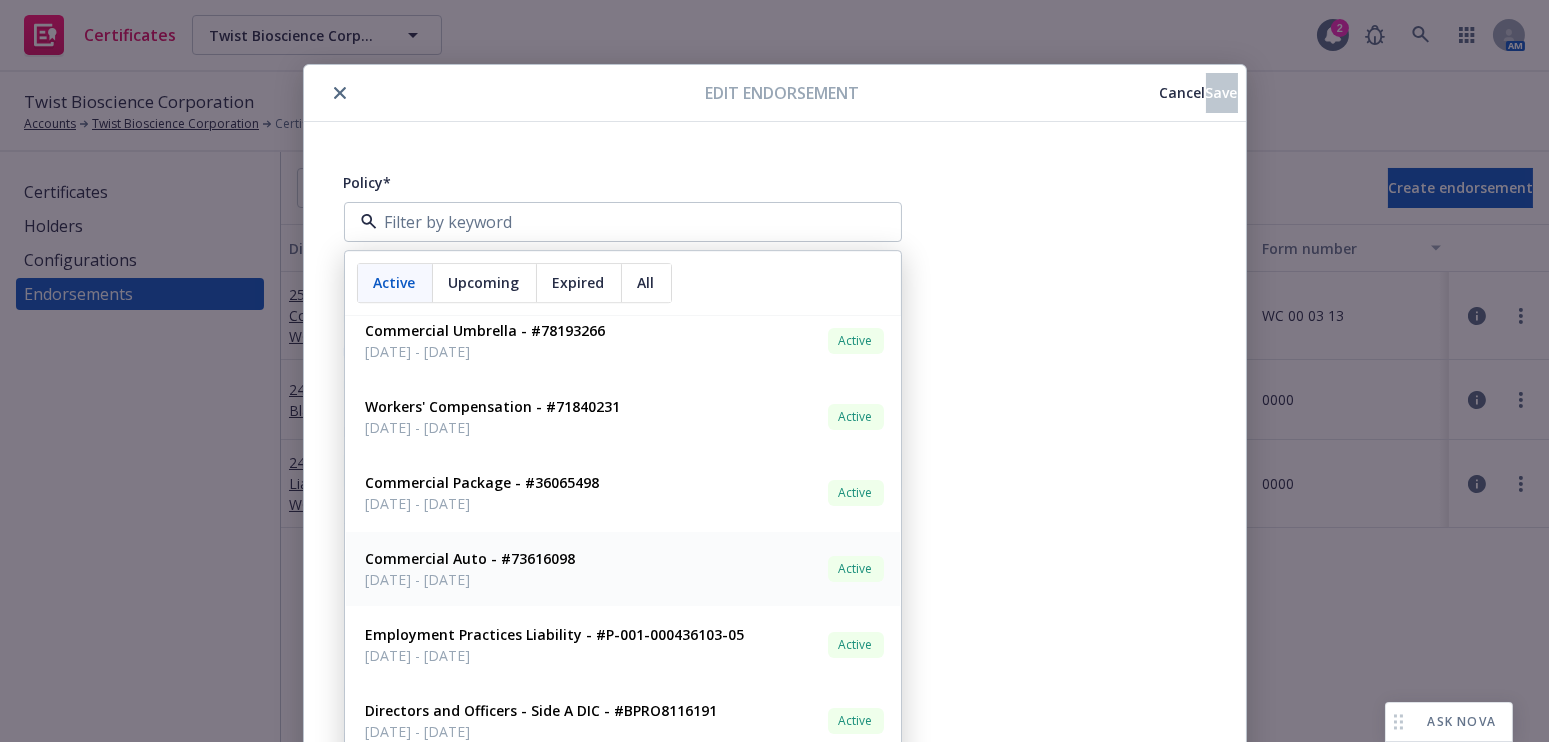 click on "[DATE] - [DATE]" at bounding box center [483, 503] 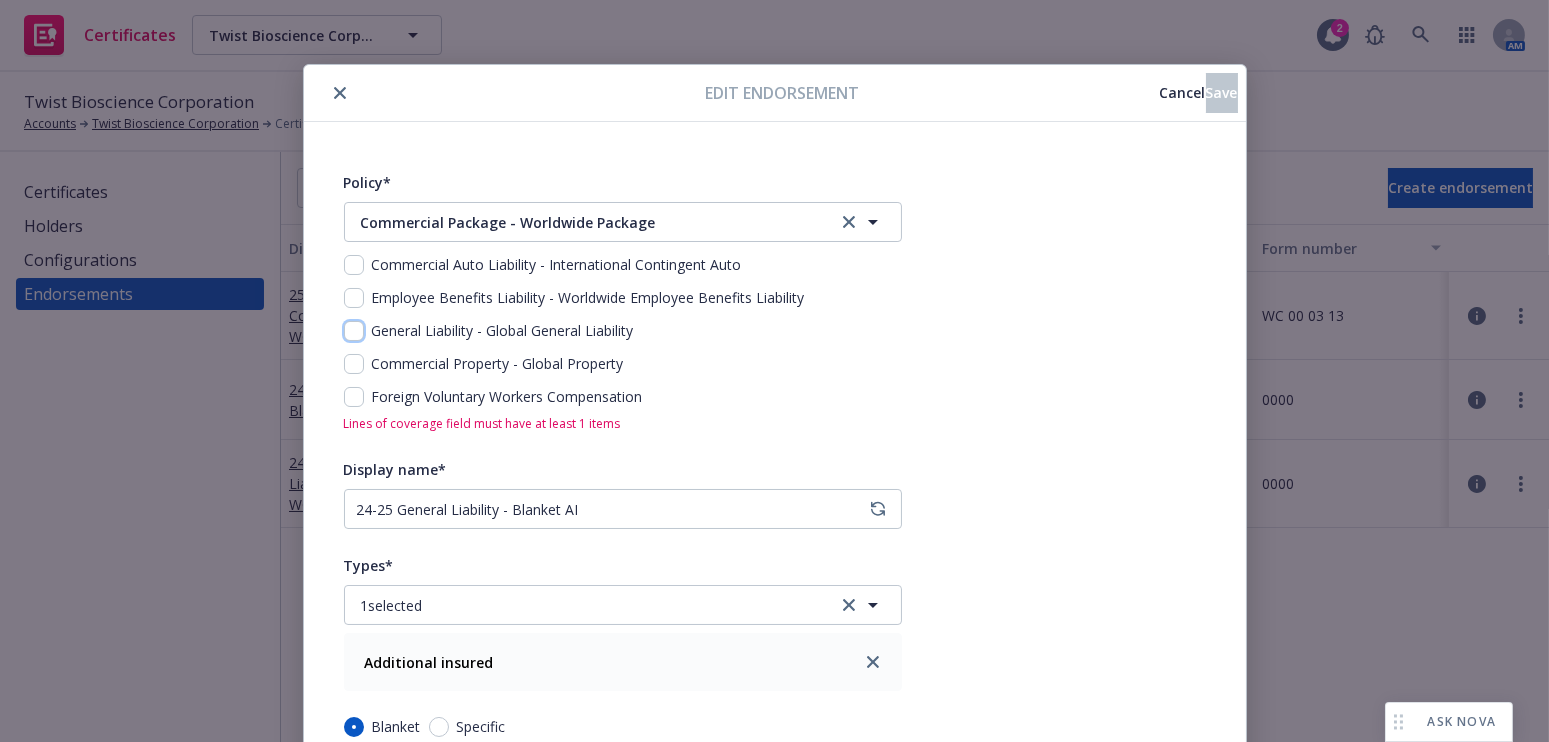 click at bounding box center [354, 331] 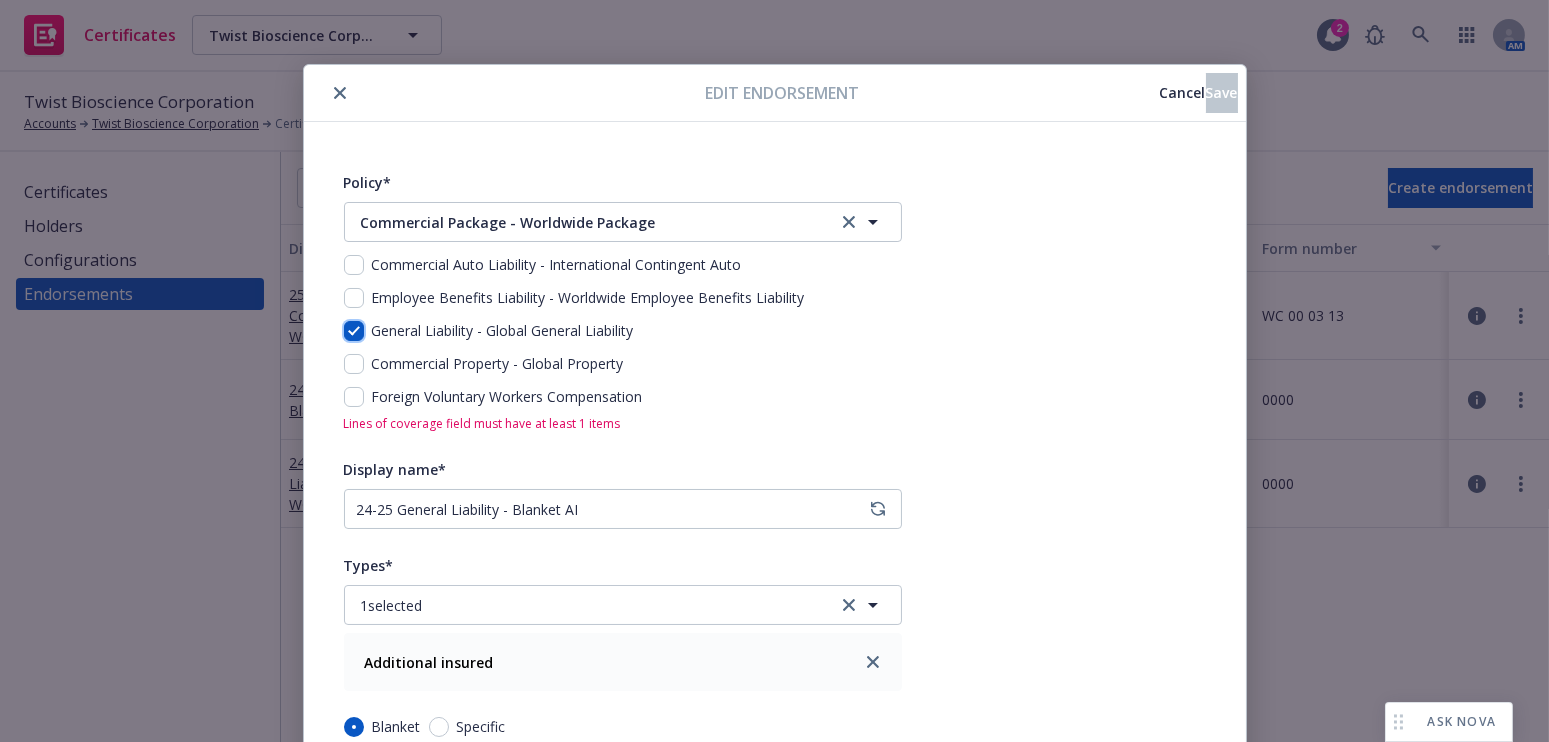 checkbox on "true" 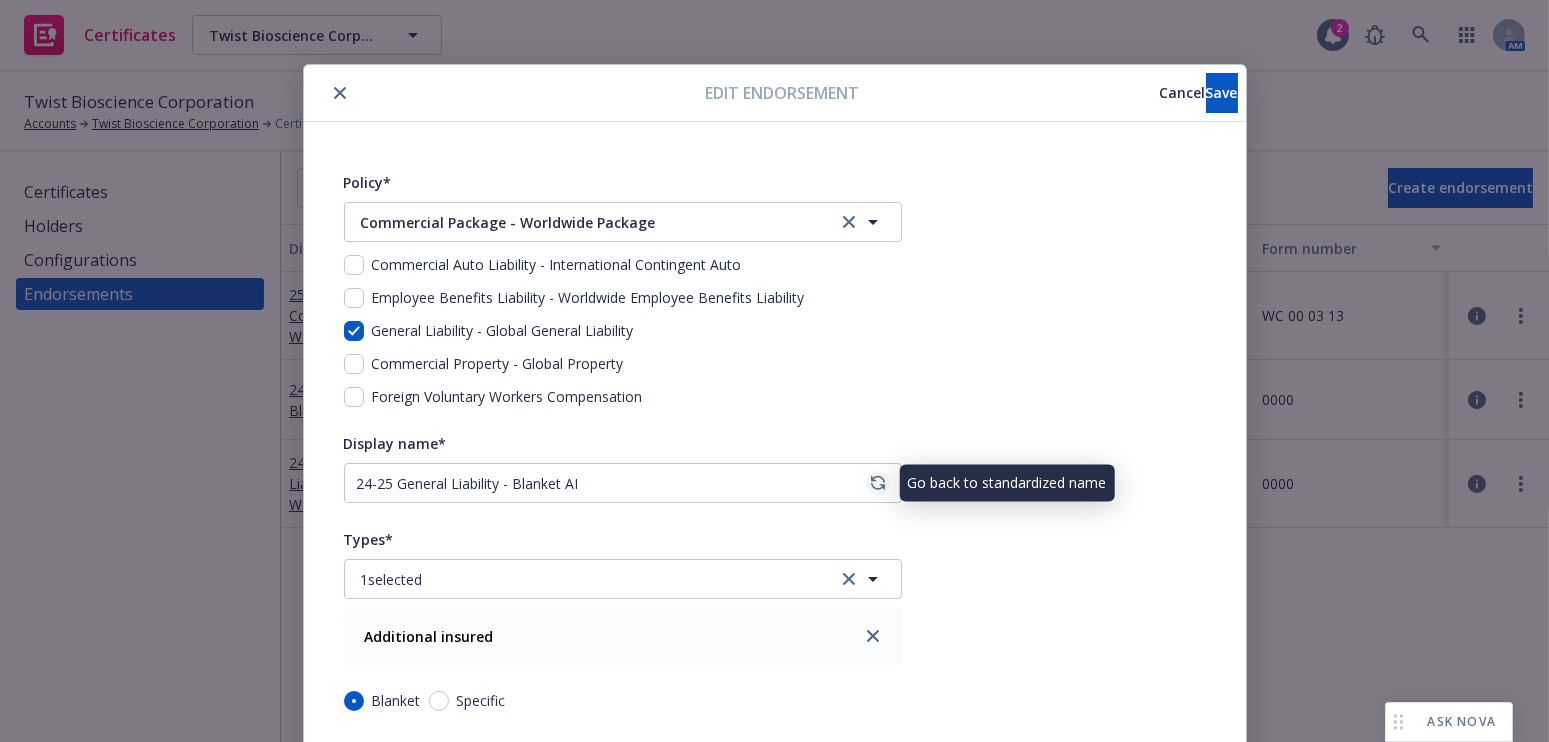 click 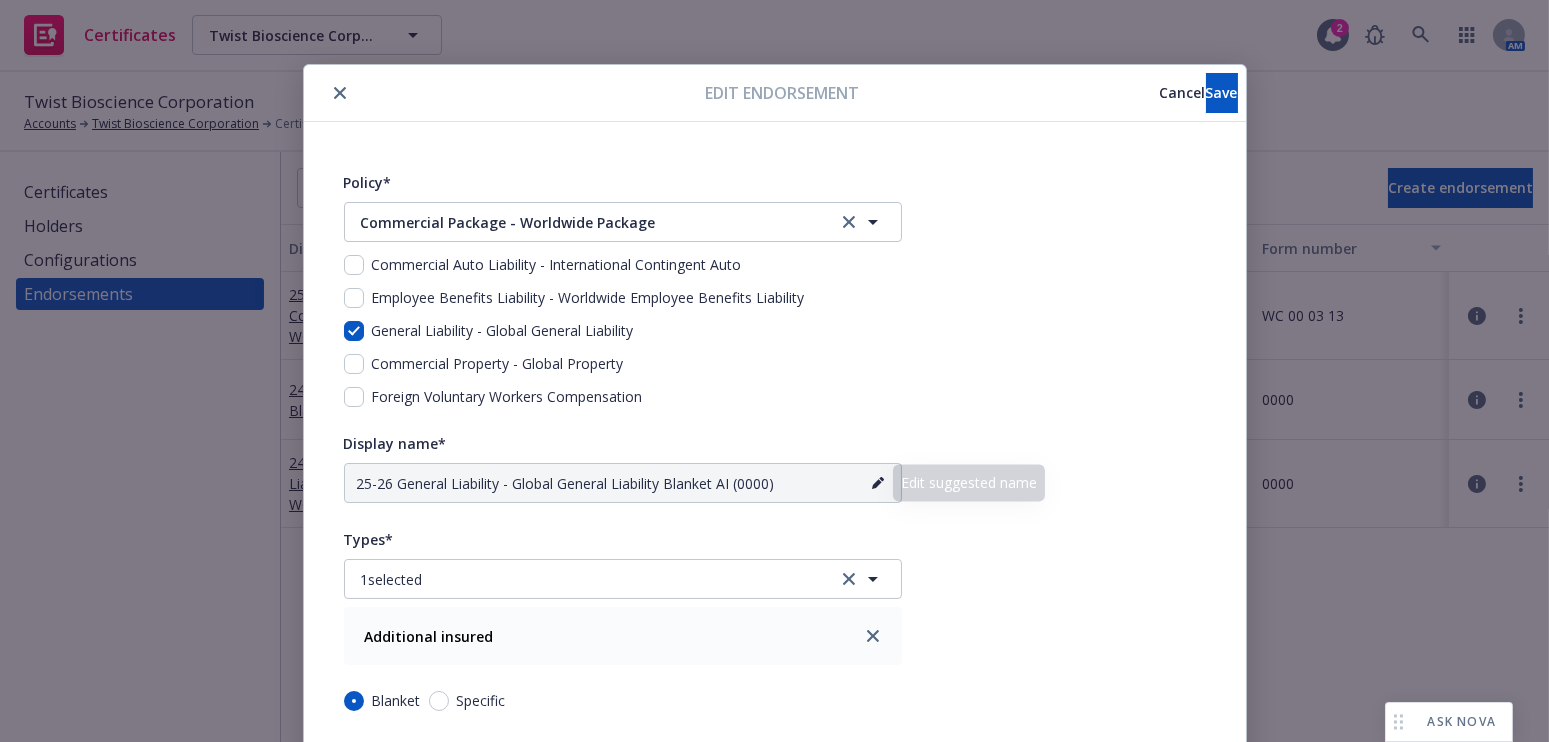 click 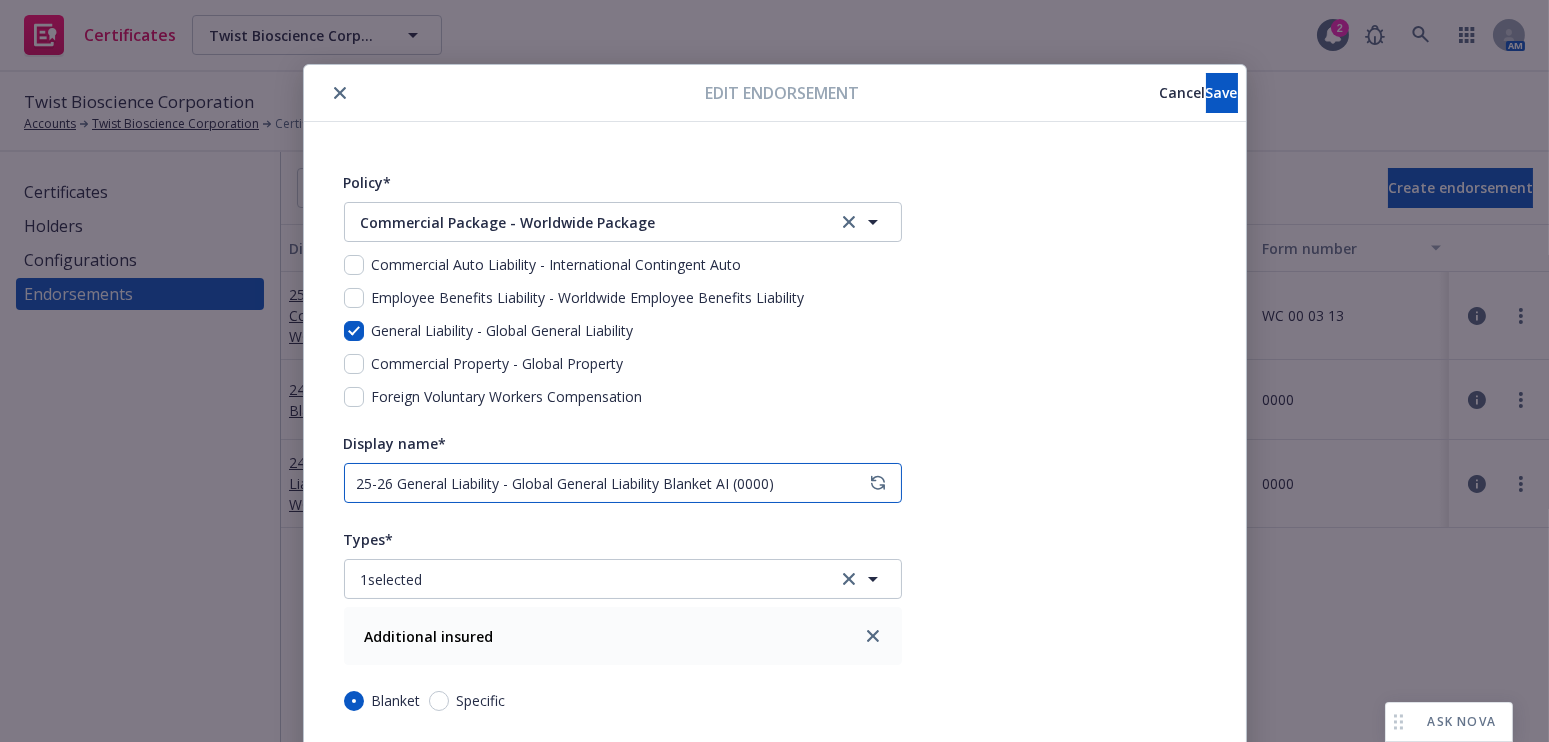 drag, startPoint x: 661, startPoint y: 484, endPoint x: 507, endPoint y: 485, distance: 154.00325 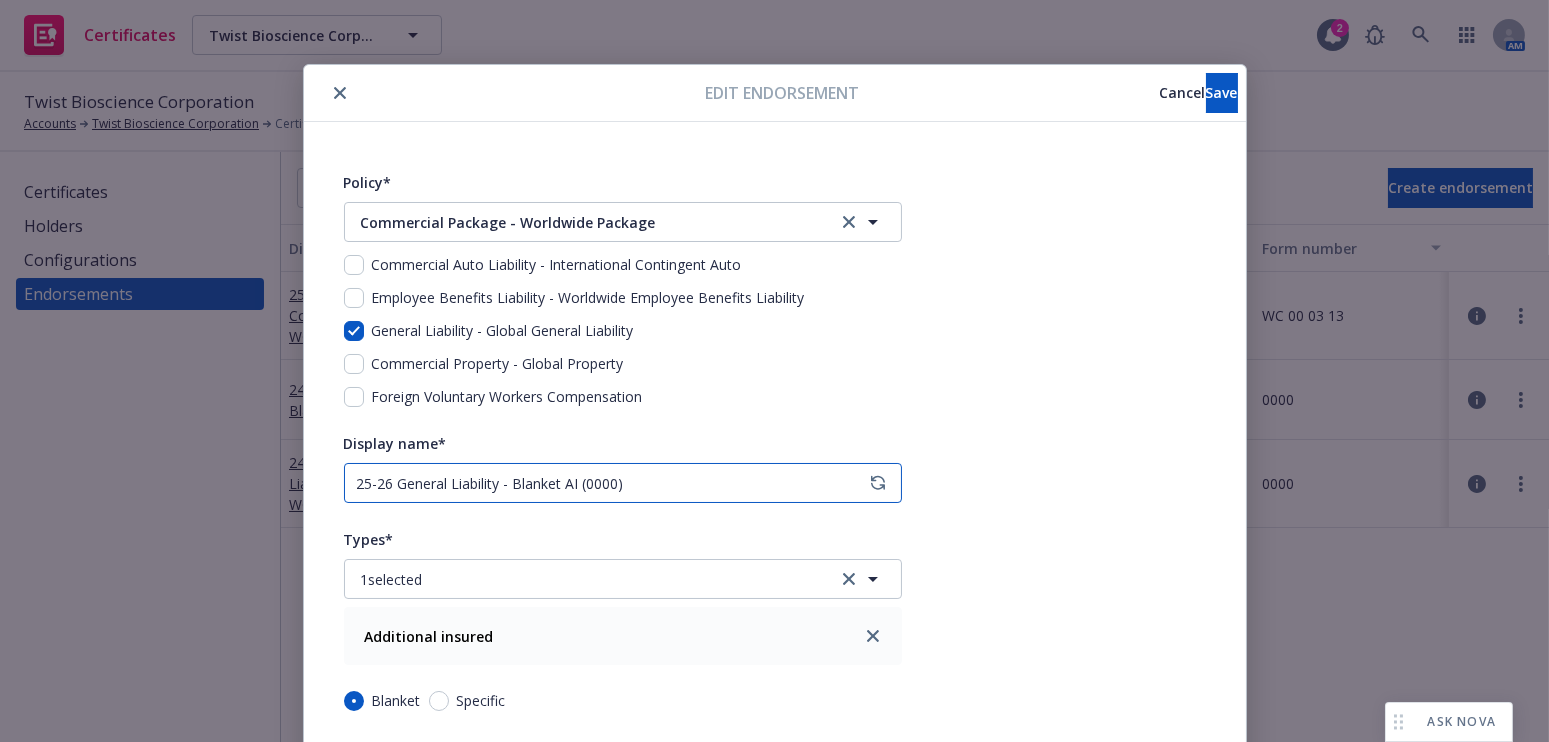 drag, startPoint x: 569, startPoint y: 481, endPoint x: 763, endPoint y: 480, distance: 194.00258 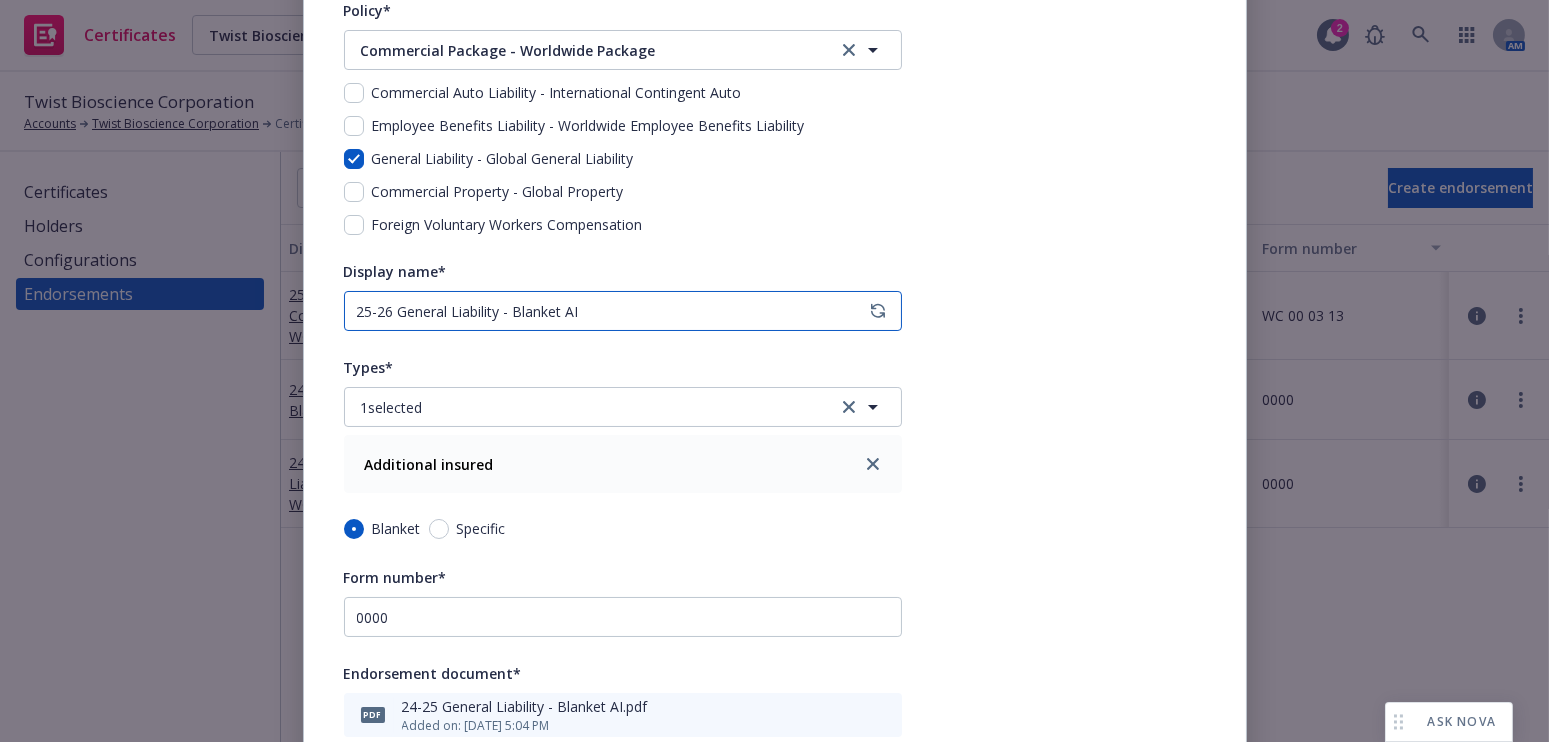 scroll, scrollTop: 0, scrollLeft: 0, axis: both 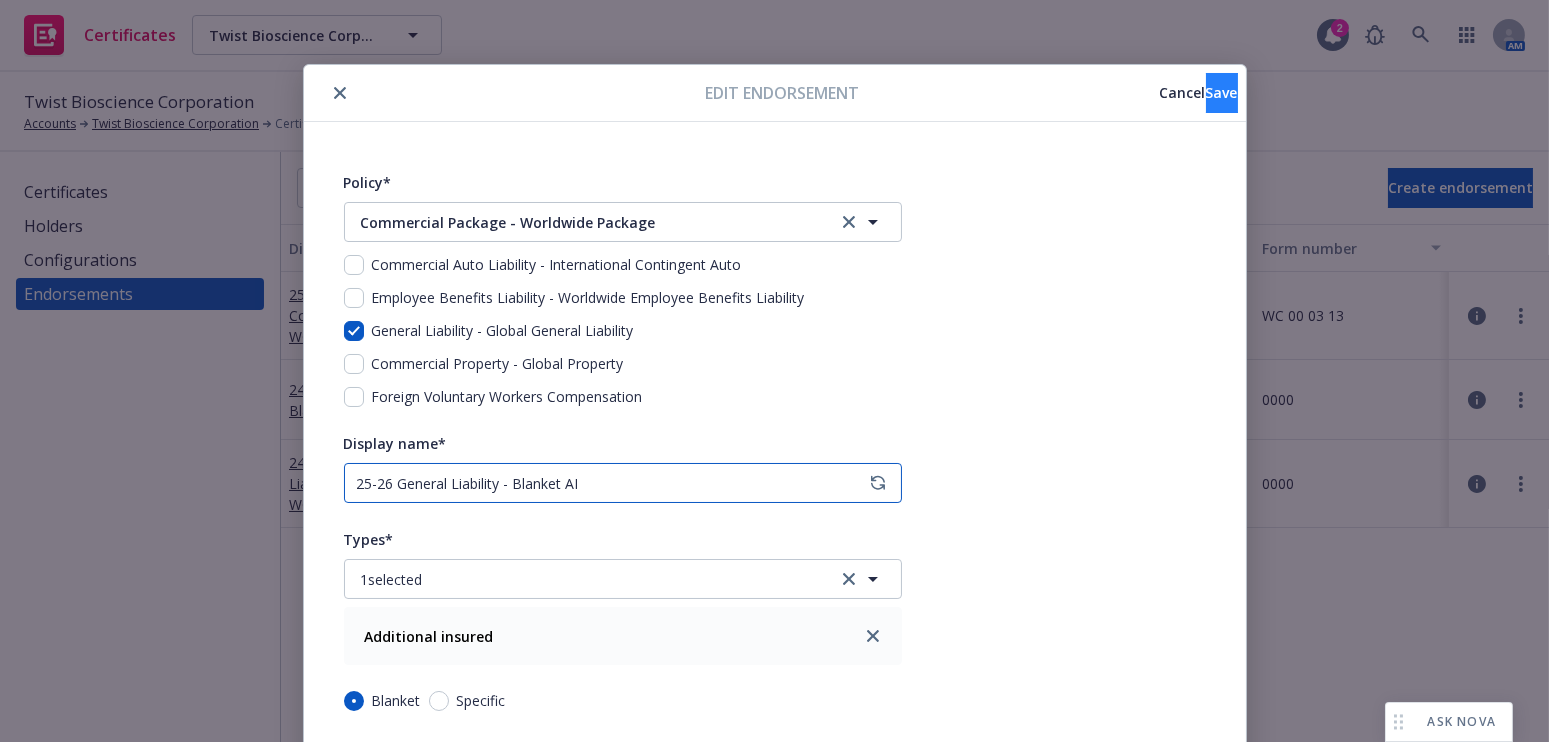 type on "25-26 General Liability - Blanket AI" 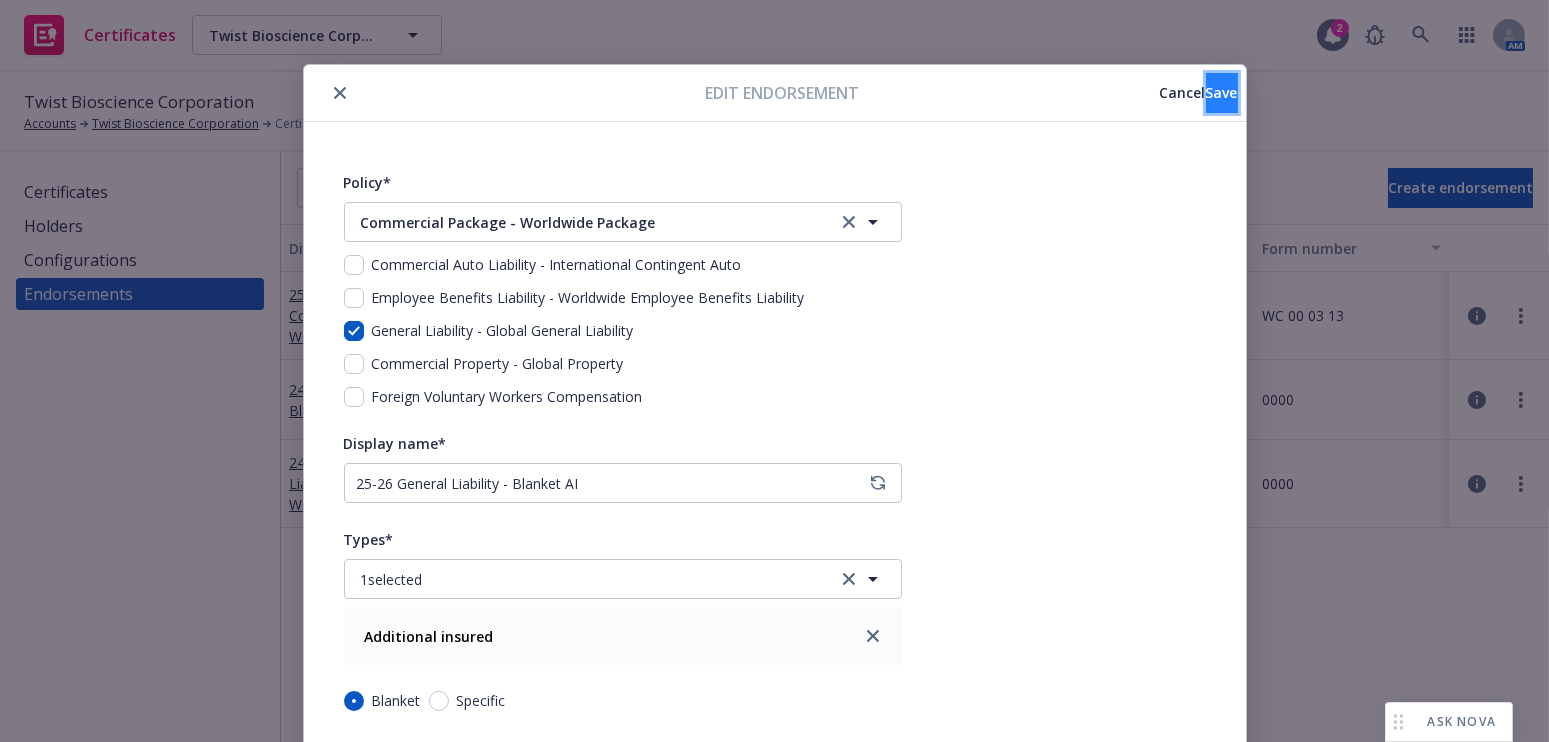 click on "Save" at bounding box center [1222, 92] 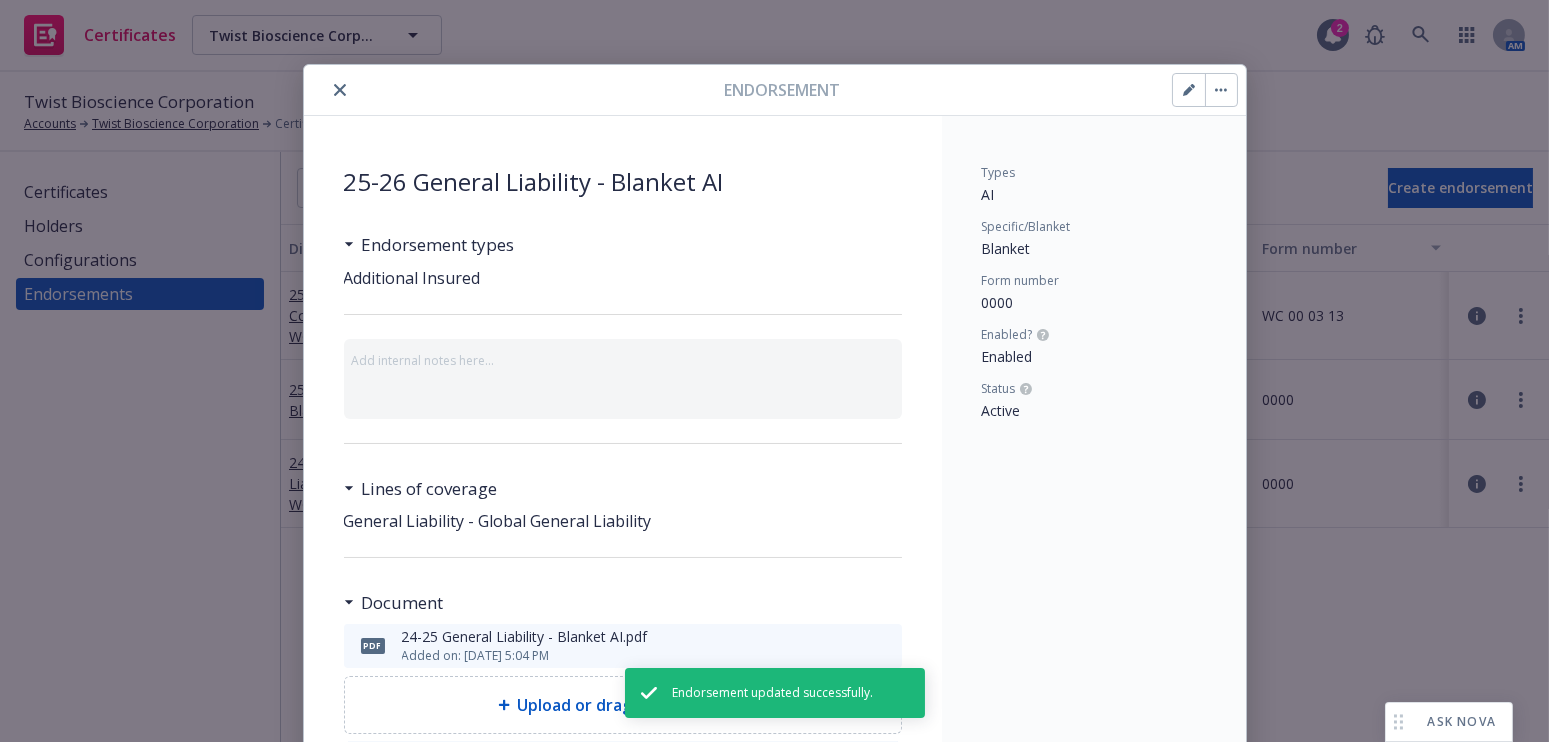 click on "Endorsement" at bounding box center (775, 90) 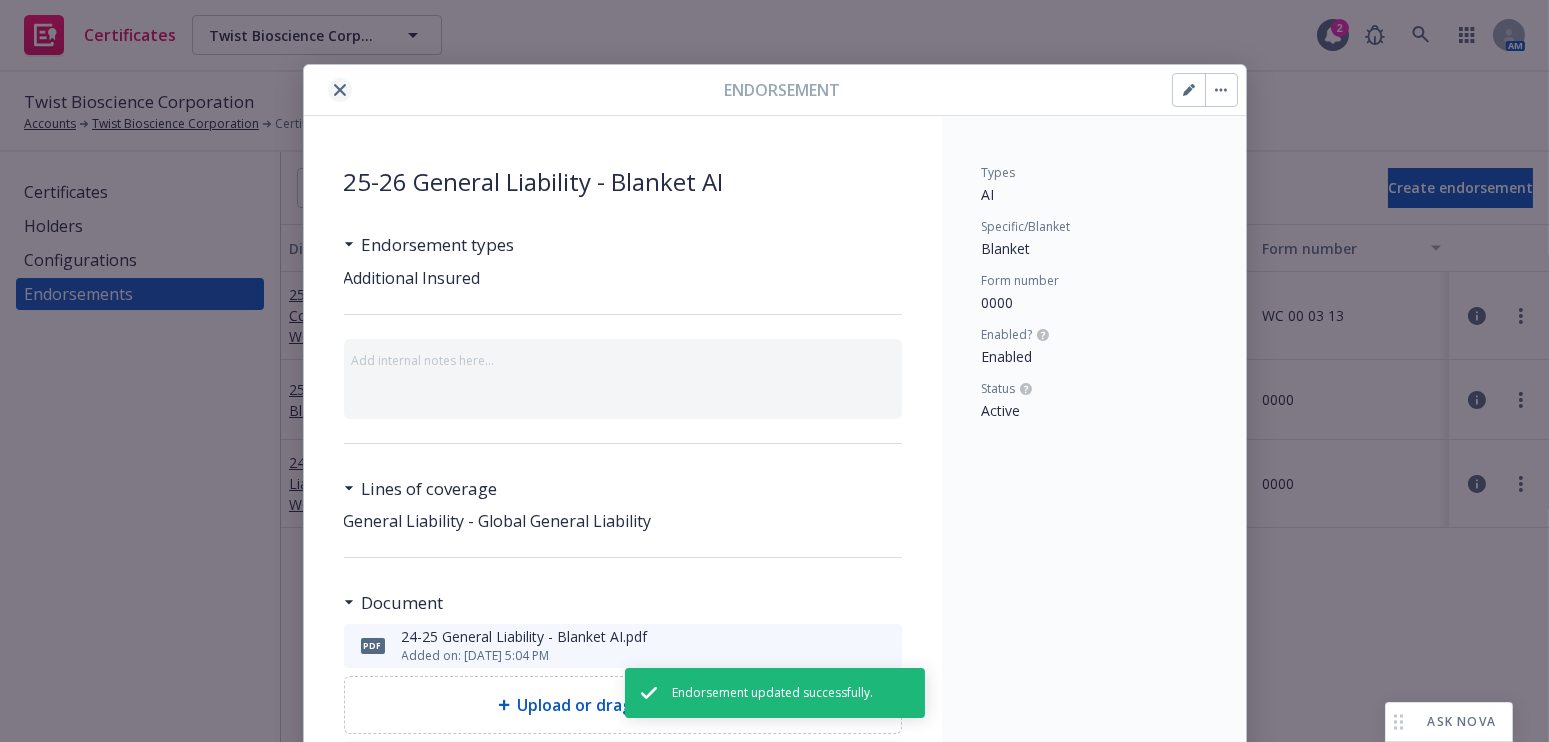 click 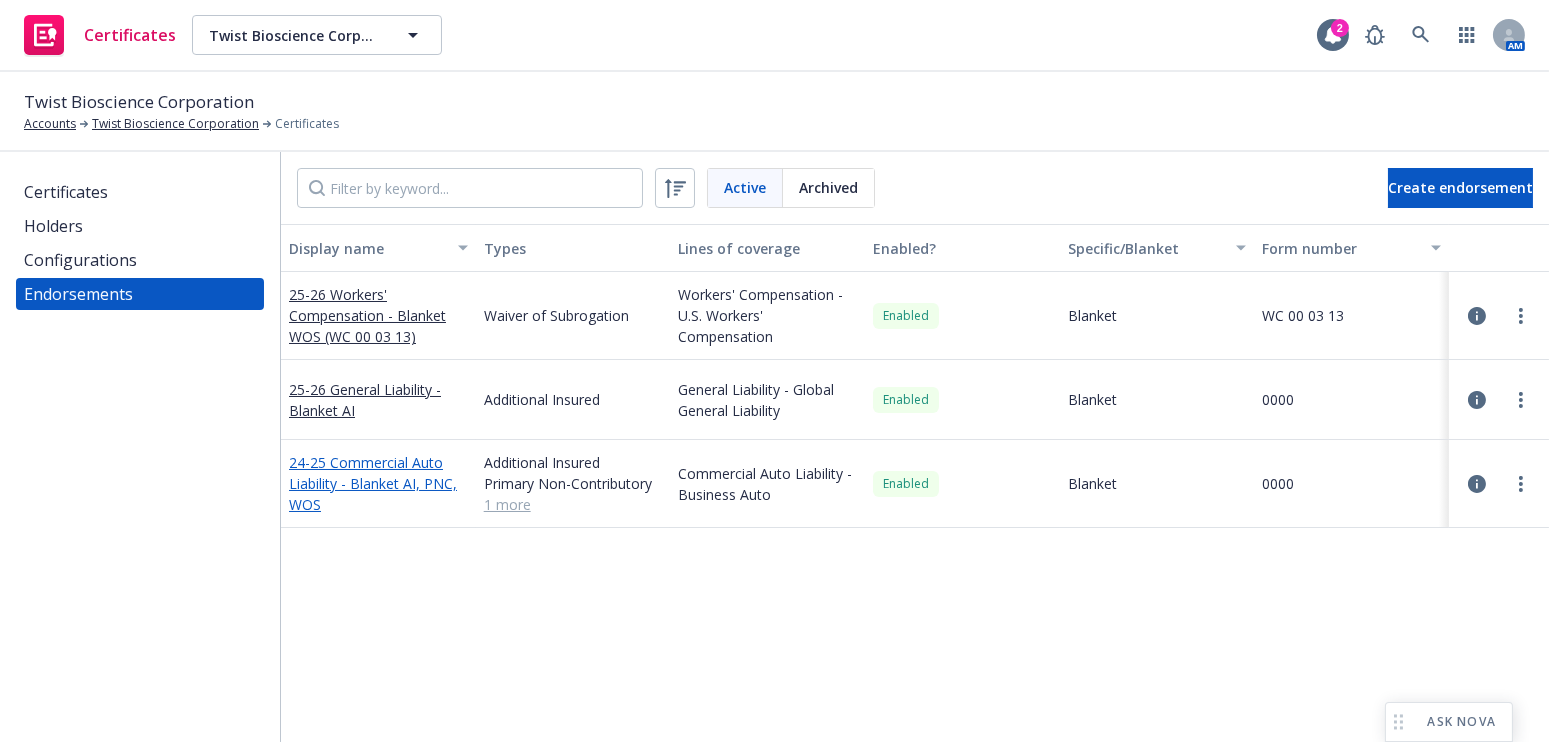 click on "24-25 Commercial Auto Liability - Blanket AI, PNC, WOS" at bounding box center (373, 483) 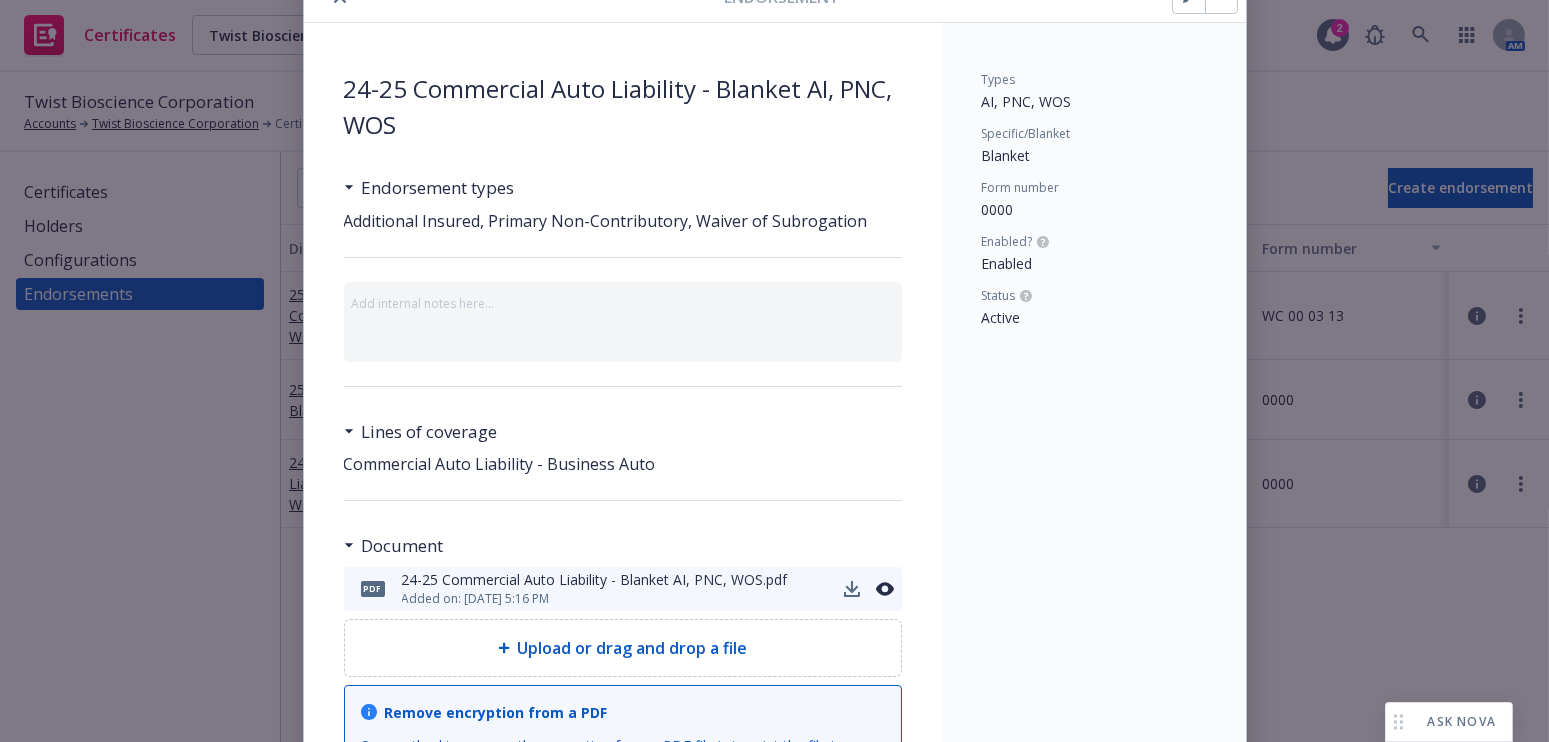 scroll, scrollTop: 181, scrollLeft: 0, axis: vertical 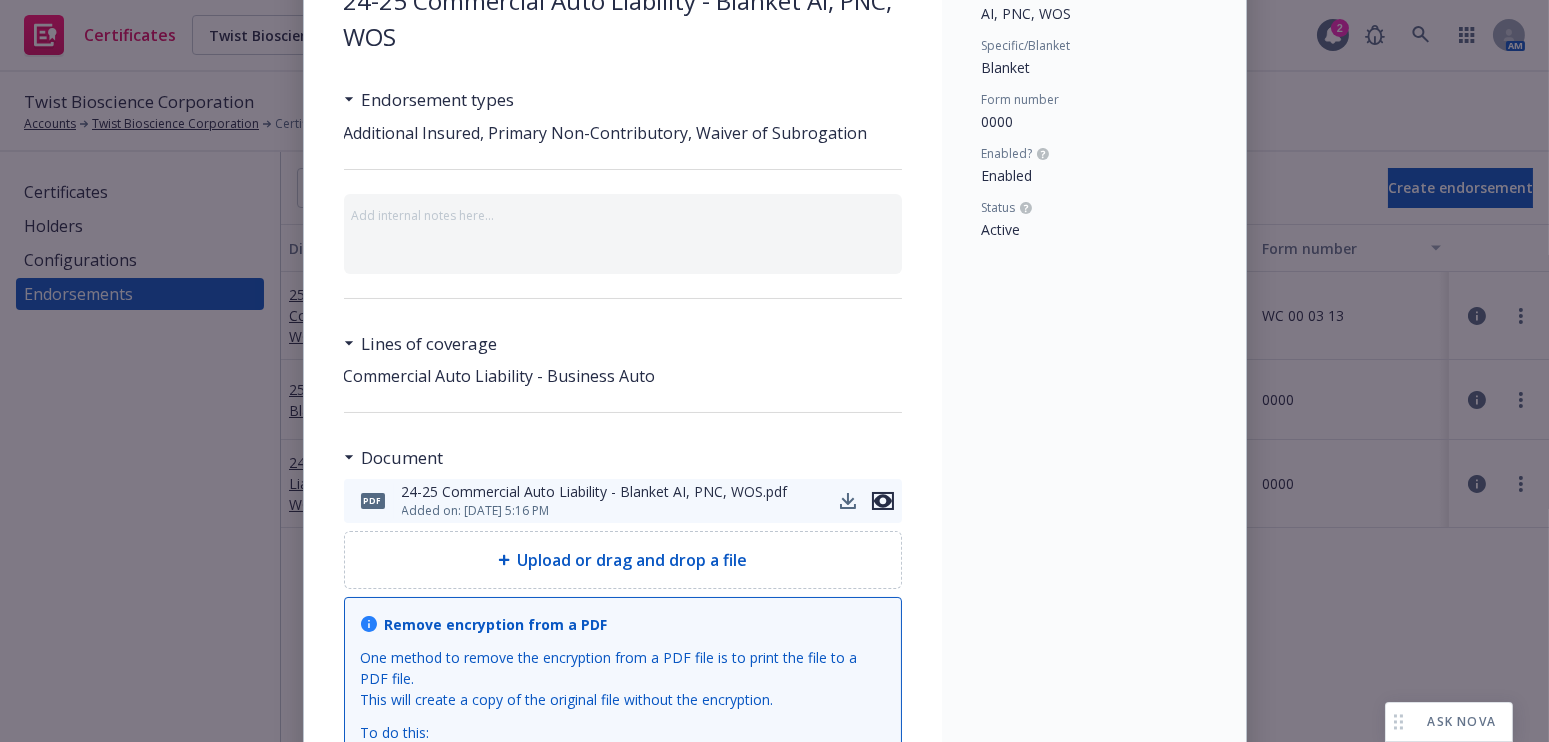 click 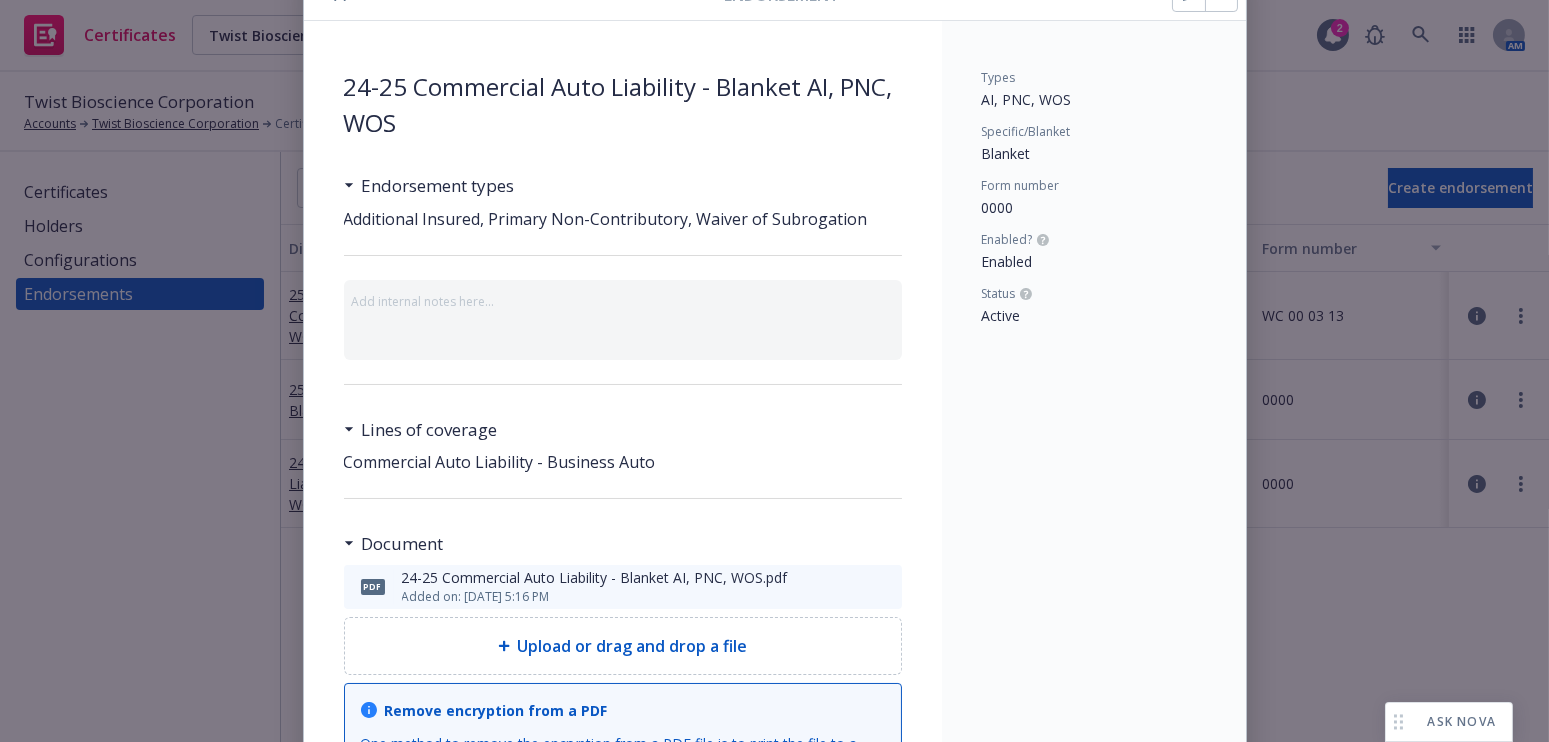 scroll, scrollTop: 0, scrollLeft: 0, axis: both 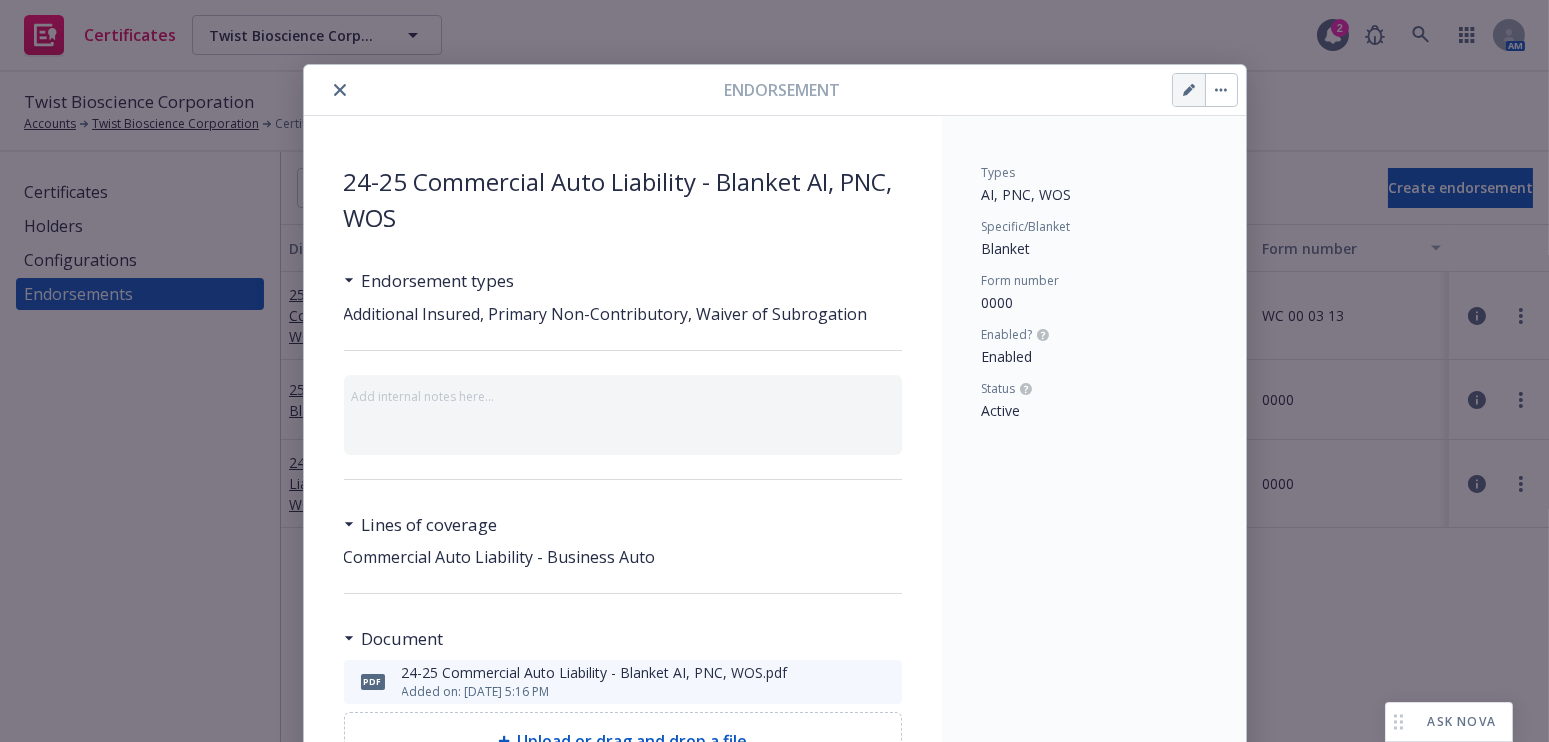 click at bounding box center (1189, 90) 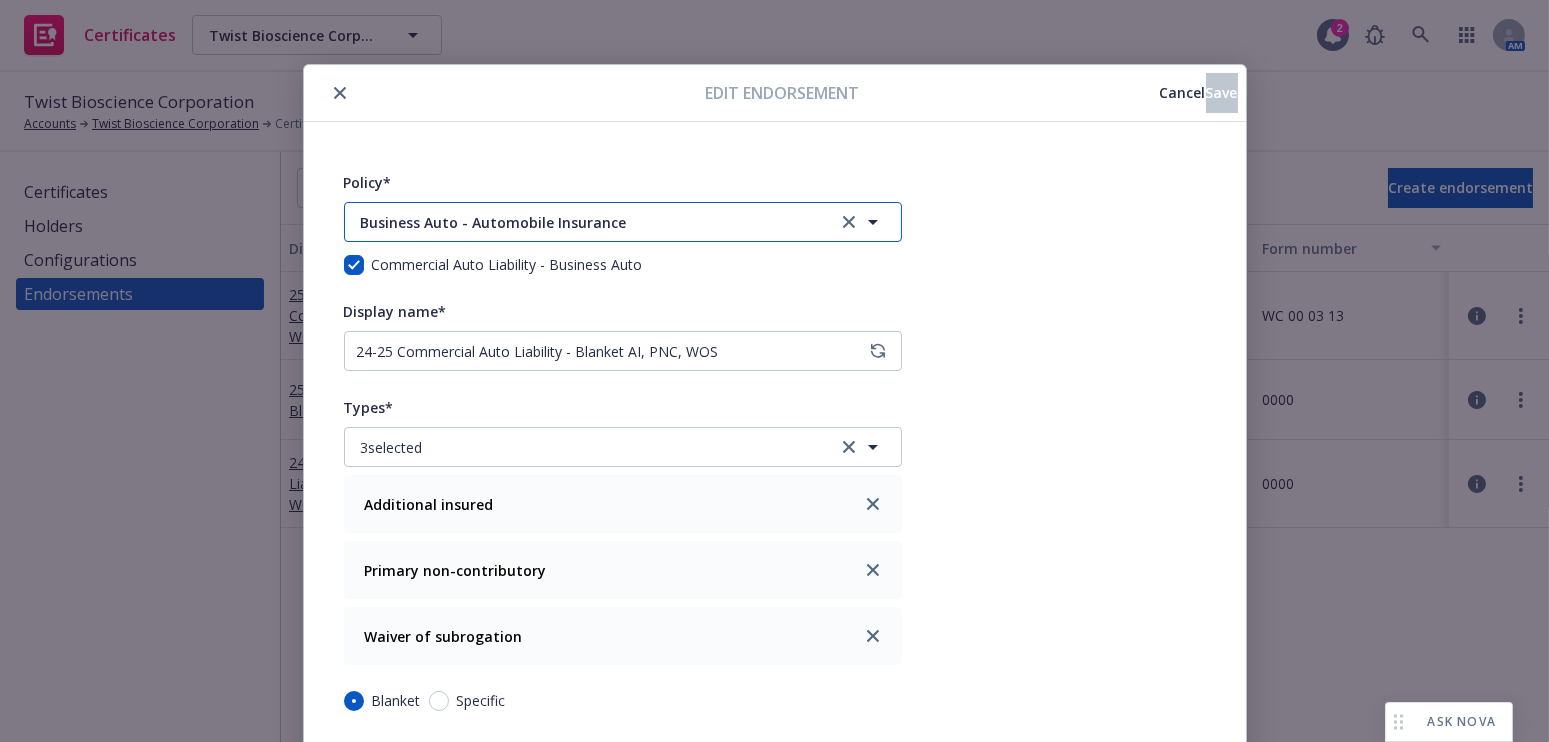 click on "Business Auto - Automobile Insurance" at bounding box center [586, 222] 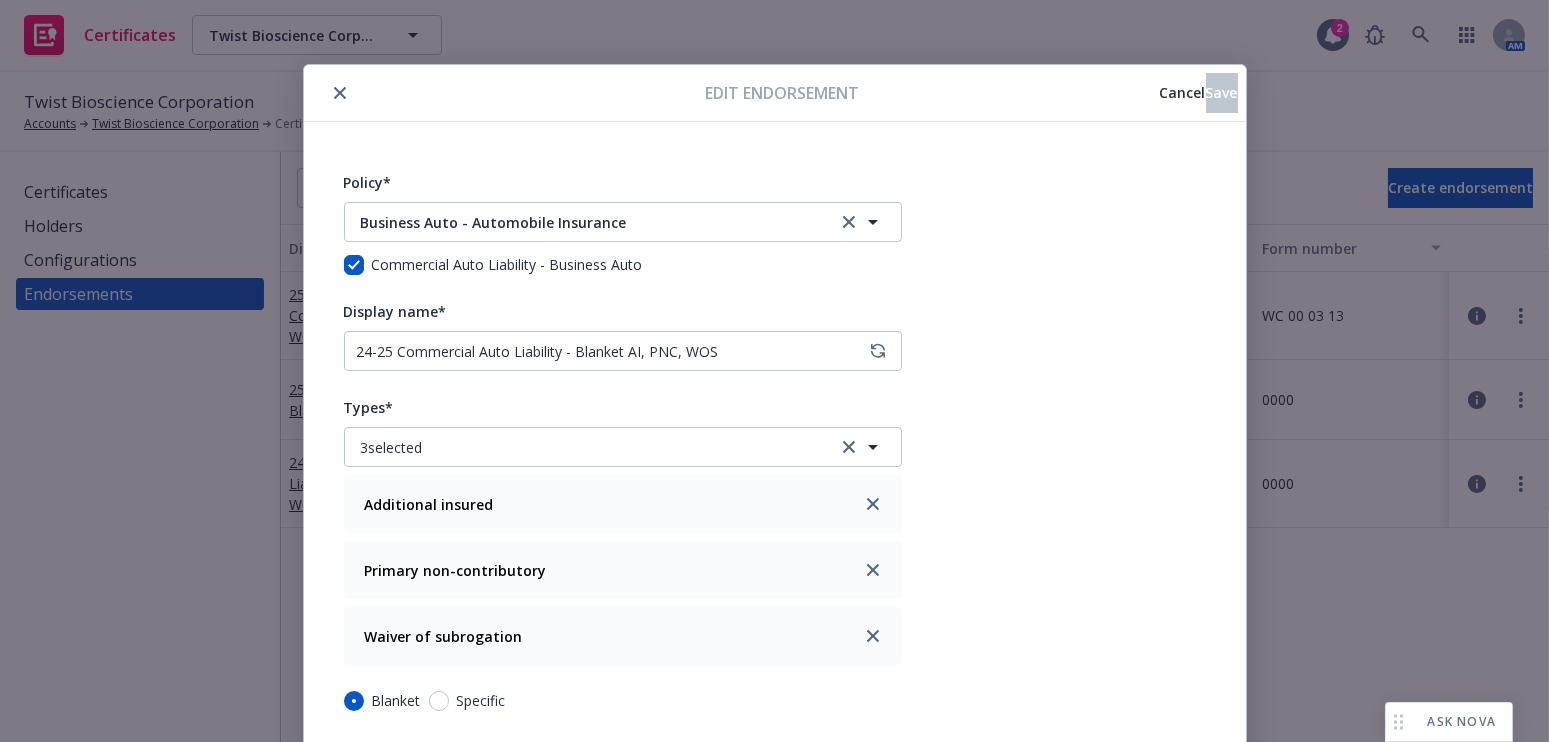 type on "Business Auto - Automobile Insurance" 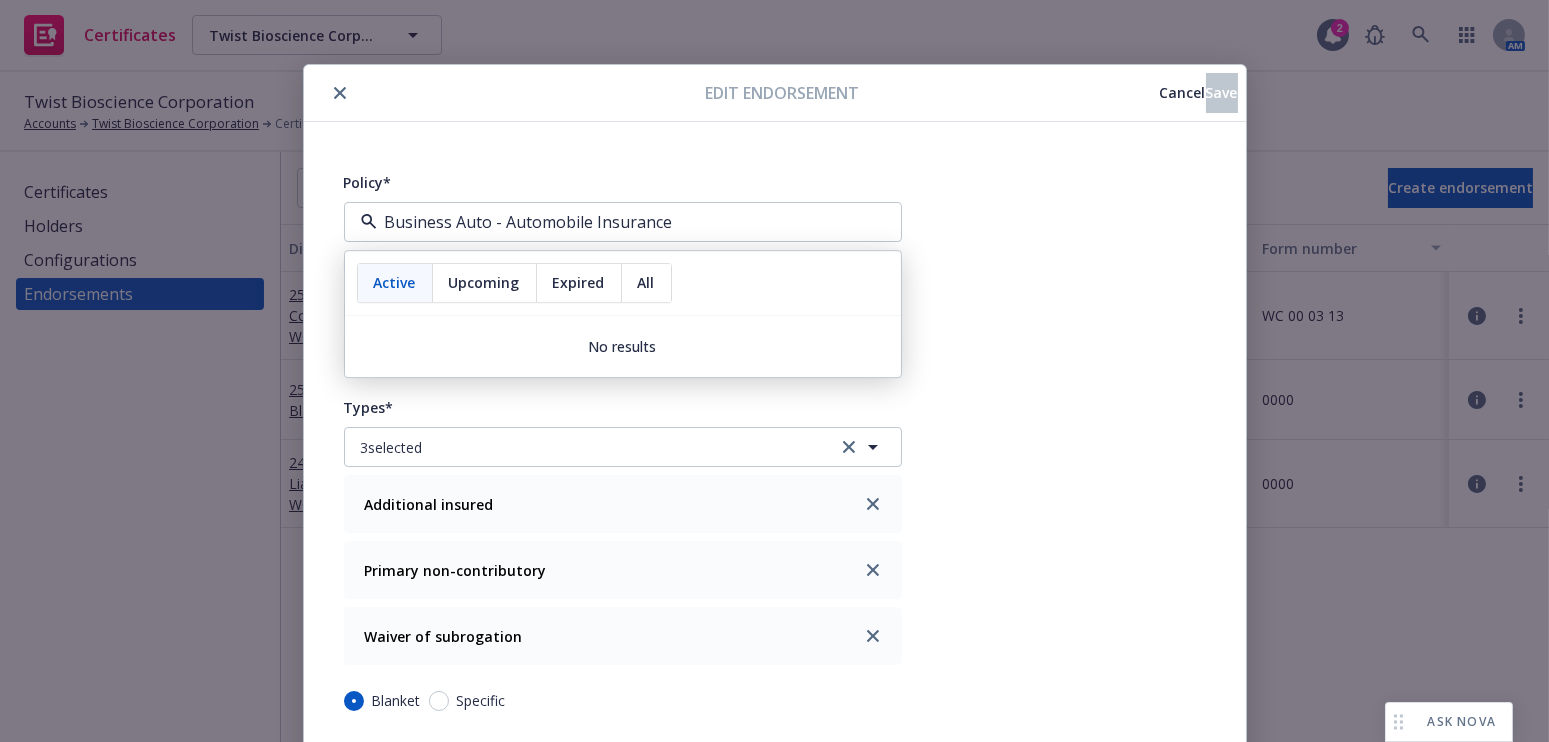 click on "Policy*" at bounding box center [623, 182] 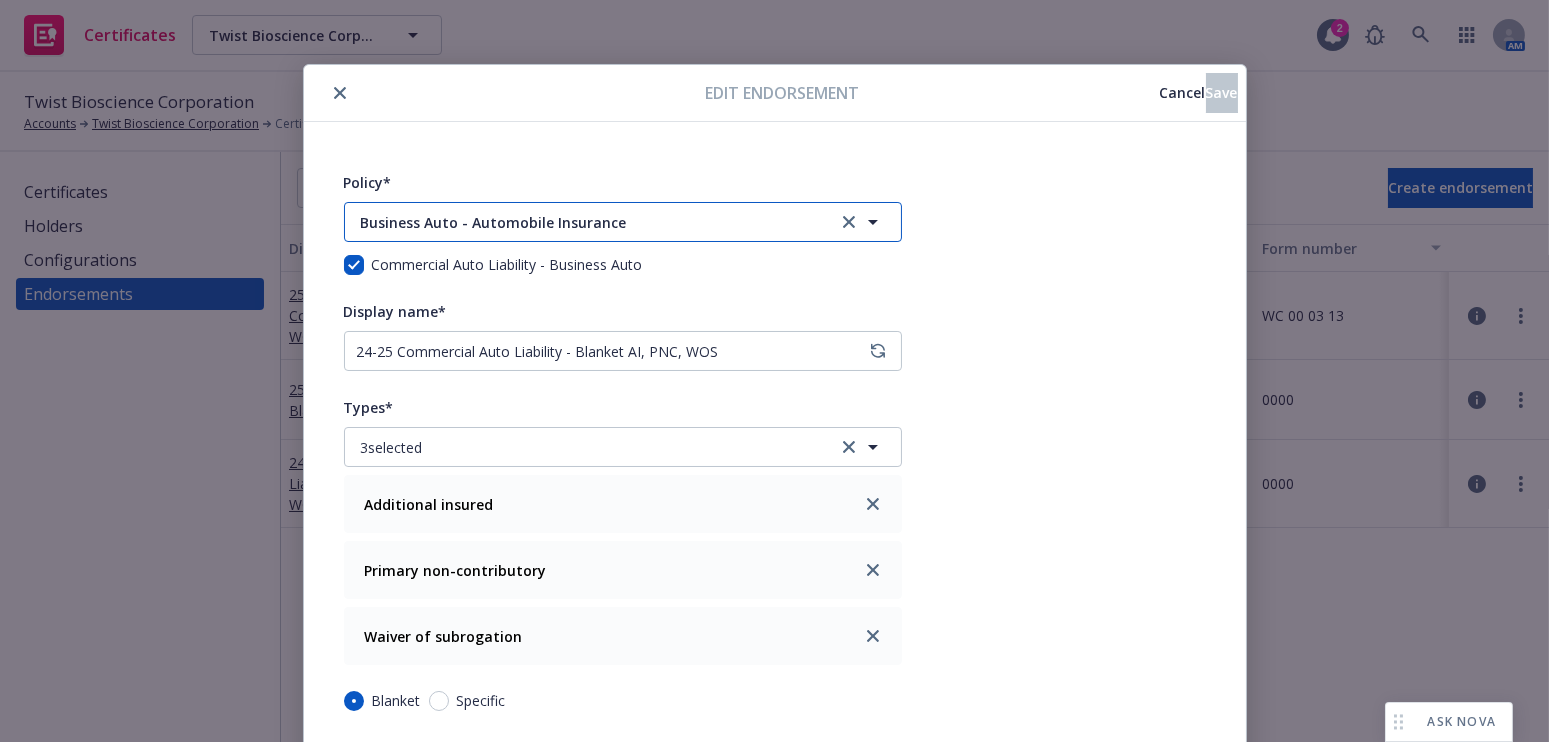 click on "Business Auto - Automobile Insurance" at bounding box center [586, 222] 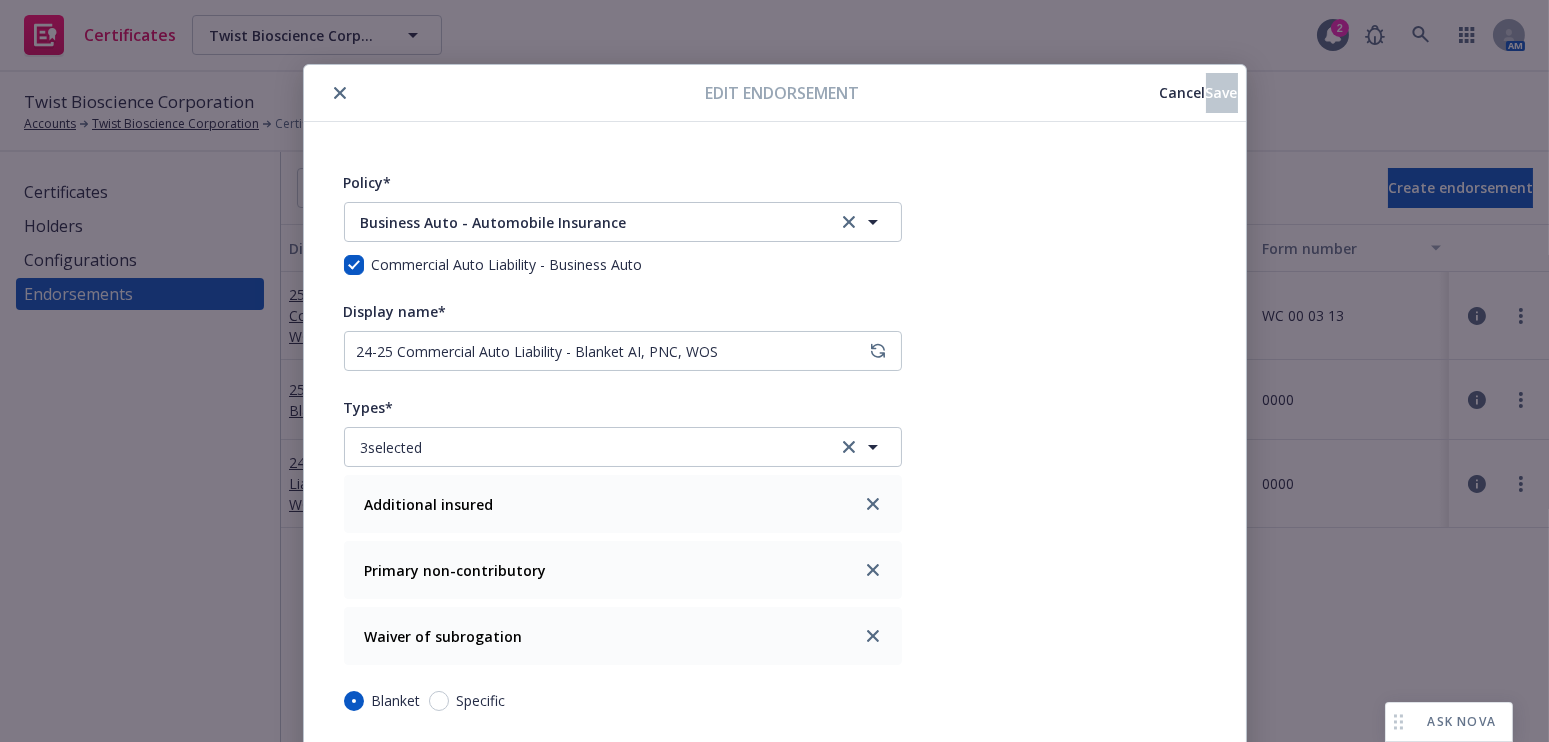 type 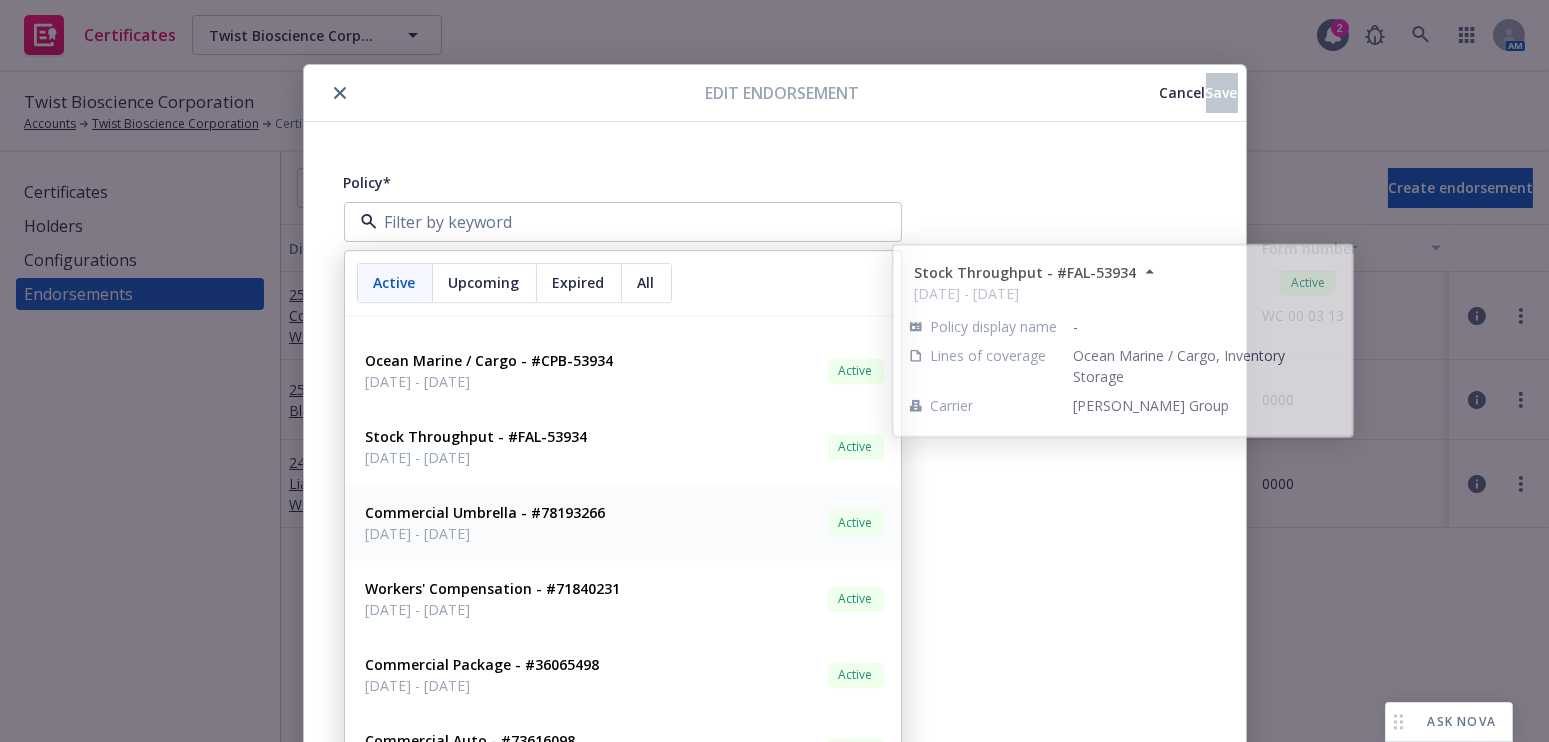 scroll, scrollTop: 545, scrollLeft: 0, axis: vertical 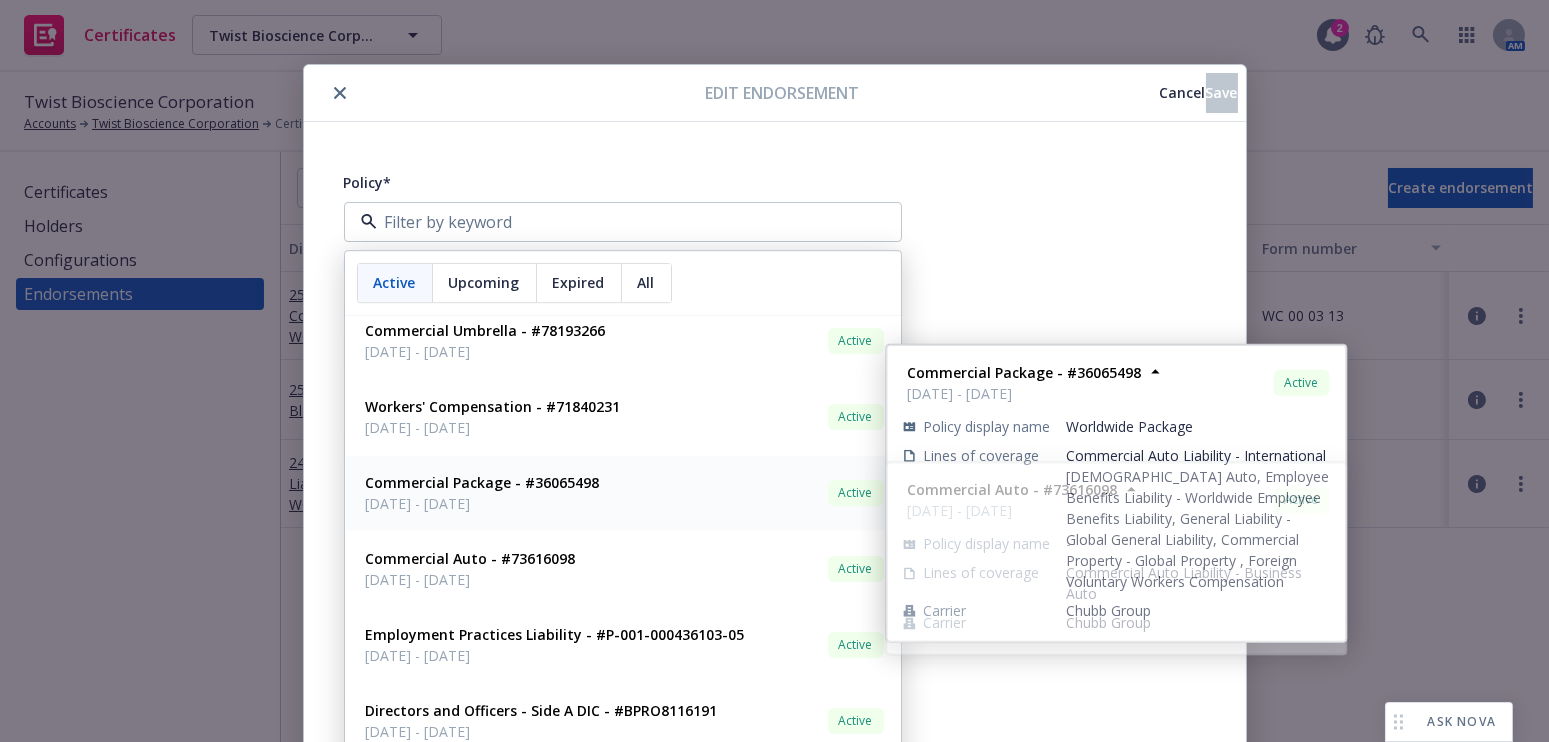 click on "Commercial Package - #36065498" at bounding box center (483, 482) 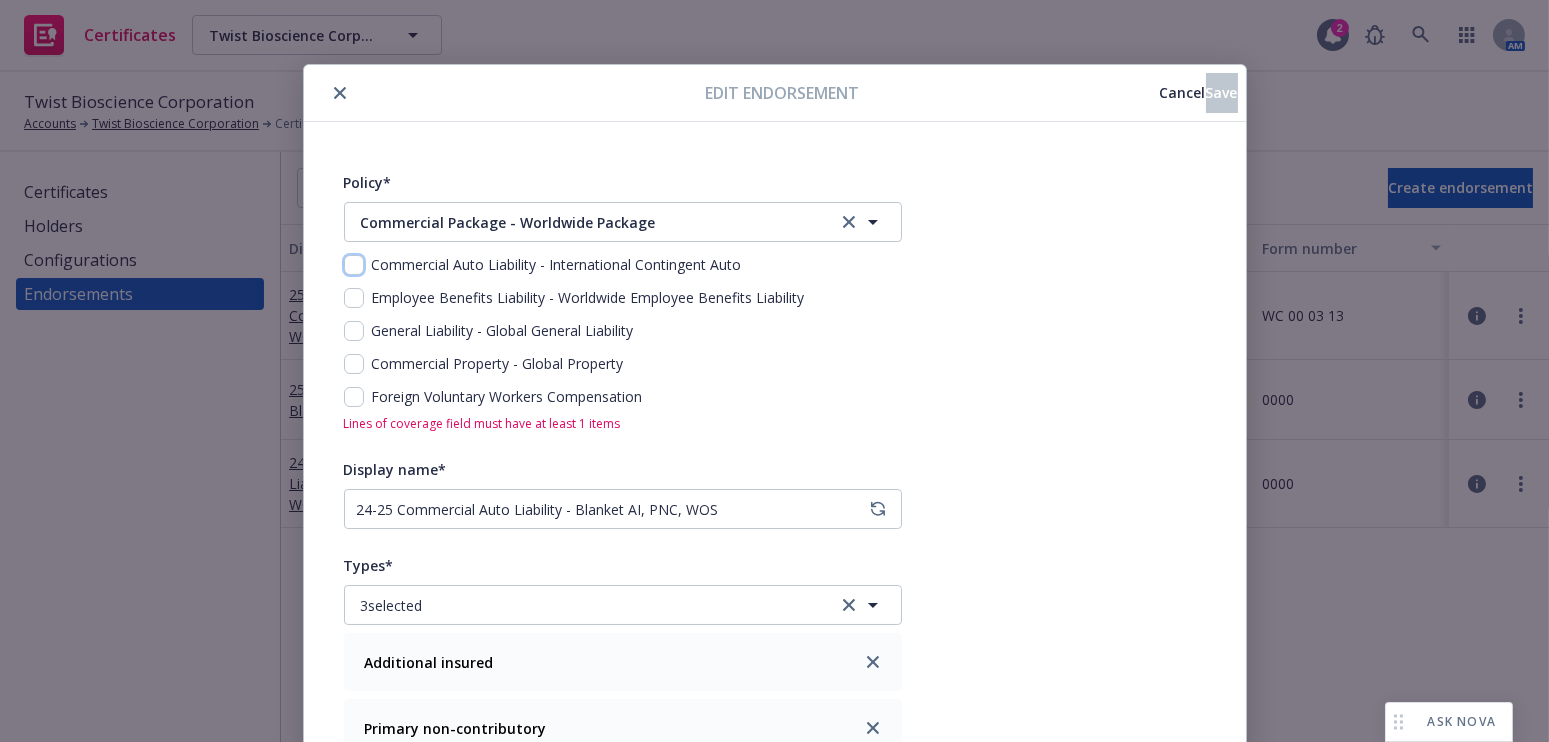 click at bounding box center [354, 265] 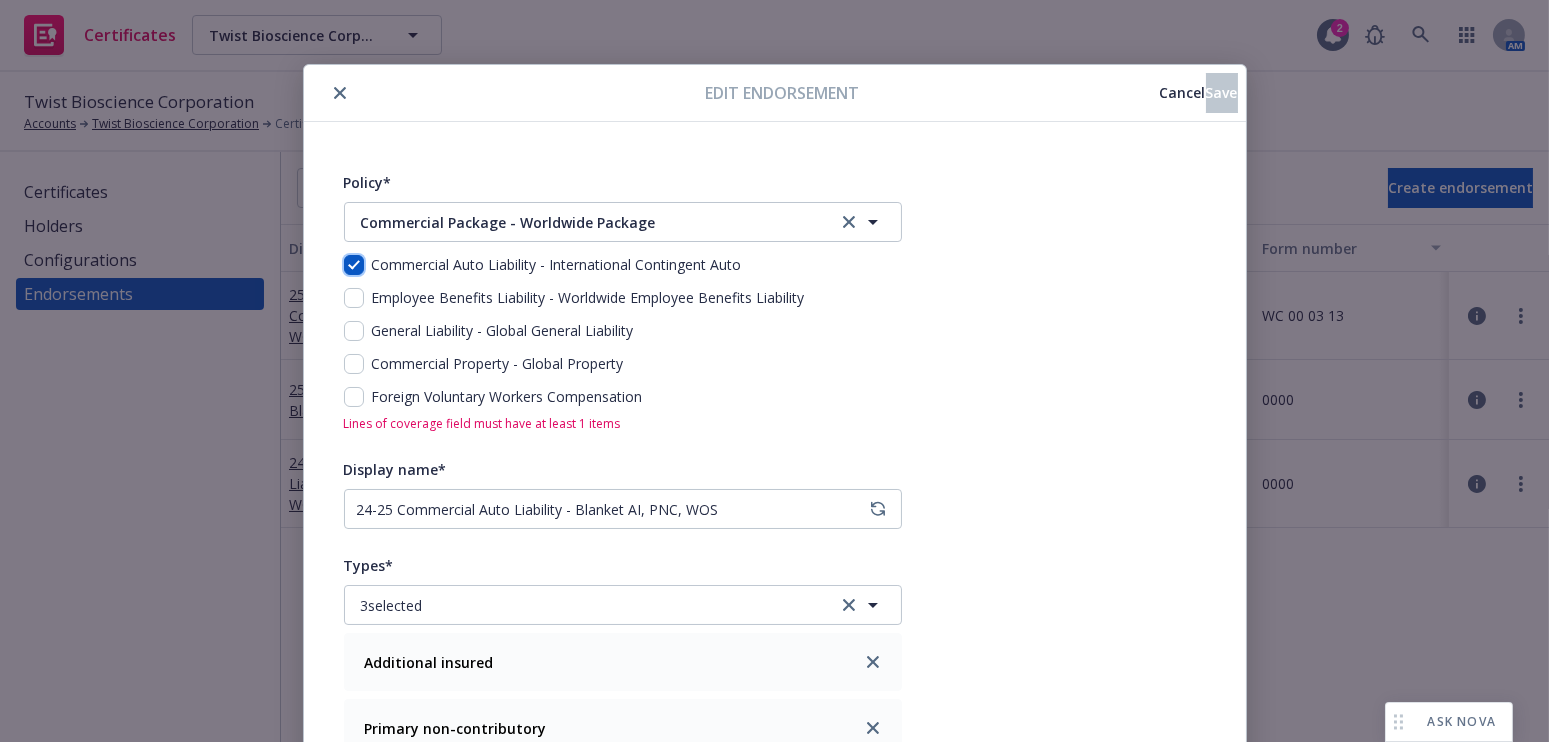 checkbox on "true" 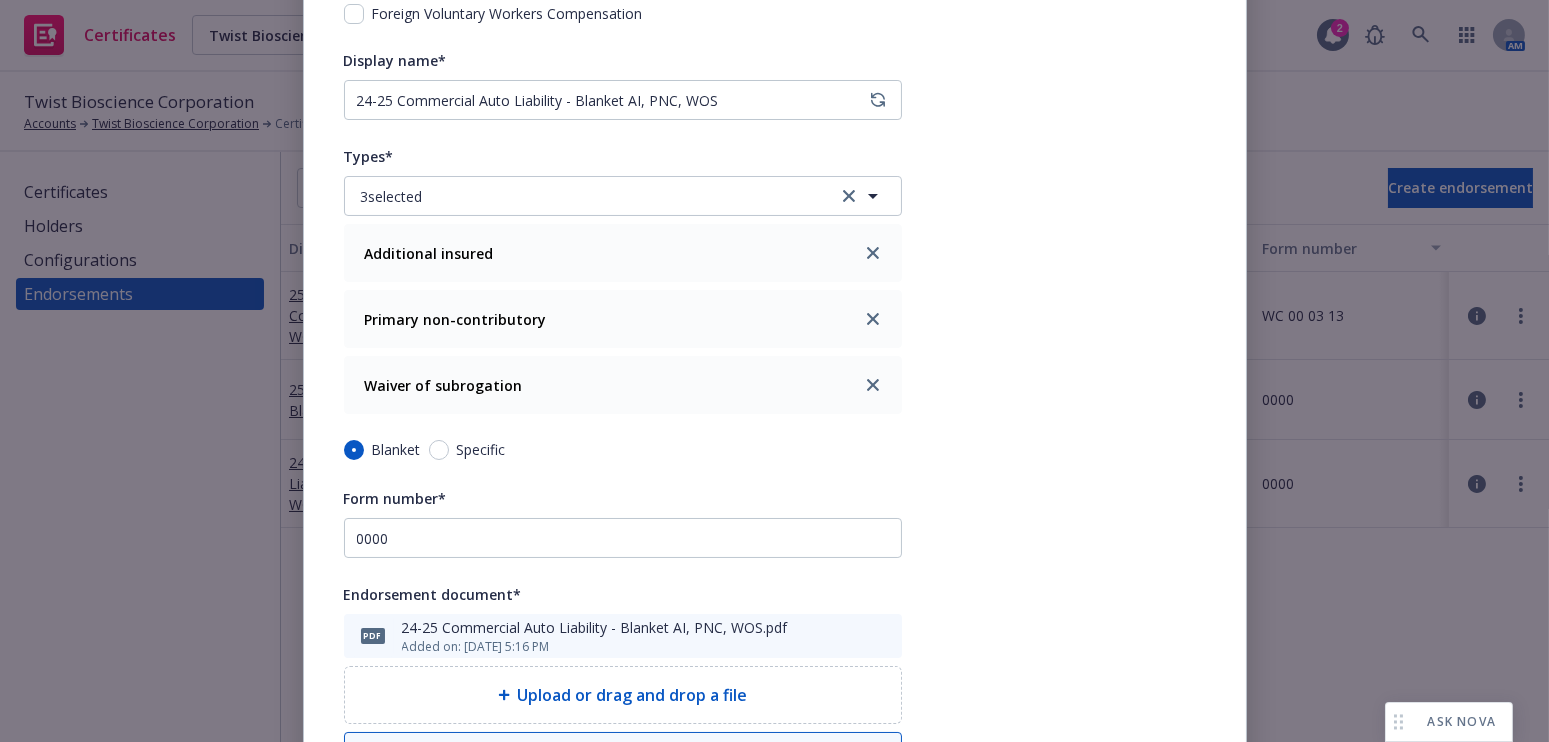 scroll, scrollTop: 818, scrollLeft: 0, axis: vertical 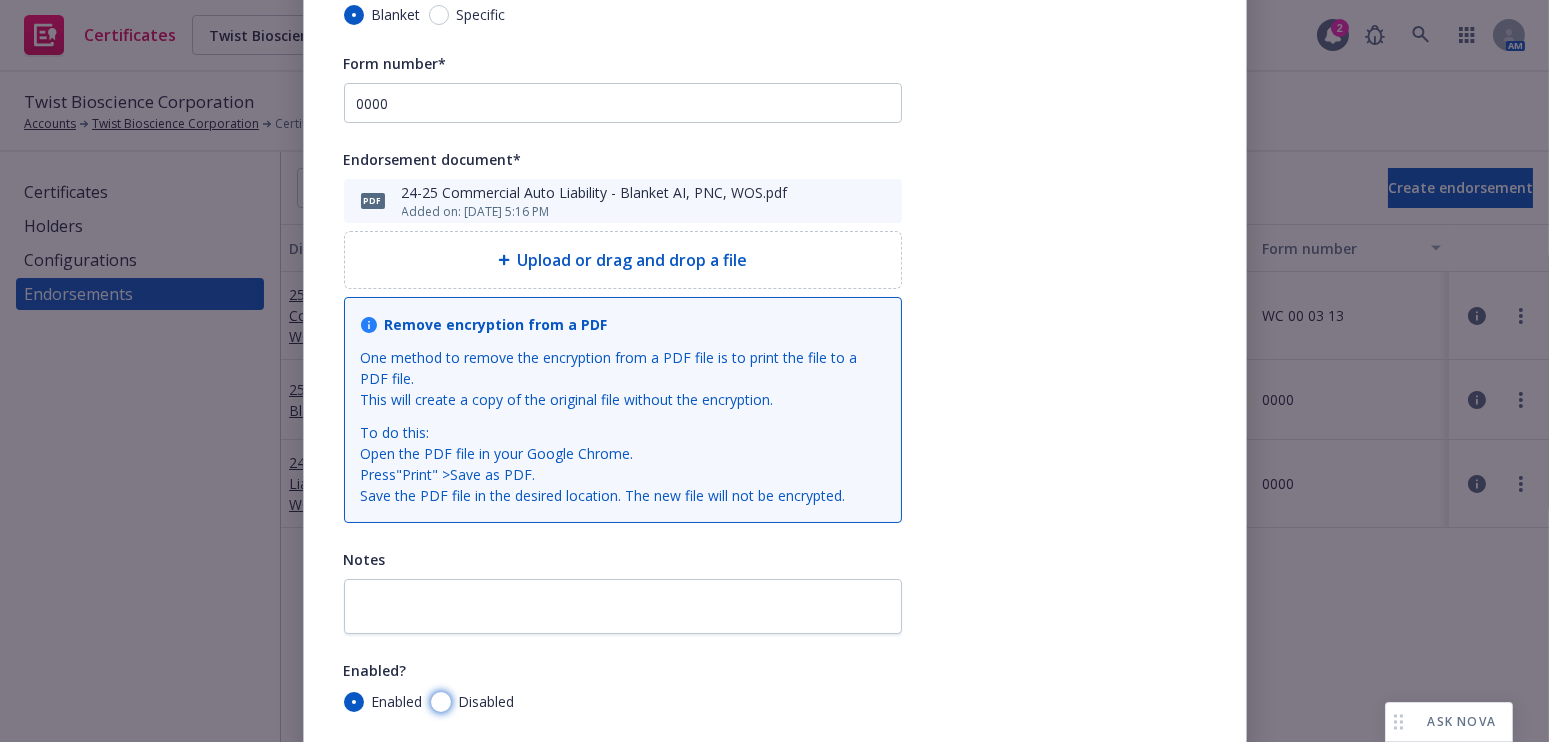 click on "Disabled" at bounding box center [441, 702] 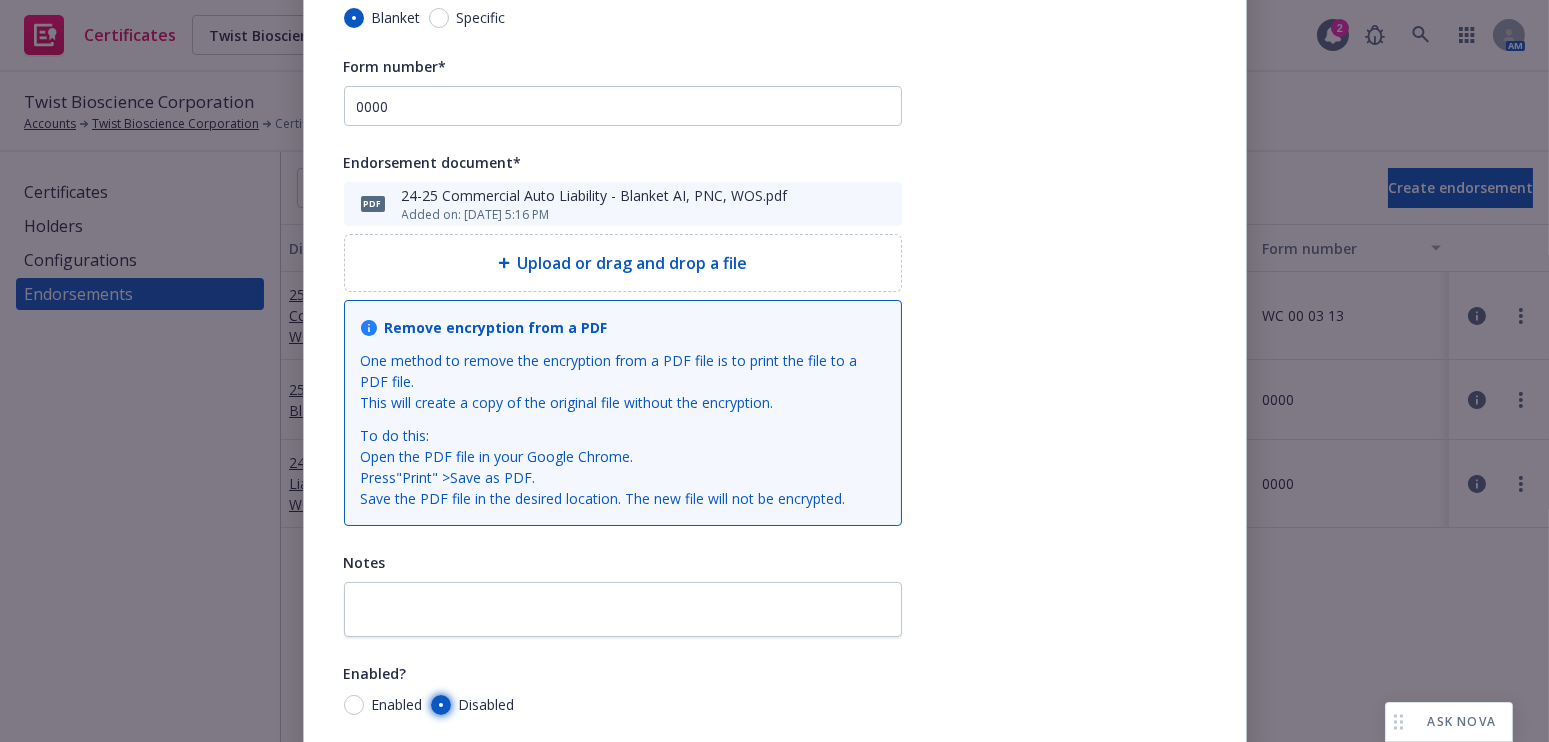 scroll, scrollTop: 837, scrollLeft: 0, axis: vertical 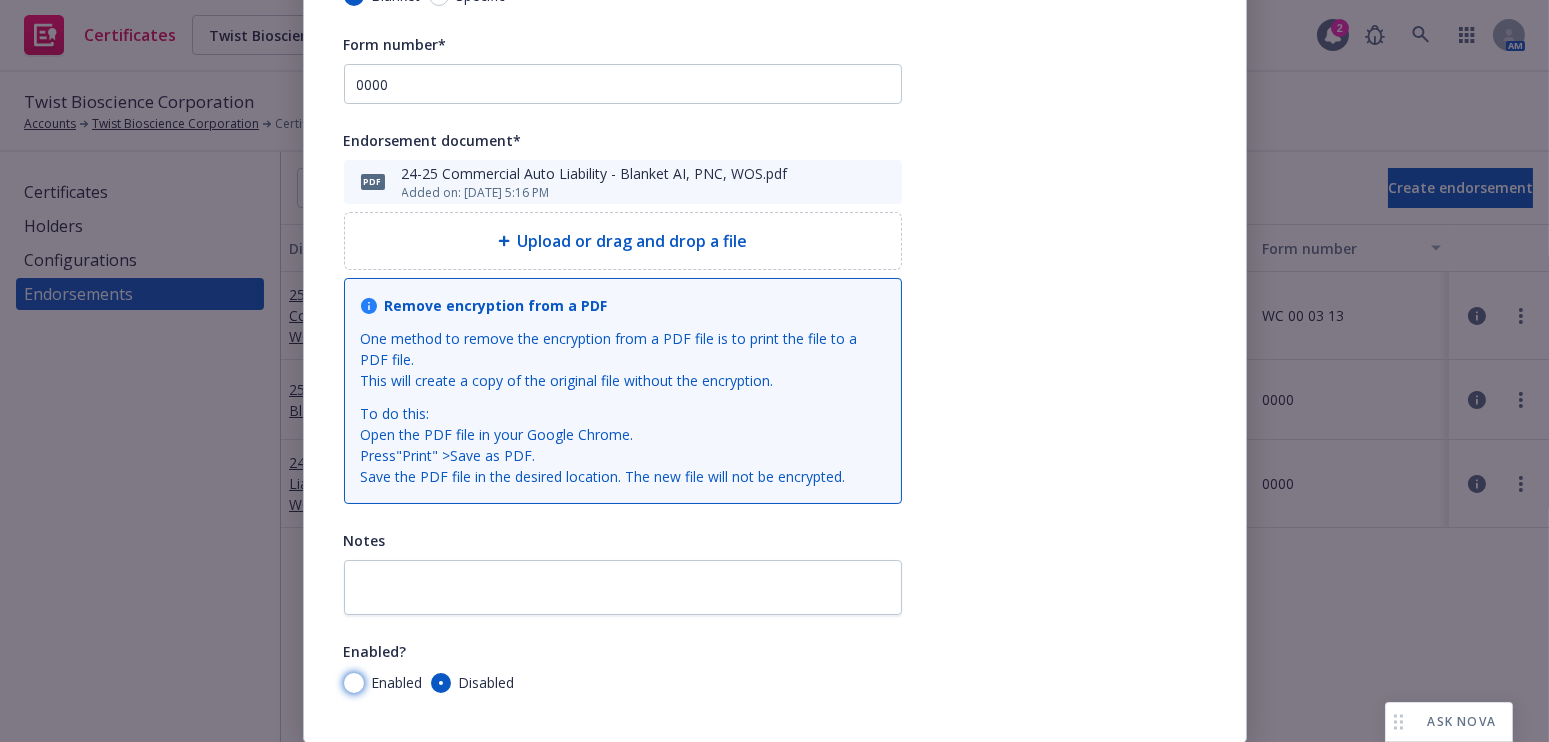 click on "Enabled" at bounding box center [354, 683] 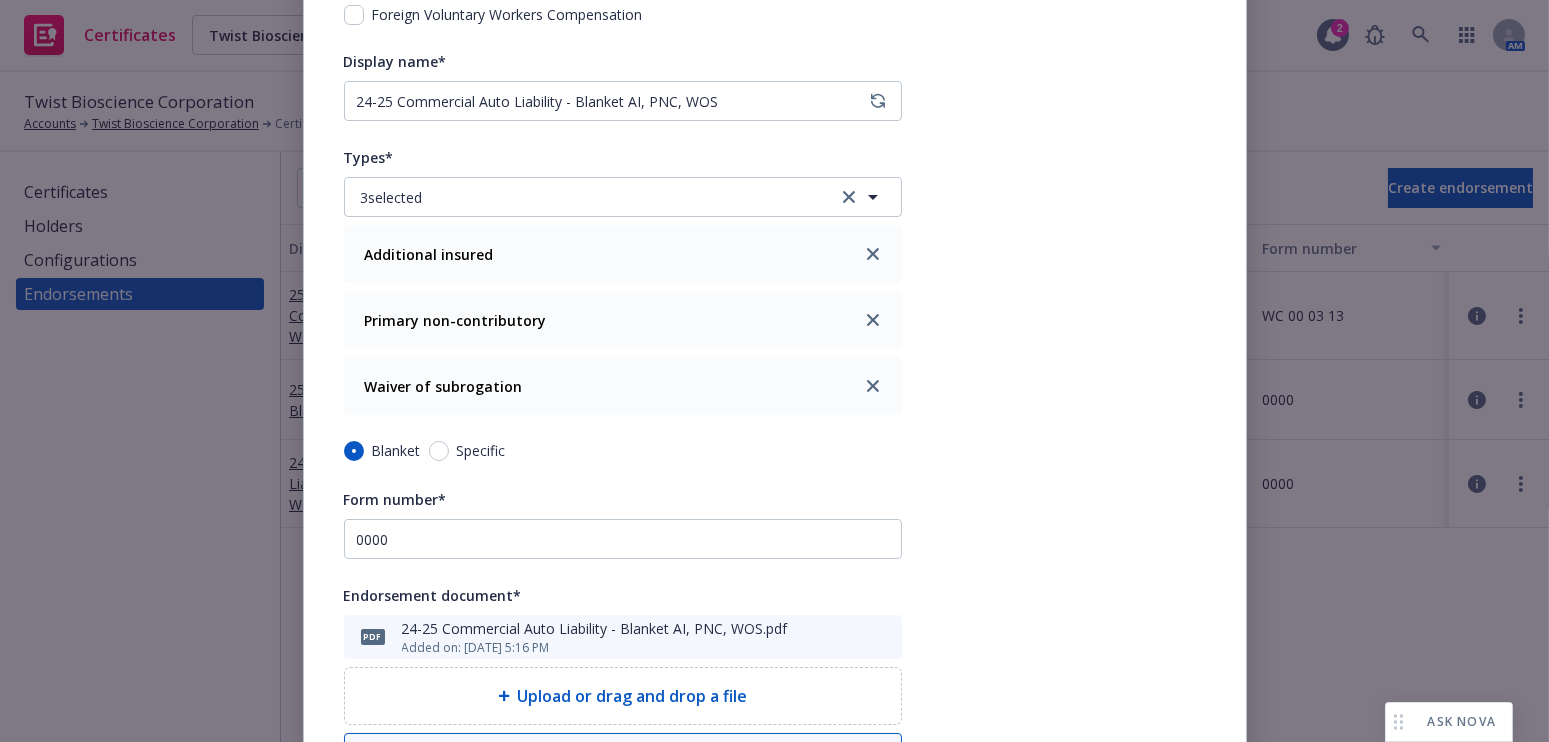 scroll, scrollTop: 291, scrollLeft: 0, axis: vertical 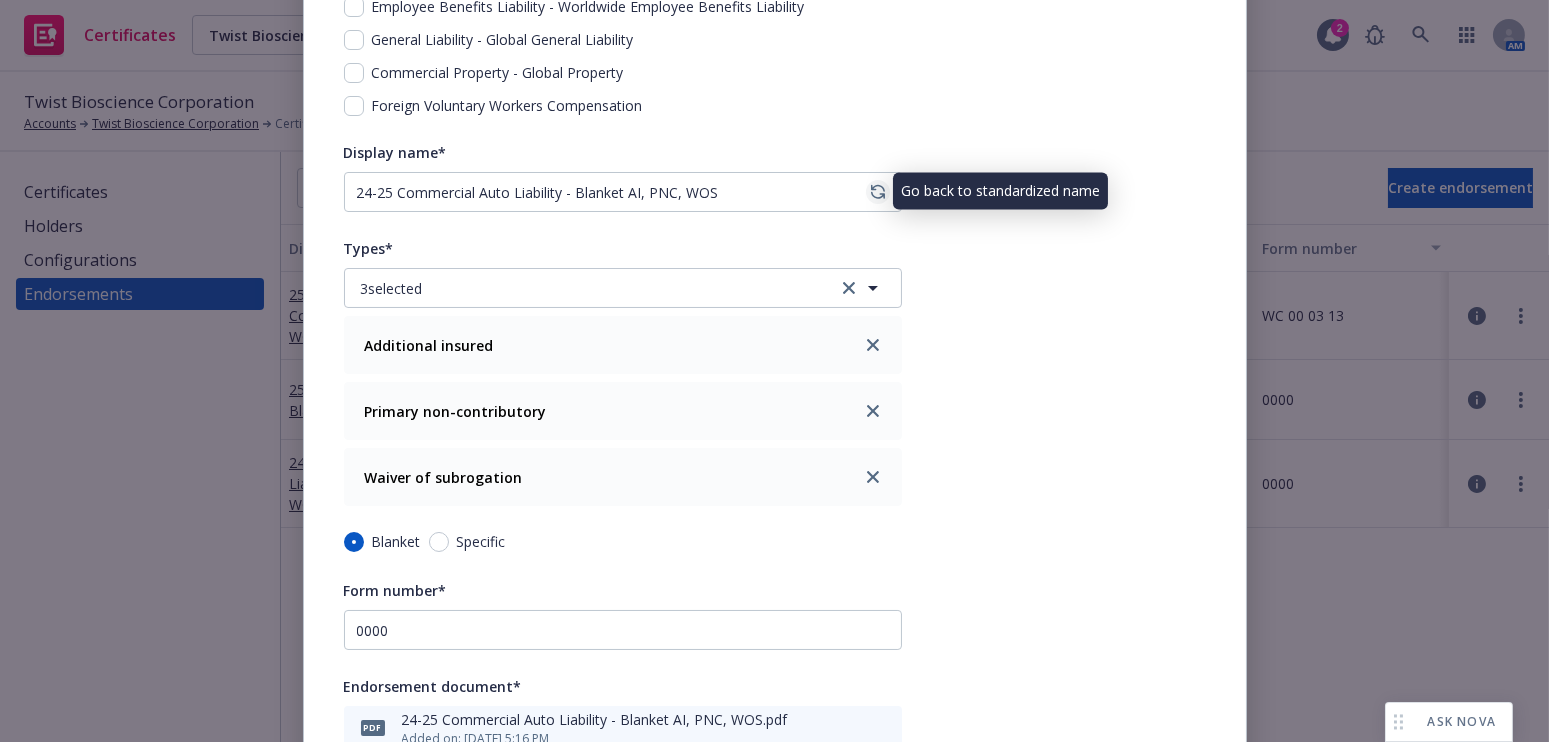 click 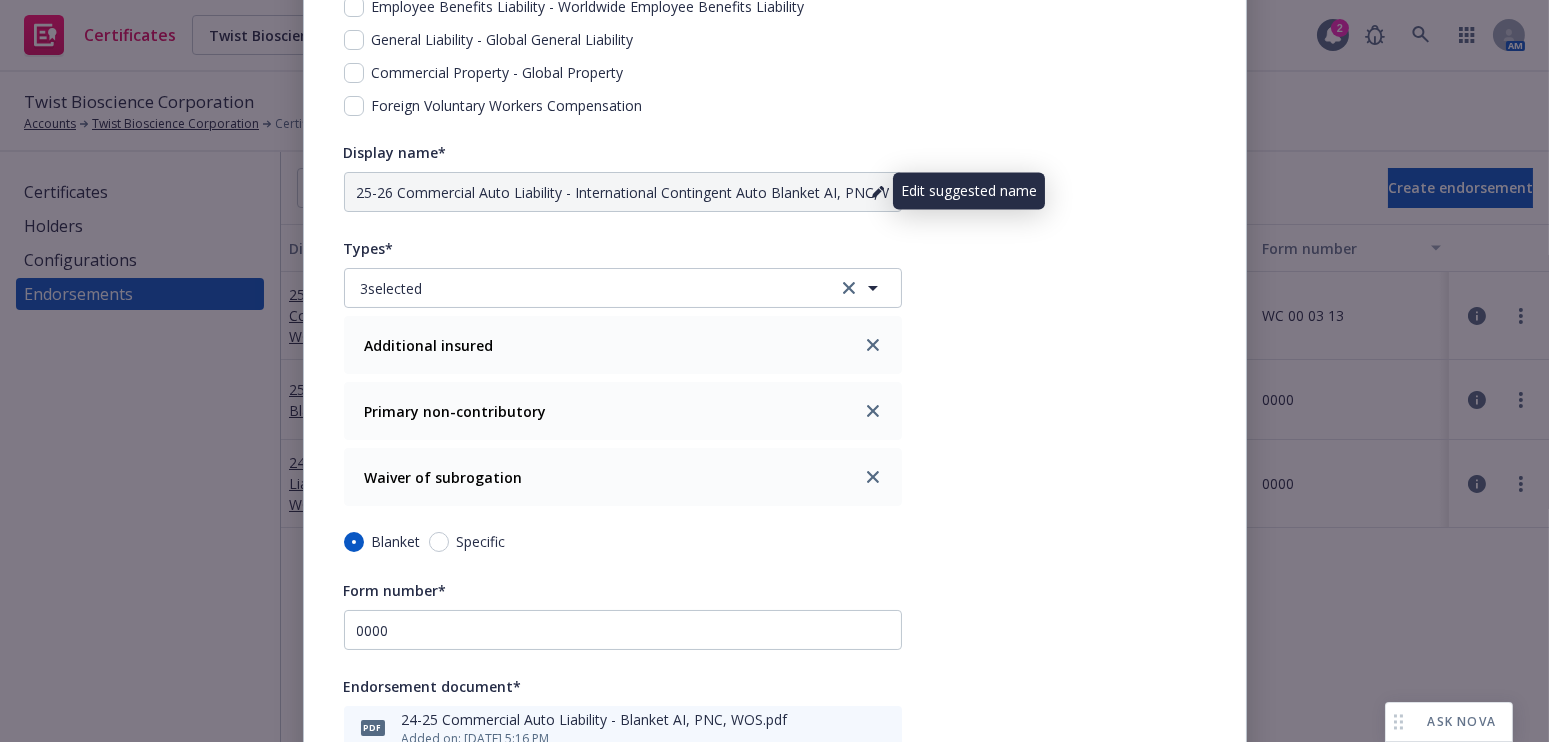 click 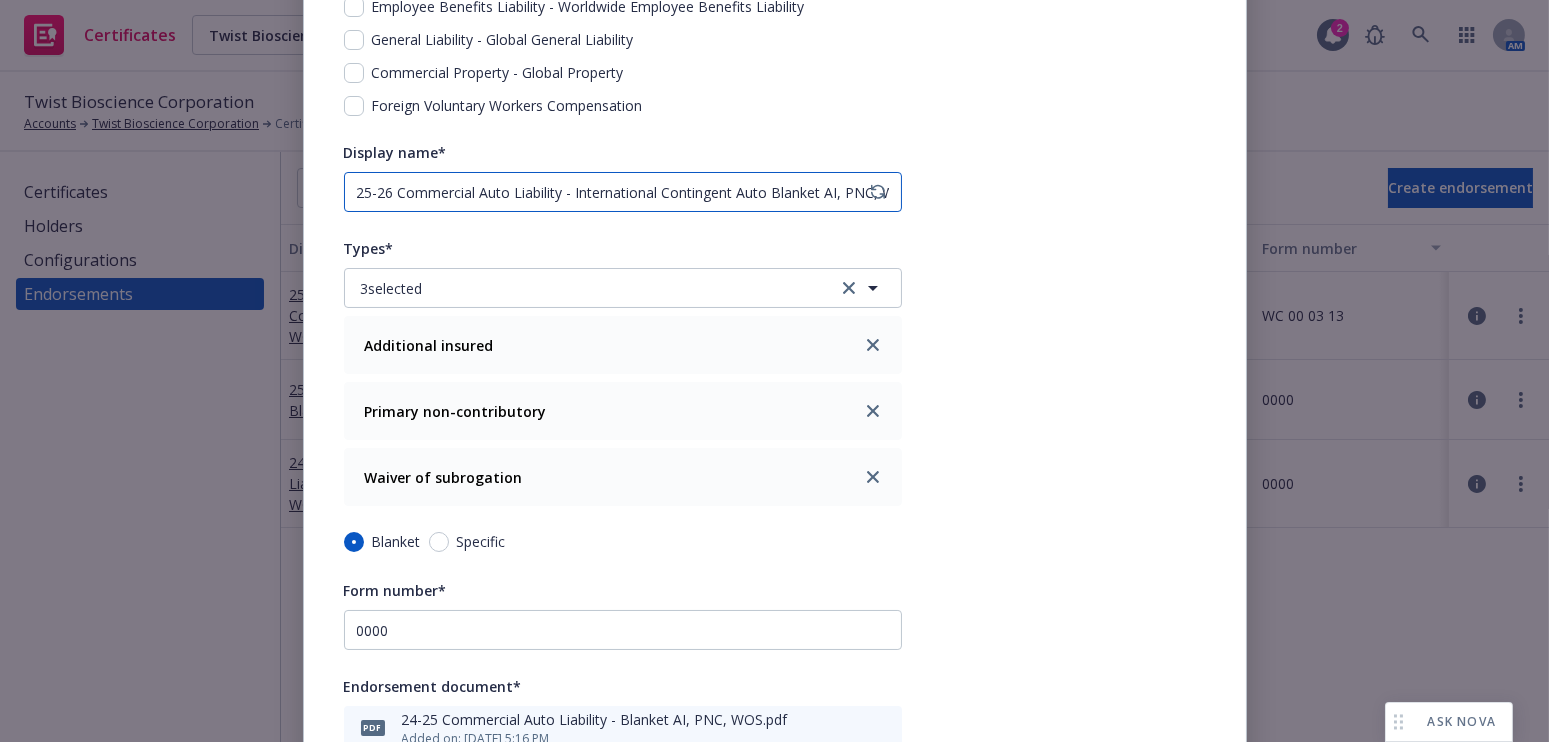 drag, startPoint x: 764, startPoint y: 191, endPoint x: 566, endPoint y: 190, distance: 198.00252 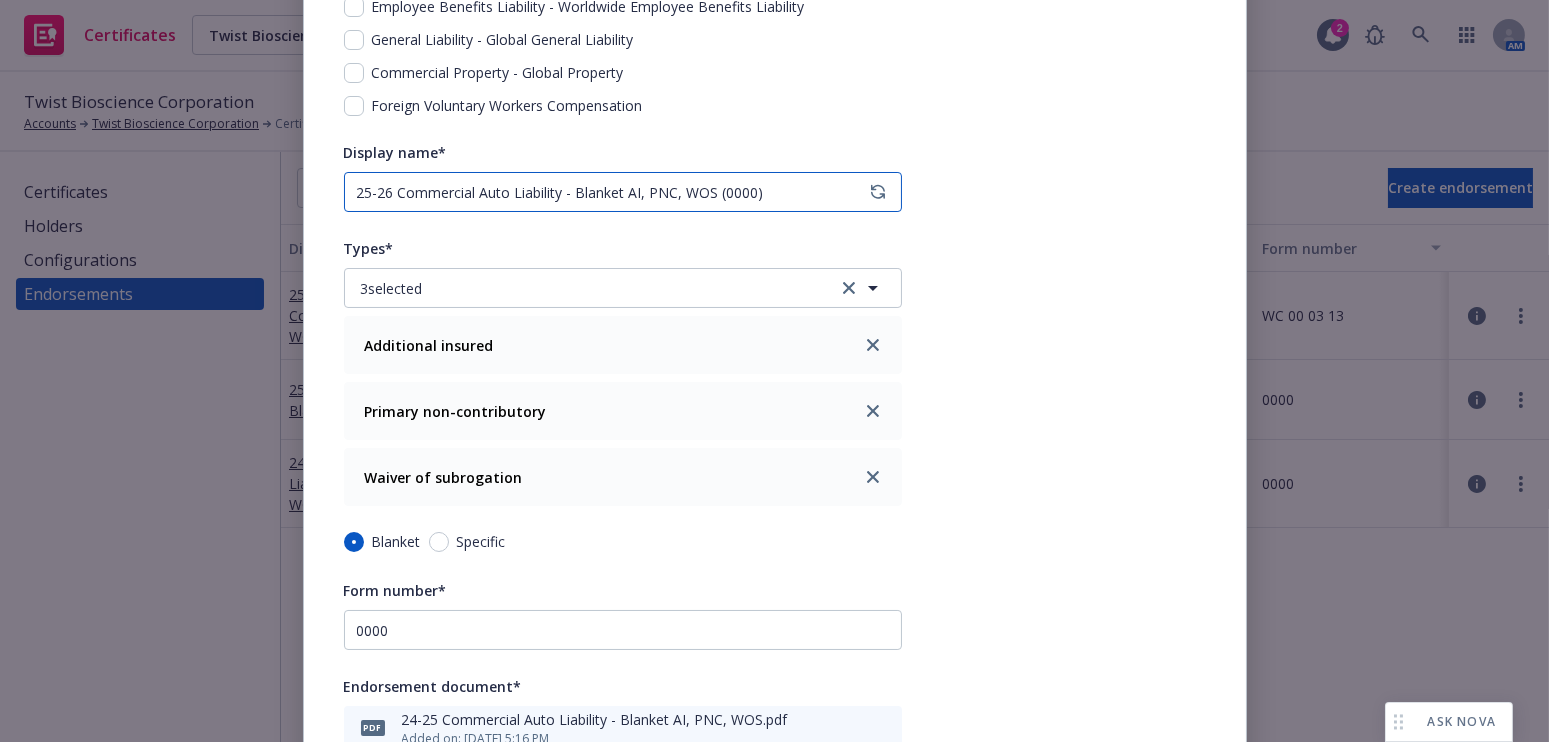 drag, startPoint x: 708, startPoint y: 191, endPoint x: 1065, endPoint y: 153, distance: 359.01672 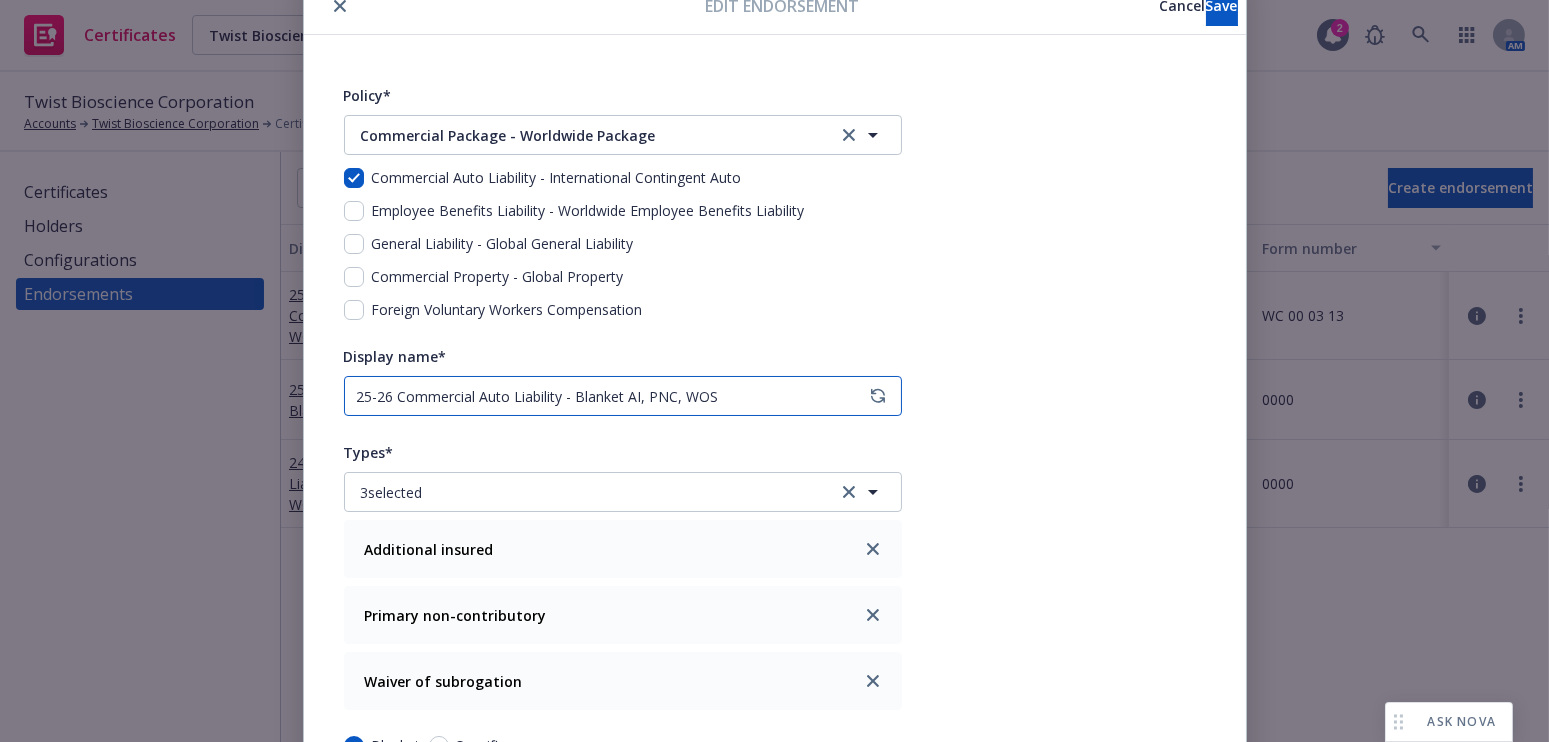 scroll, scrollTop: 0, scrollLeft: 0, axis: both 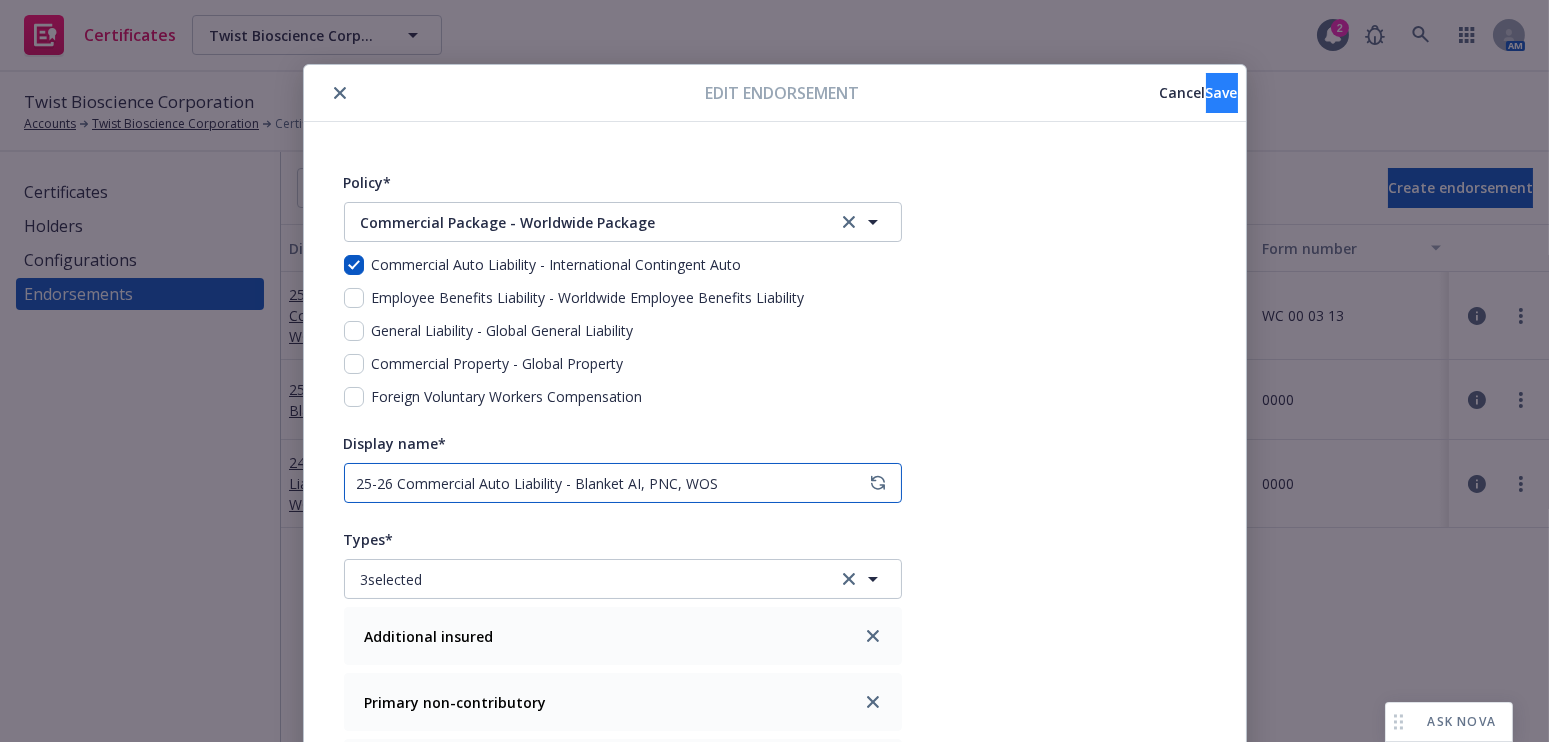 type on "25-26 Commercial Auto Liability - Blanket AI, PNC, WOS" 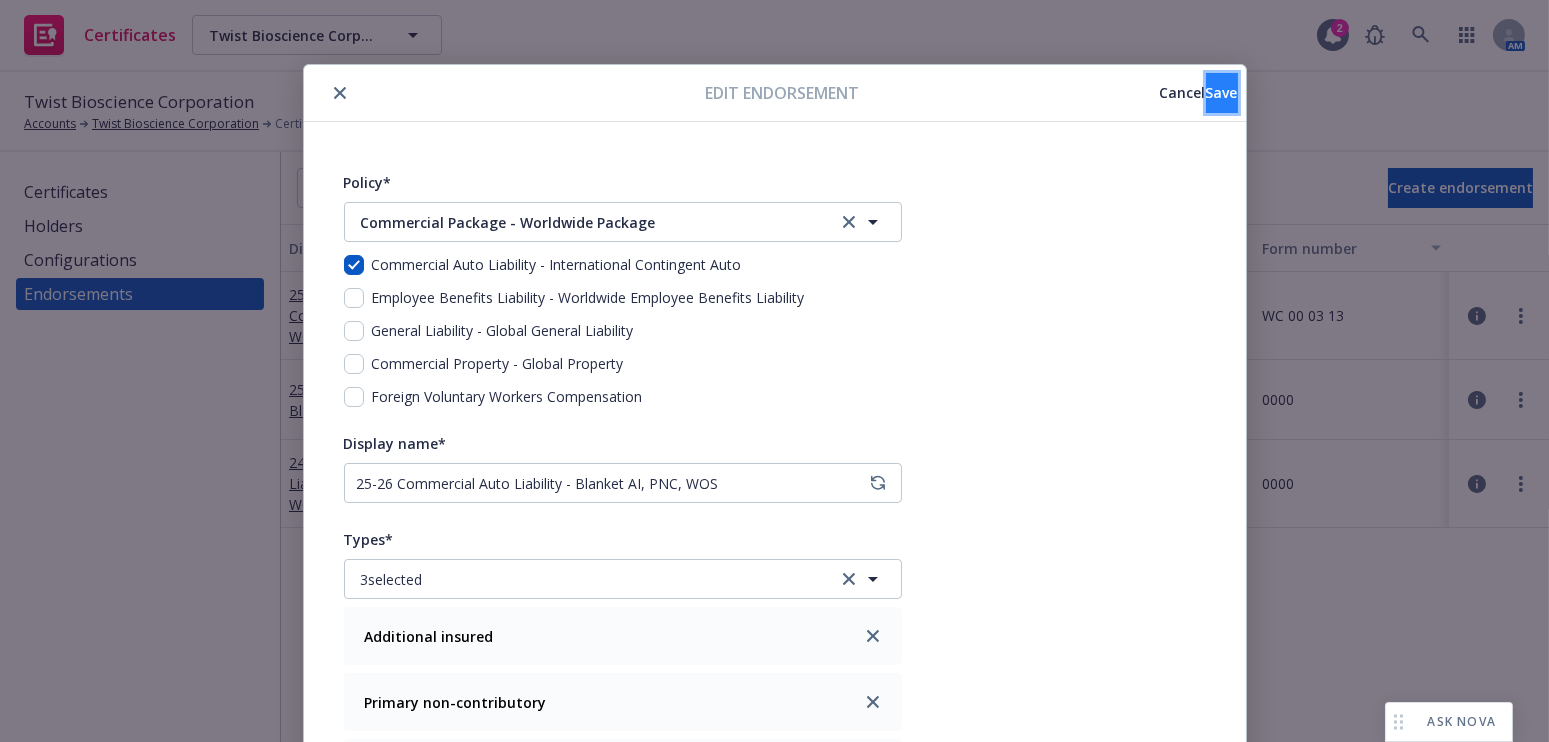 click on "Save" at bounding box center (1222, 93) 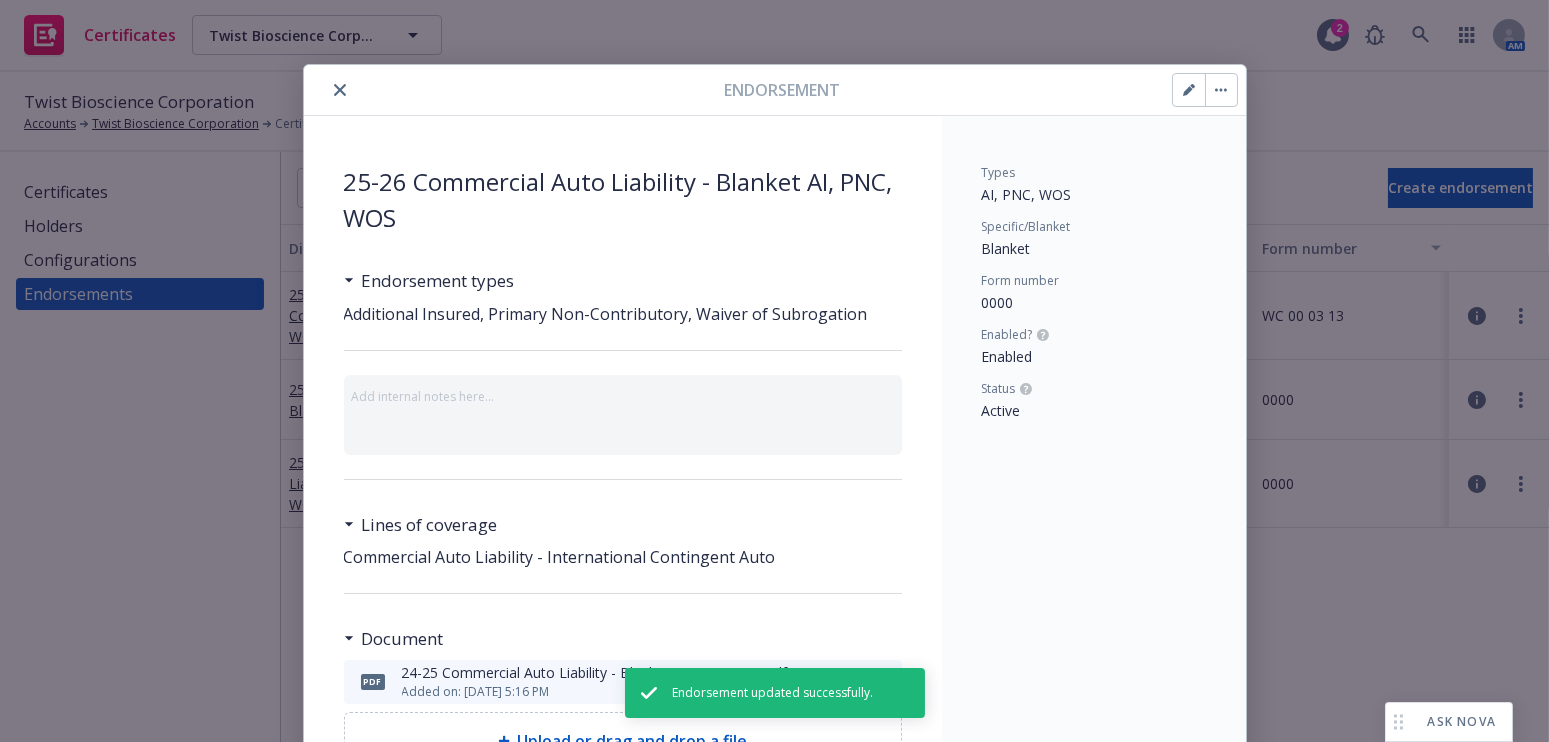 click at bounding box center [518, 90] 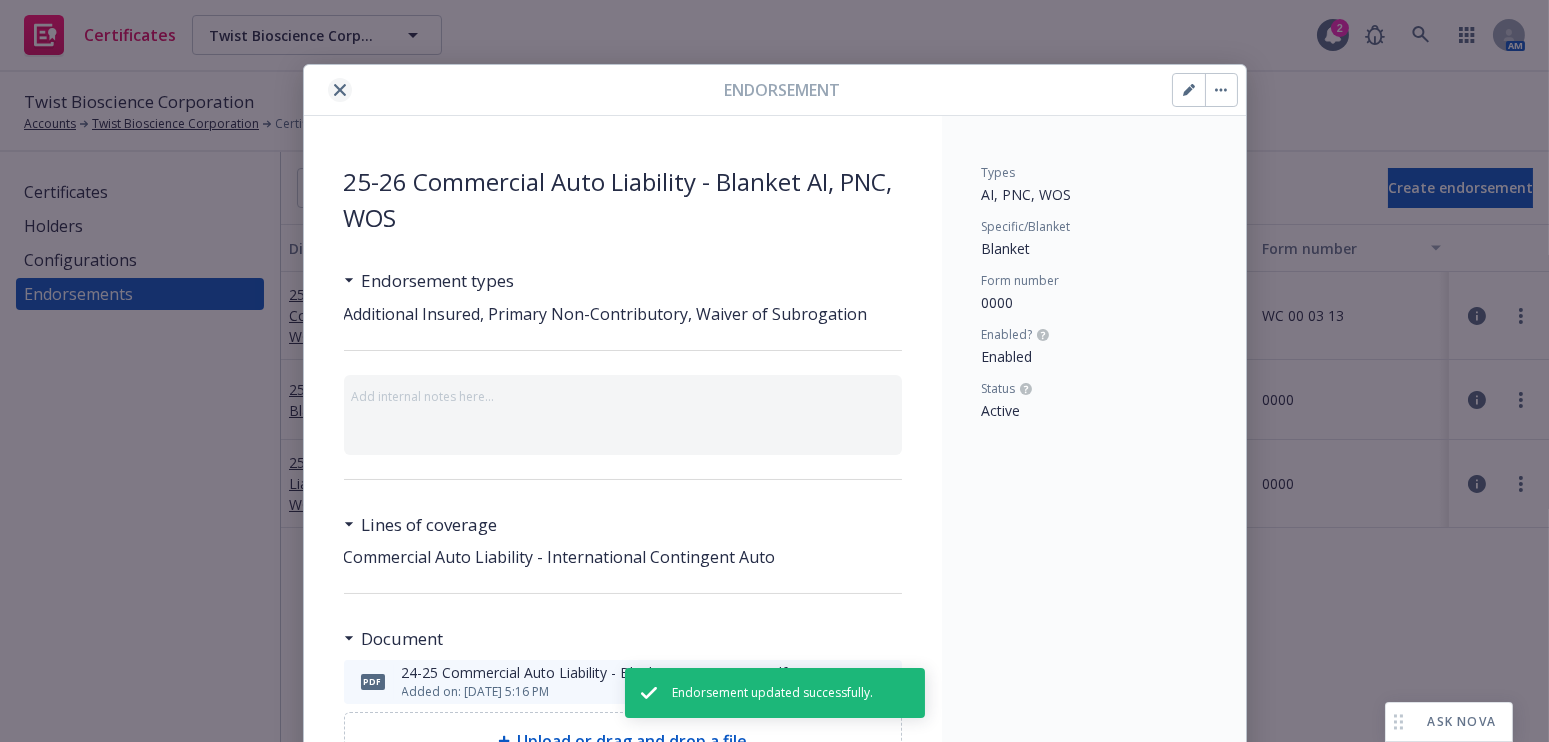 click 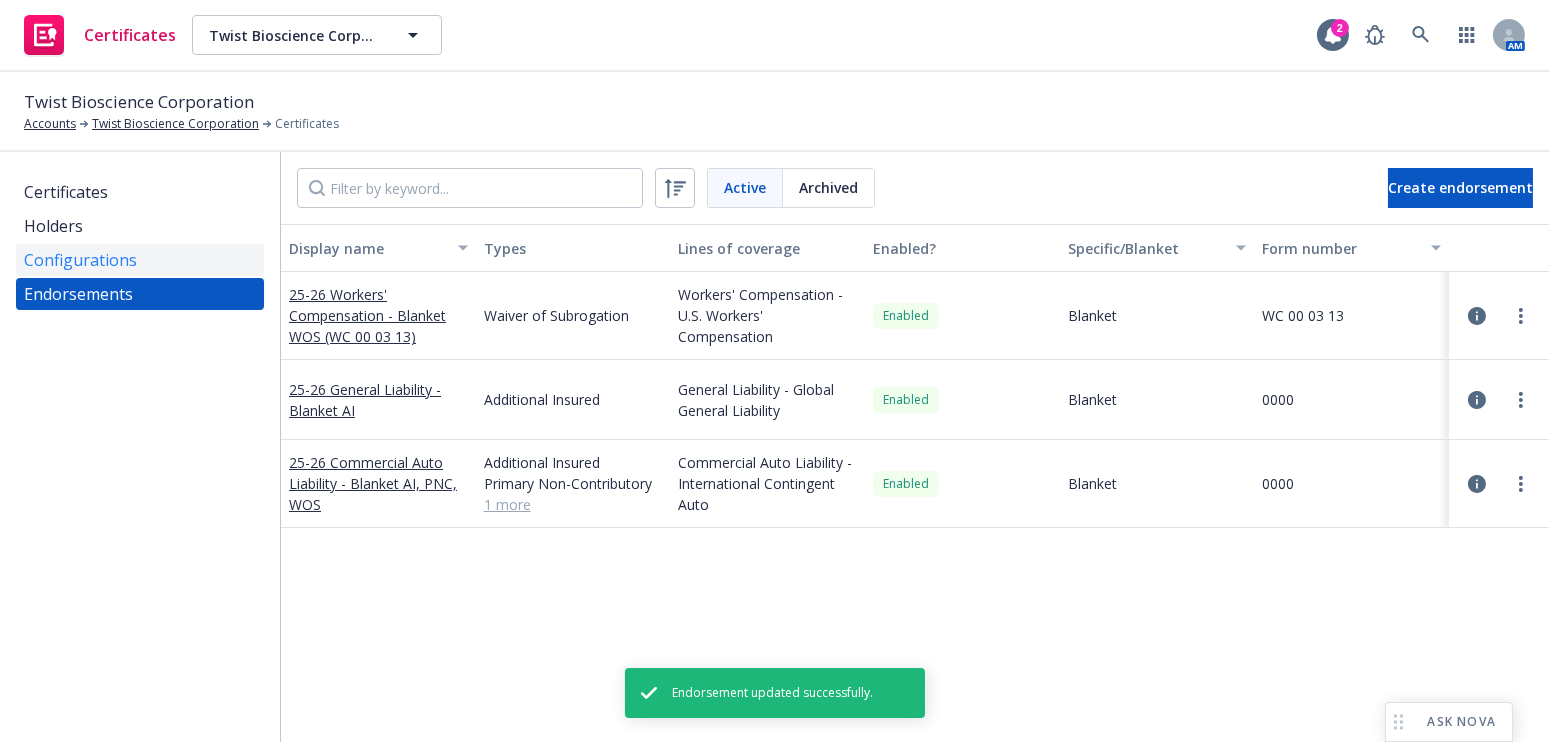 click on "Configurations" at bounding box center [80, 260] 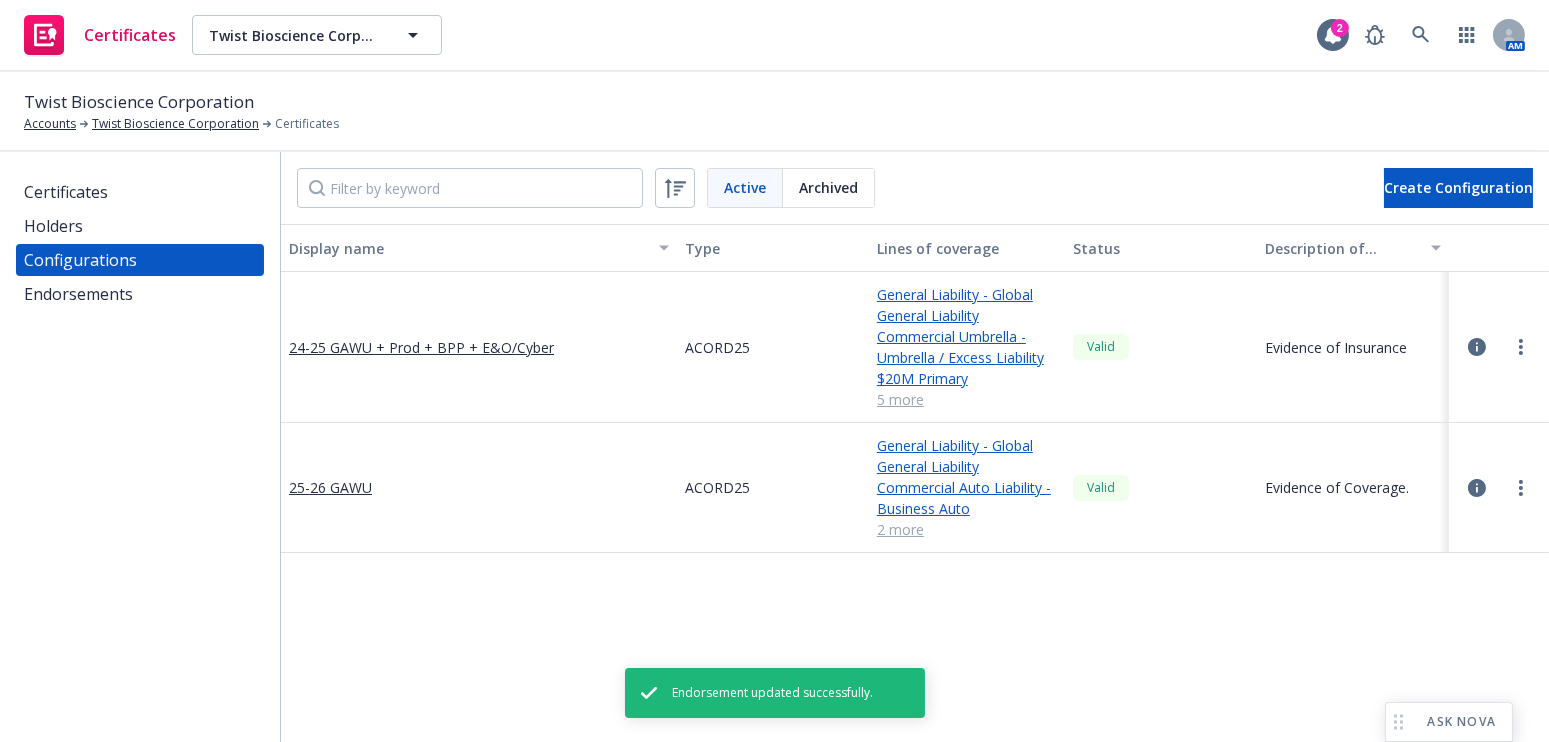 click at bounding box center [1499, 488] 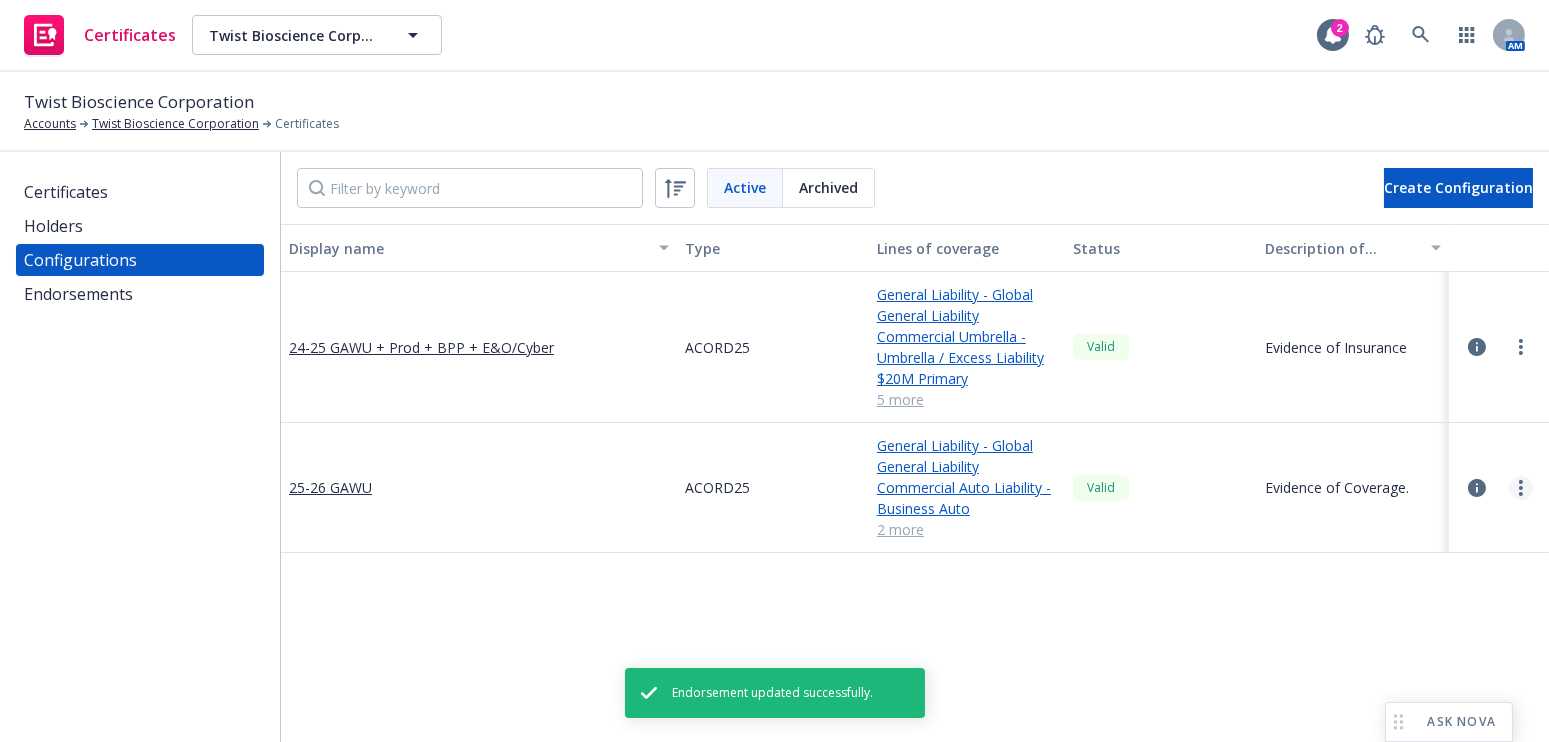 click at bounding box center (1521, 488) 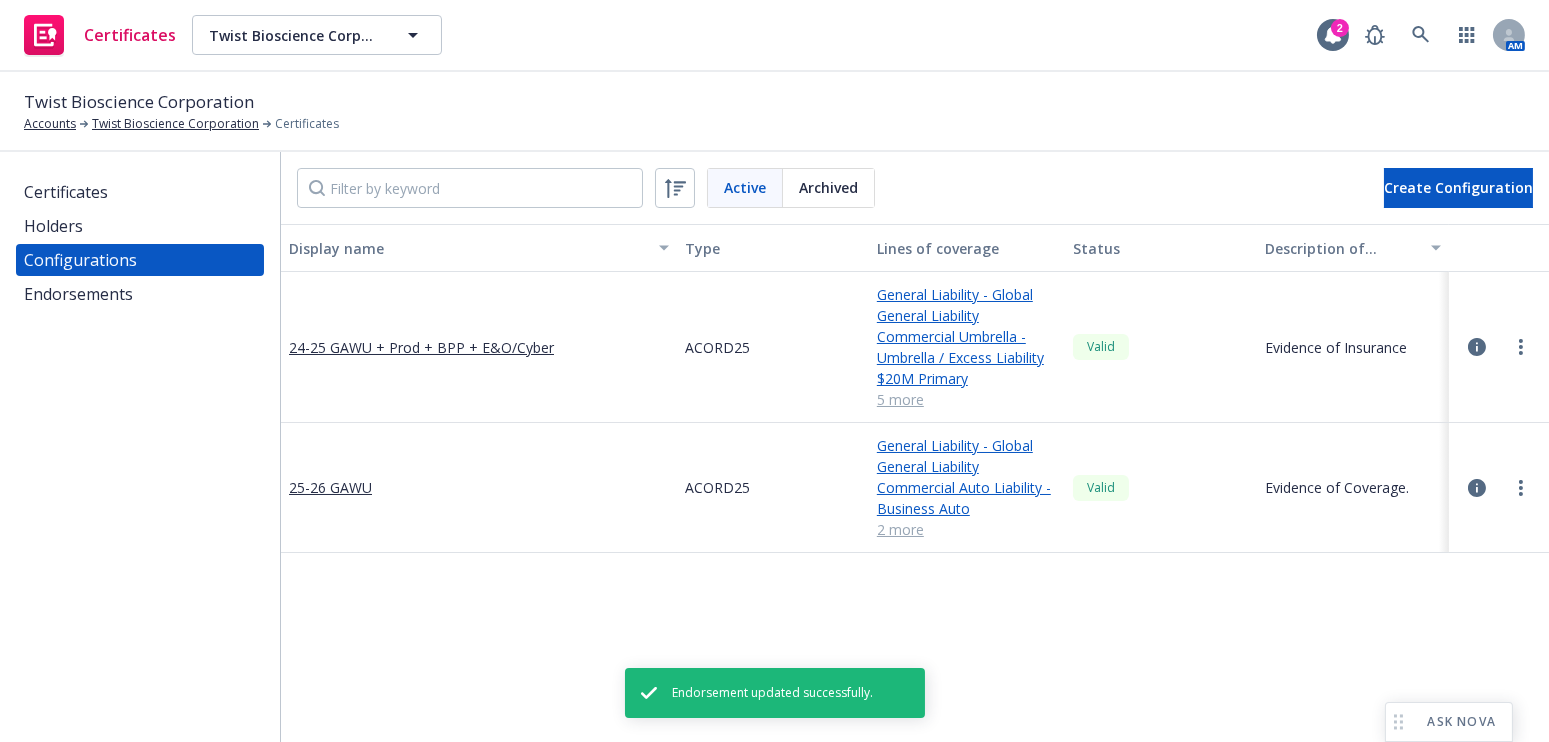click on "Regenerate all certificates" at bounding box center [1423, 420] 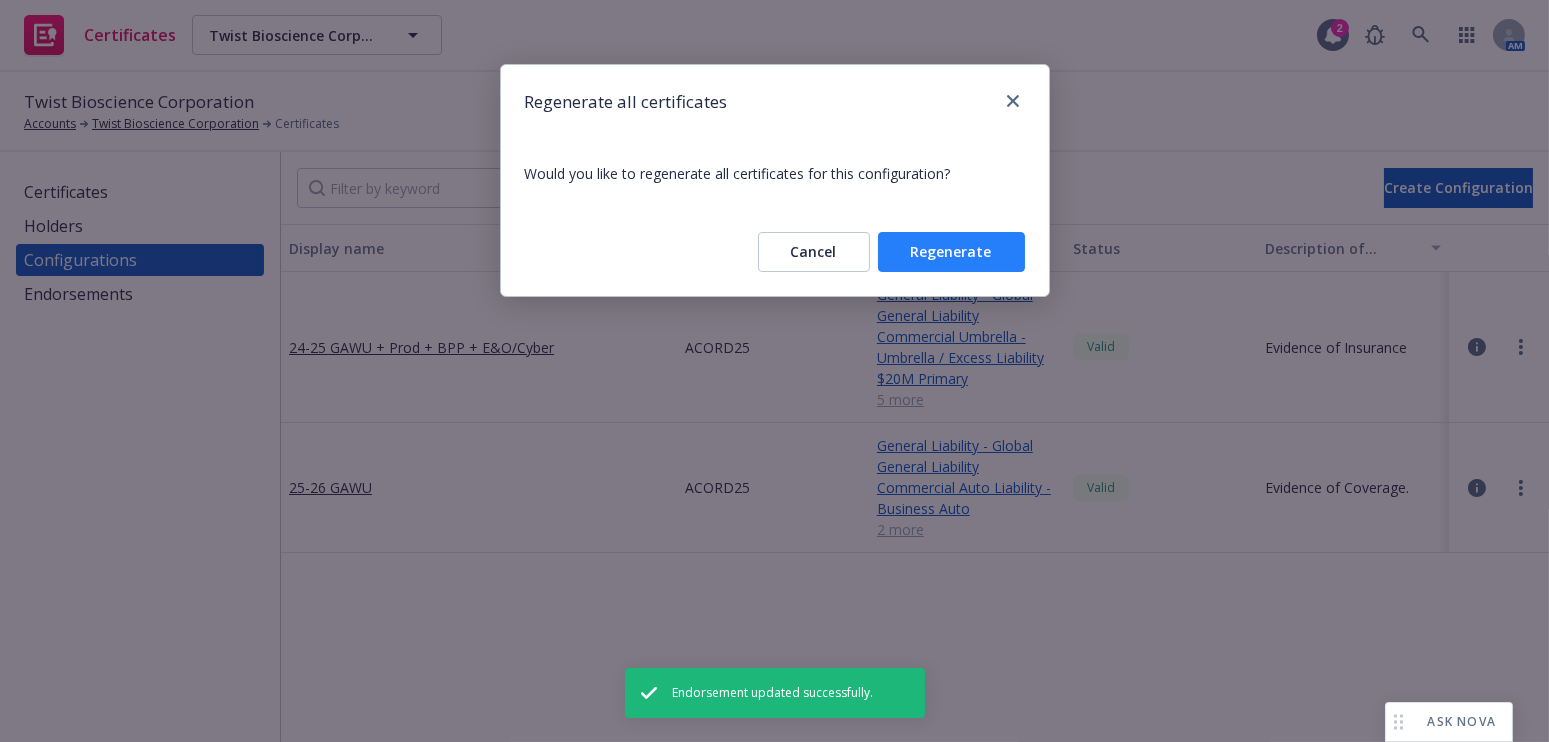 drag, startPoint x: 979, startPoint y: 249, endPoint x: 842, endPoint y: 276, distance: 139.63524 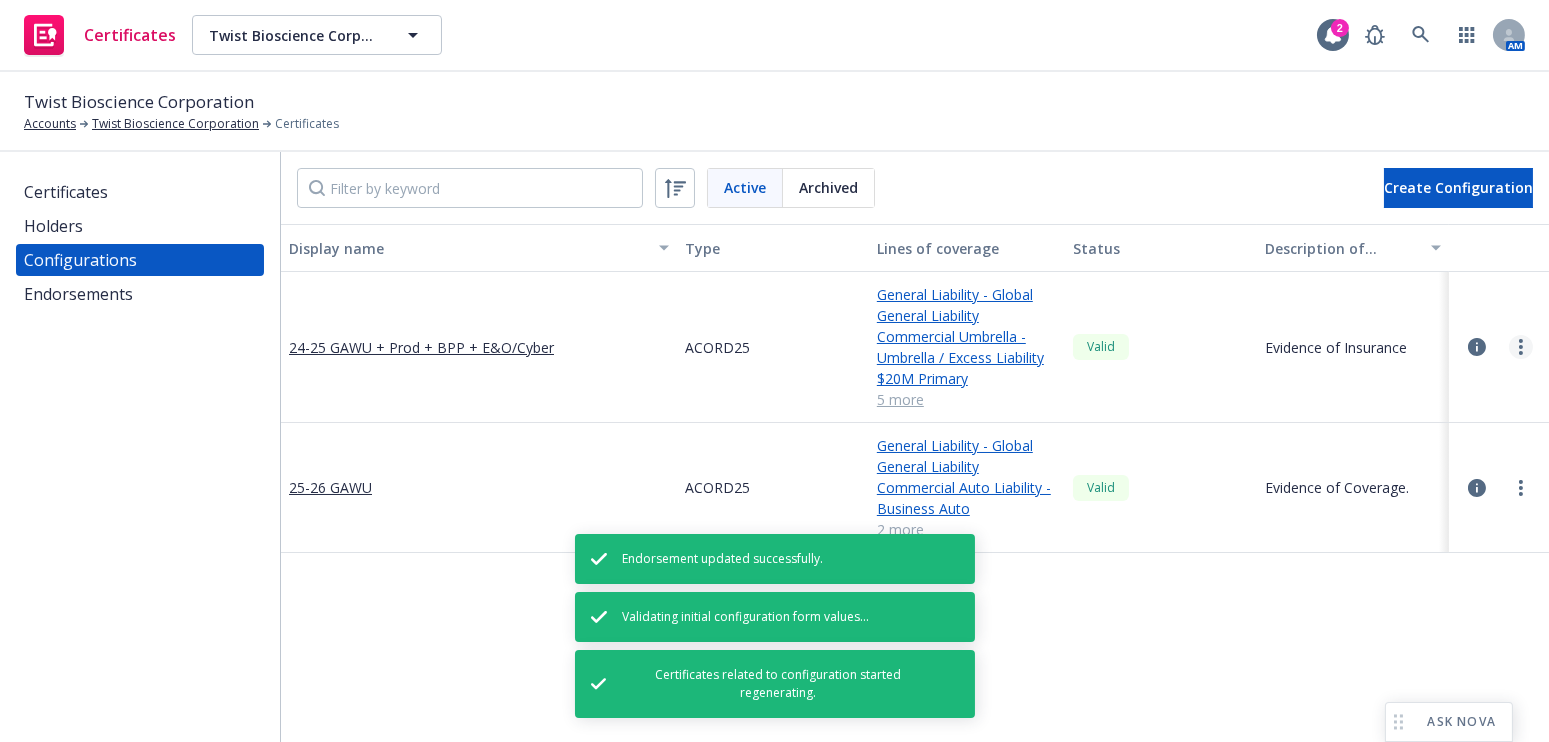 click at bounding box center [1521, 347] 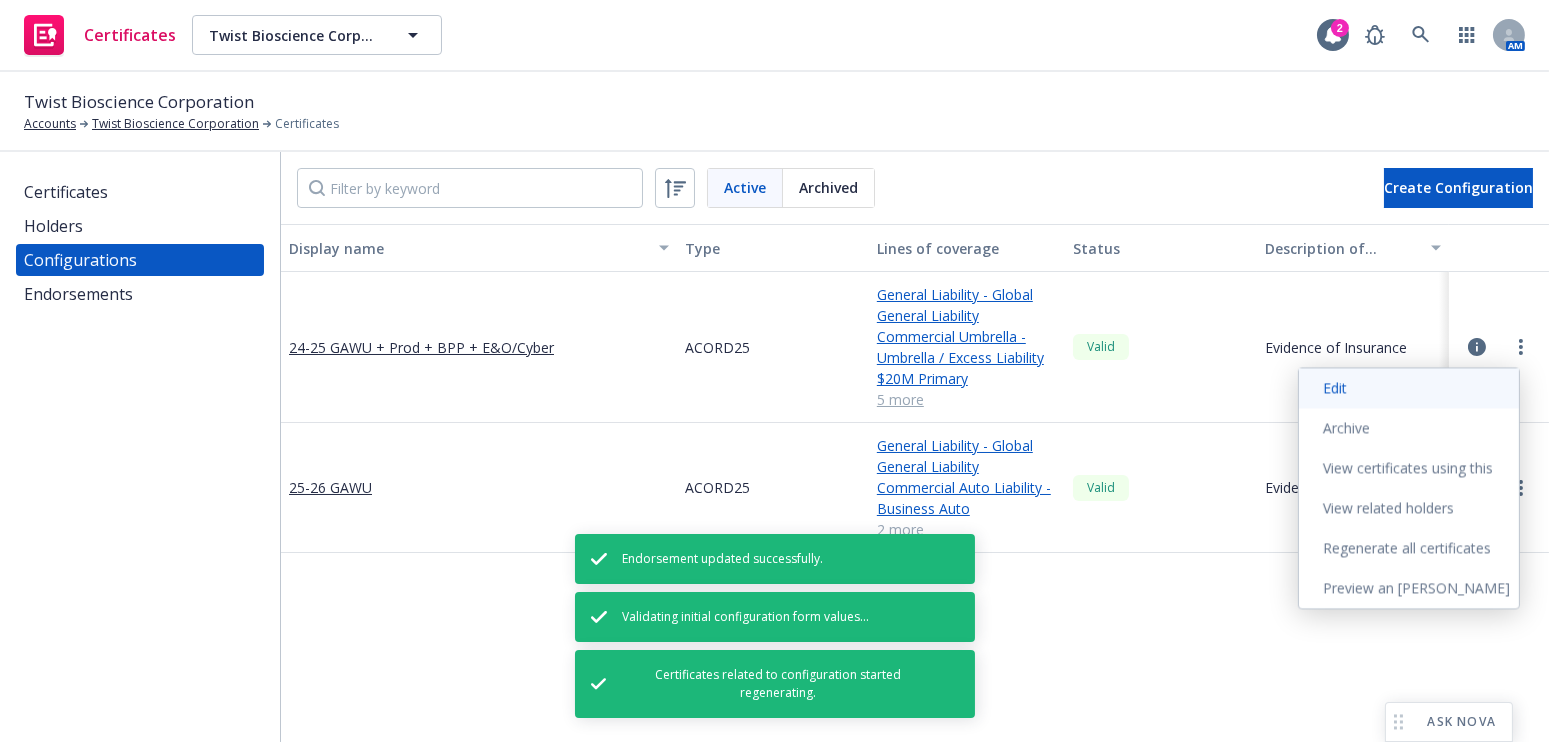 click on "Edit" at bounding box center [1409, 388] 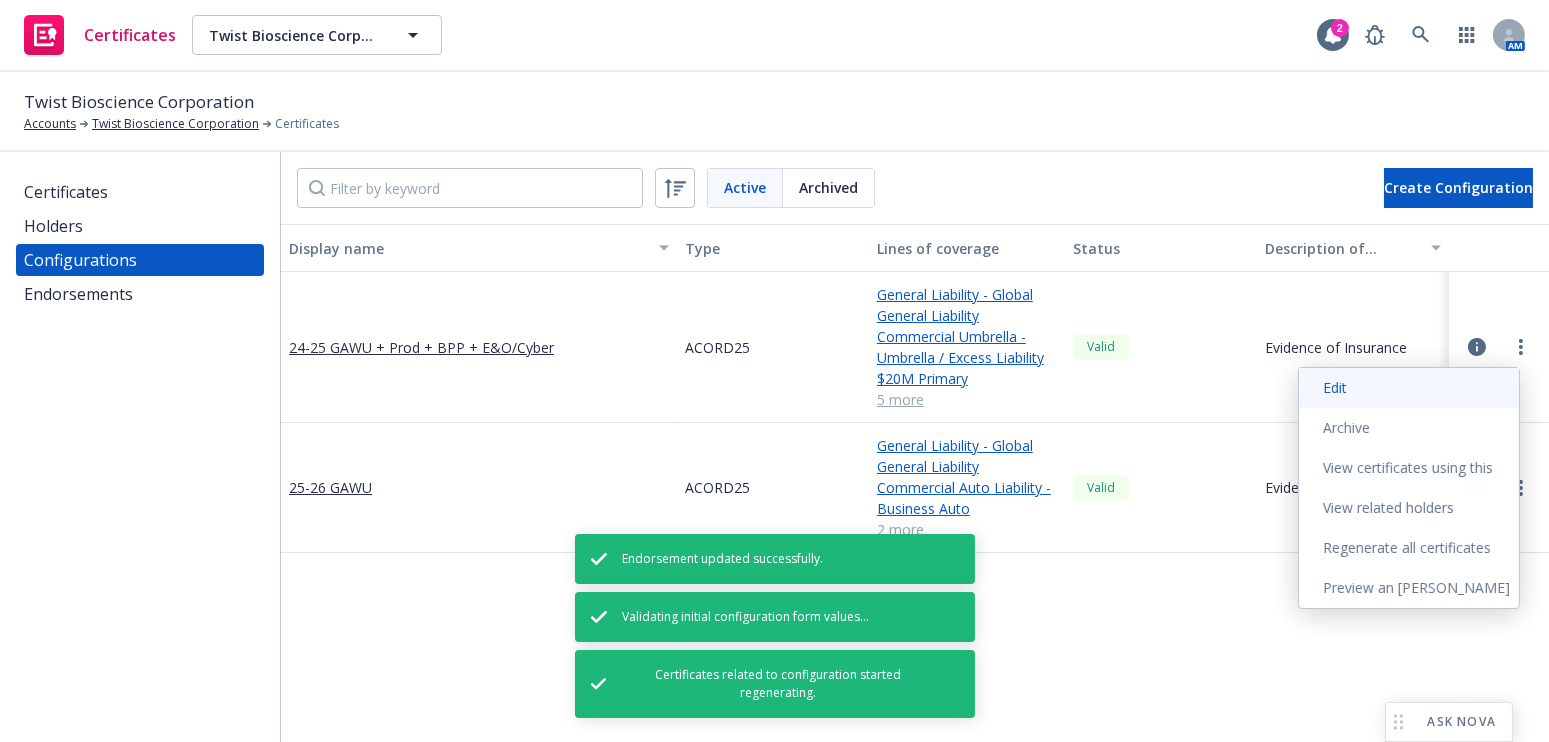 select on "Acord_25" 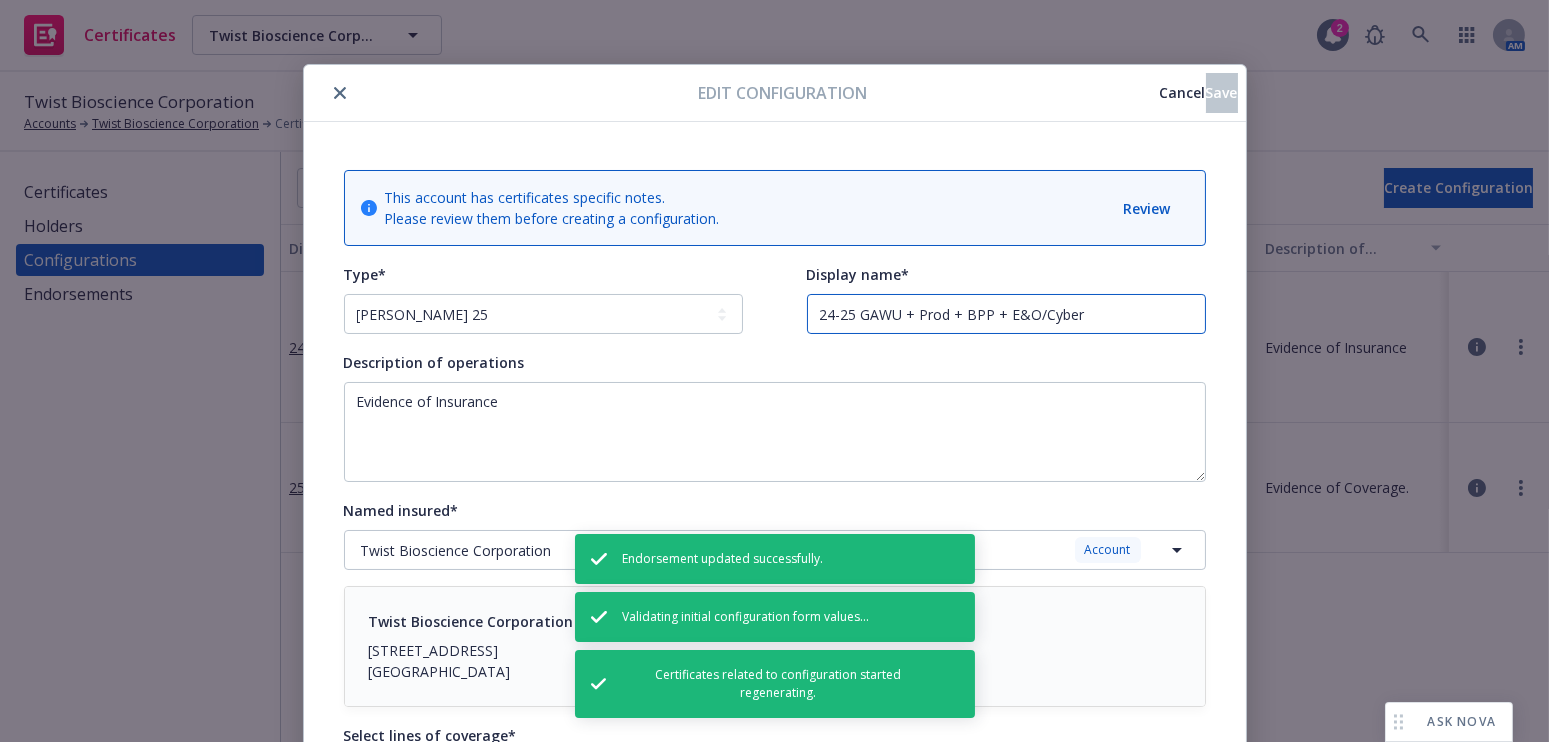 drag, startPoint x: 835, startPoint y: 316, endPoint x: 667, endPoint y: 299, distance: 168.85793 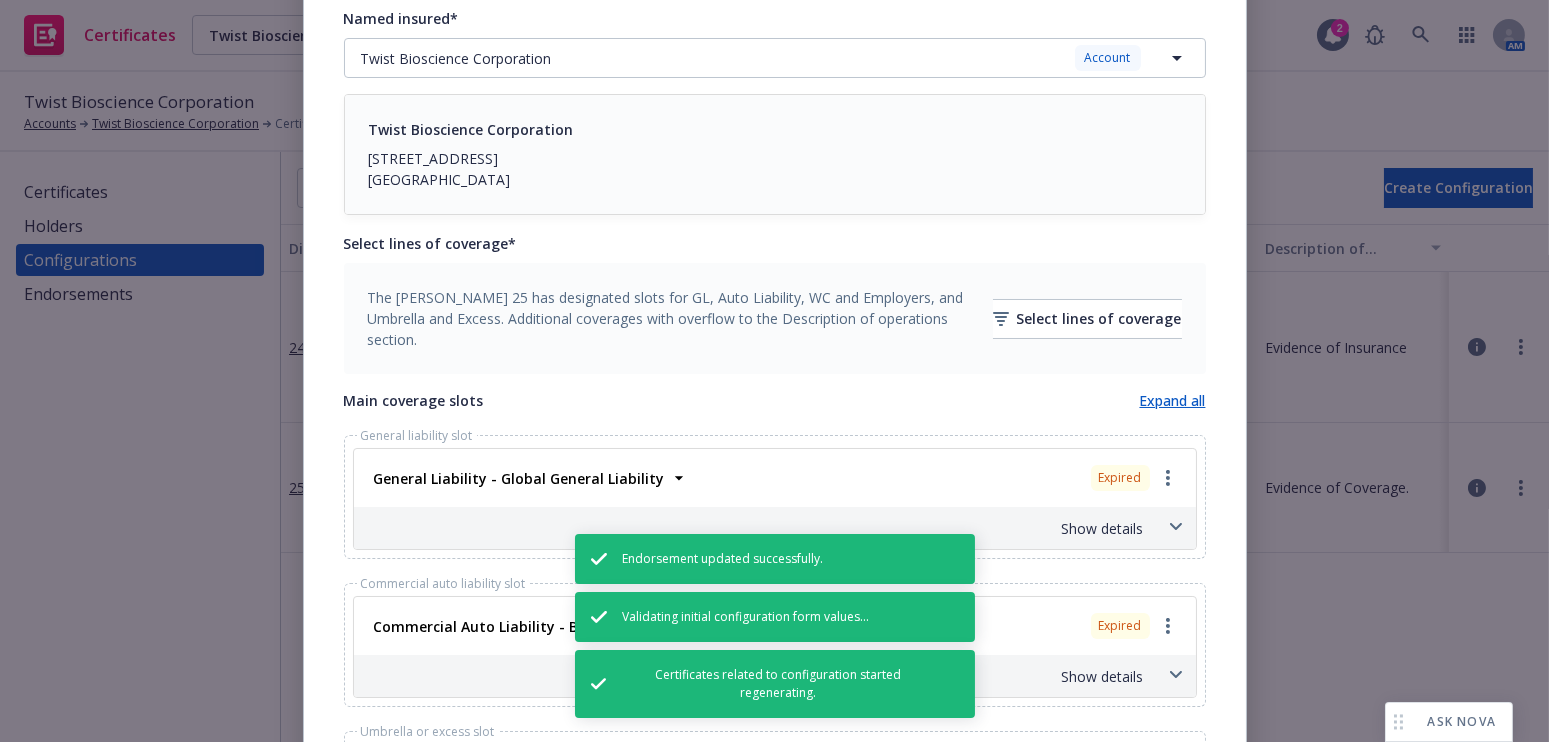 scroll, scrollTop: 727, scrollLeft: 0, axis: vertical 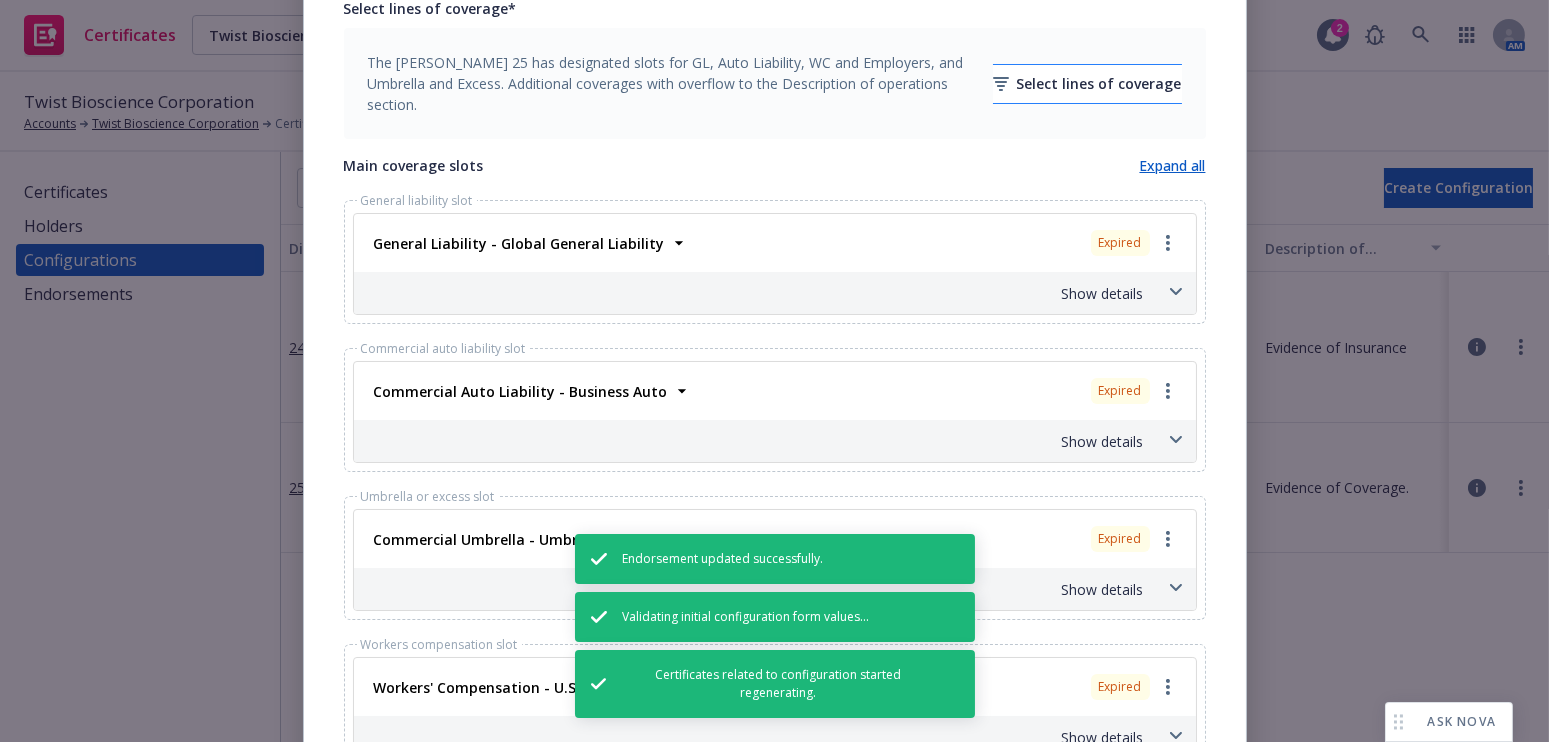 type on "25-26 GAWU + Prod + BPP + E&O/Cyber" 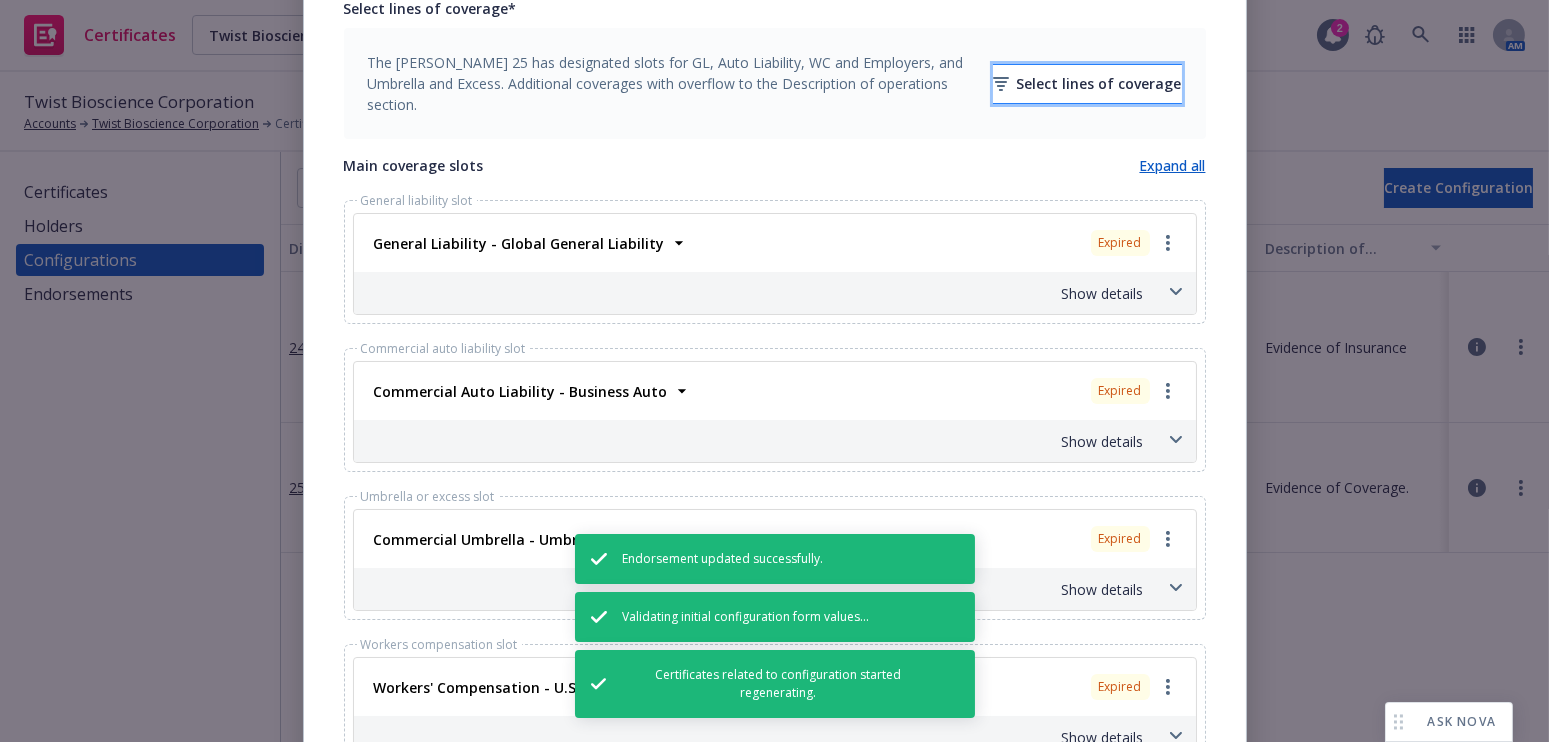 click on "Select lines of coverage" at bounding box center (1087, 84) 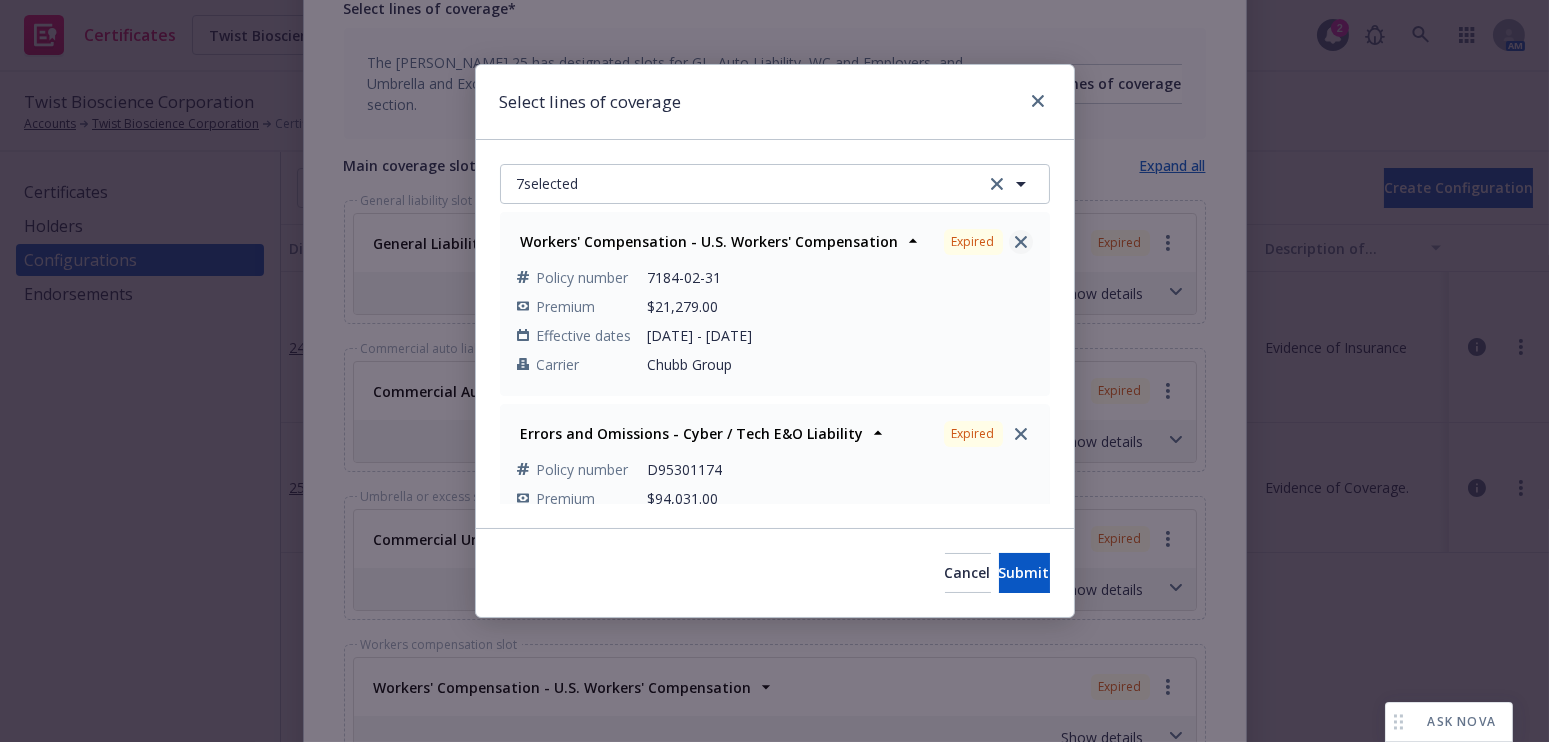click 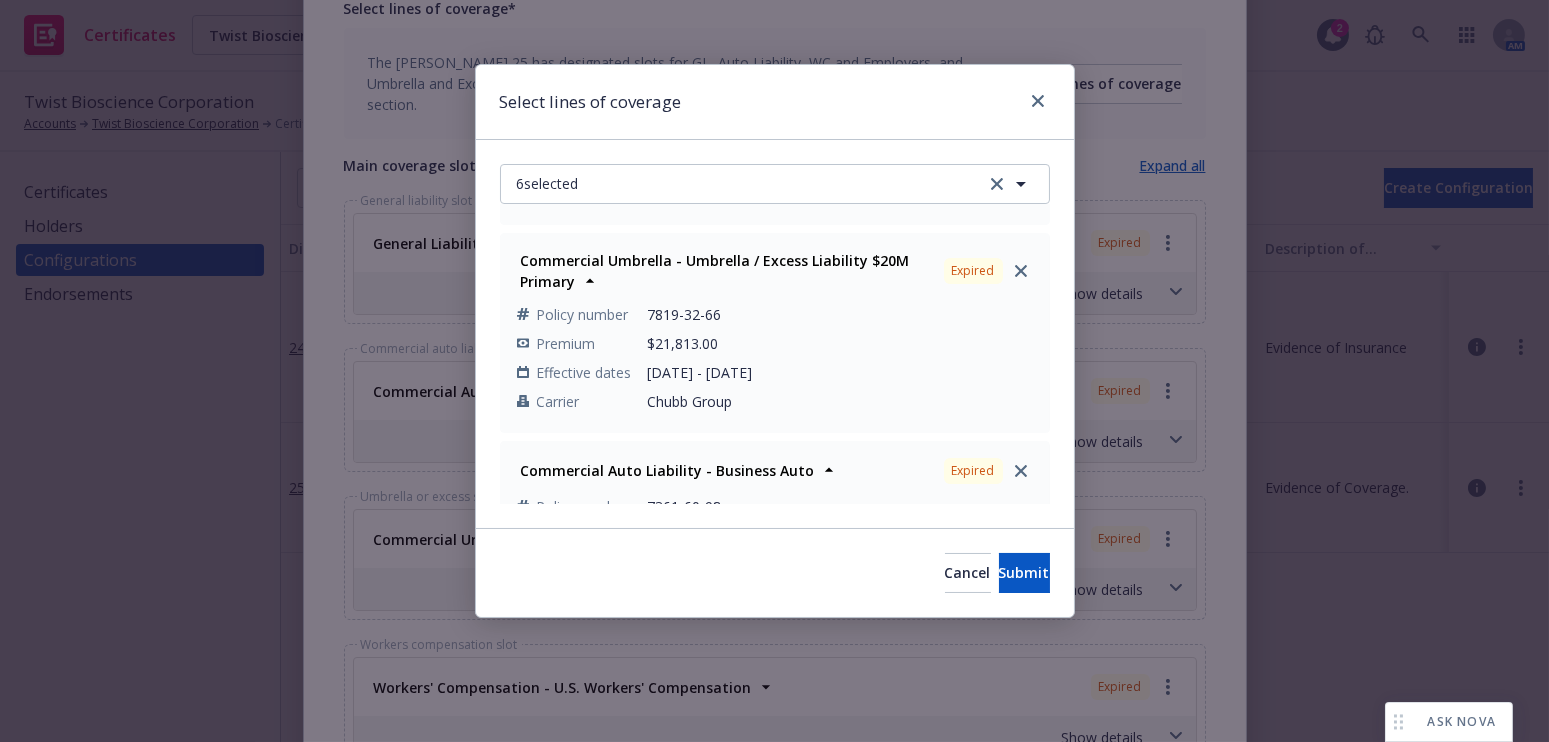 scroll, scrollTop: 181, scrollLeft: 0, axis: vertical 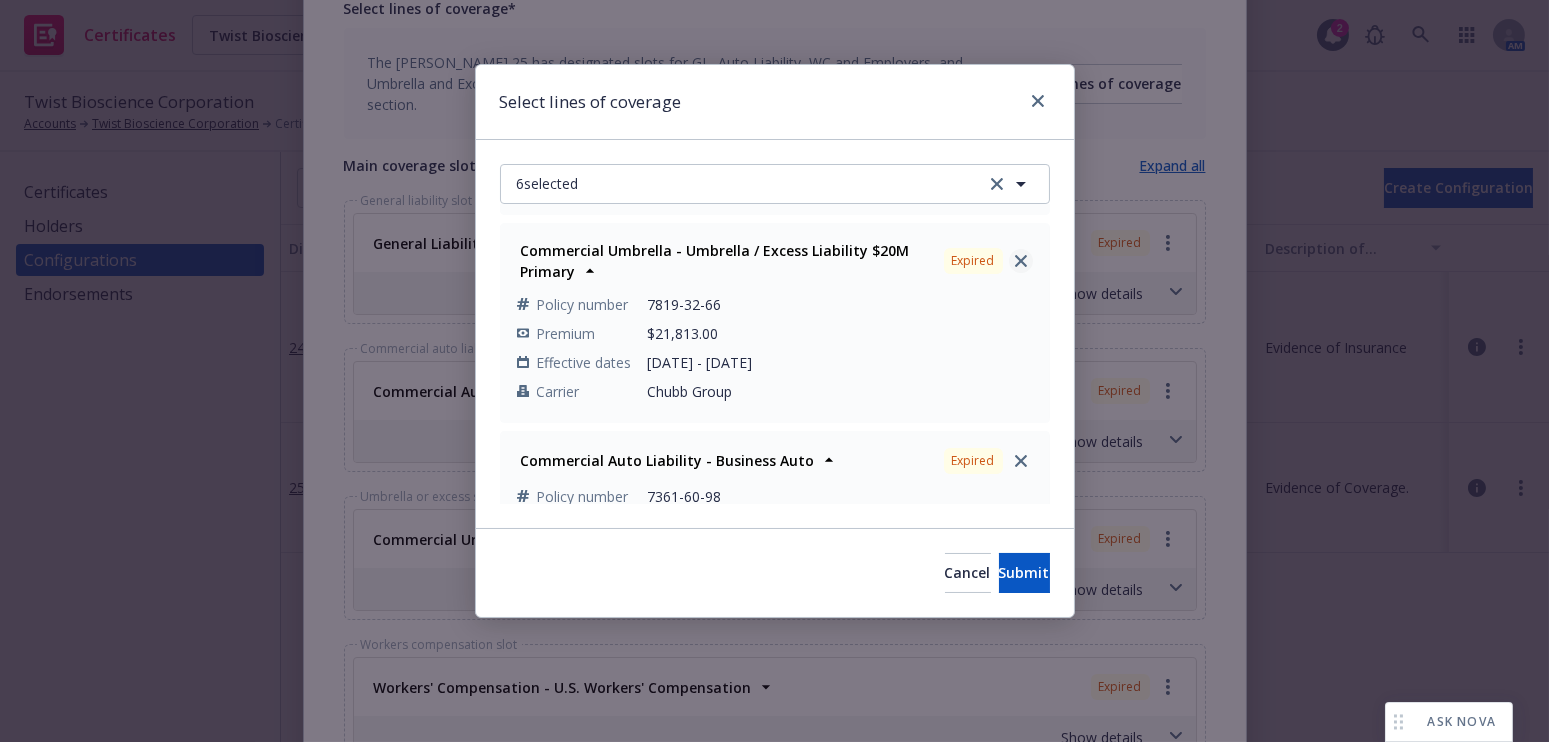 click 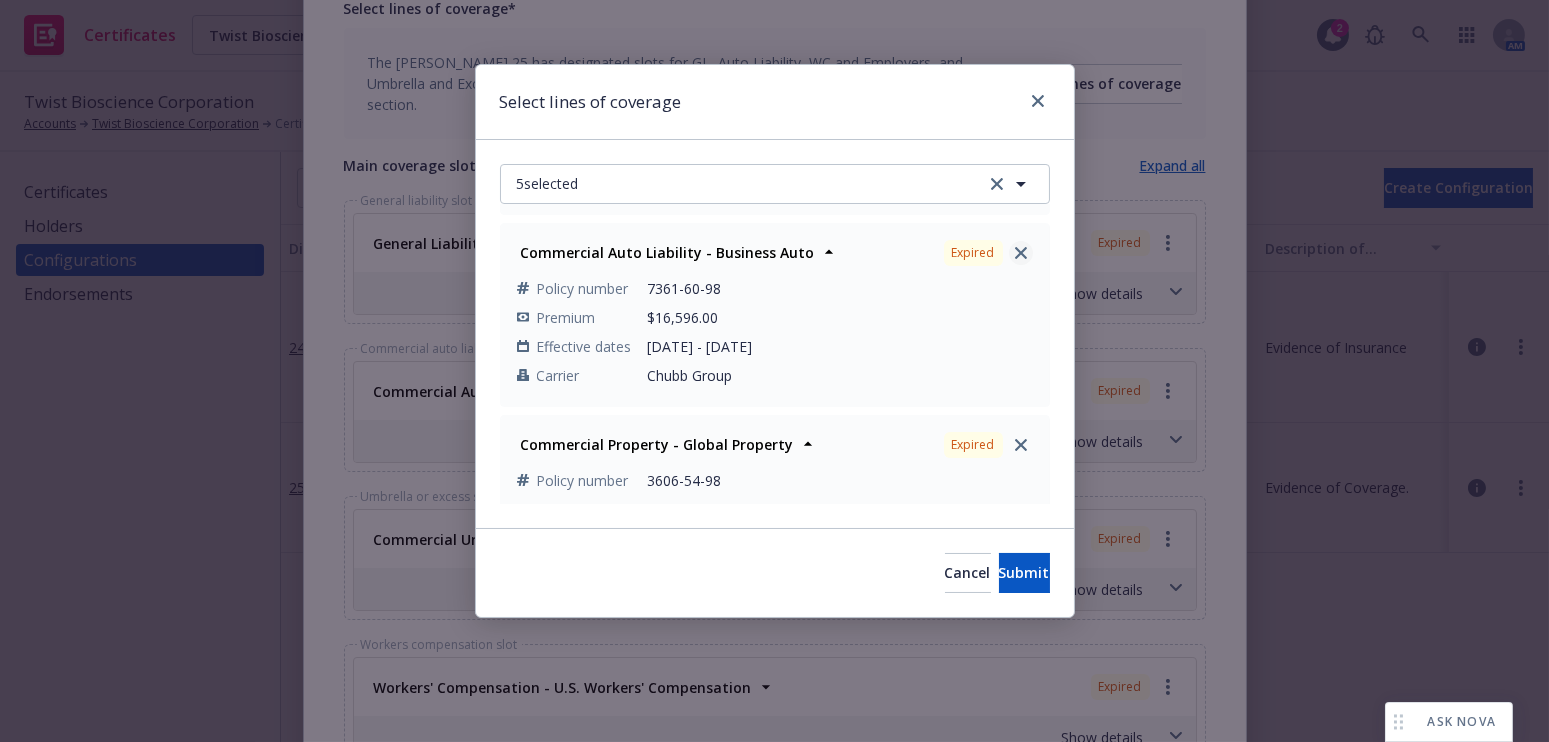 click 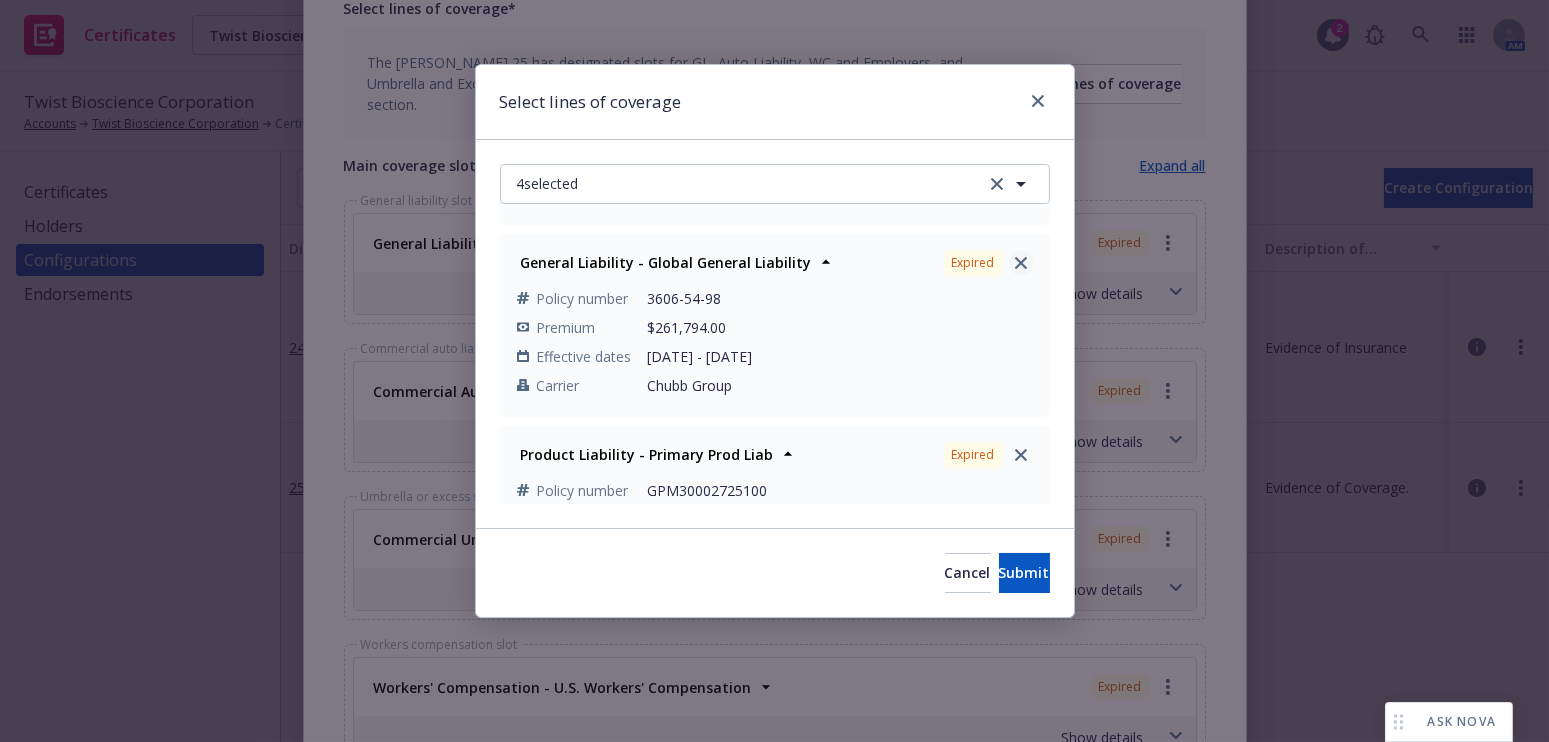 click at bounding box center [1021, 263] 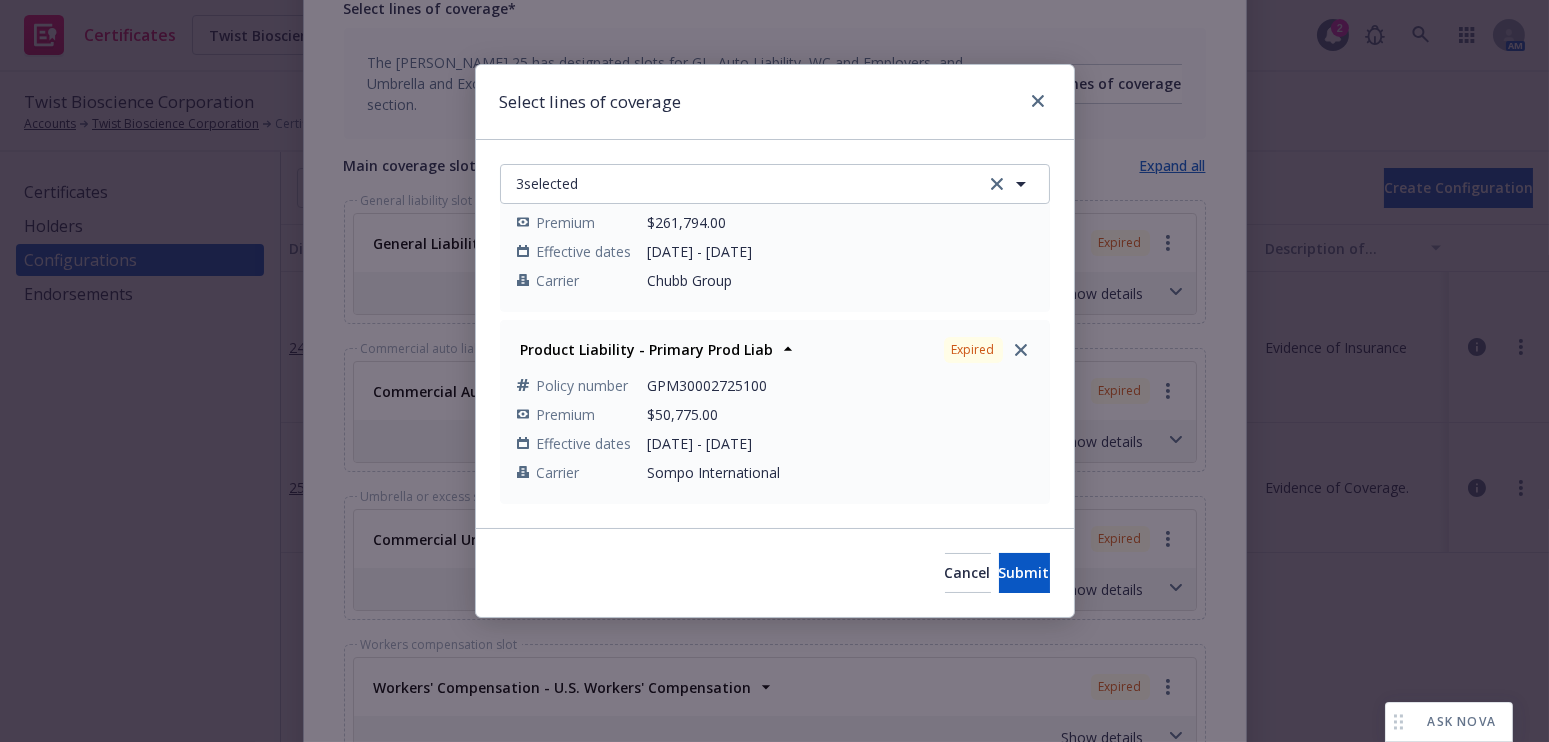 scroll, scrollTop: 275, scrollLeft: 0, axis: vertical 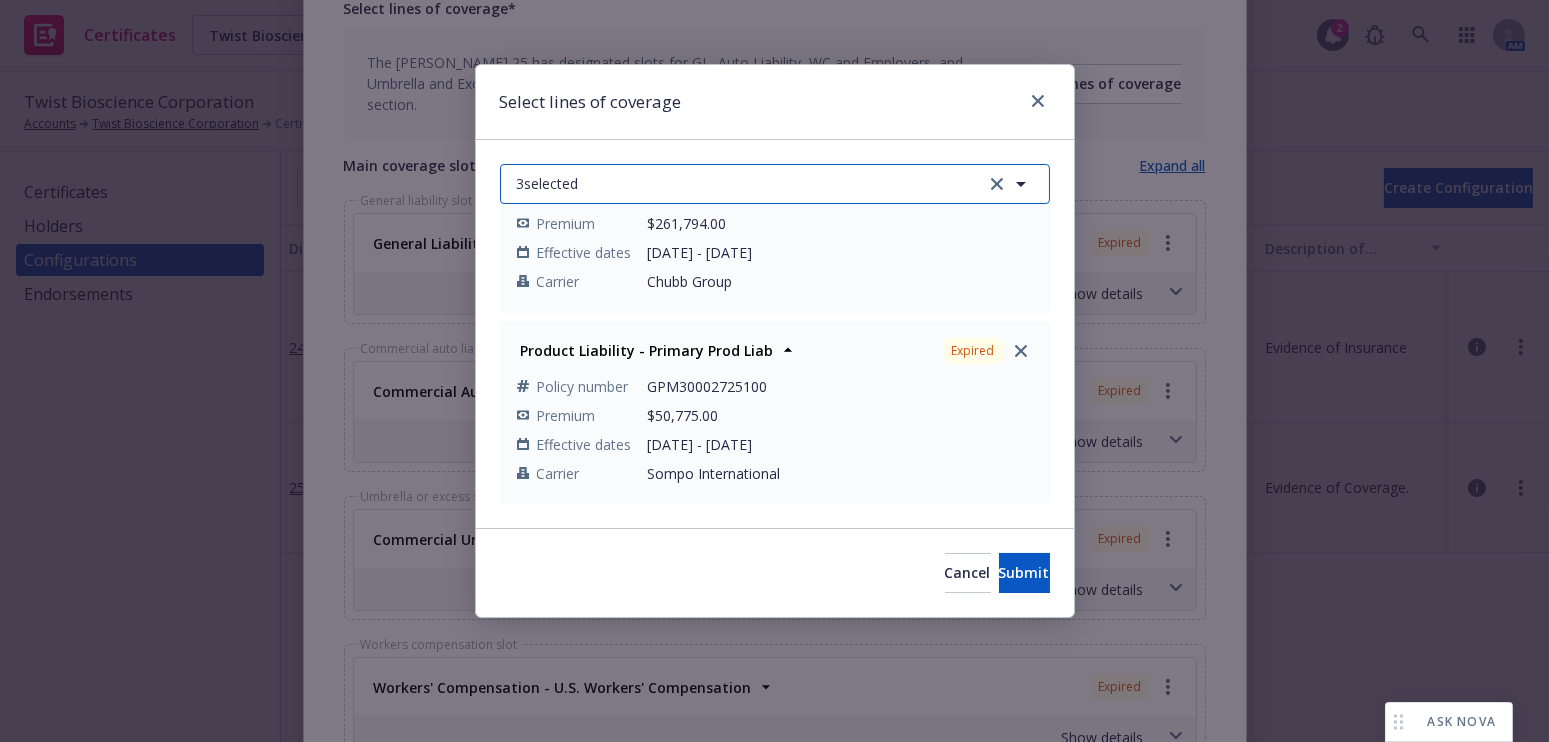 click on "3  selected" at bounding box center (775, 184) 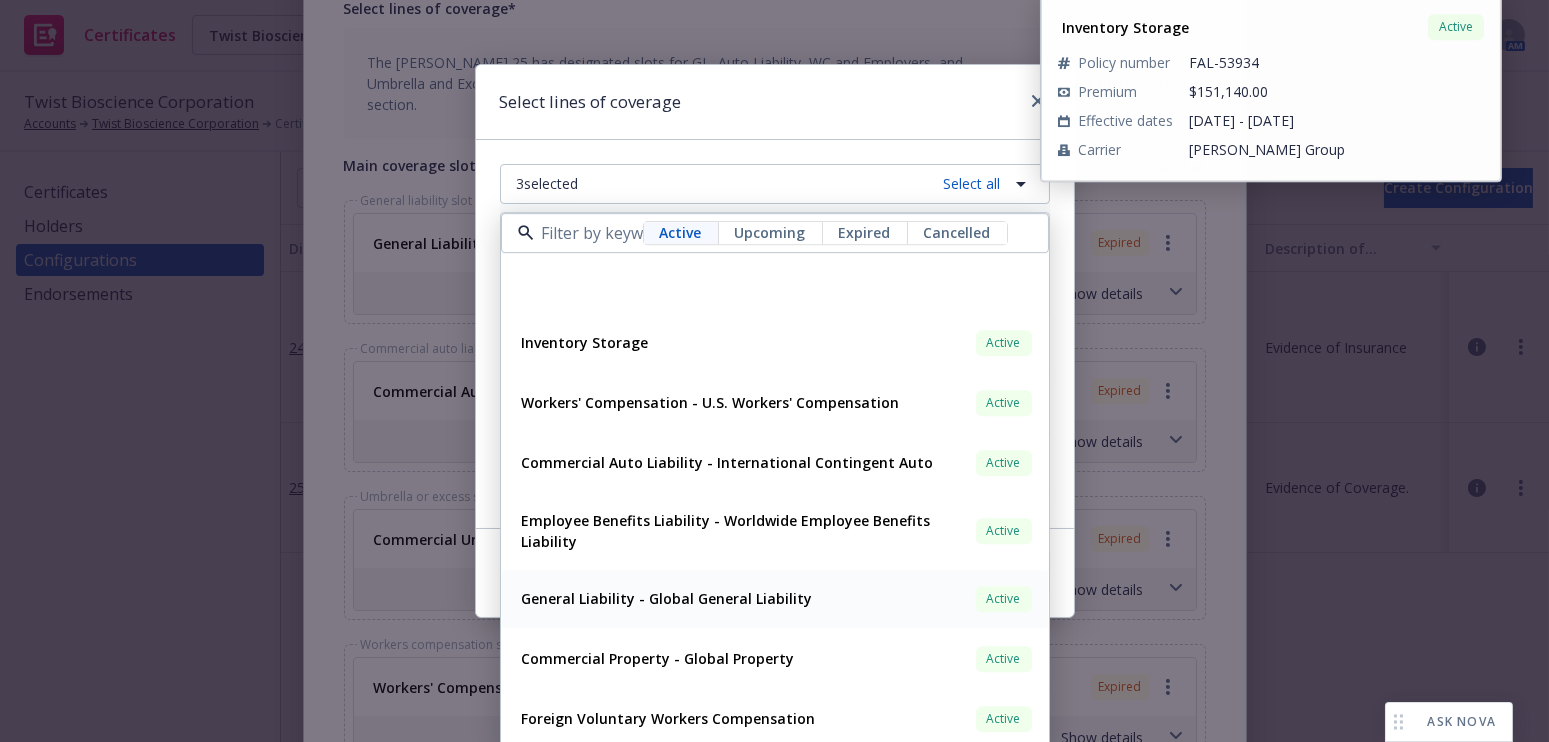 scroll, scrollTop: 272, scrollLeft: 0, axis: vertical 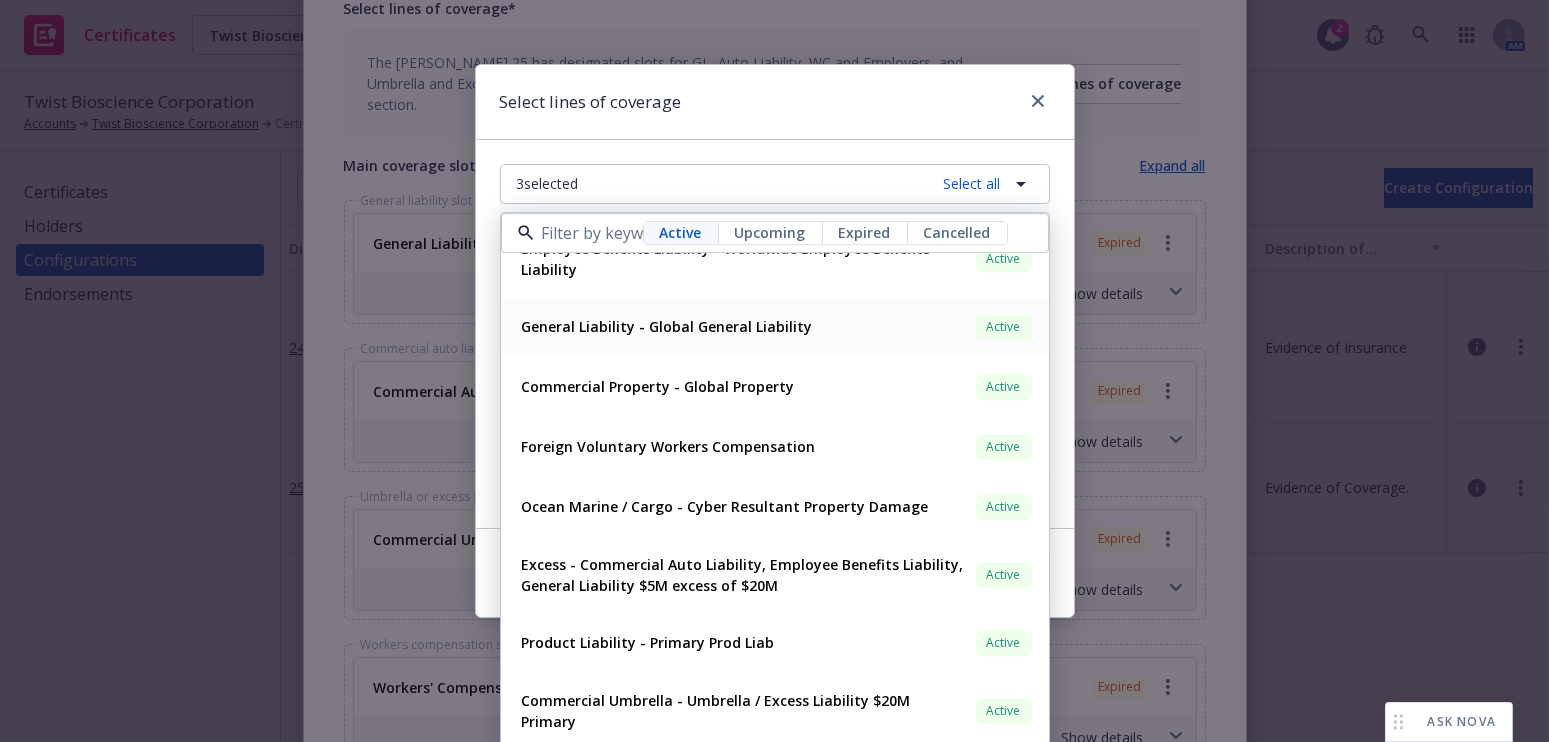 click on "General Liability - Global General Liability" at bounding box center [667, 326] 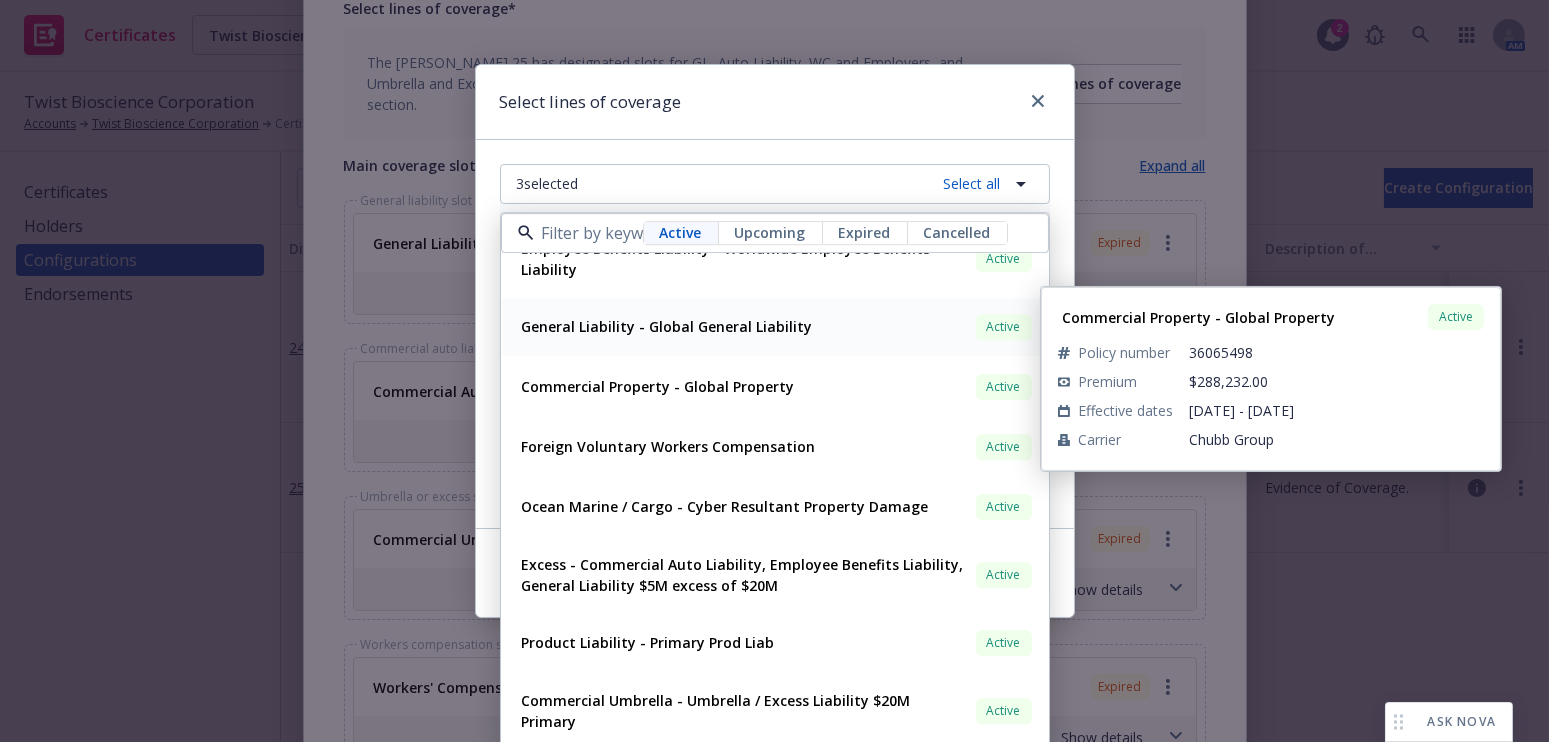 scroll, scrollTop: 363, scrollLeft: 0, axis: vertical 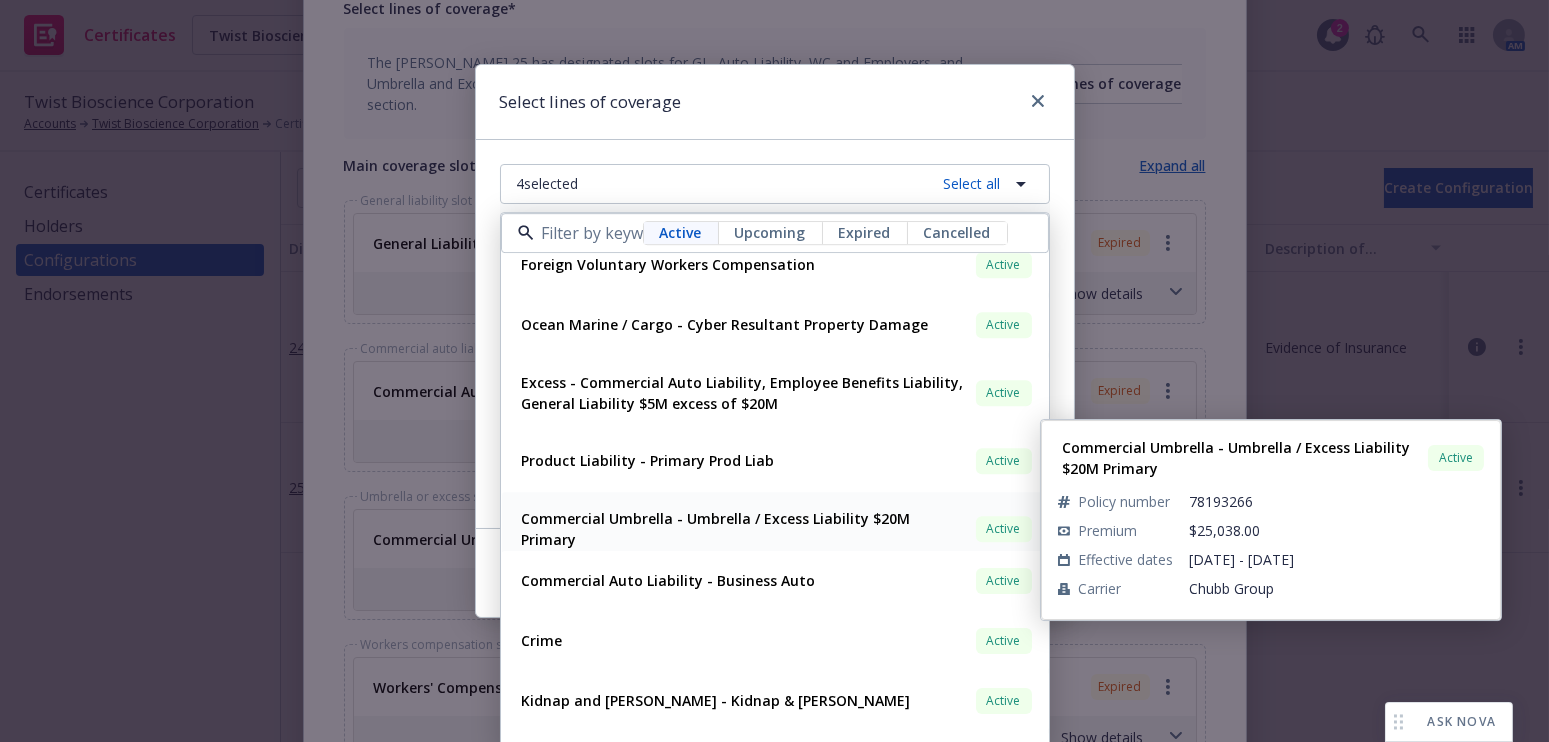 click on "Commercial Umbrella - Umbrella / Excess Liability $20M Primary" at bounding box center (716, 529) 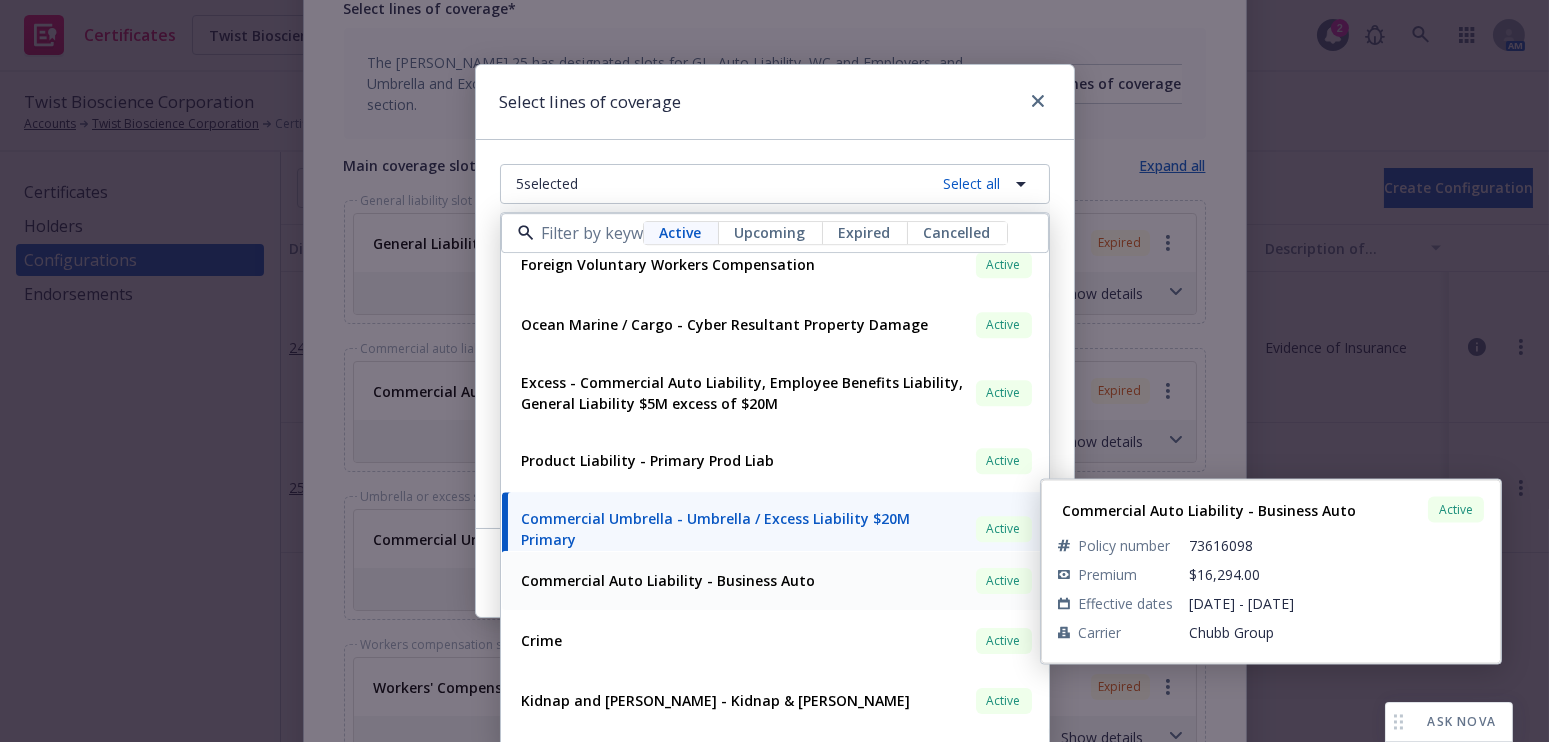 click on "Commercial Auto Liability - Business Auto" at bounding box center [669, 580] 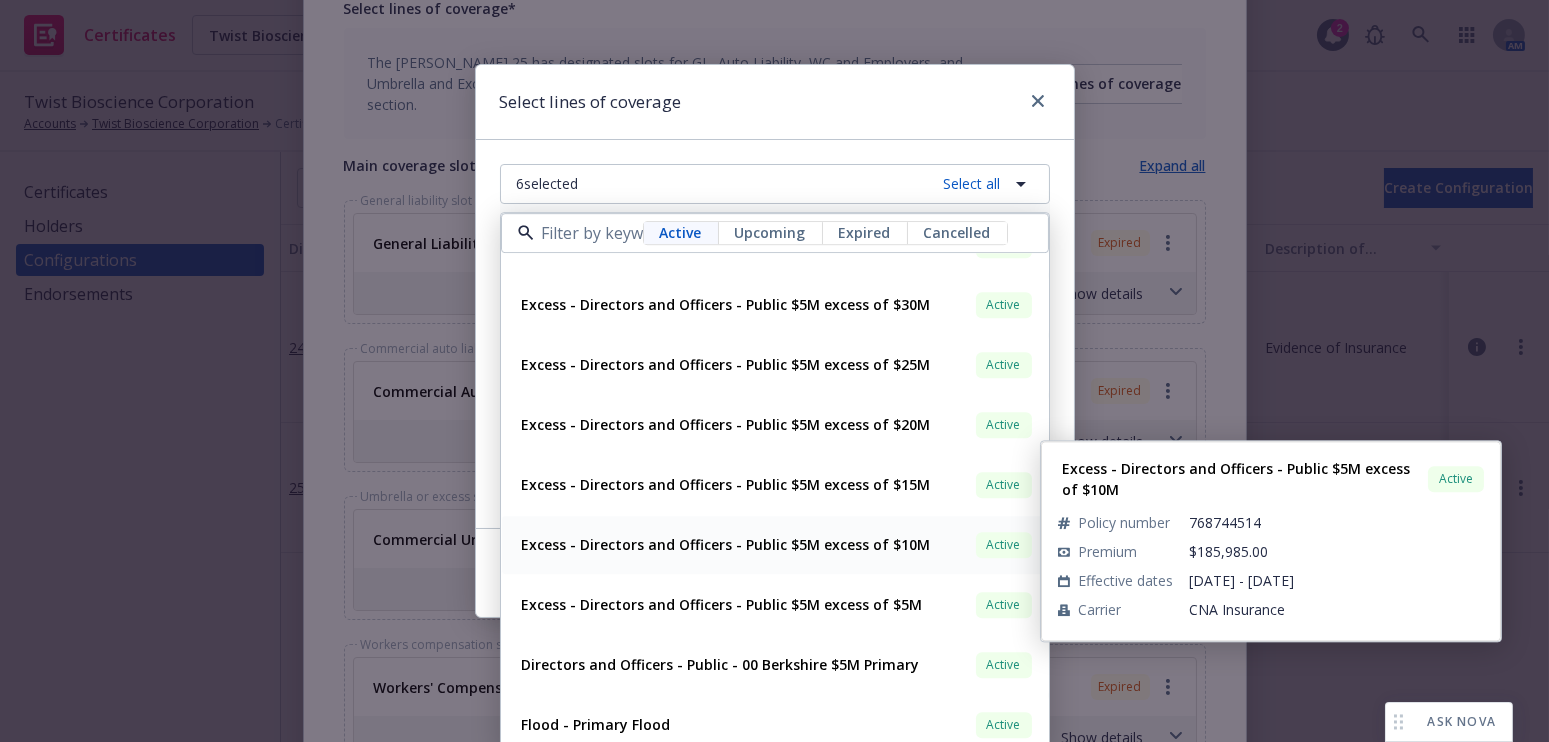 scroll, scrollTop: 1211, scrollLeft: 0, axis: vertical 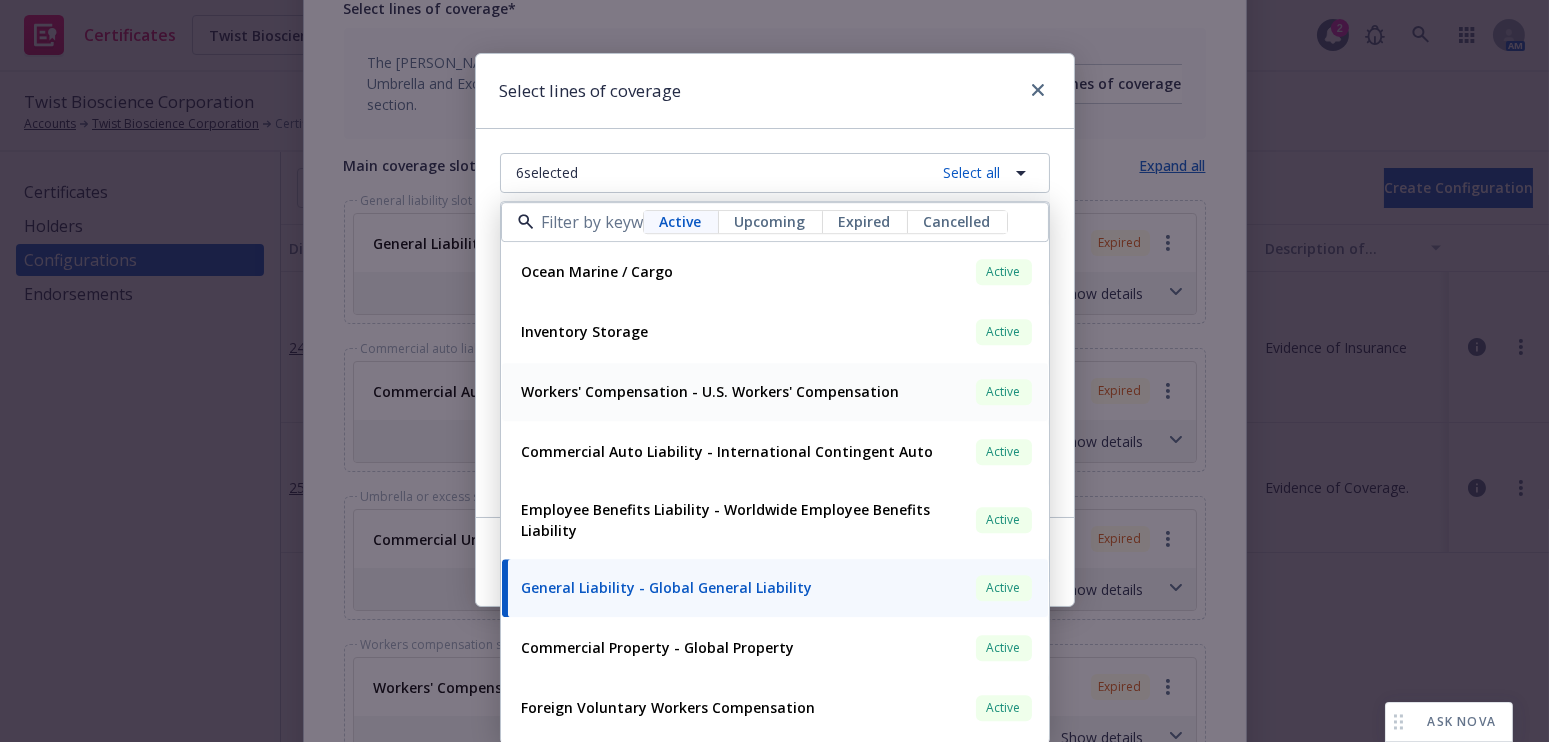 click on "Workers' Compensation - U.S. Workers' Compensation" at bounding box center [711, 391] 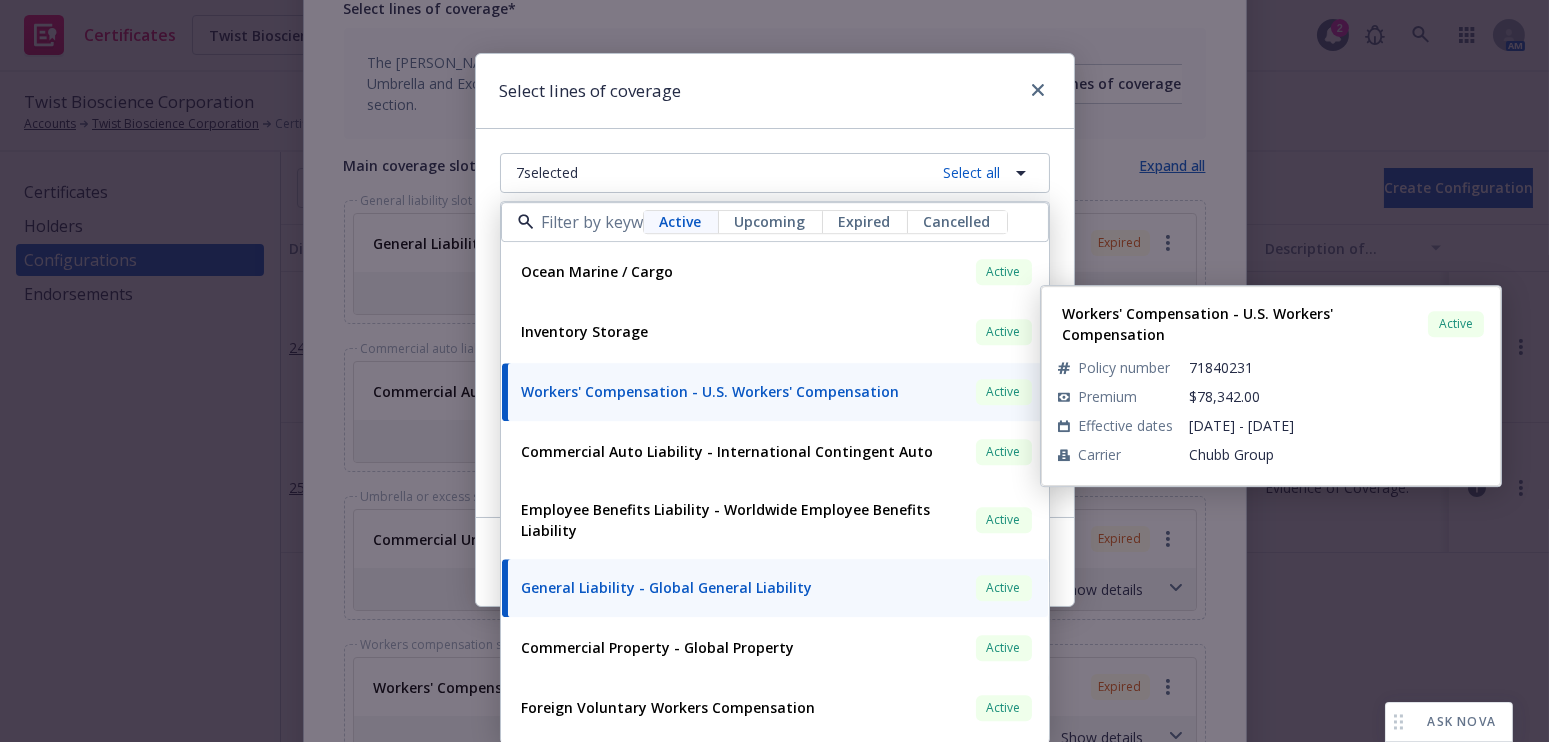 click on "7  selected Select all Active Upcoming Expired Cancelled Ocean Marine / Cargo Active Policy number FAL-53934 Premium $151,140.00 Effective dates [DATE] - [DATE] Carrier [PERSON_NAME] Group Inventory Storage Active Policy number FAL-53934 Premium $151,140.00 Effective dates [DATE] - [DATE] Carrier [PERSON_NAME] Group Workers' Compensation - U.S. Workers' Compensation Active Policy number 71840231 Premium $78,342.00 Effective dates [DATE] - [DATE] Carrier Chubb Group Commercial Auto Liability - International Contingent Auto Active Policy number 36065498 Premium $288,232.00 Effective dates [DATE] - [DATE] Carrier Chubb Group Employee Benefits Liability - Worldwide Employee Benefits Liability Active Policy number 36065498 Premium $288,232.00 Effective dates [DATE] - [DATE] Carrier Chubb Group General Liability - Global General Liability Active Policy number 36065498 Premium $288,232.00 Effective dates [DATE] - [DATE] Carrier Chubb Group Commercial Property - Global Property" at bounding box center (775, 323) 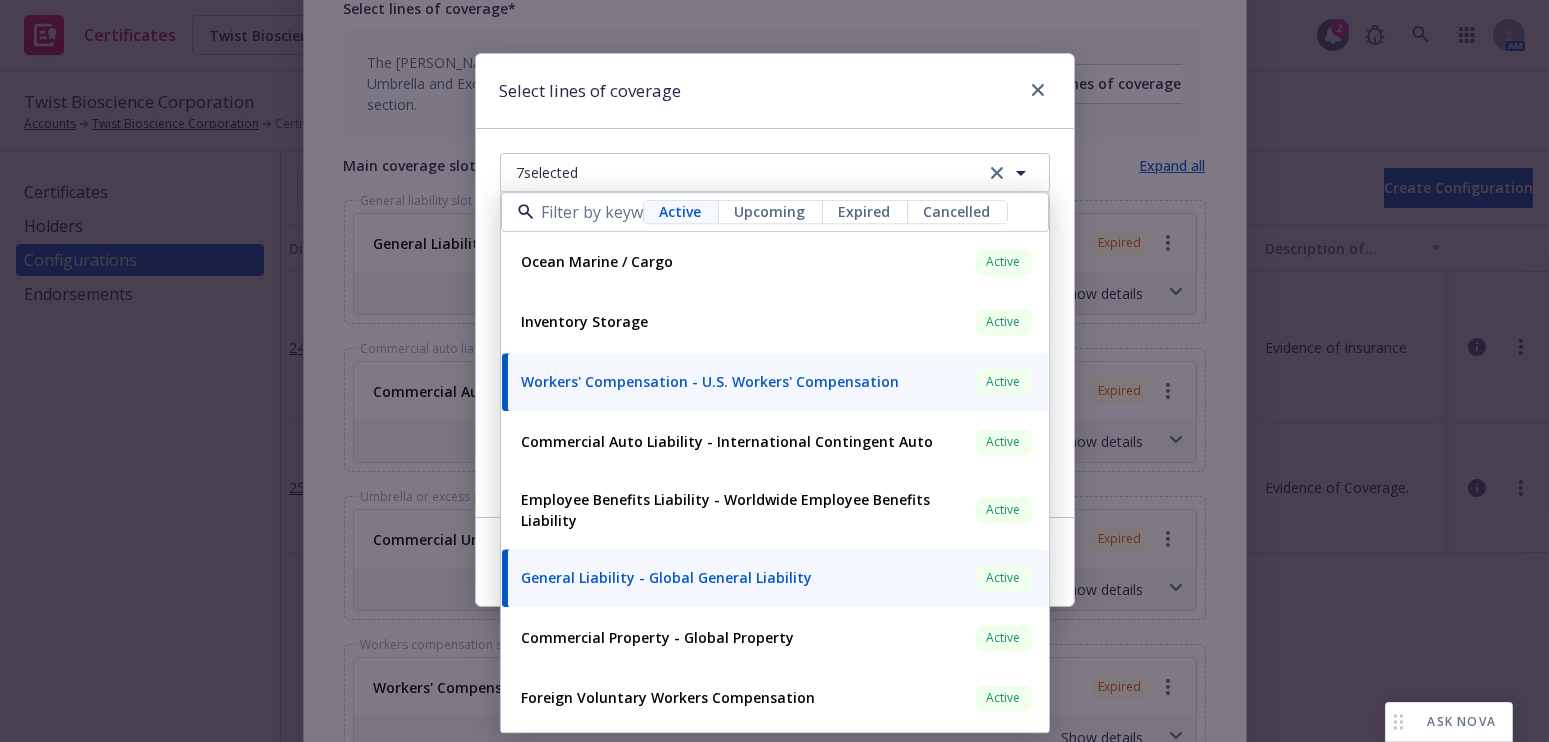scroll, scrollTop: 0, scrollLeft: 0, axis: both 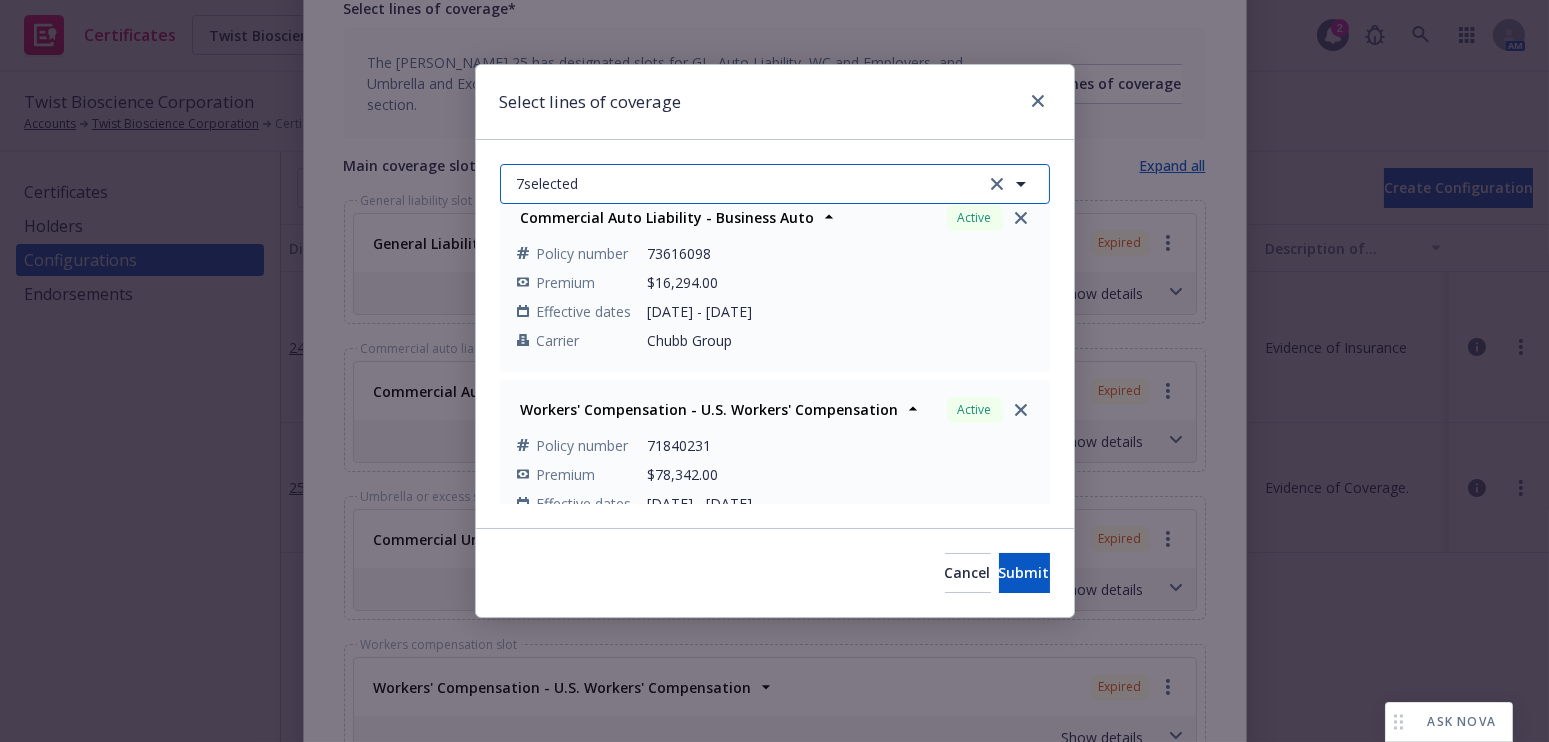click on "7  selected" at bounding box center (775, 184) 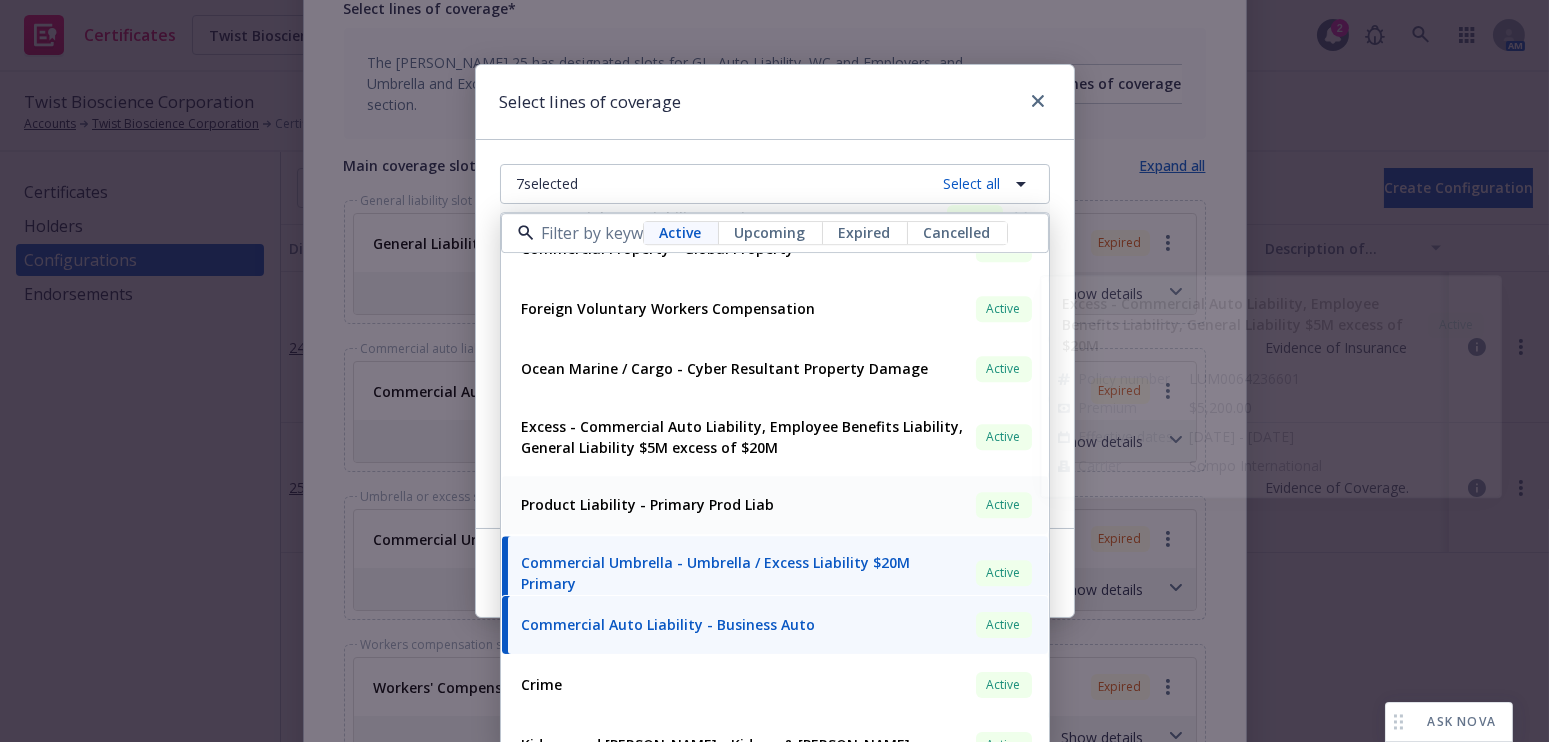 scroll, scrollTop: 454, scrollLeft: 0, axis: vertical 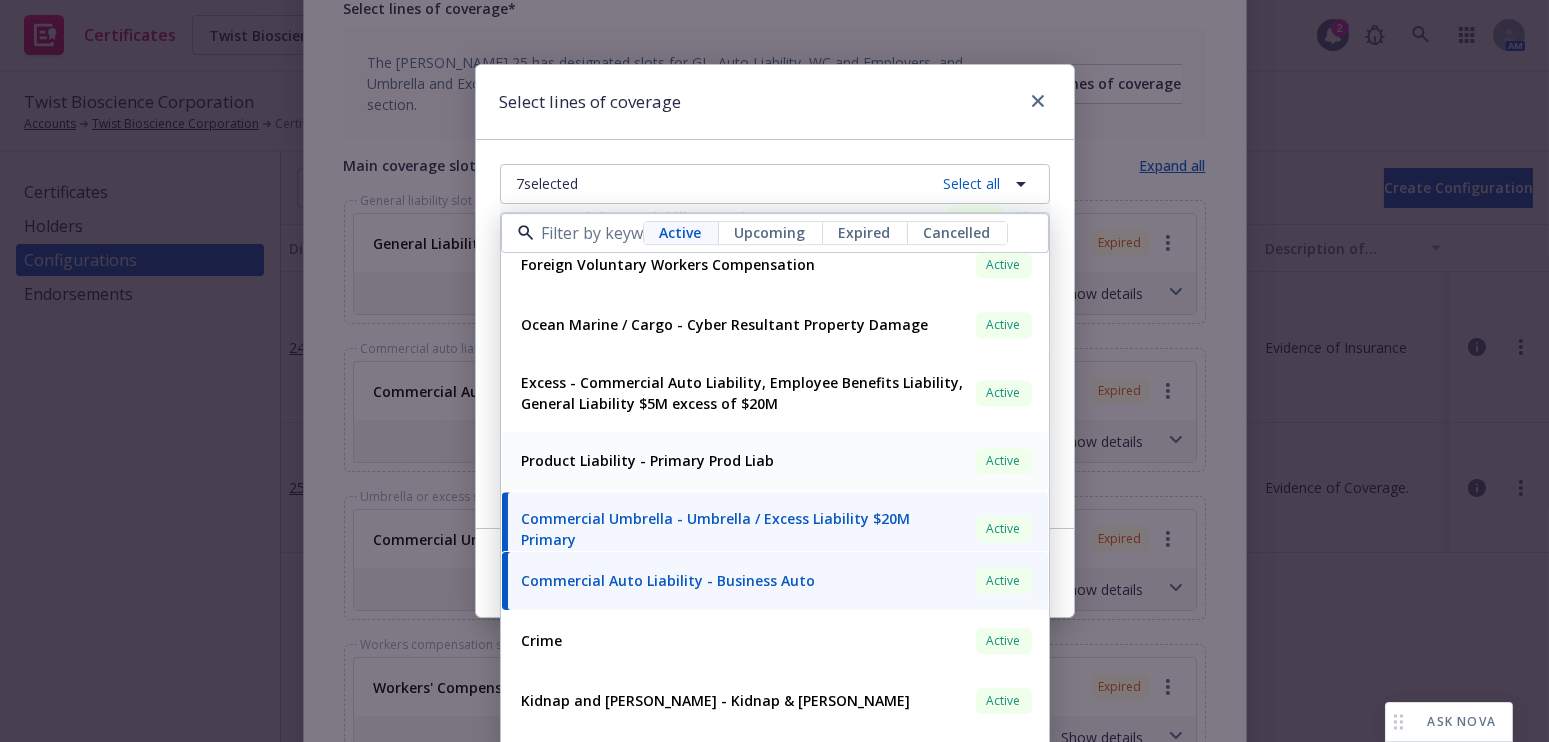 click on "Product Liability - Primary Prod Liab" at bounding box center [648, 460] 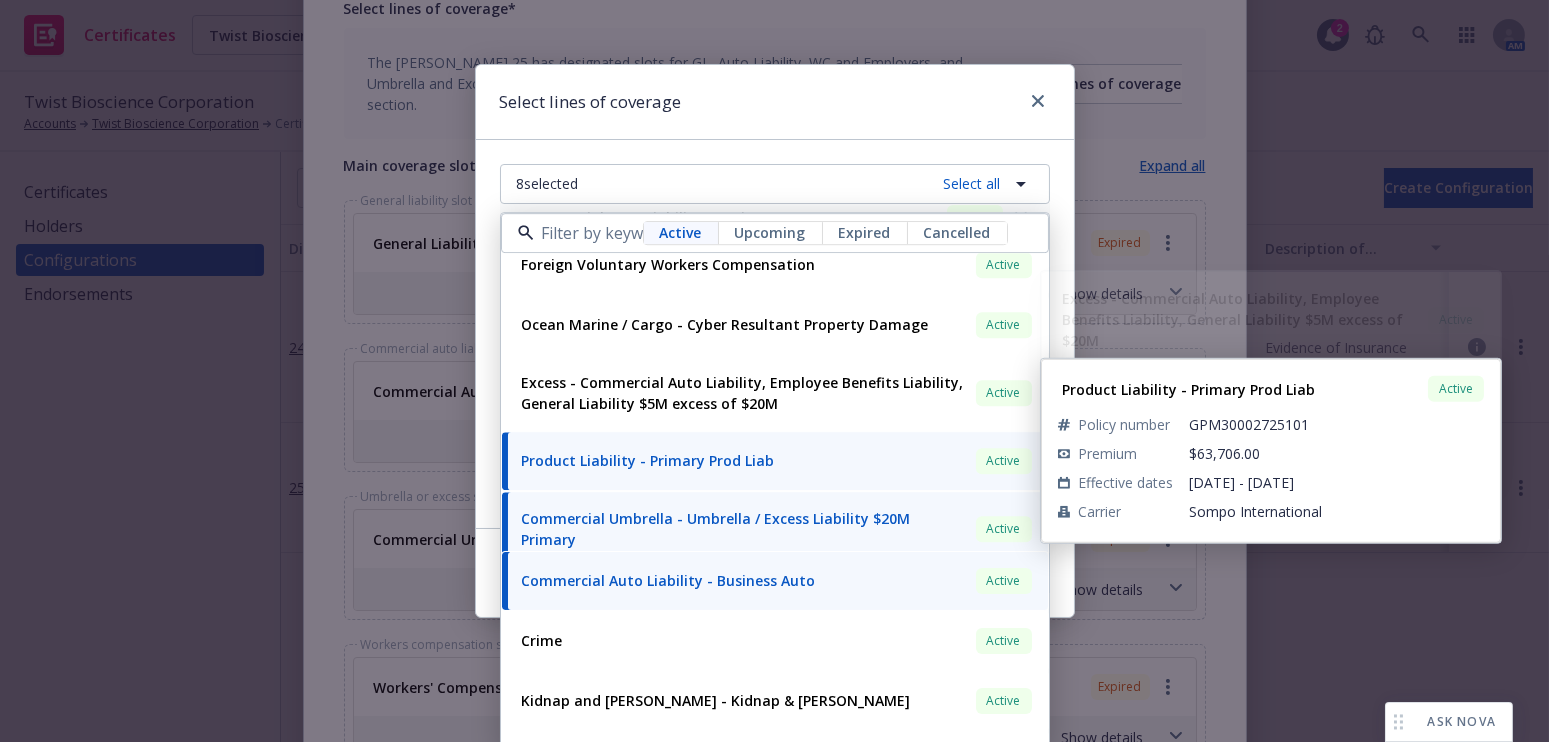 click on "Select lines of coverage" at bounding box center (775, 102) 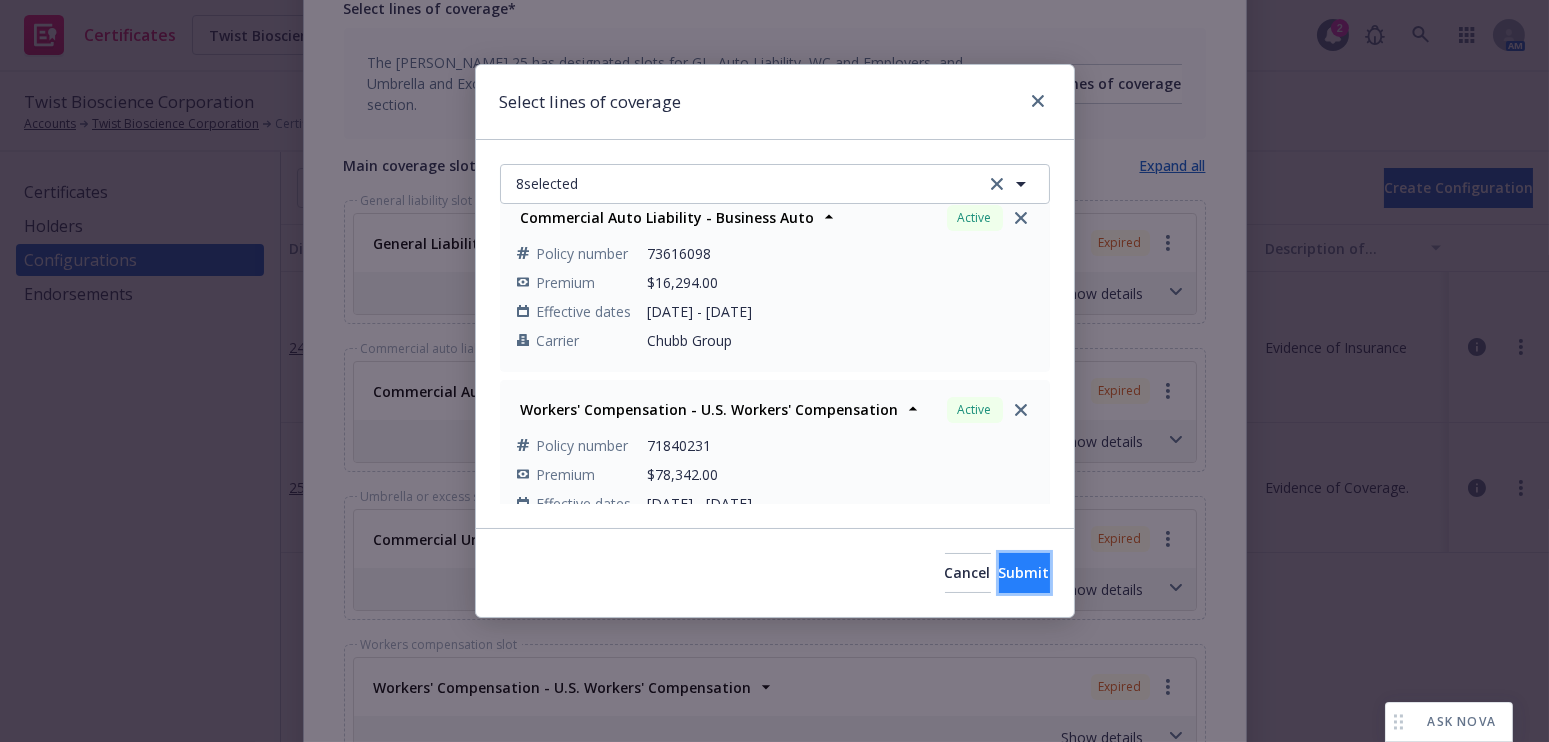 click on "Submit" at bounding box center (1024, 572) 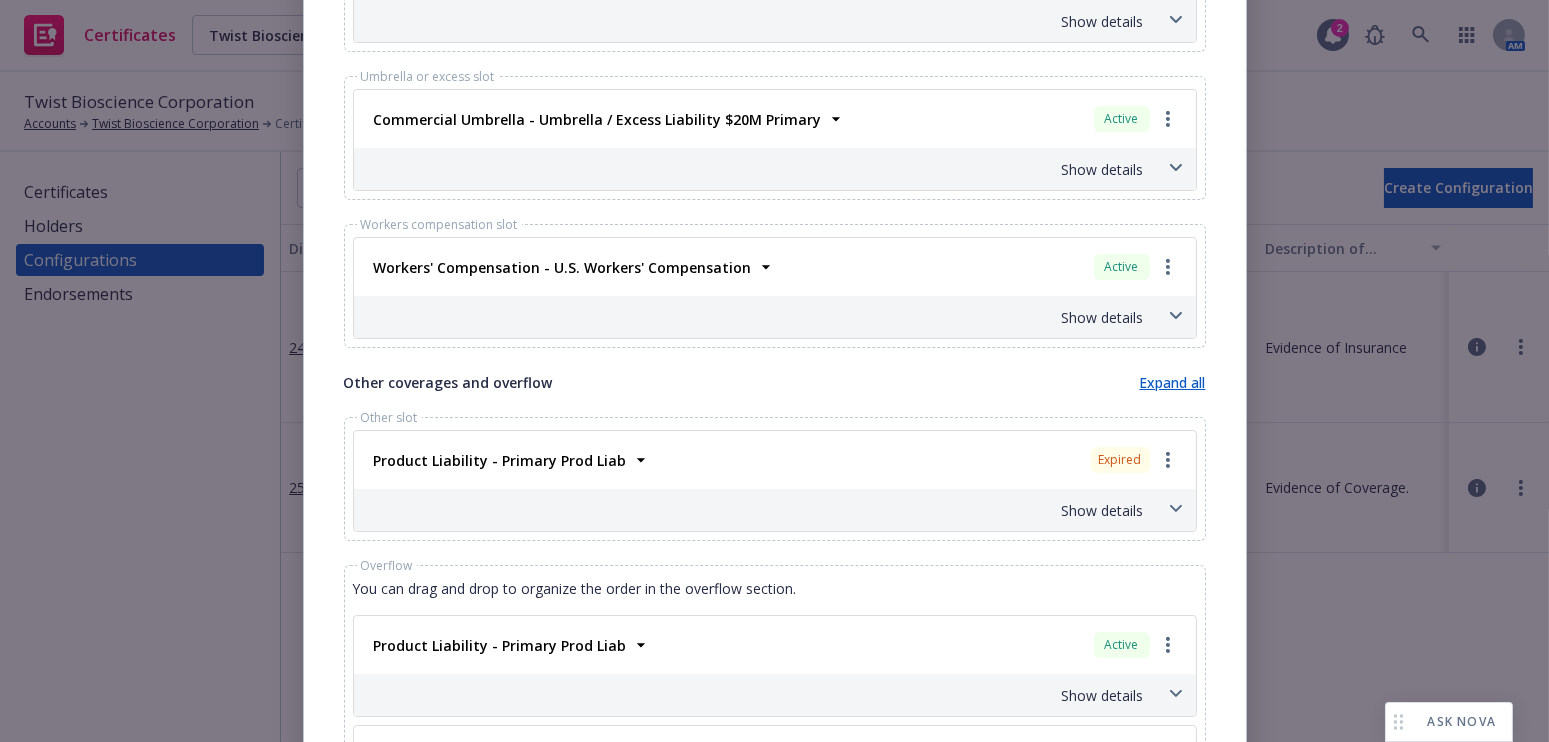 scroll, scrollTop: 1363, scrollLeft: 0, axis: vertical 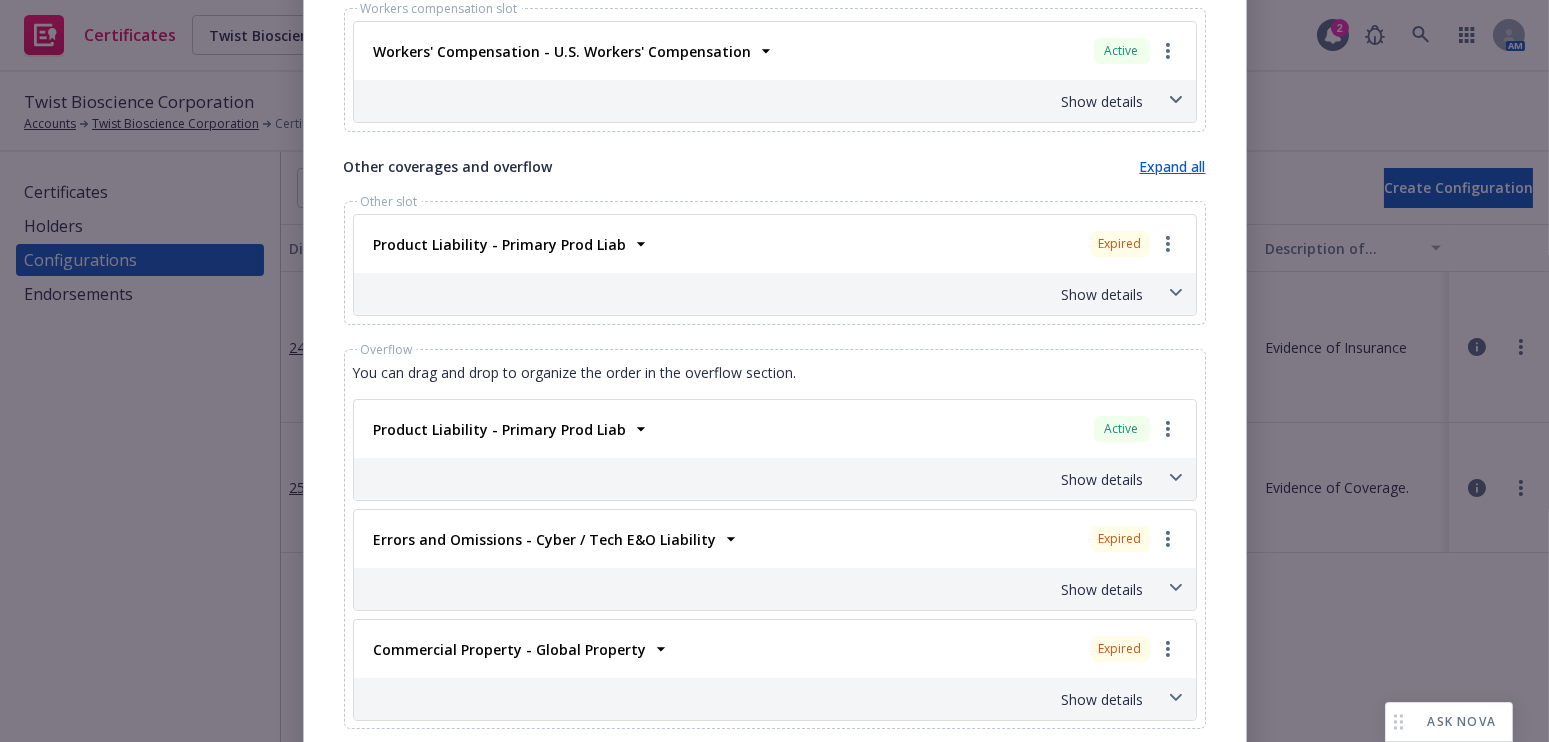 click on "Show details" at bounding box center [751, 294] 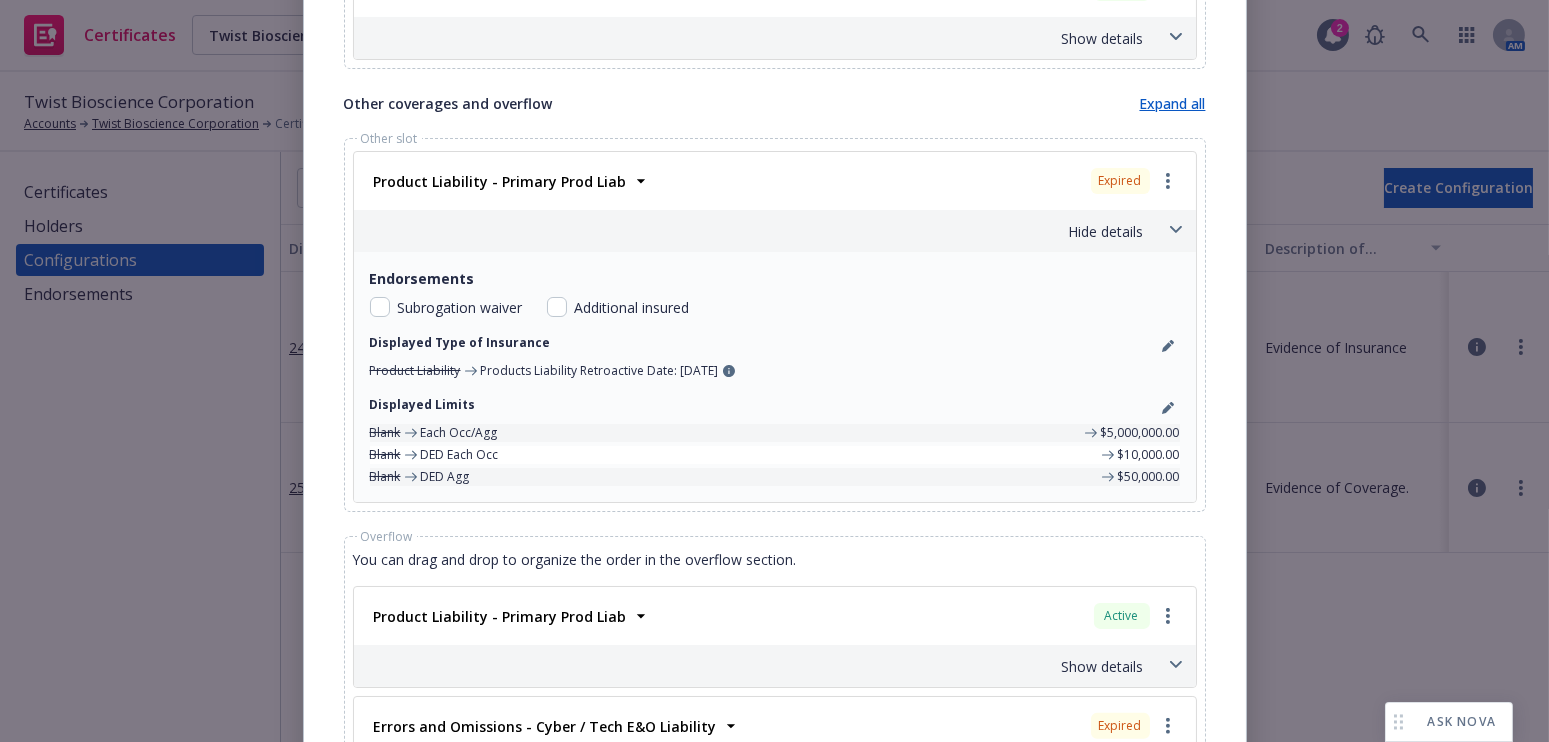 scroll, scrollTop: 1454, scrollLeft: 0, axis: vertical 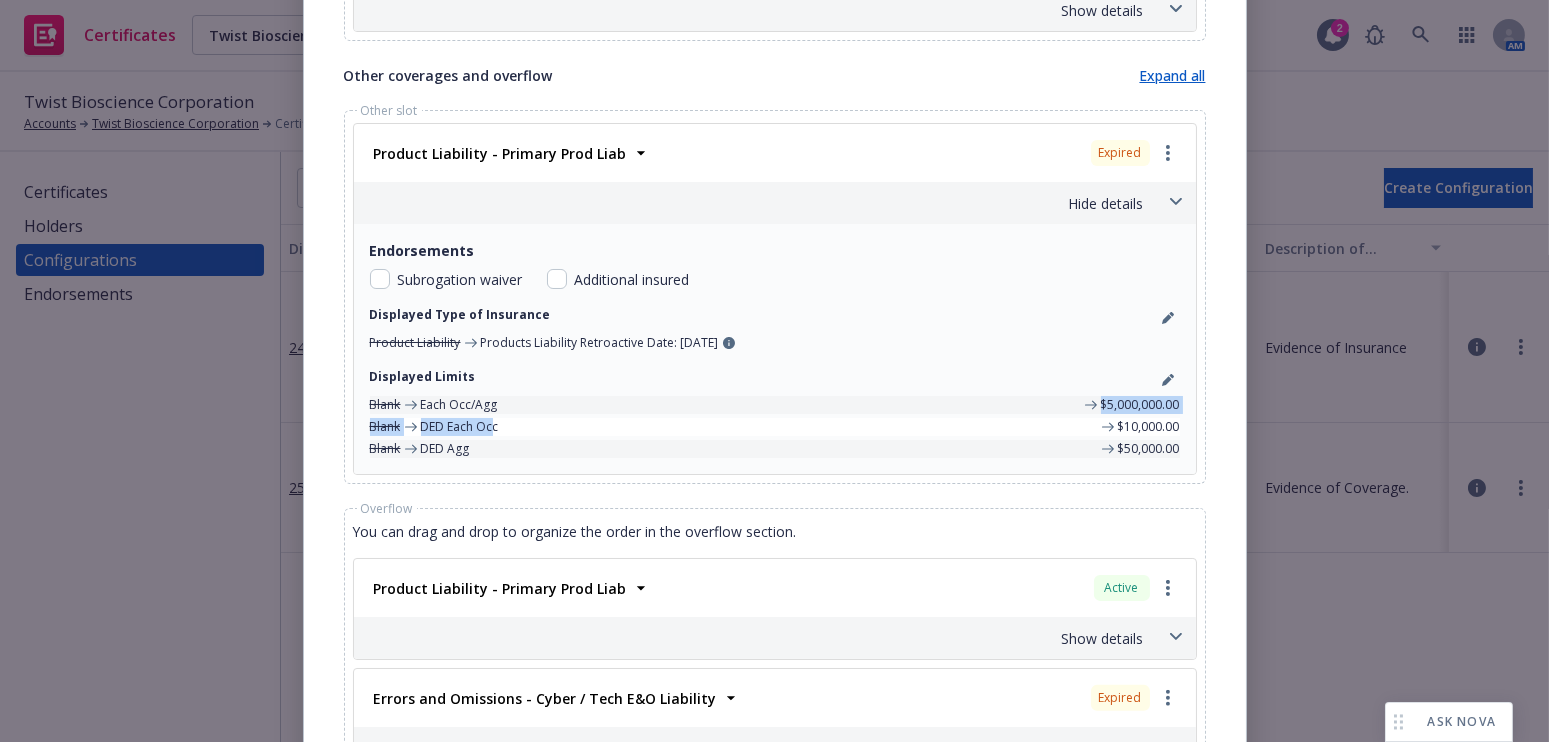 drag, startPoint x: 486, startPoint y: 412, endPoint x: 489, endPoint y: 398, distance: 14.3178215 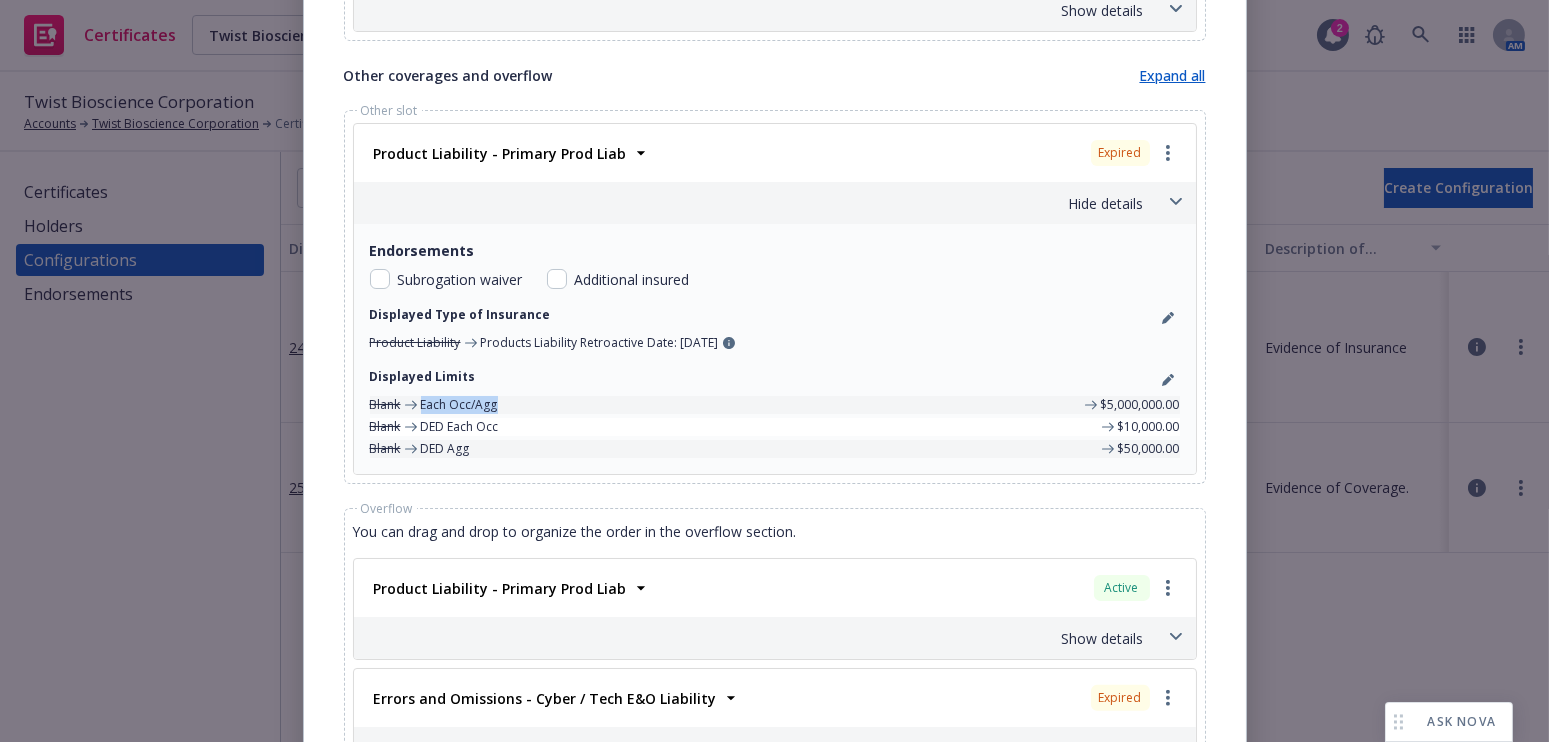 drag, startPoint x: 496, startPoint y: 400, endPoint x: 414, endPoint y: 402, distance: 82.02438 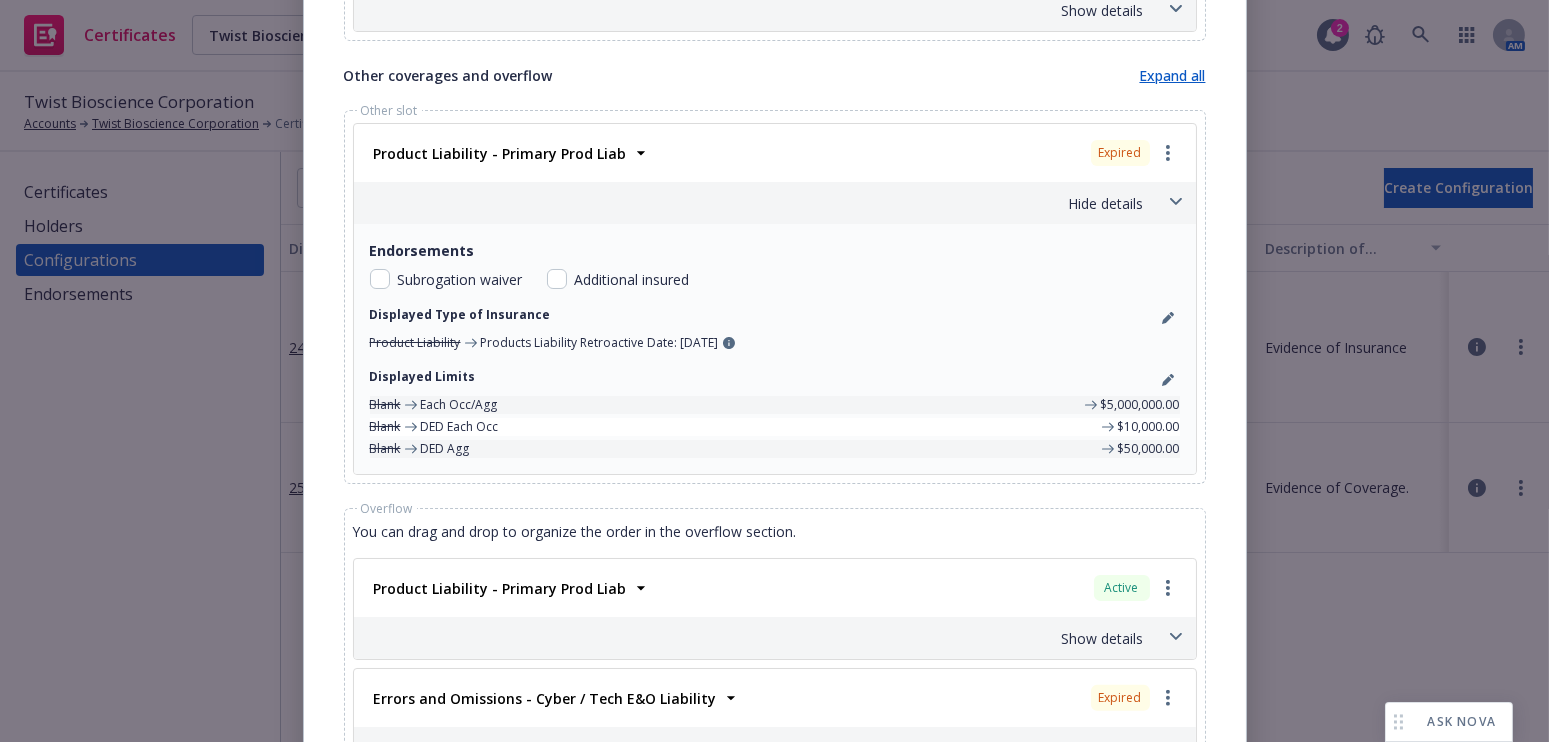 drag, startPoint x: 302, startPoint y: 410, endPoint x: 360, endPoint y: 408, distance: 58.034473 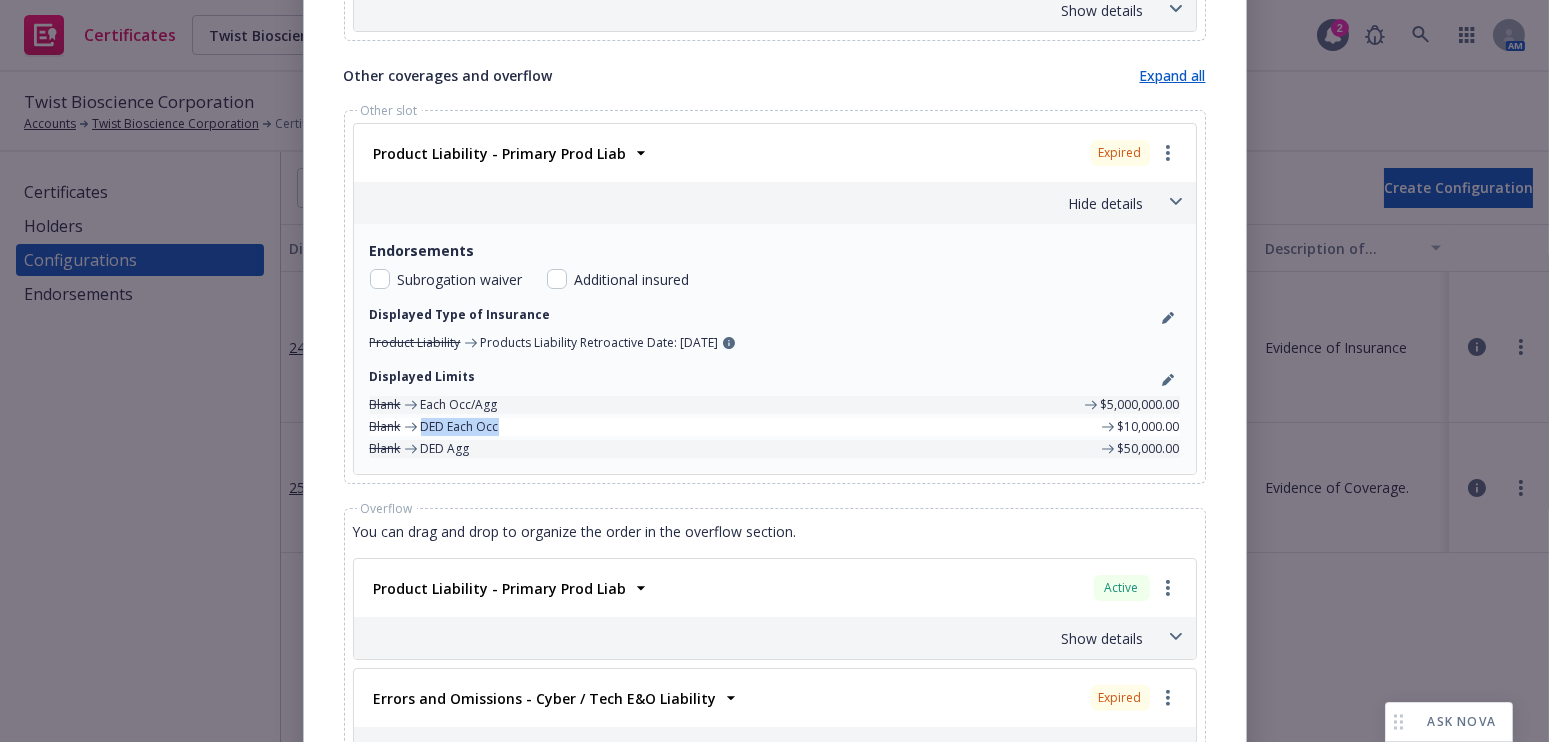 drag, startPoint x: 489, startPoint y: 422, endPoint x: 416, endPoint y: 420, distance: 73.02739 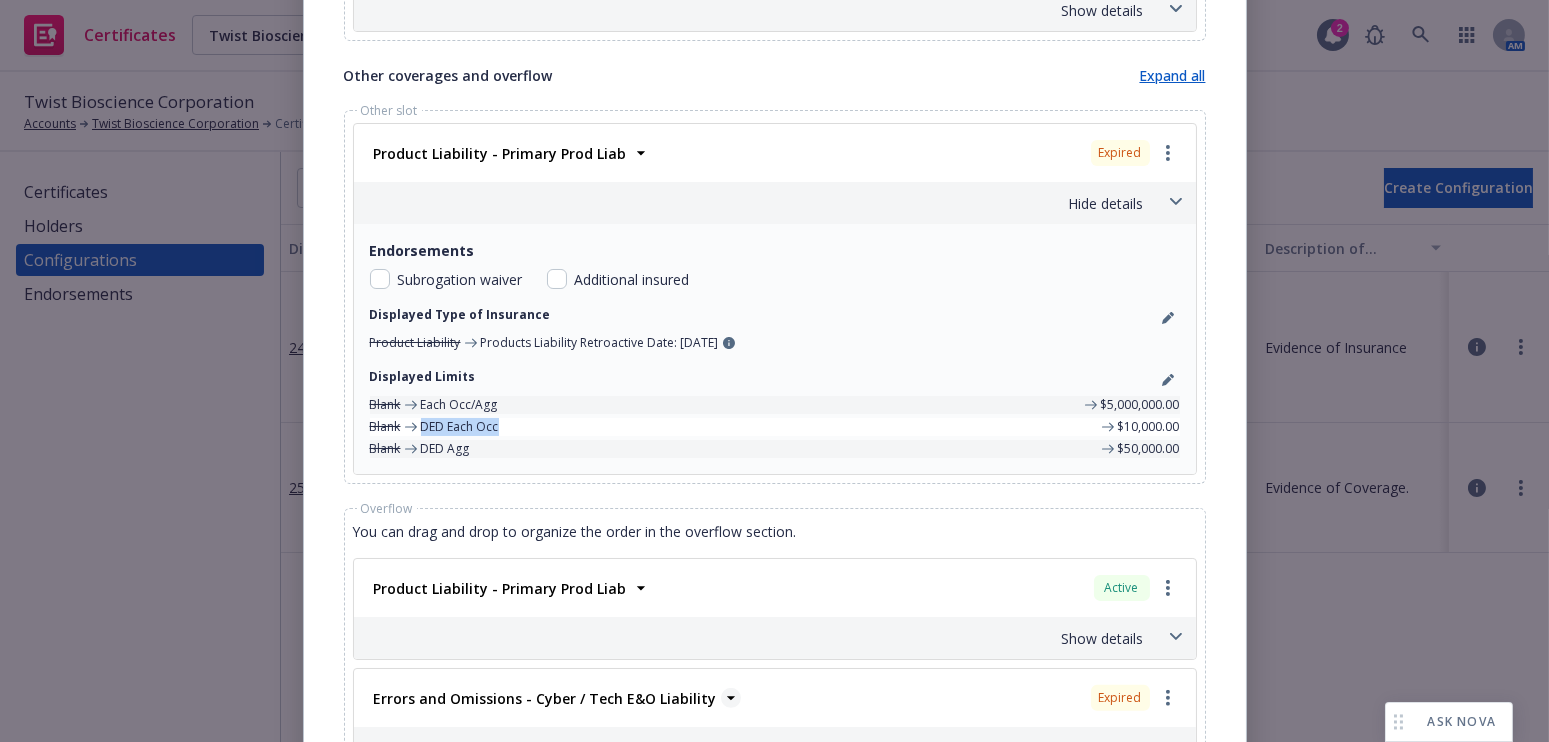 copy on "DED Each Occ" 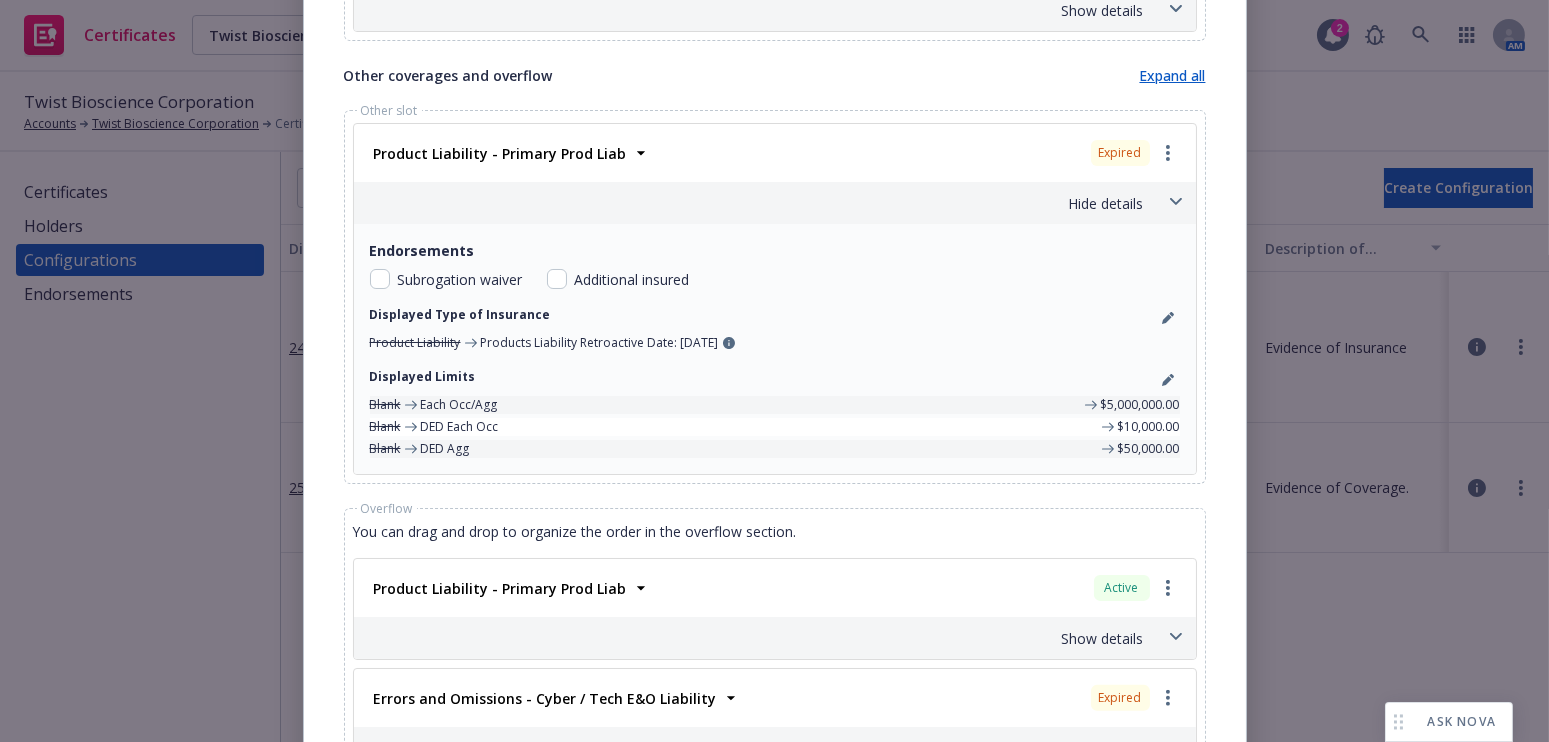 click on "This account has certificates specific notes. Please review them before creating a configuration. Review Type* -- select an option -- [PERSON_NAME] 25 Display name* 25-26 GAWU + Prod + BPP + E&O/Cyber Description of operations Evidence of Insurance Named insured* [object Object] Twist Bioscience Corporation Account Twist Bioscience Corporation [STREET_ADDRESS] Select lines of coverage* The [PERSON_NAME] 25 has designated slots for GL, Auto Liability, WC and Employers, and Umbrella and
Excess. Additional coverages with overflow to the Description of operations section. Select lines of coverage Main coverage slots Expand all General liability slot General Liability - Global General Liability Active Policy number 36065498 Premium $288,232.00 Effective dates [DATE] - [DATE] Carrier Chubb Group Show details Endorsements Subrogation waiver Additional insured General liability limit applies Per policy Per project Per location Displayed Limits General Aggregate - - -" at bounding box center (775, -70) 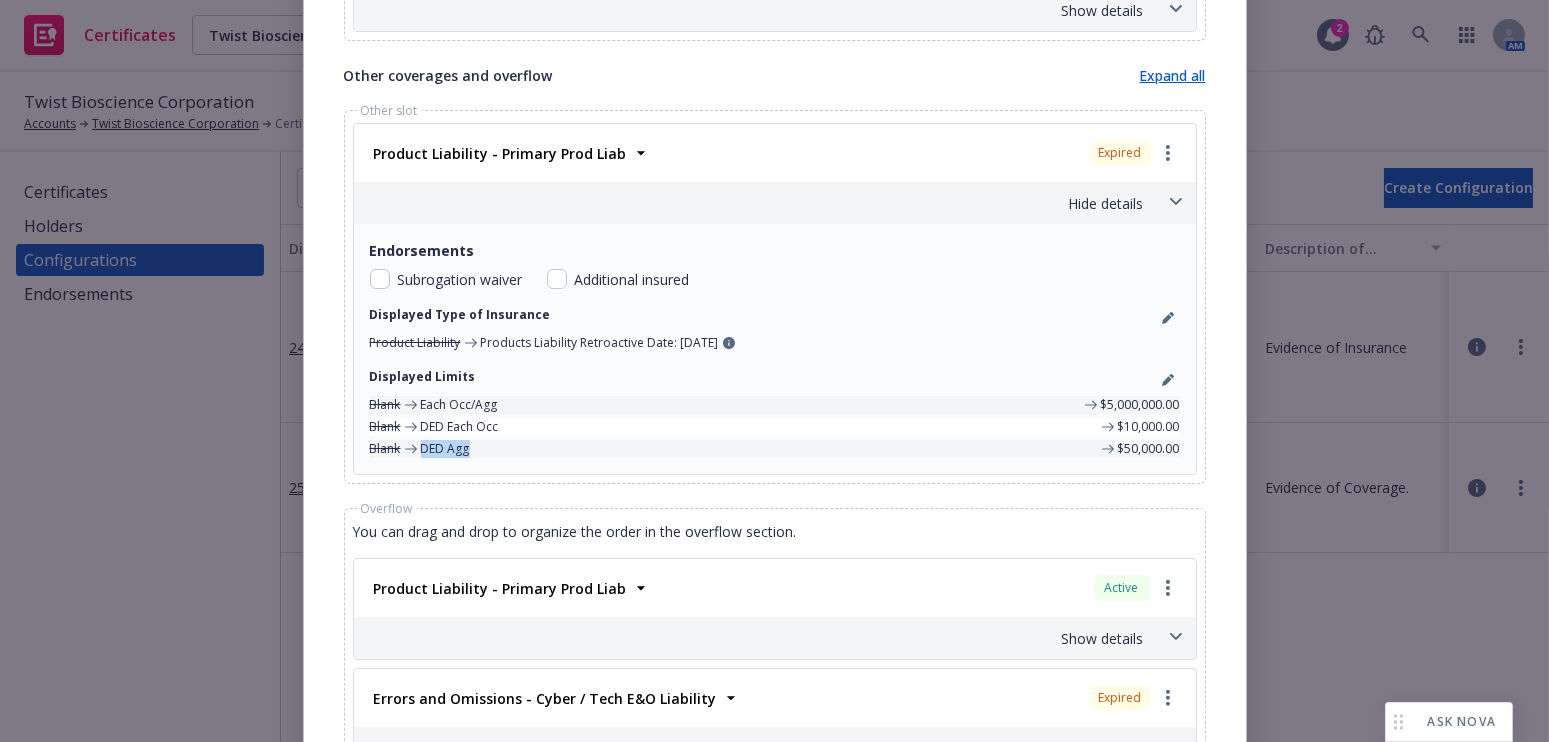 drag, startPoint x: 466, startPoint y: 446, endPoint x: 413, endPoint y: 447, distance: 53.009434 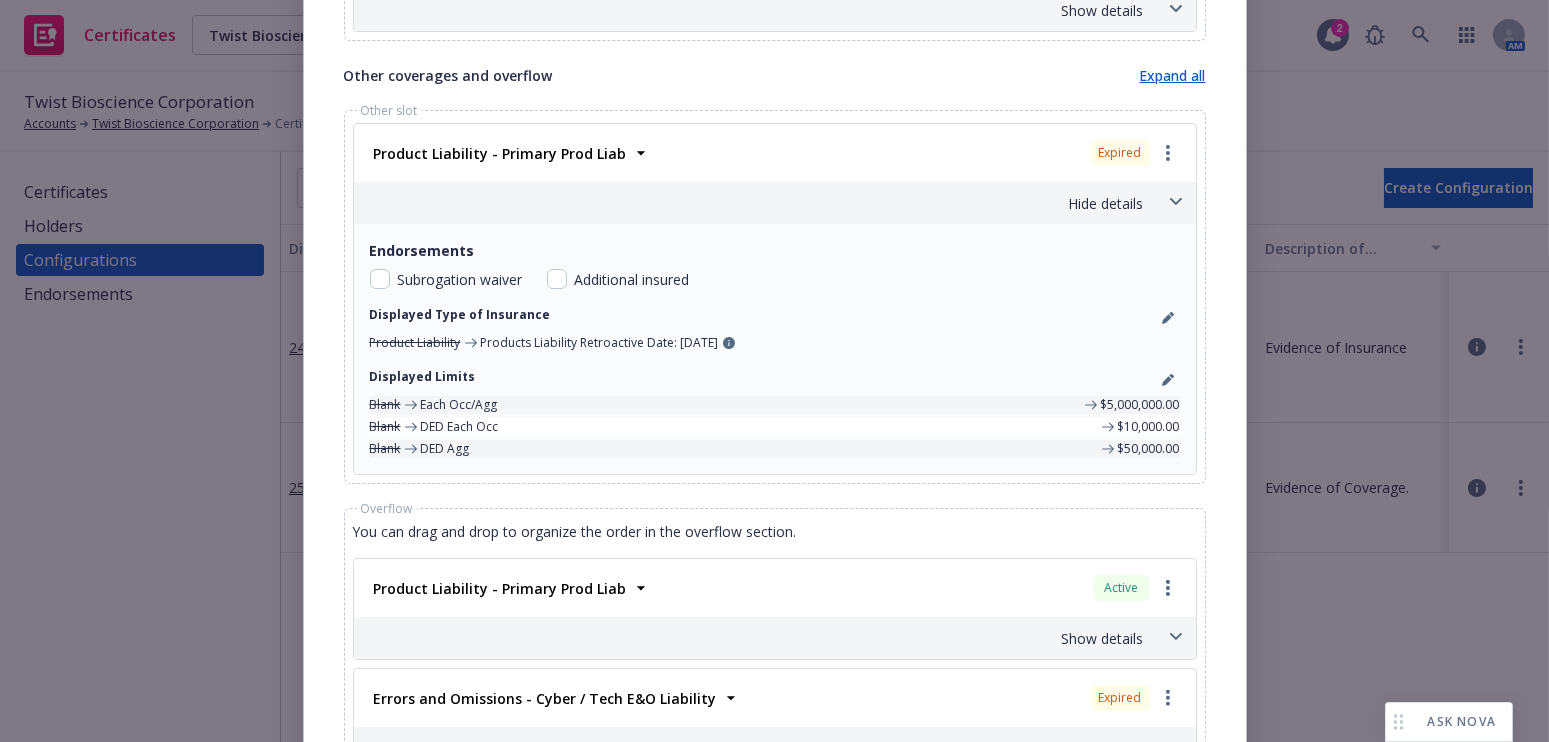 click on "Overflow You can drag and drop to organize the order in the overflow section. Product Liability - Primary Prod Liab Active Policy number GPM30002725101 Premium $63,706.00 Effective dates [DATE] - [DATE] Carrier Sompo International Show details Endorsements Subrogation waiver Additional insured Displayed additional content Blank Errors and Omissions - Cyber / Tech E&O Liability Expired Policy number D95301174 Premium $94,031.00 Effective dates [DATE] - [DATE] Carrier Chubb Group Show details Endorsements Subrogation waiver Additional insured Displayed additional content Blank E&O/Cyber - Claims Made and Reported - $5,000,000 Each Claim/Aggregate - Deductible: $2,500 Each Claim Commercial Property - Global Property  Expired Policy number 3606-54-98 Premium $261,794.00 Effective dates [DATE] - [DATE] Carrier Chubb Group Show details Endorsements Subrogation waiver Additional insured Displayed additional content Blank" at bounding box center (775, 698) 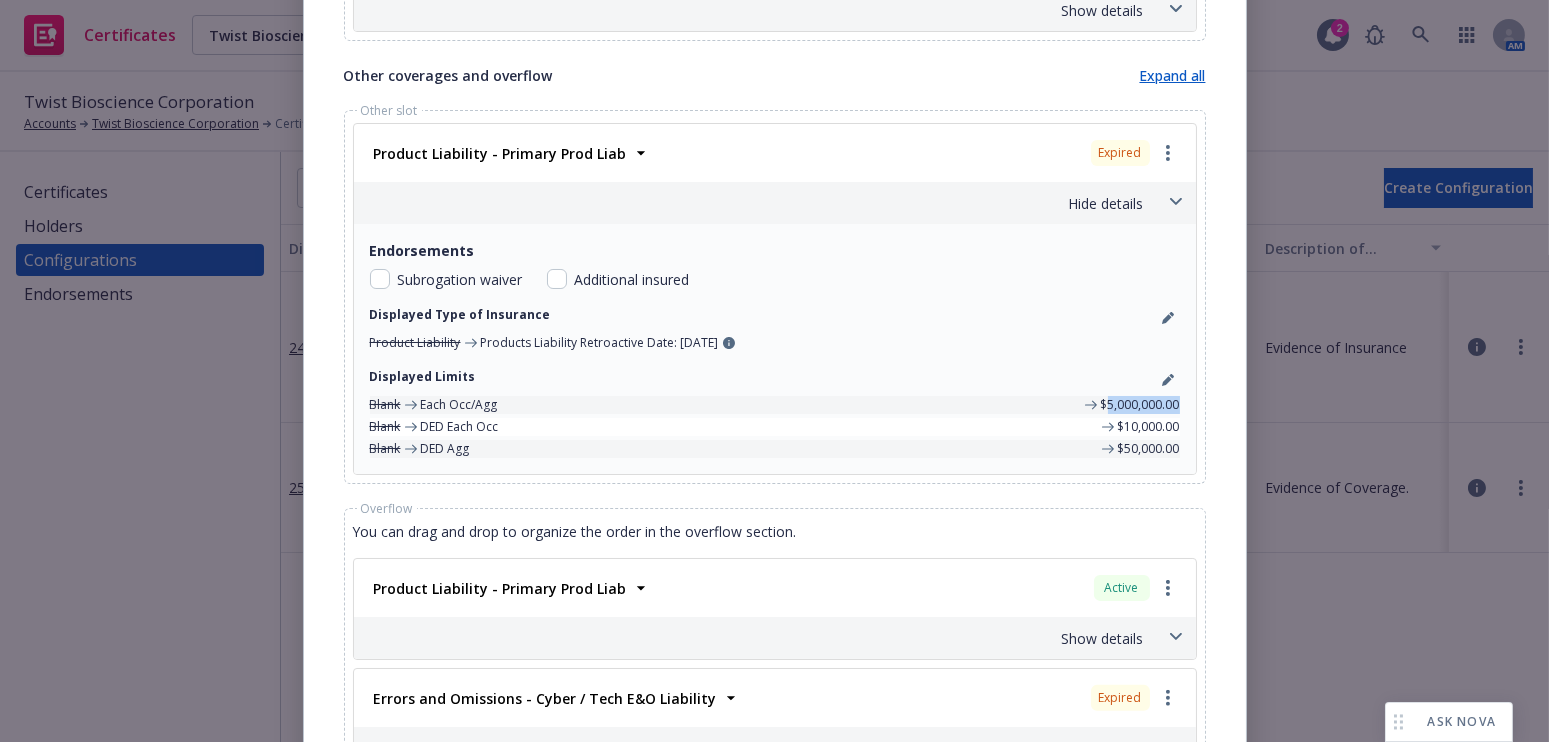 drag, startPoint x: 1179, startPoint y: 400, endPoint x: 1100, endPoint y: 401, distance: 79.00633 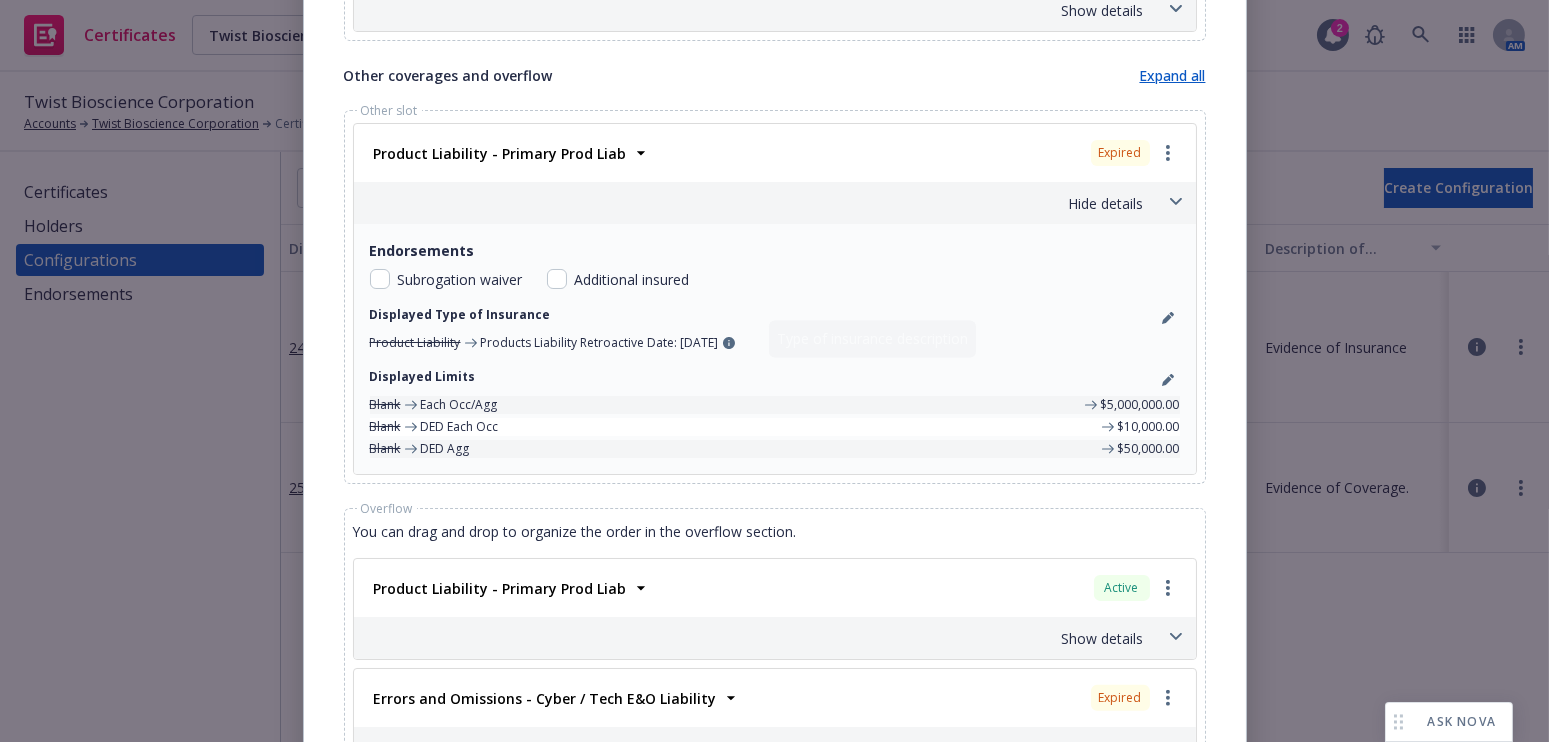 click on "Endorsements Subrogation waiver Additional insured Displayed Type of Insurance Product Liability Products Liability                                            Retroactive Date: [DATE] Displayed Limits Blank Each Occ/Agg $5,000,000.00 Blank DED Each Occ $10,000.00 Blank DED Agg $50,000.00" at bounding box center (775, 349) 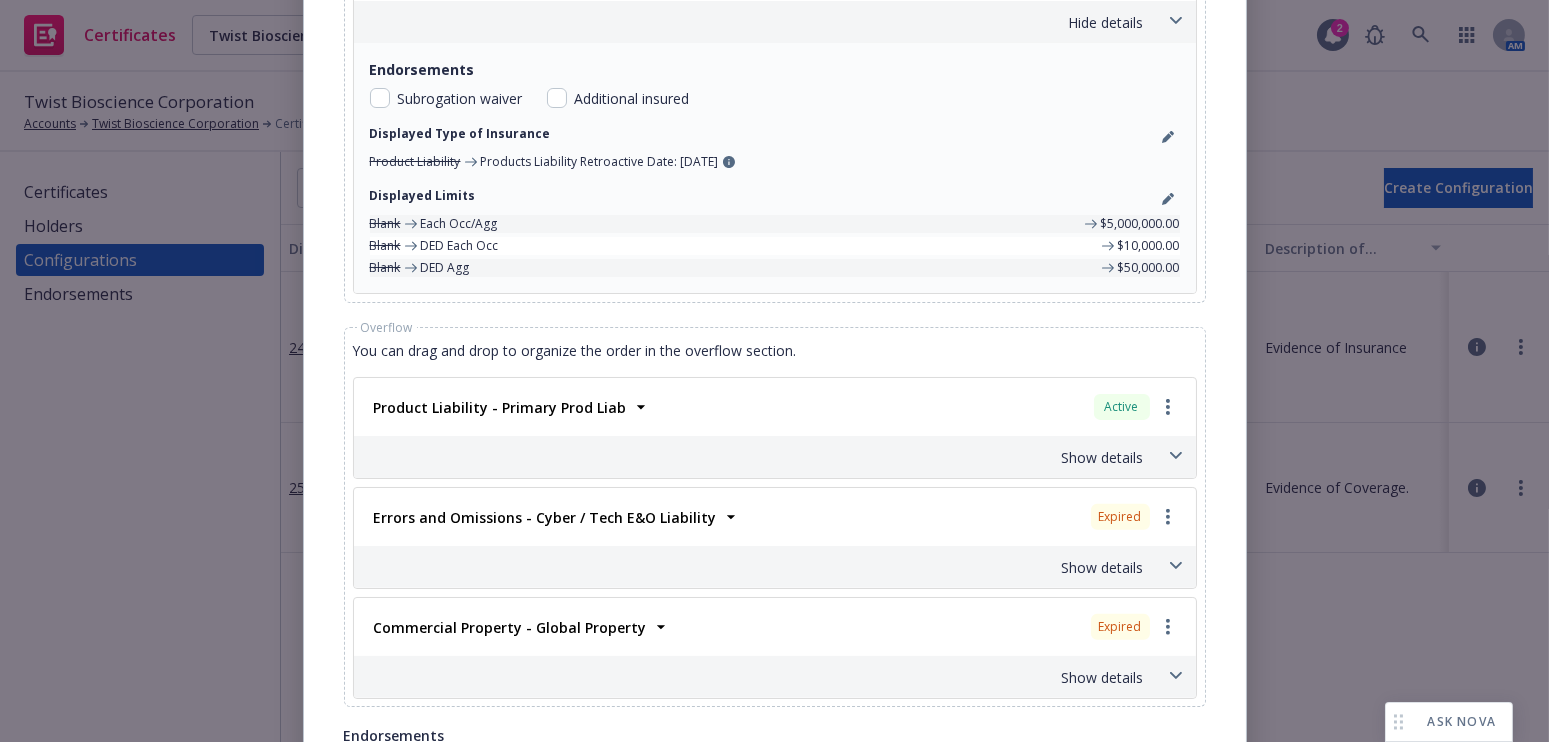 scroll, scrollTop: 1636, scrollLeft: 0, axis: vertical 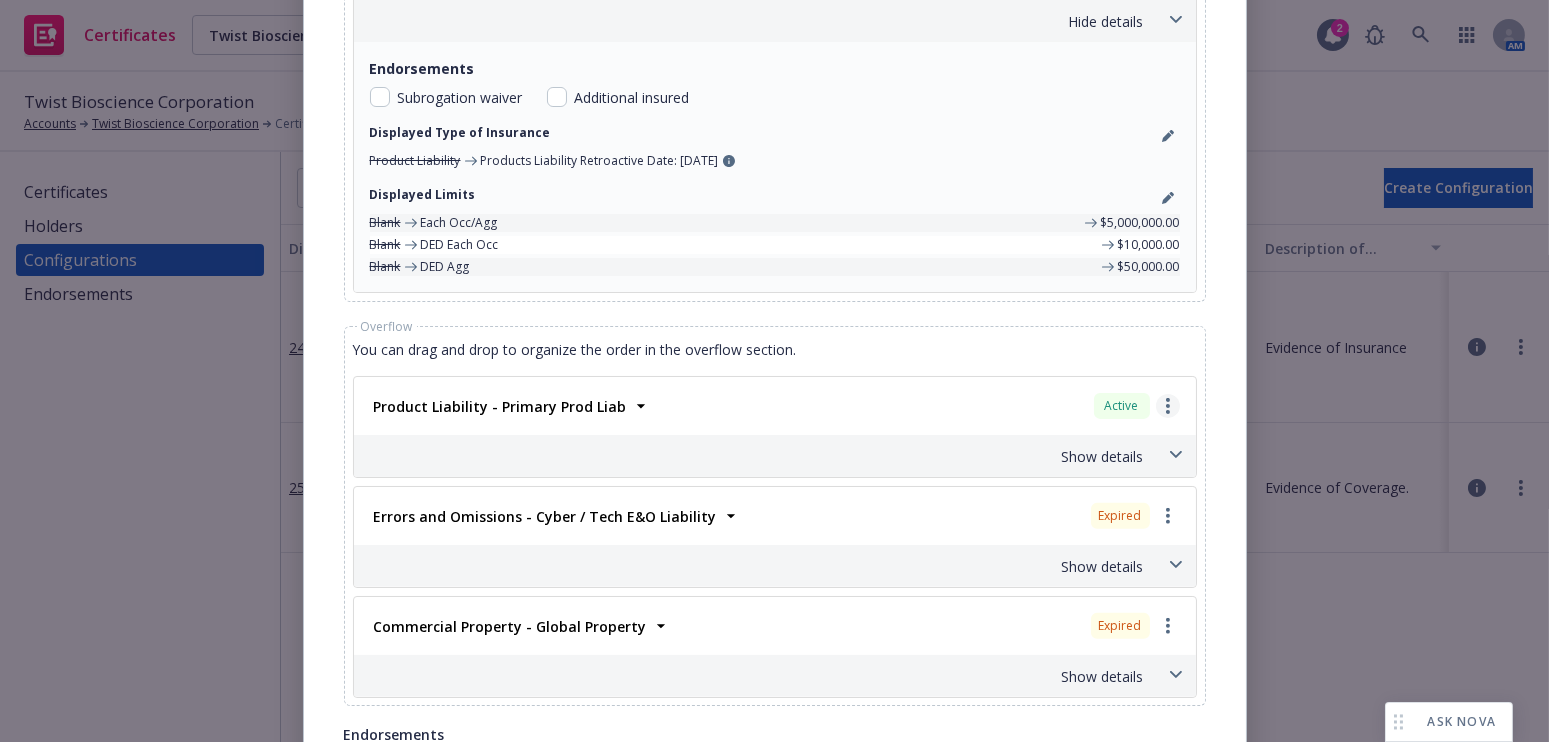 click at bounding box center (1168, 406) 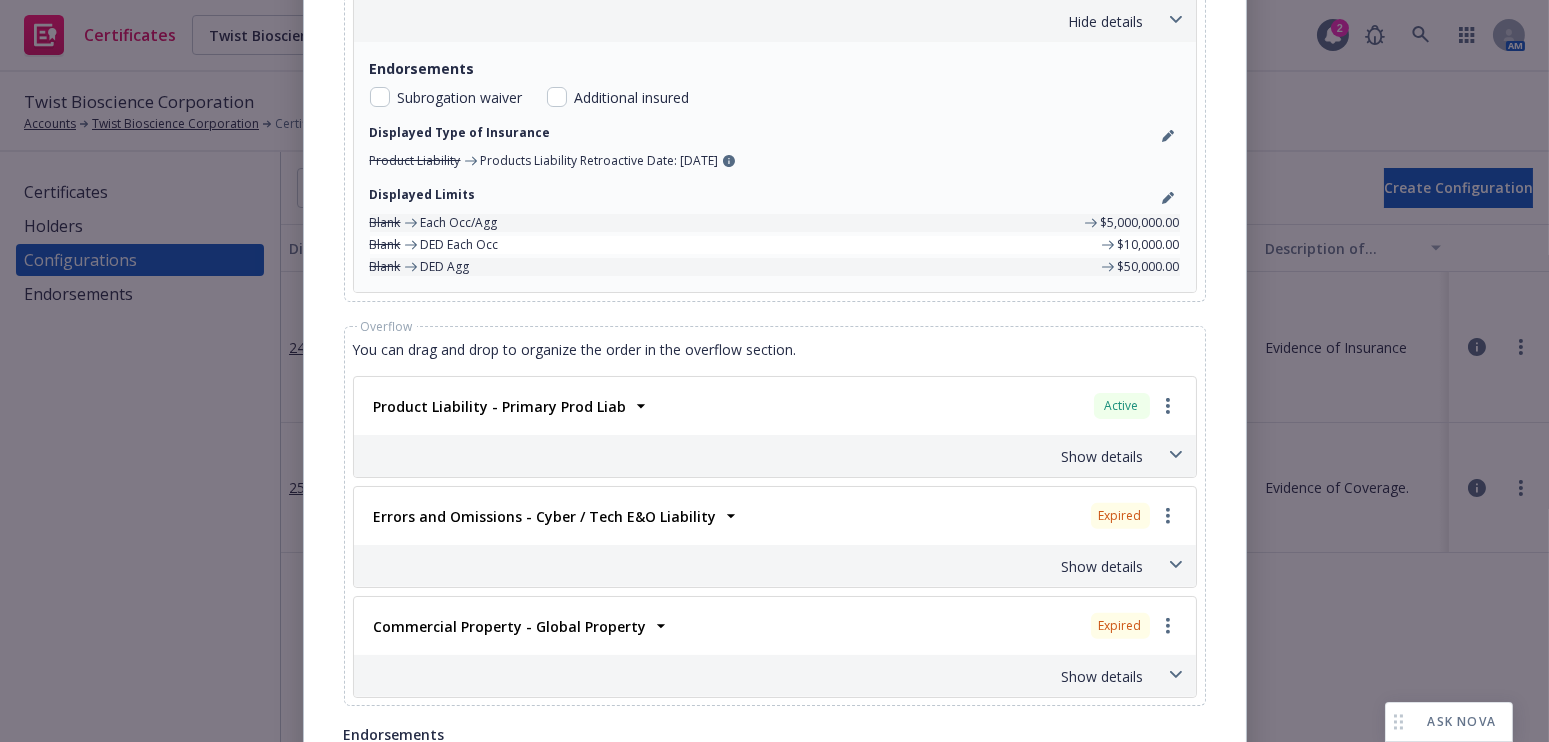 click on "Move to other slot" at bounding box center (1072, 487) 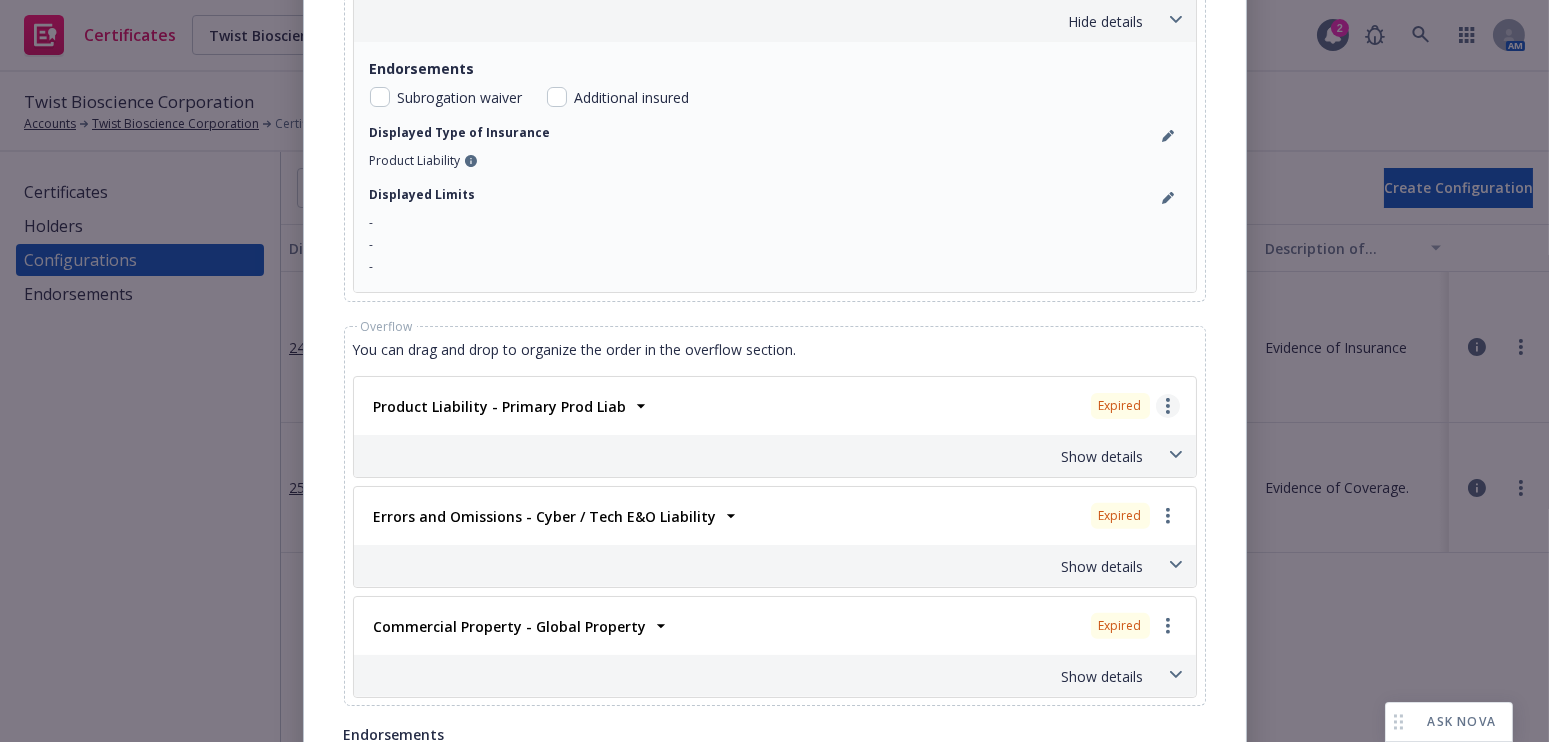click 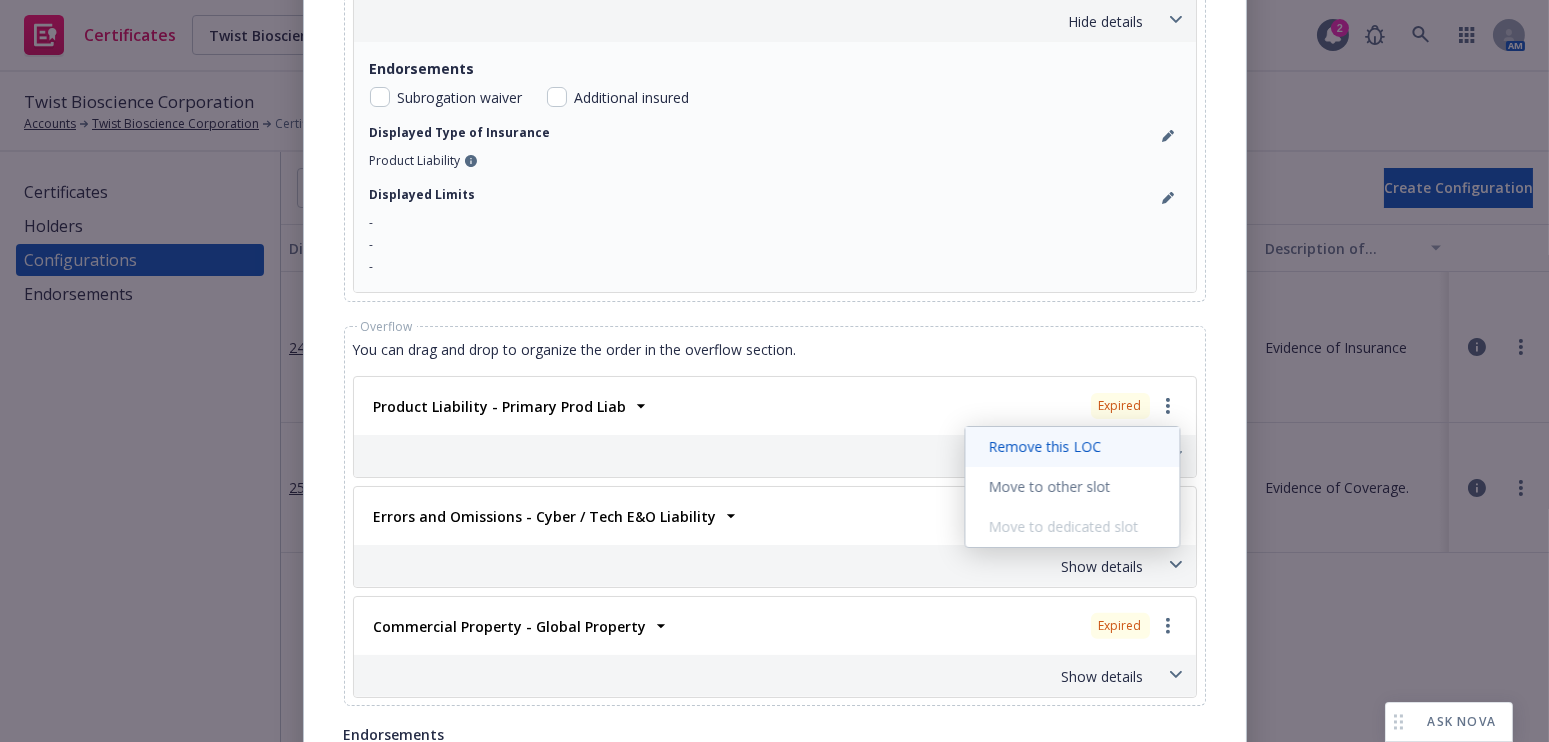 click on "Remove this LOC" at bounding box center (1072, 447) 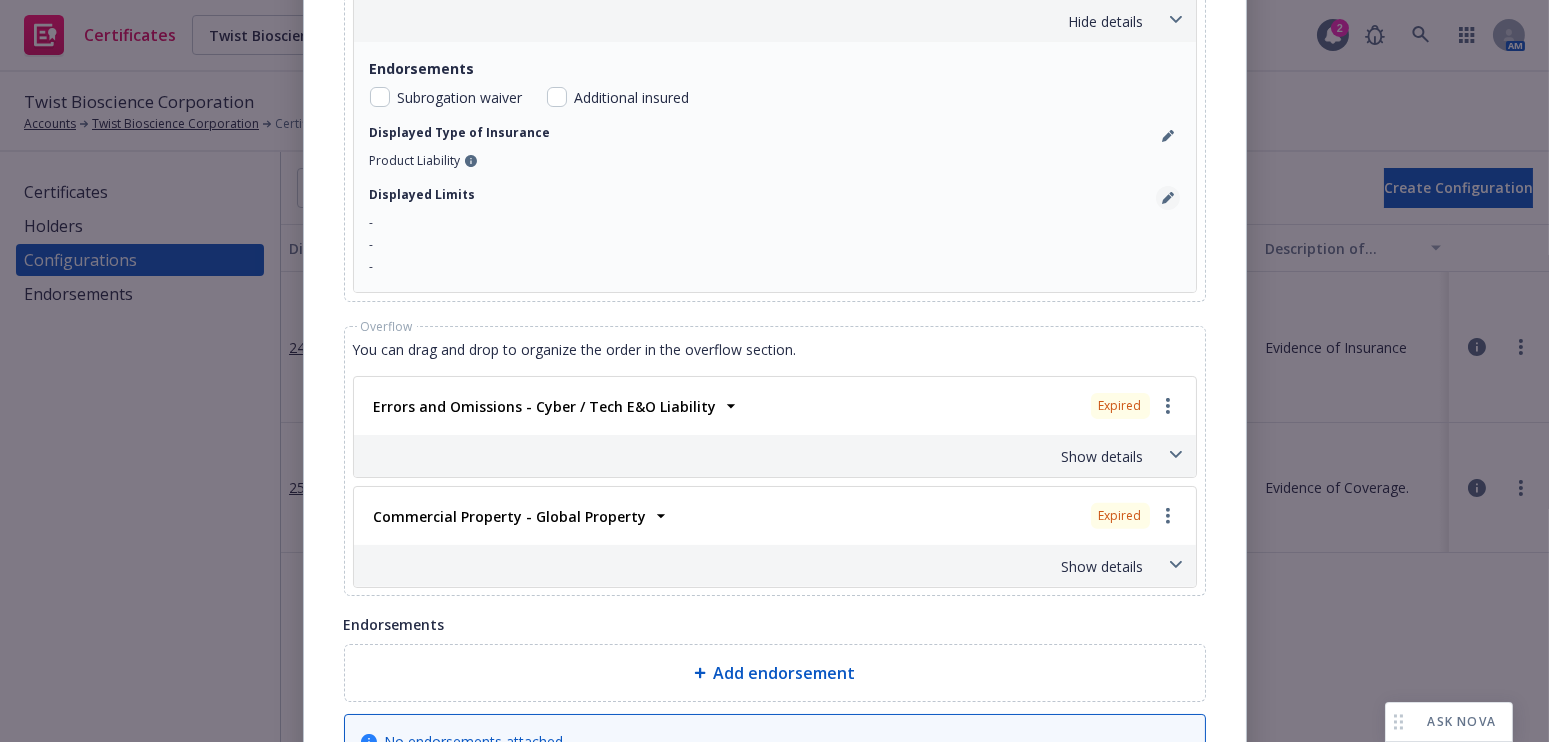click at bounding box center (1168, 198) 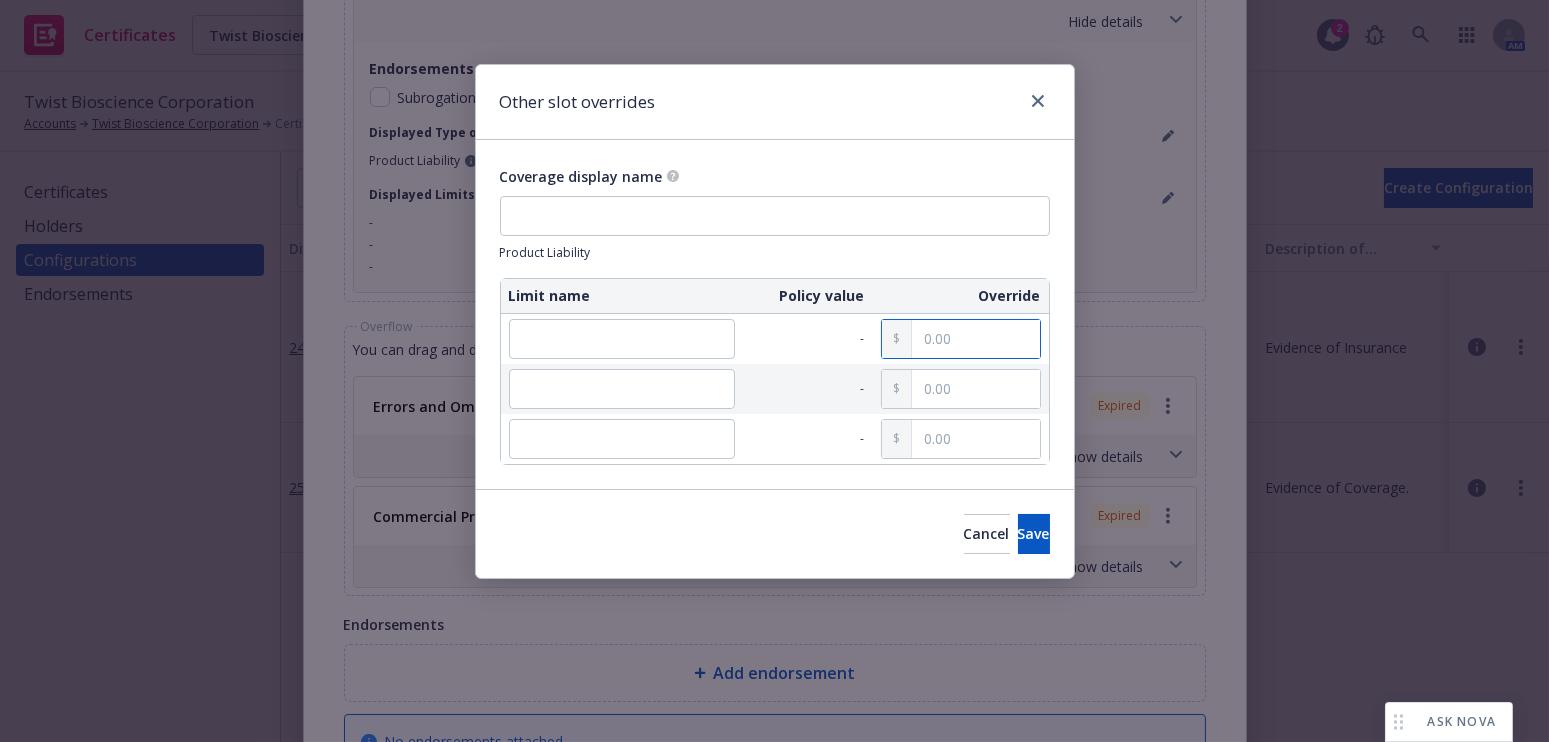 click at bounding box center (975, 339) 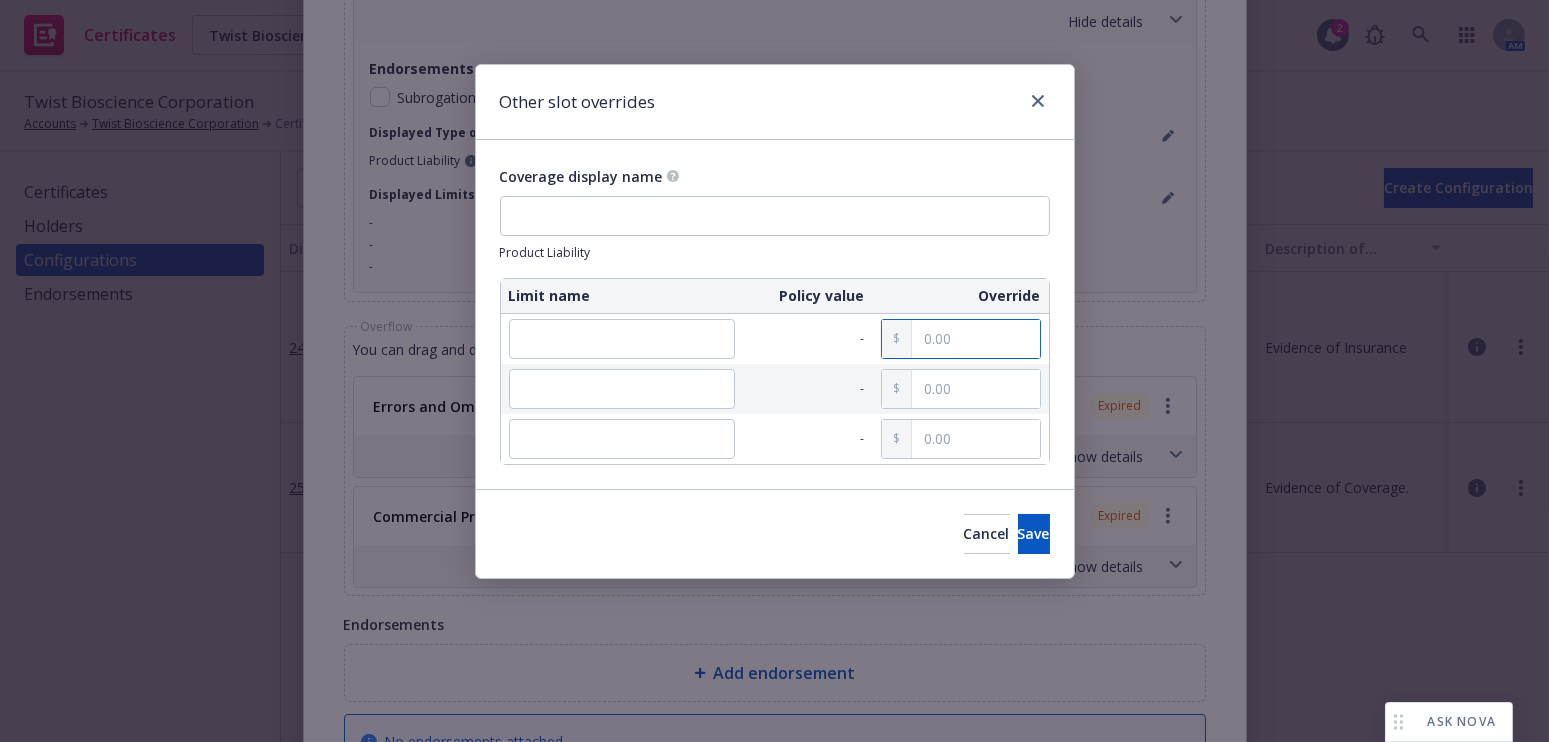 paste on "5,000,000.00" 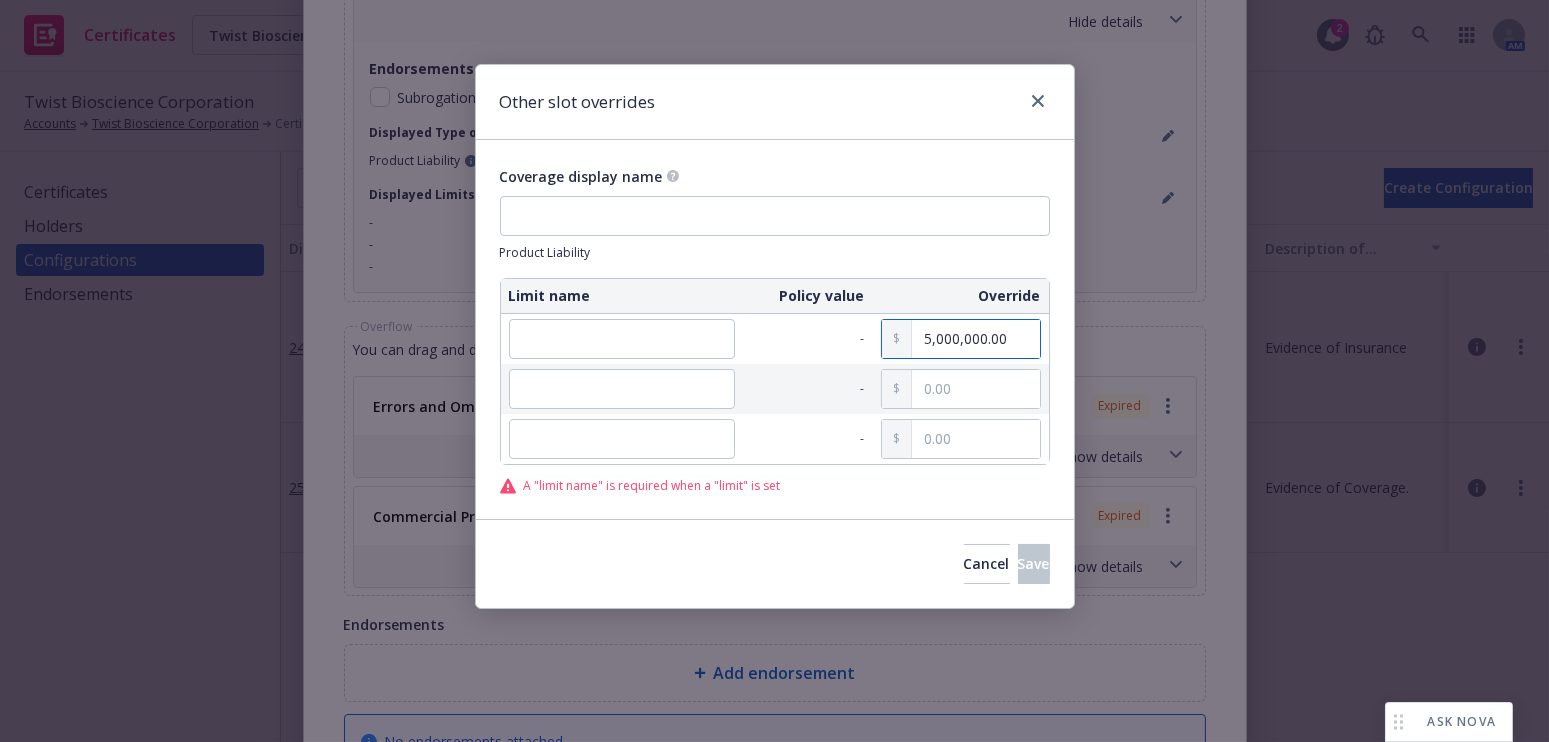 type on "5,000,000.00" 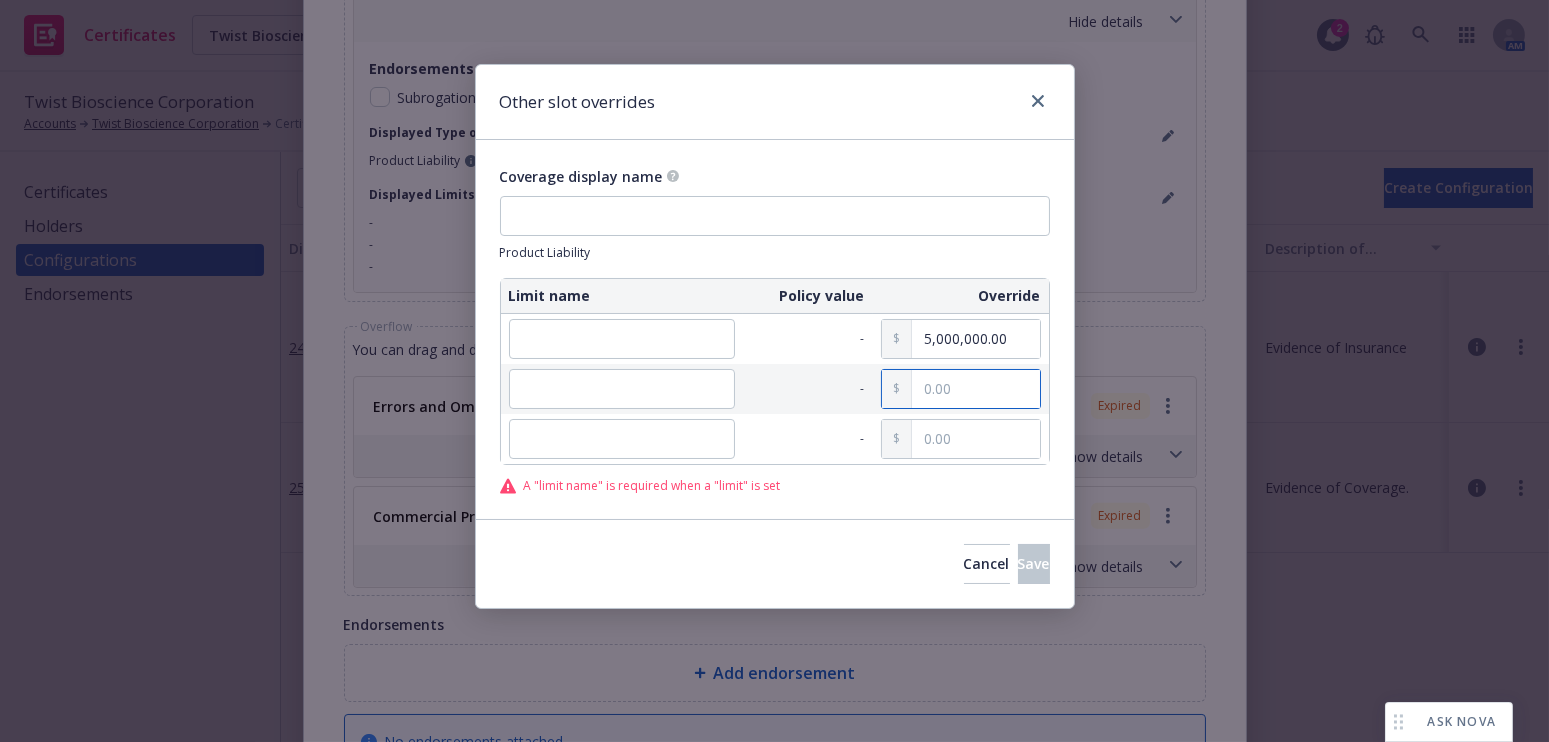 click at bounding box center [975, 389] 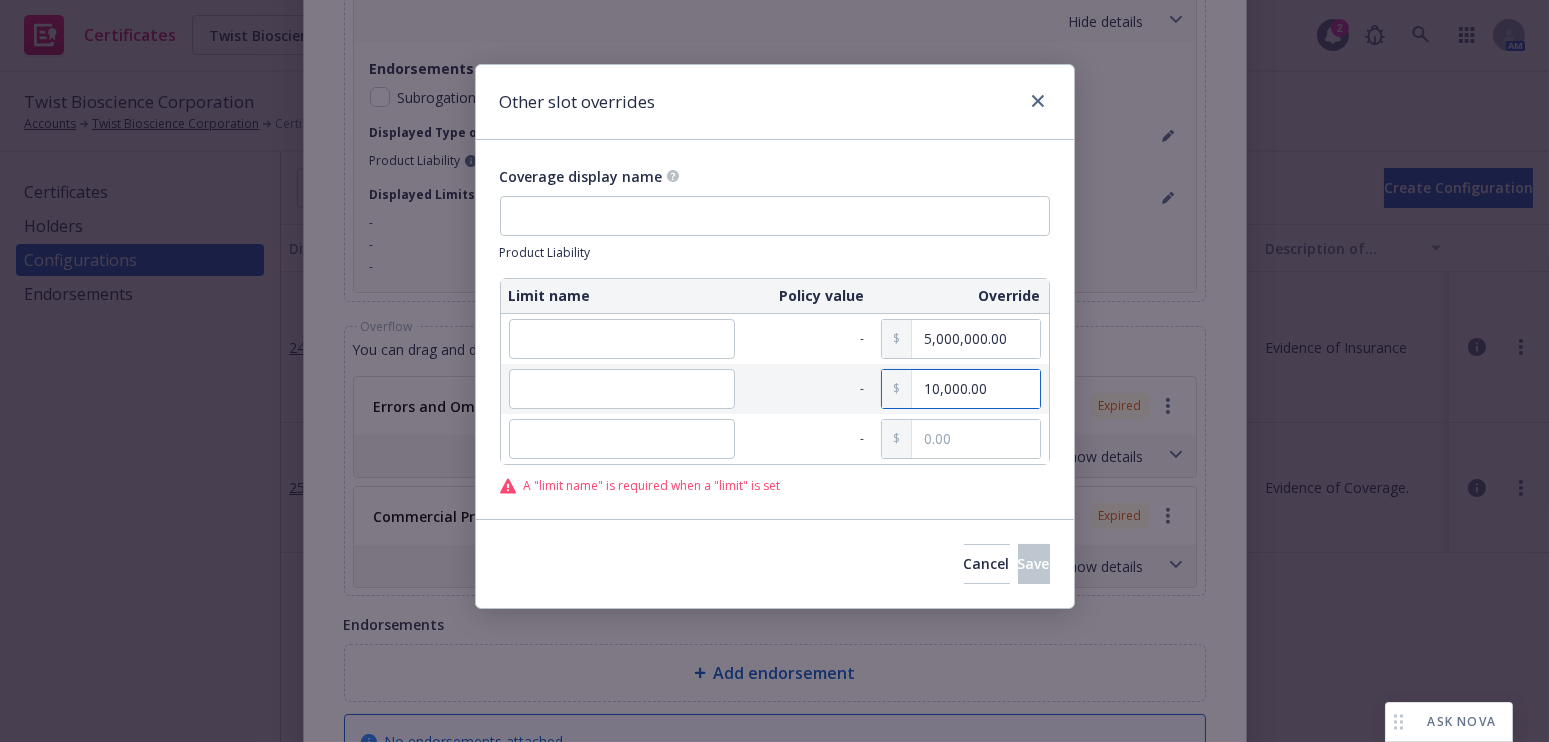 type on "10,000.00" 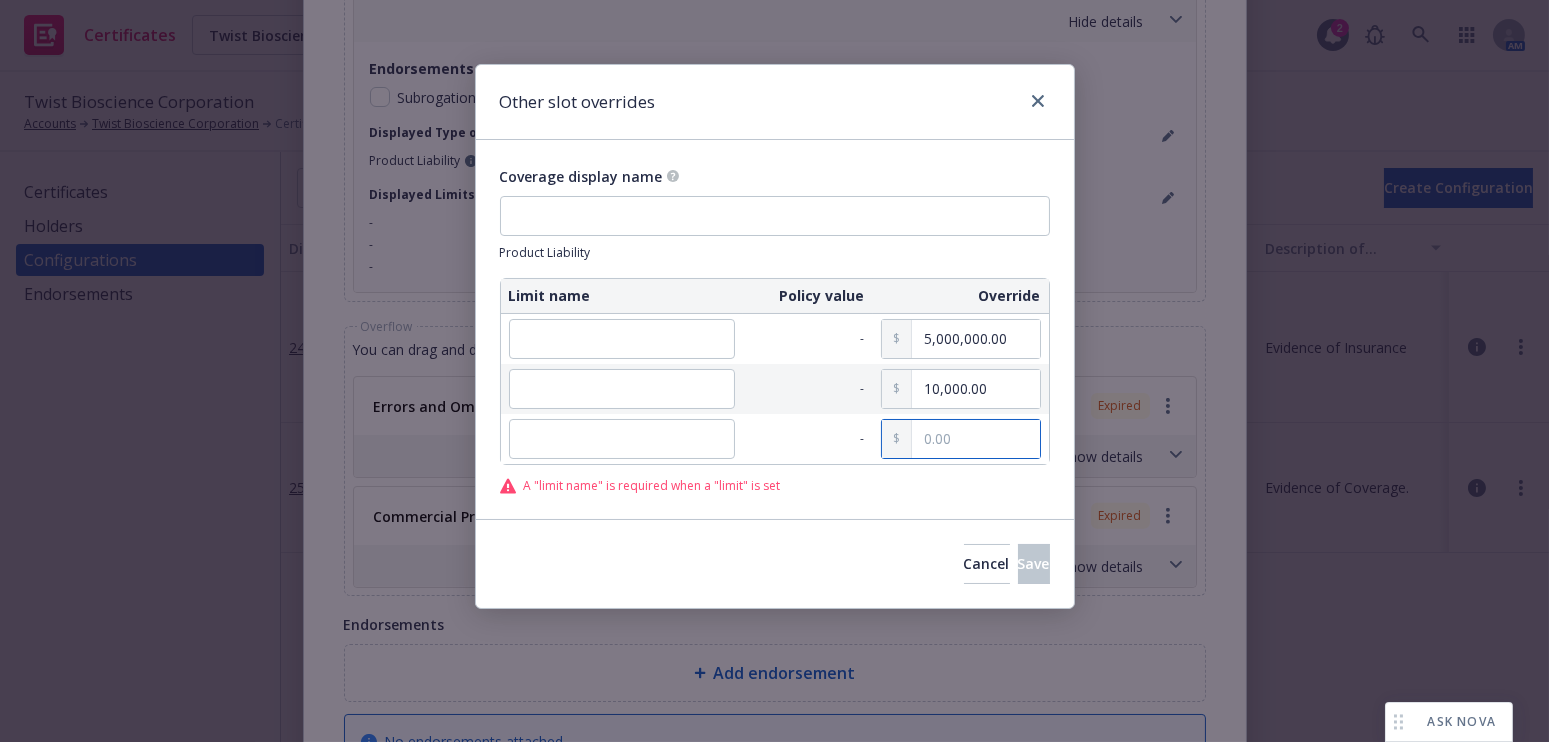 click at bounding box center (975, 439) 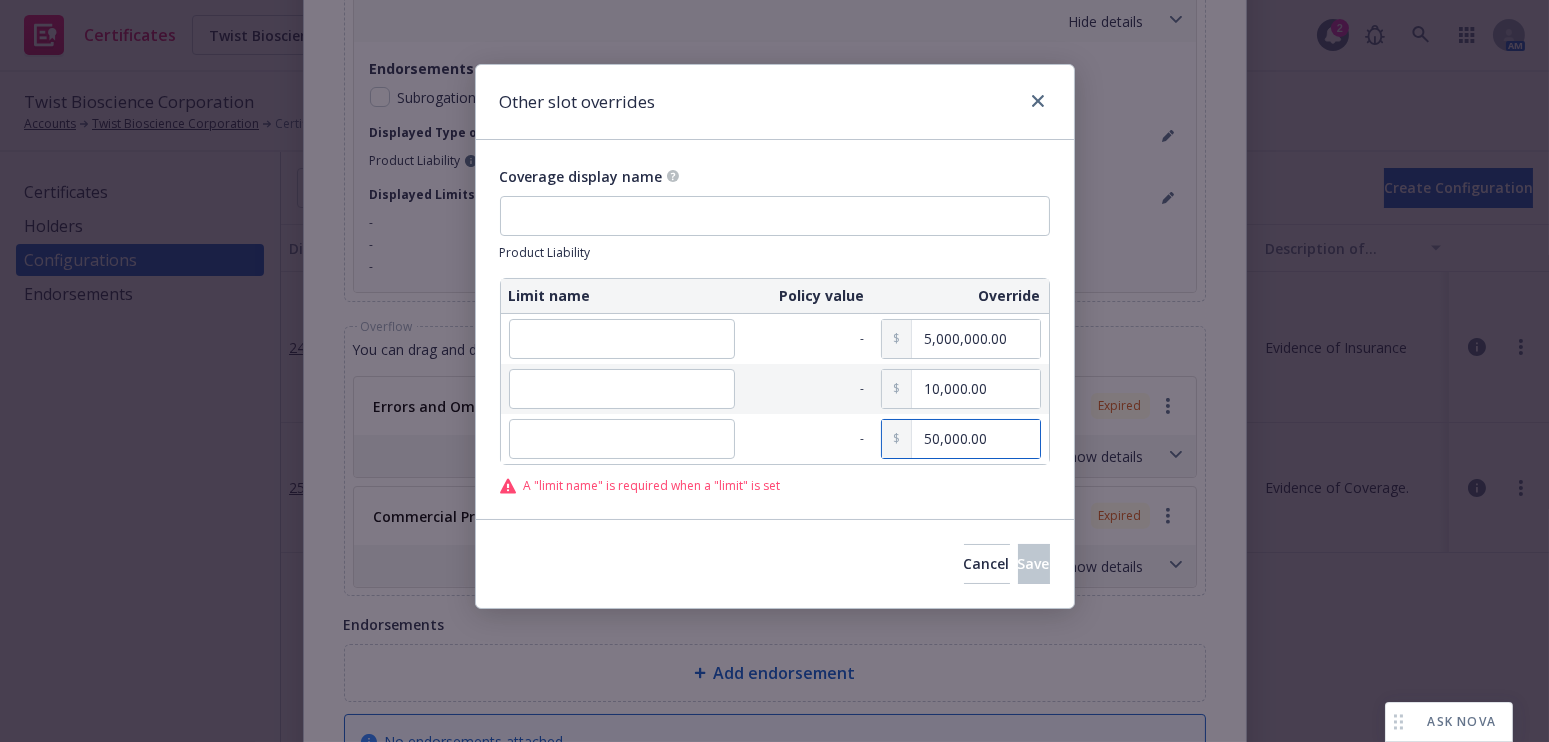 type on "50,000.00" 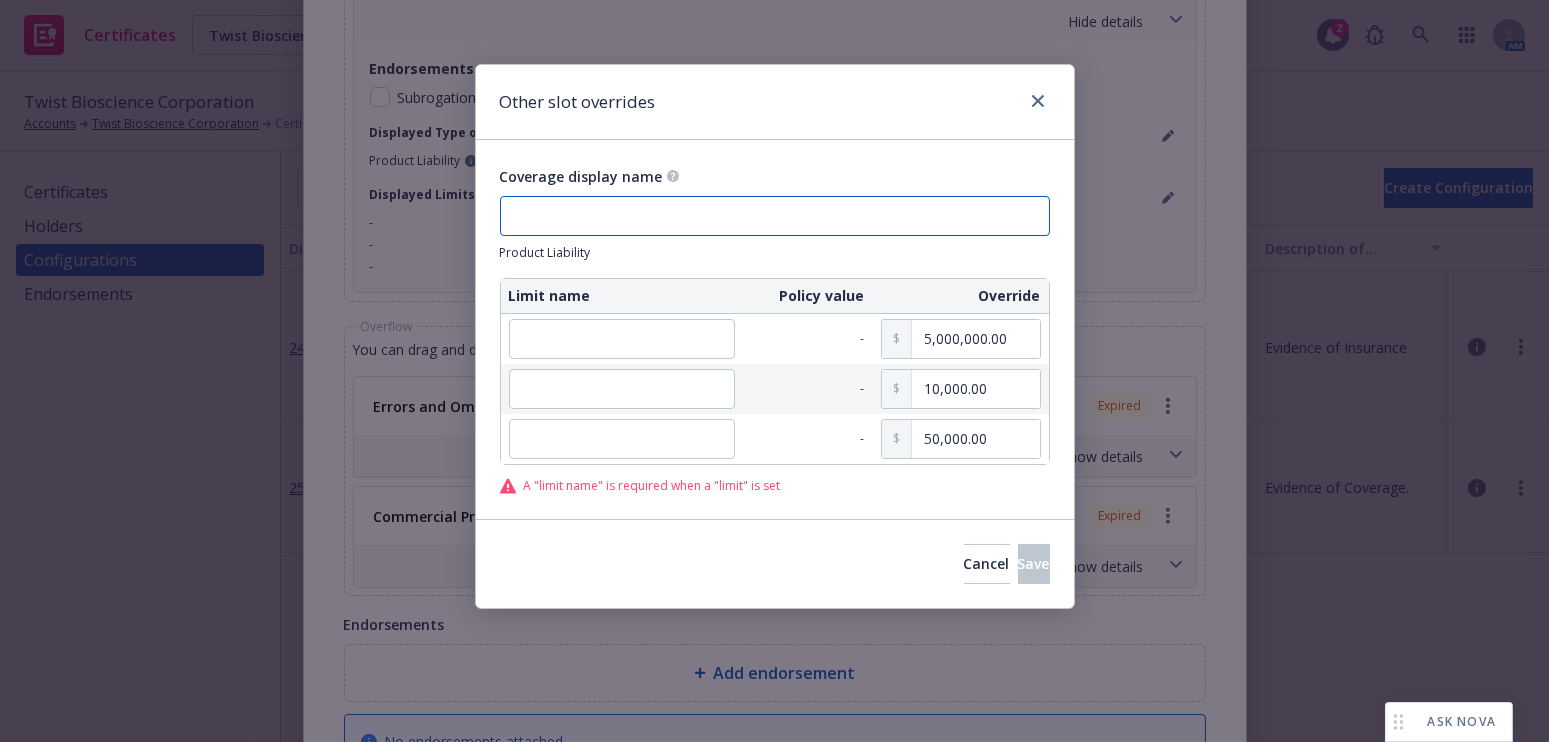 click at bounding box center (775, 216) 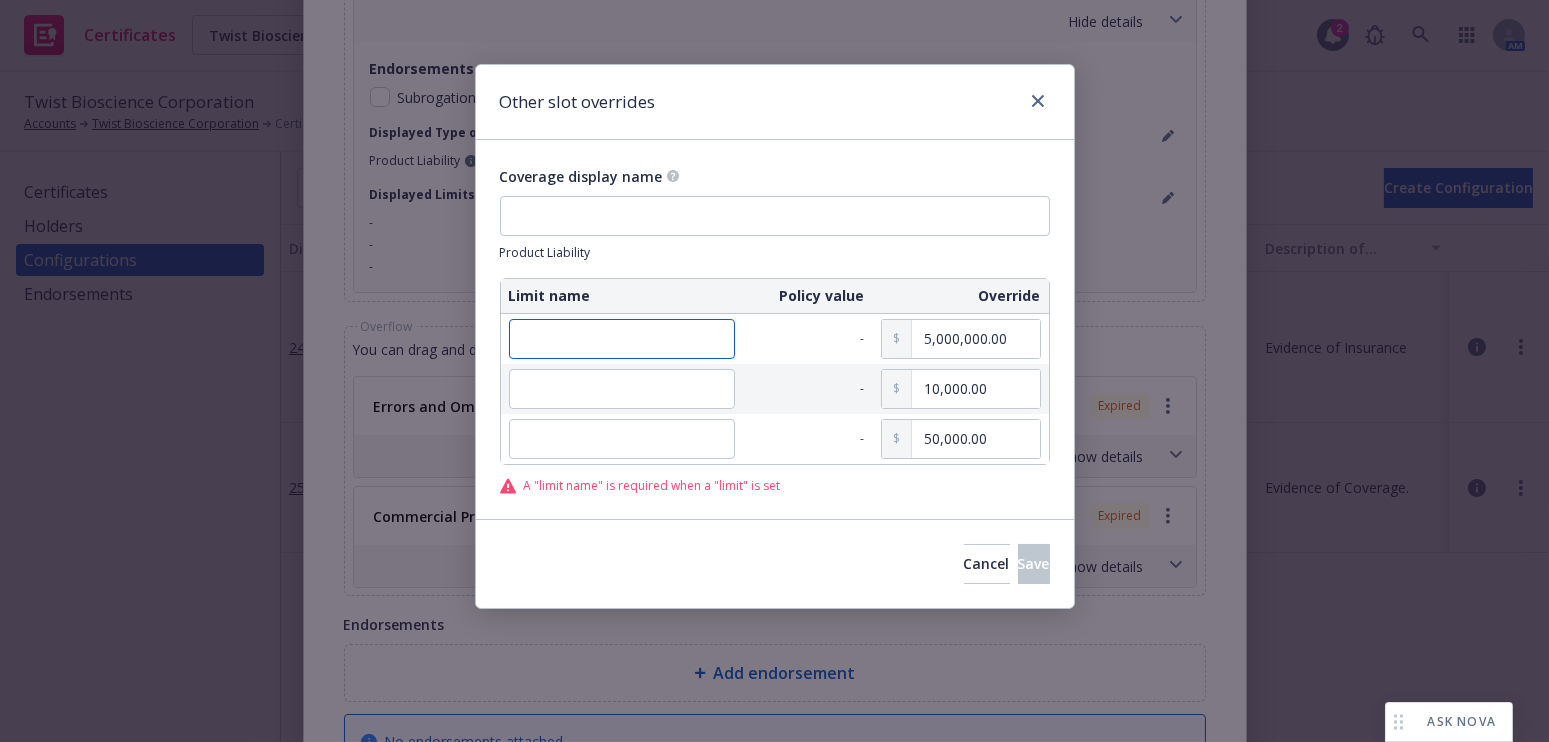 click at bounding box center (622, 339) 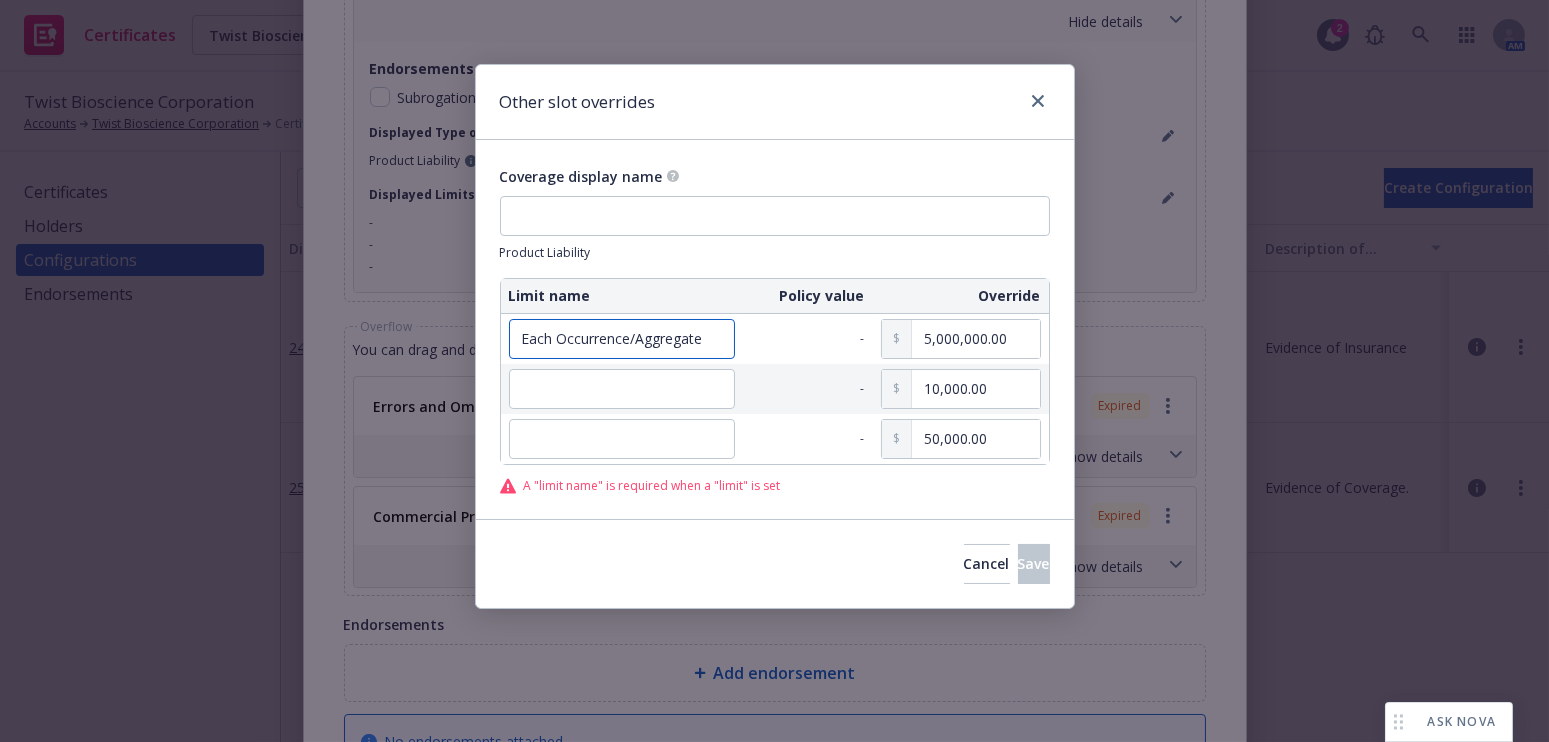 type on "Each Occurrence/Aggregate" 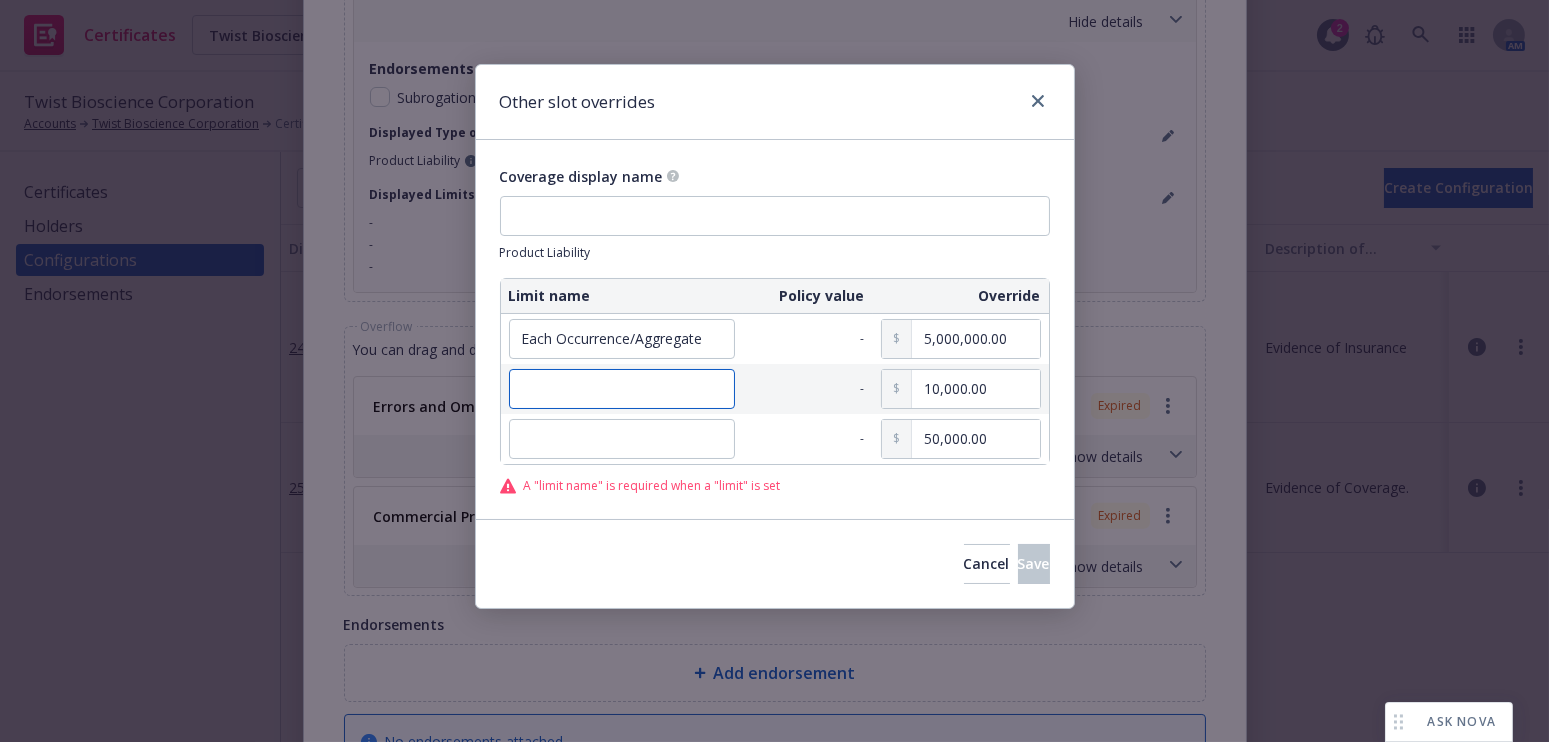 drag, startPoint x: 627, startPoint y: 393, endPoint x: 609, endPoint y: 421, distance: 33.286633 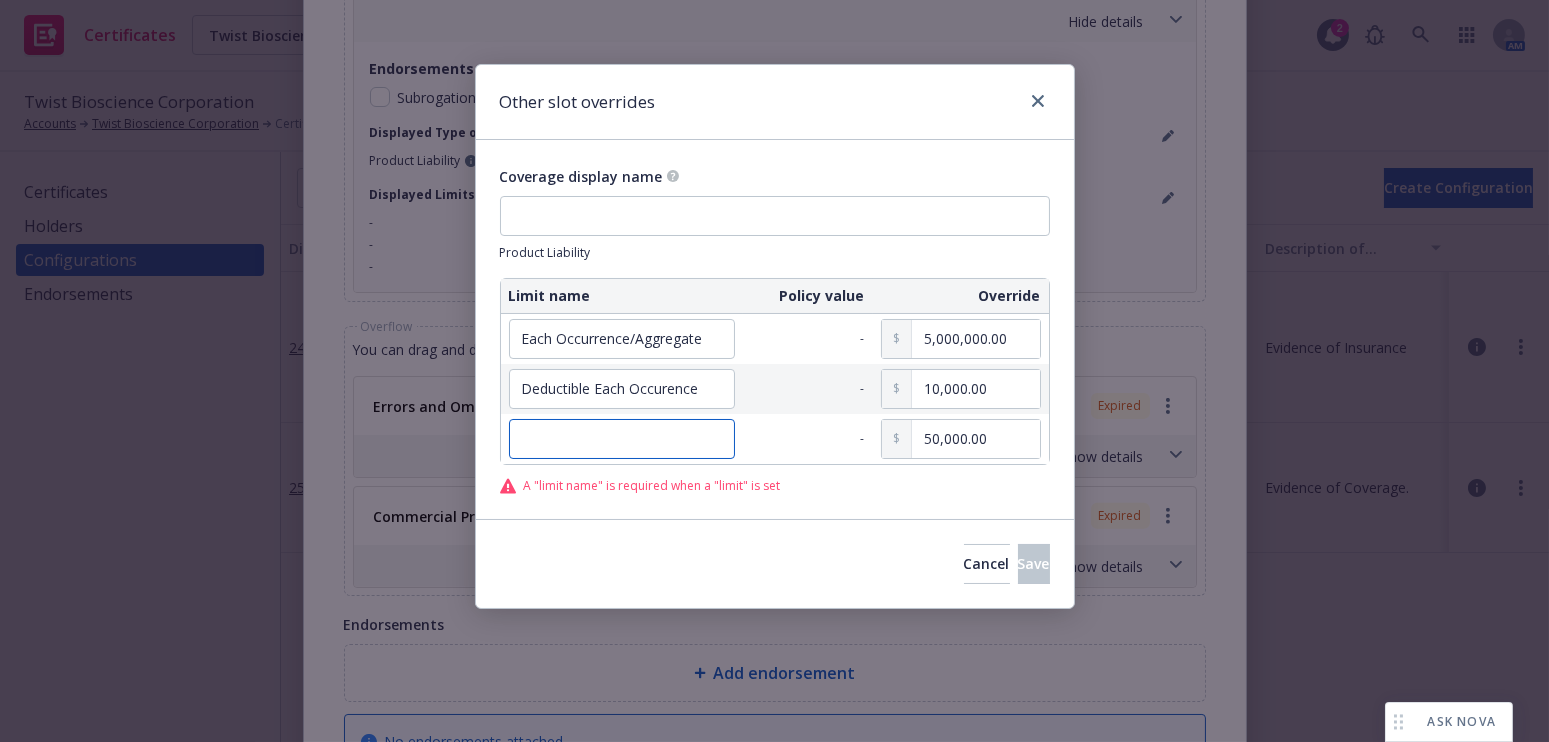 click at bounding box center [622, 439] 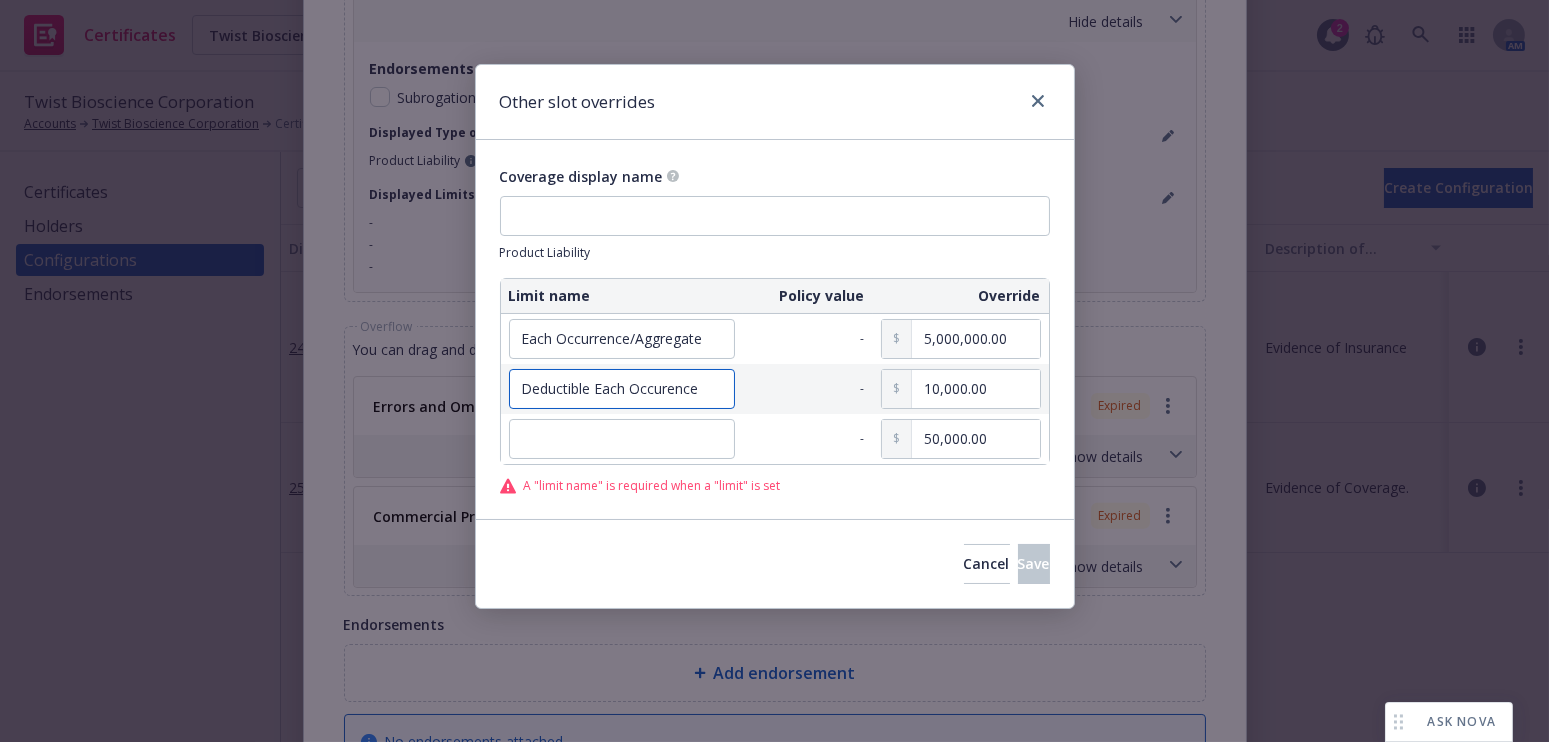click on "Deductible Each Occurence" at bounding box center [622, 389] 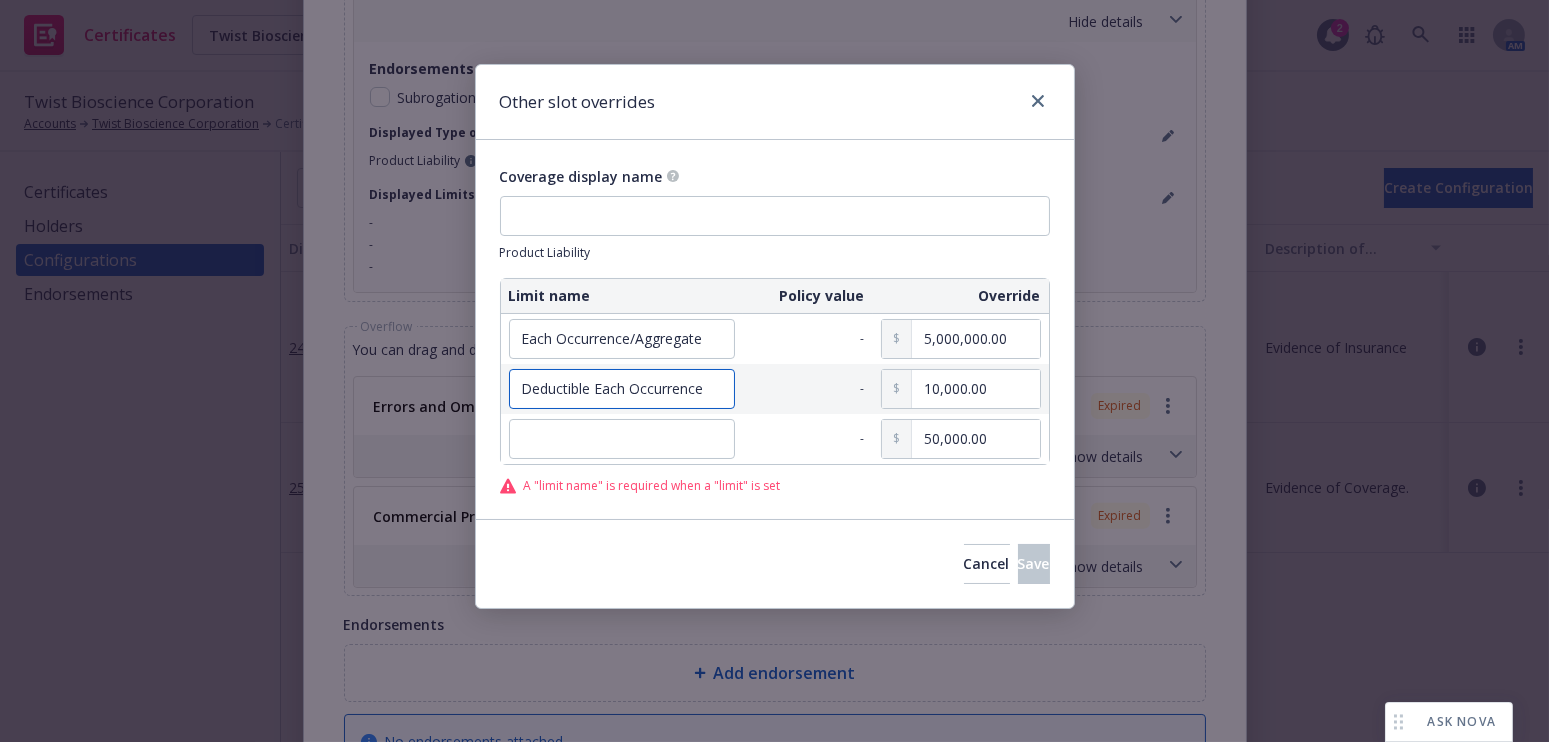 type on "Deductible Each Occurrence" 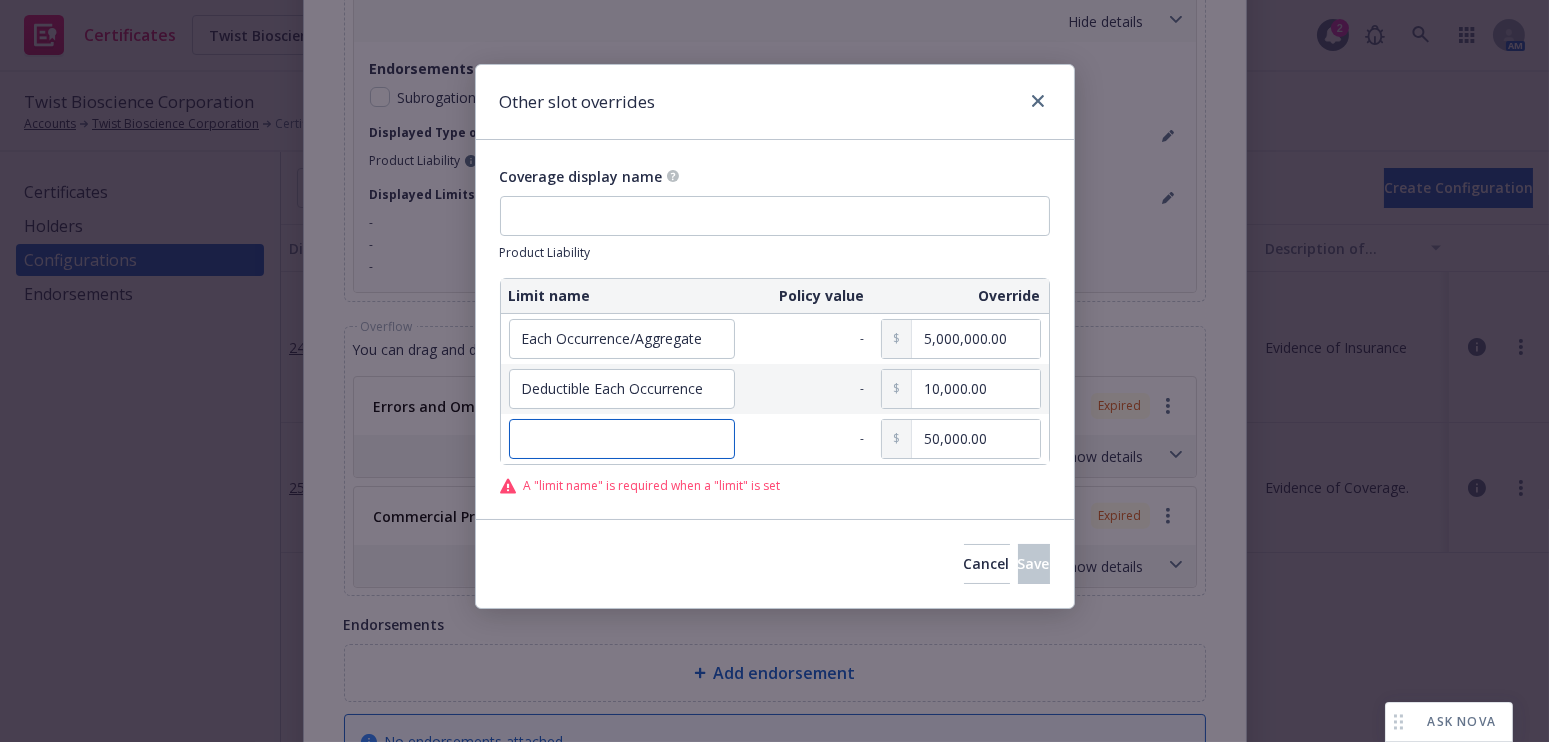 click at bounding box center [622, 439] 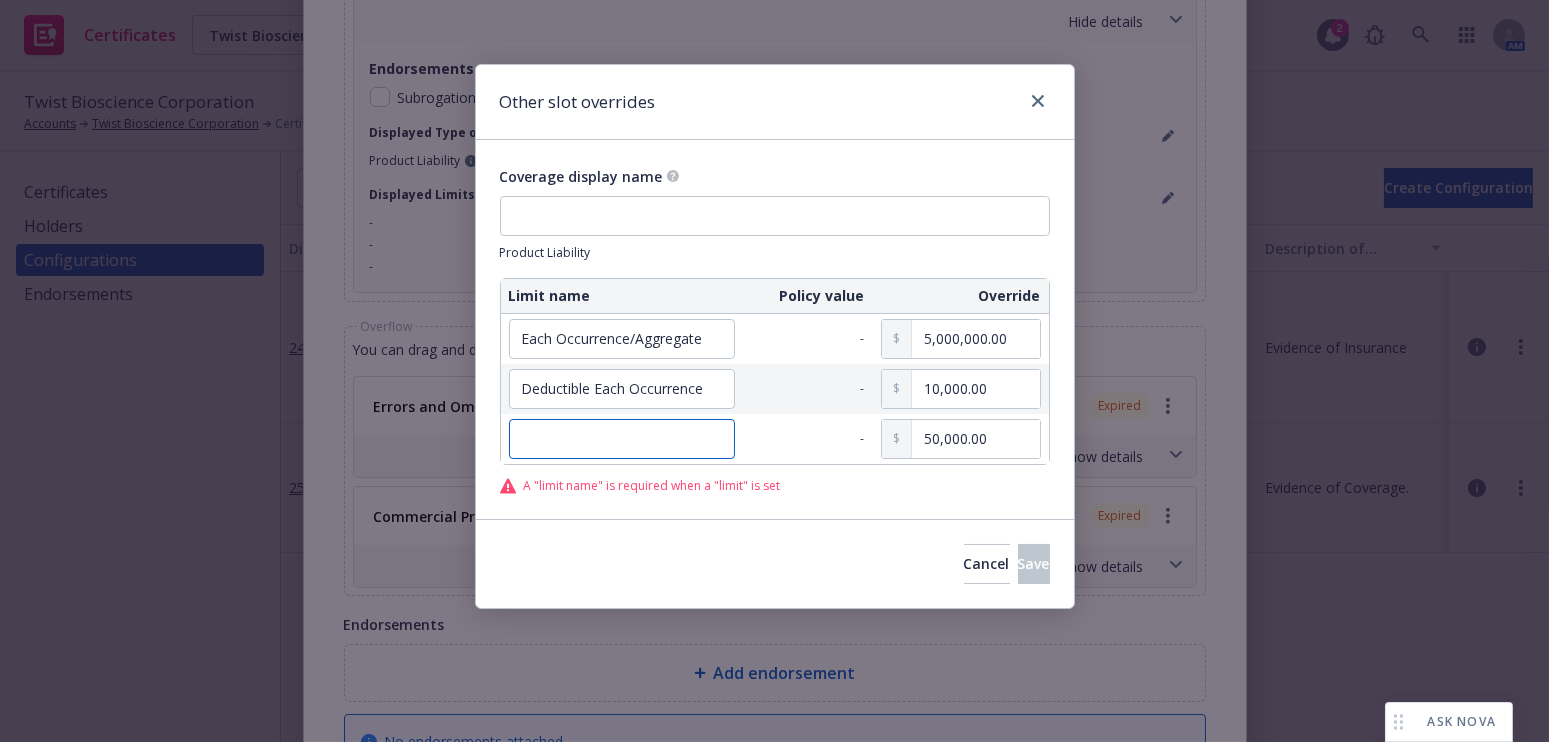 click at bounding box center (622, 439) 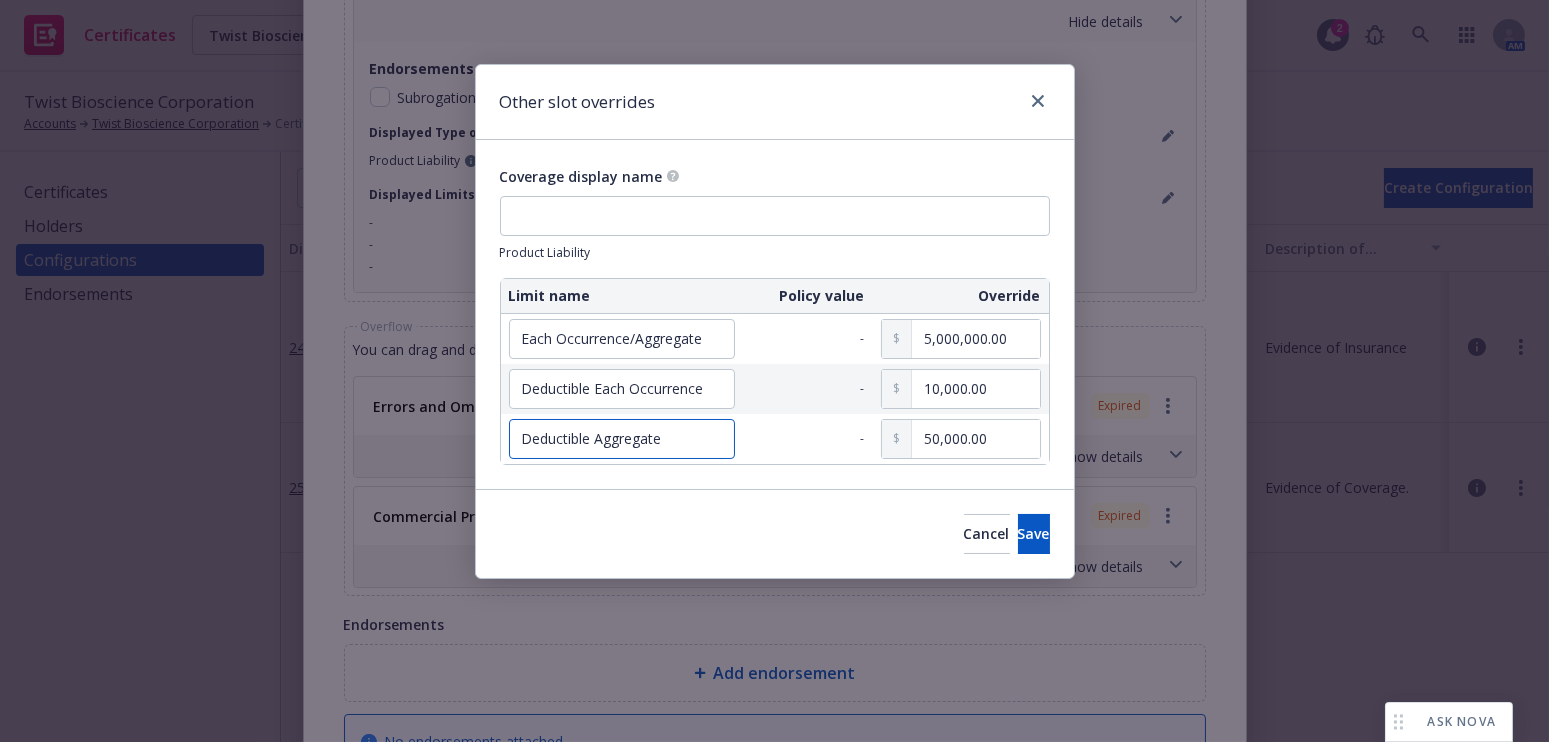 type on "Deductible Aggregate" 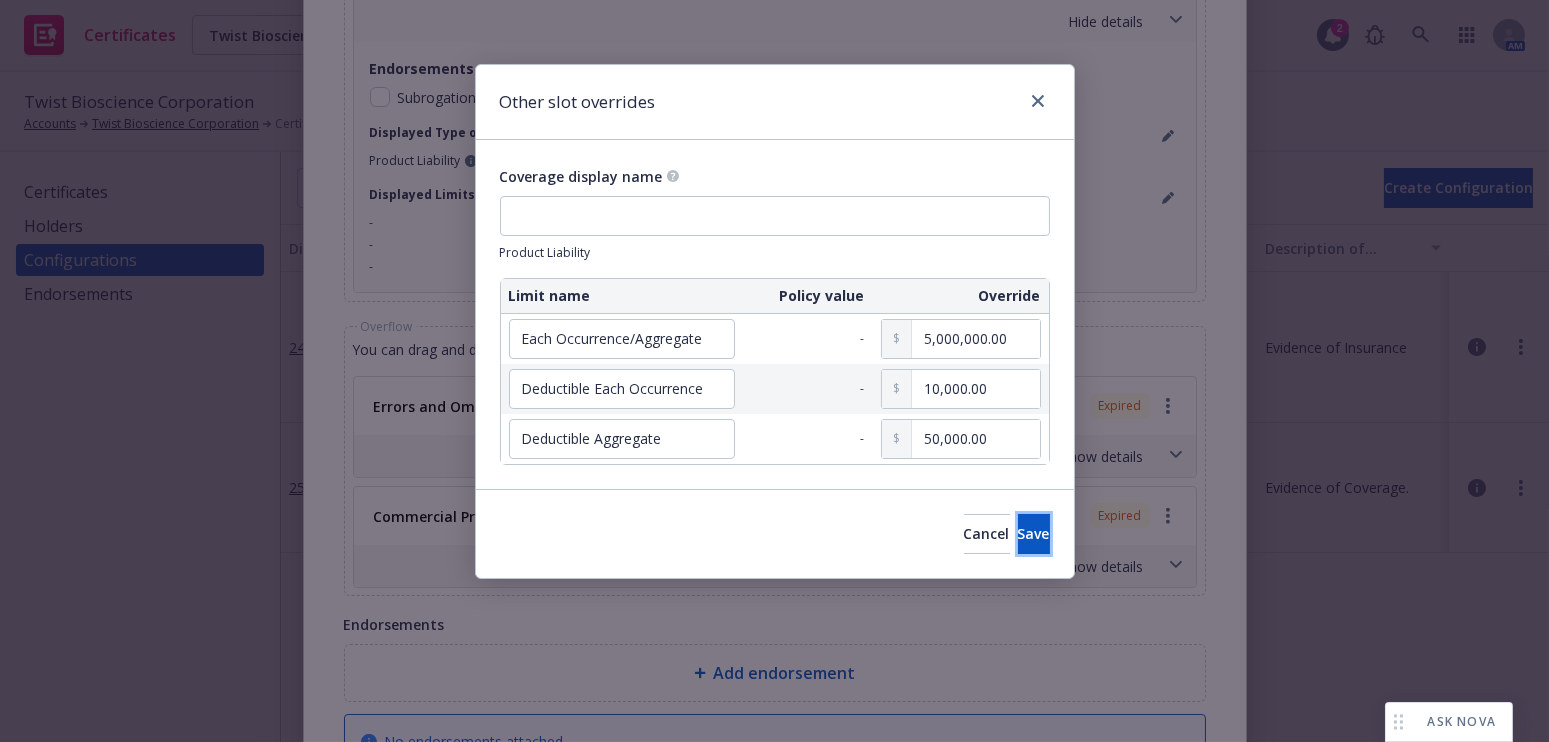 click on "Save" at bounding box center (1034, 534) 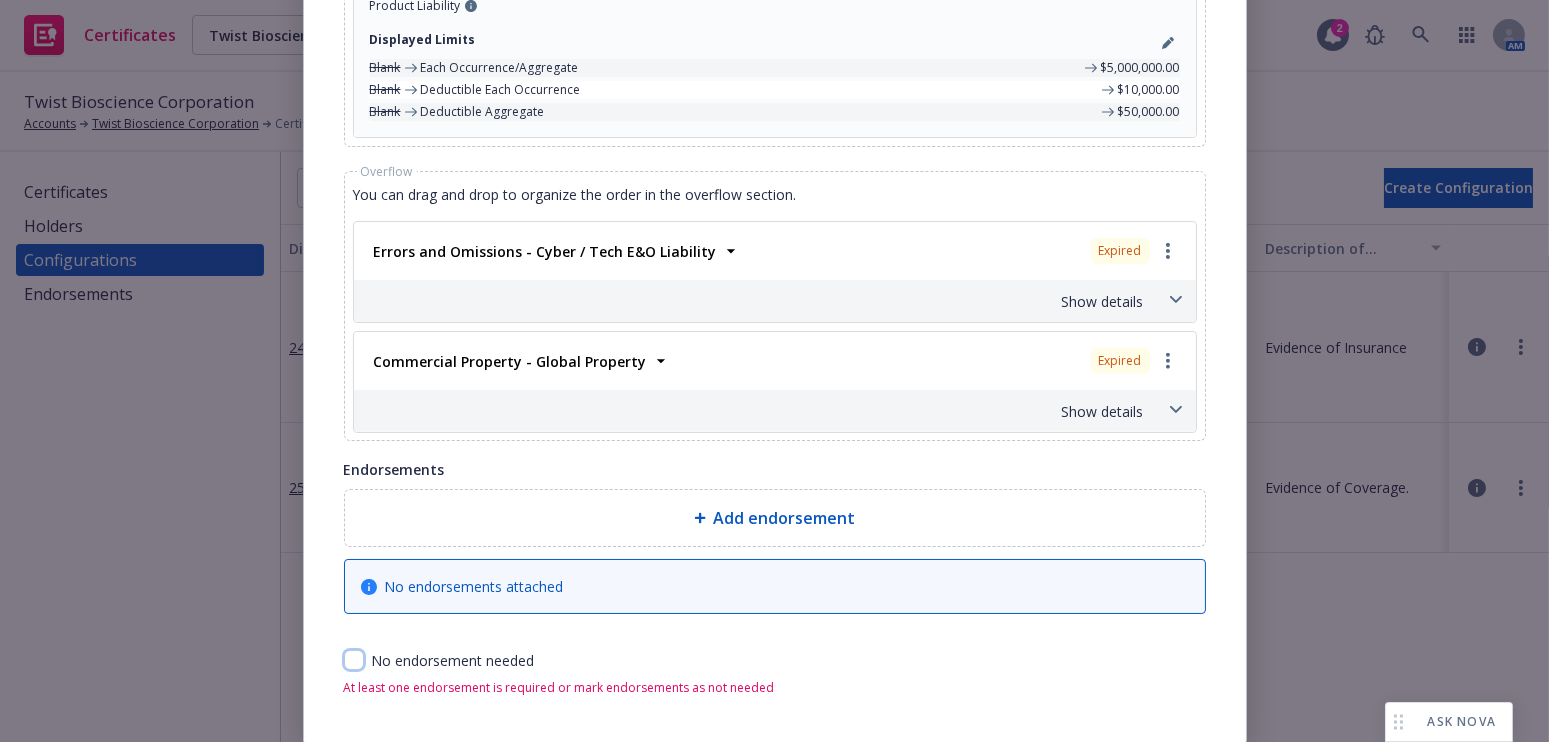 click at bounding box center (354, 660) 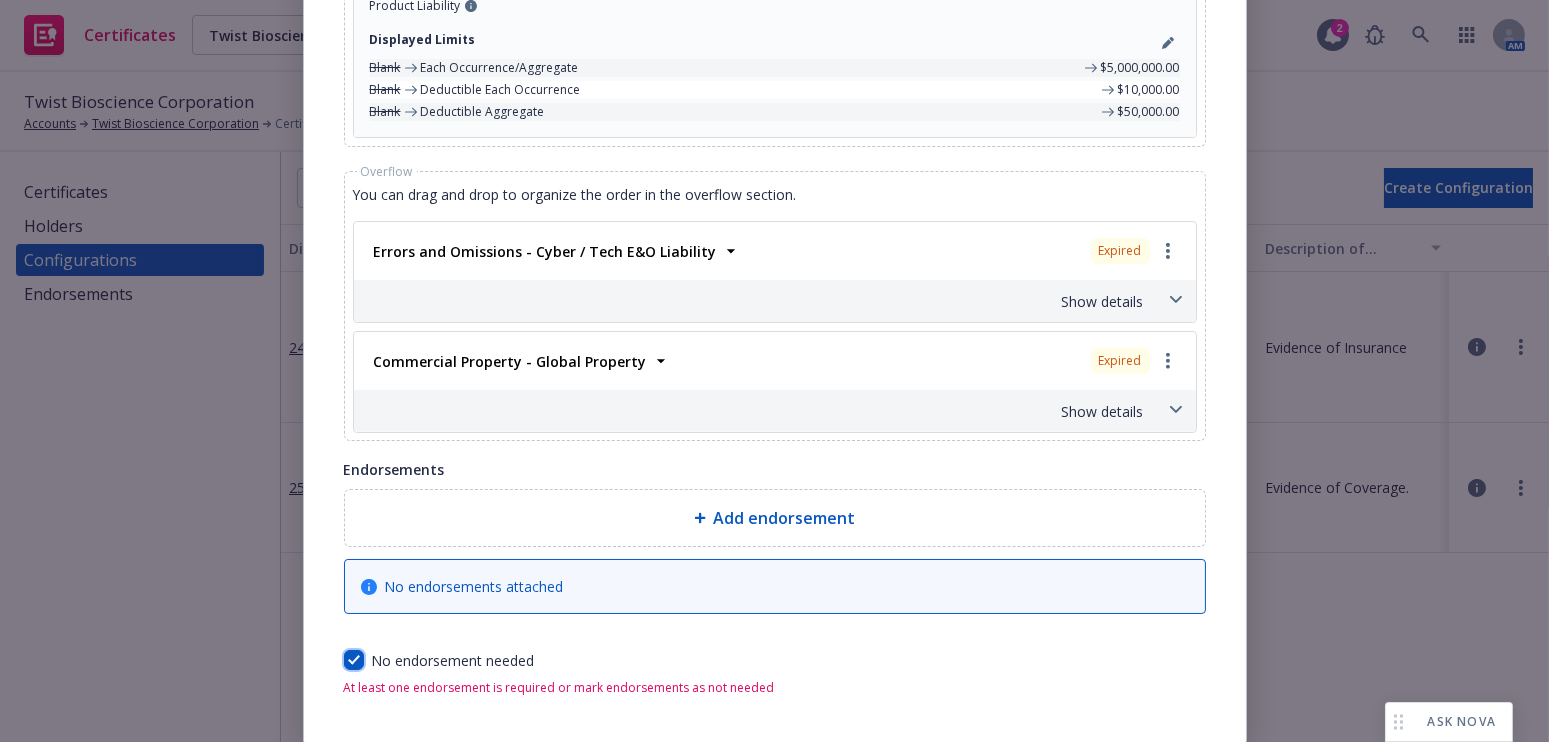checkbox on "true" 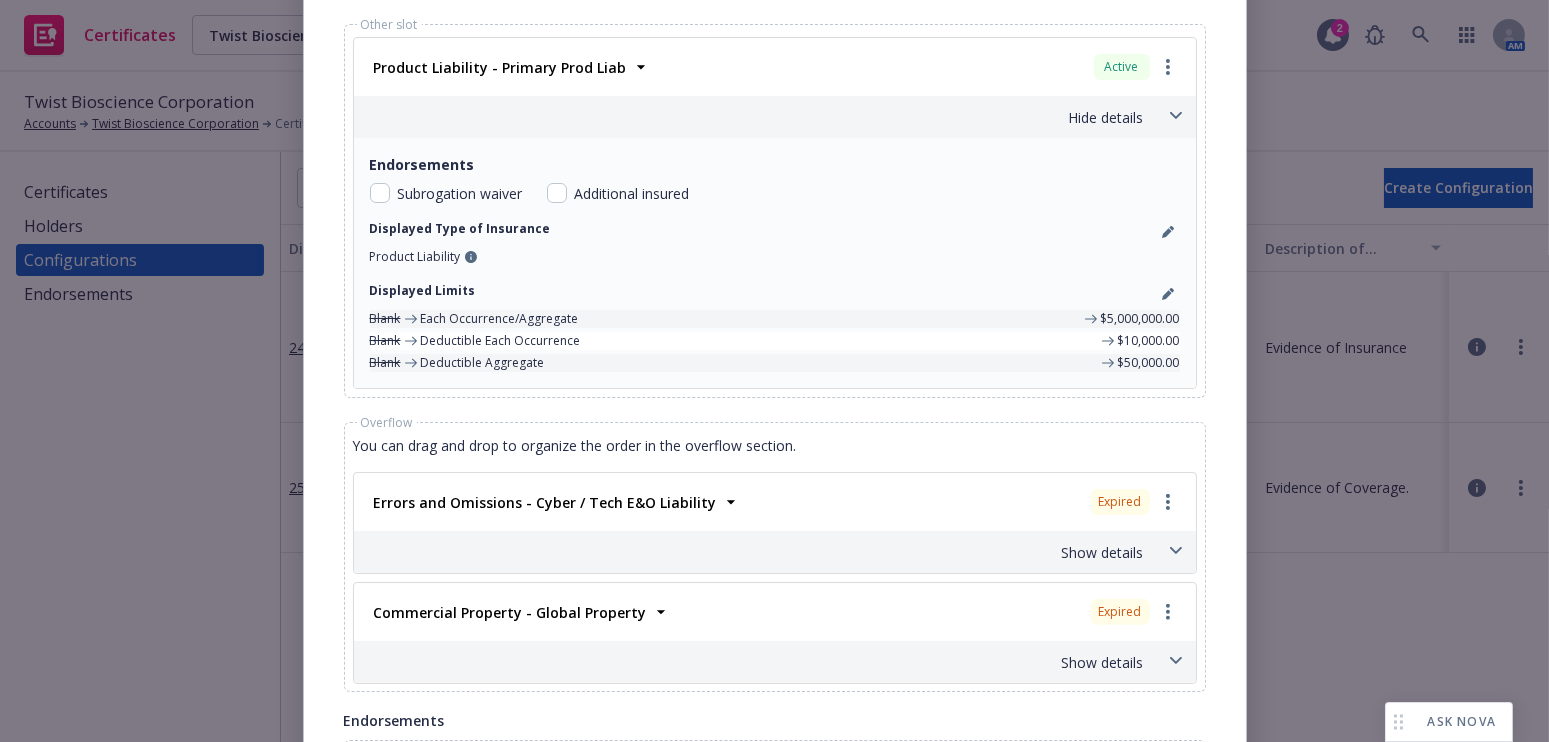 scroll, scrollTop: 0, scrollLeft: 0, axis: both 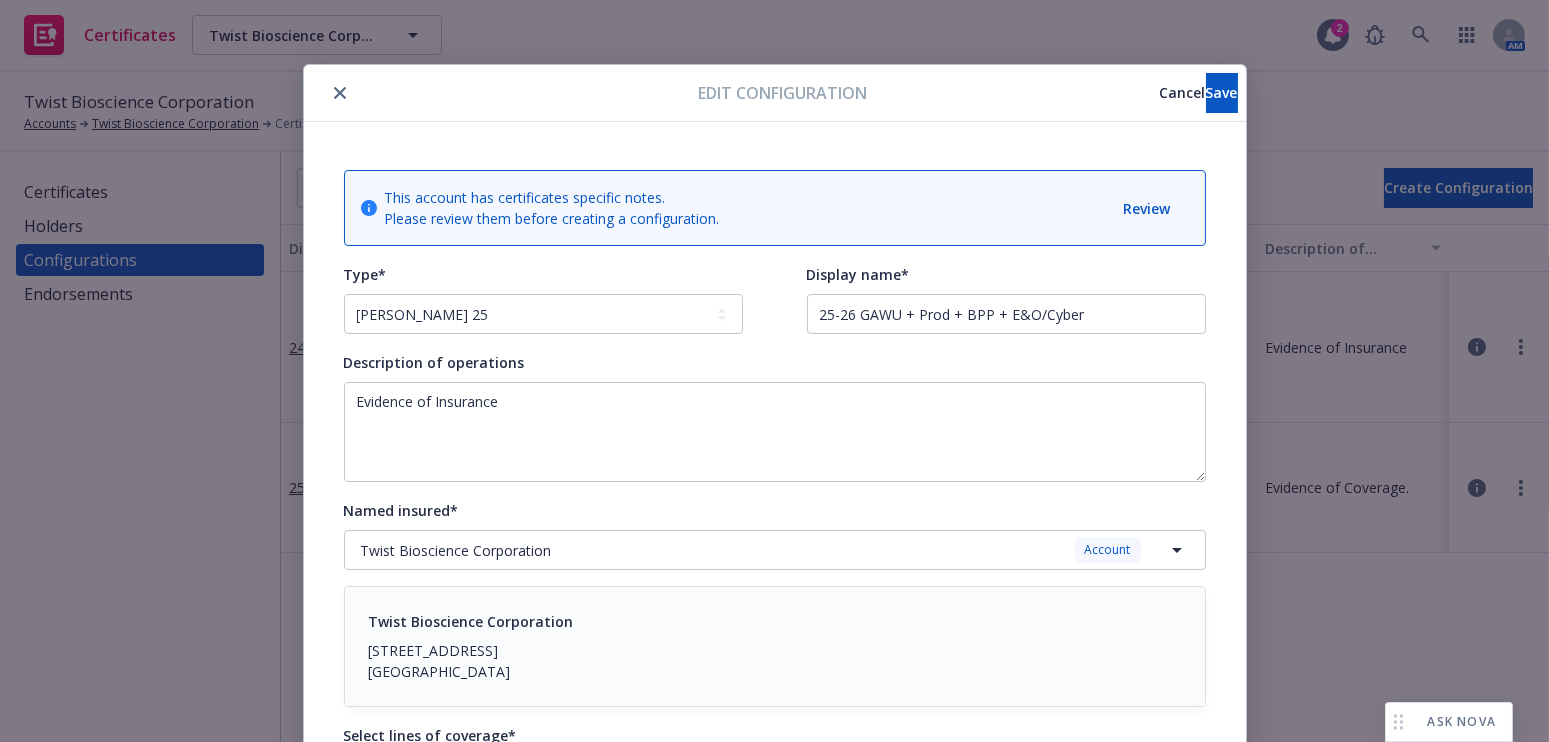 drag, startPoint x: 642, startPoint y: 446, endPoint x: 1090, endPoint y: 104, distance: 563.6204 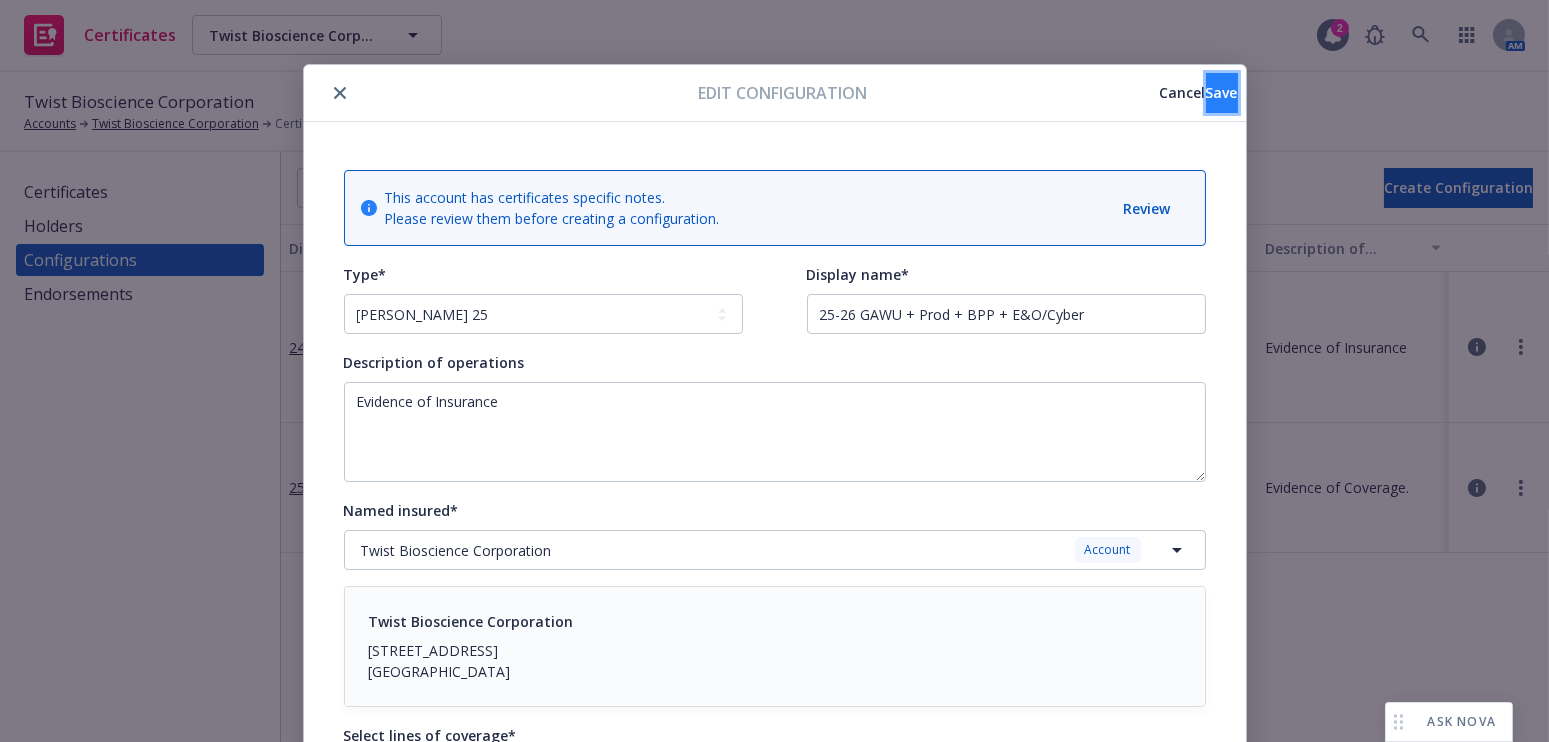 click on "Save" at bounding box center (1222, 93) 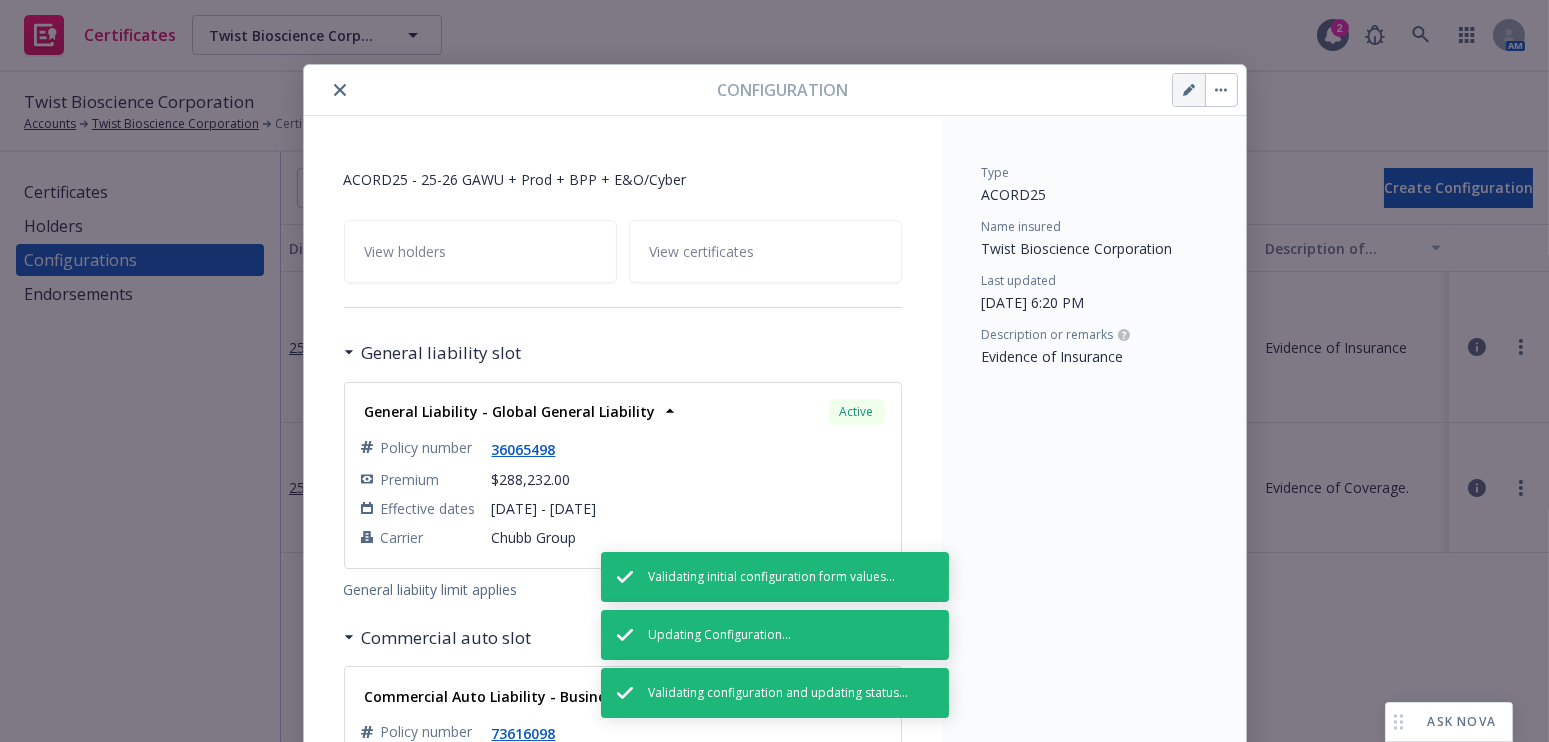 click at bounding box center (1189, 90) 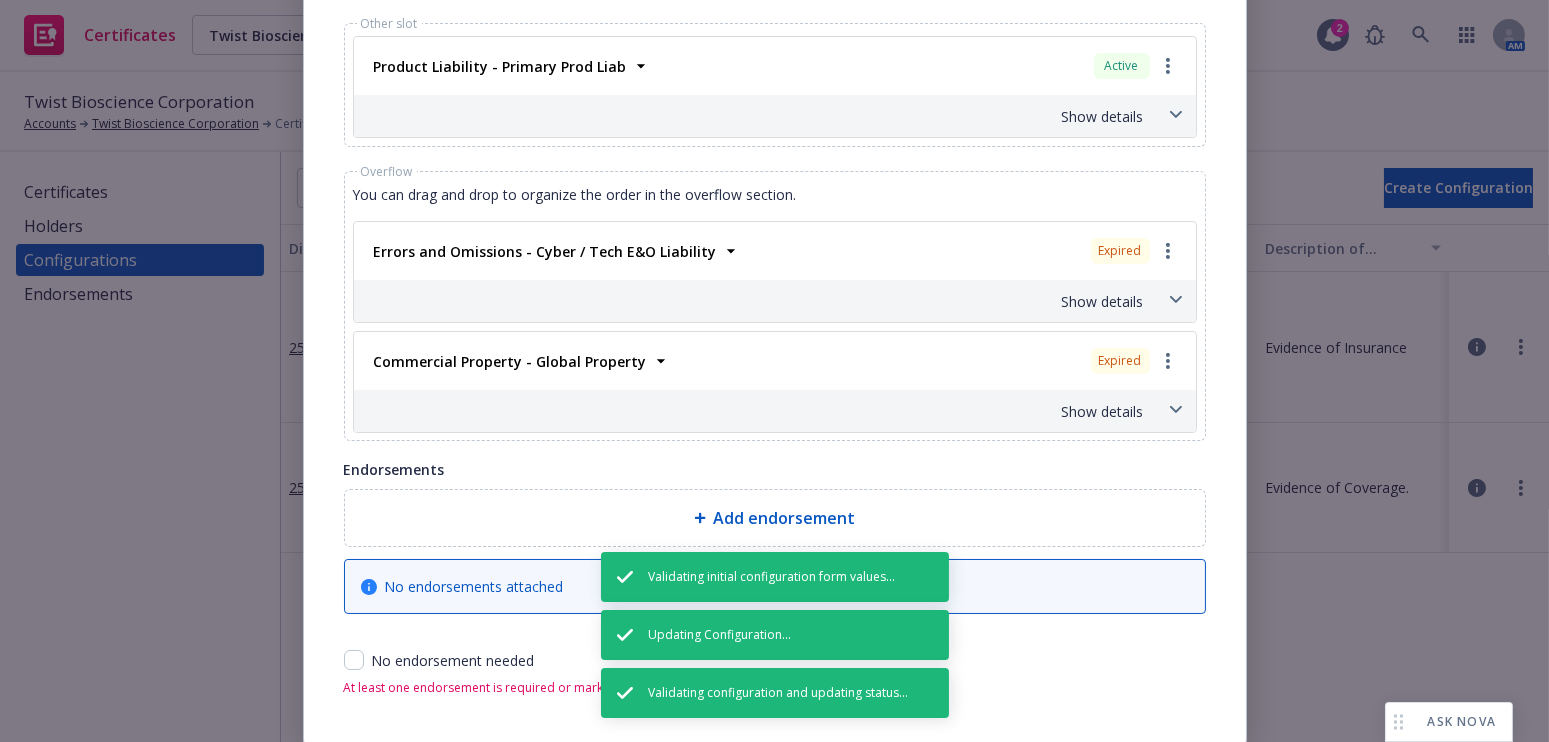 drag, startPoint x: 1009, startPoint y: 181, endPoint x: 1001, endPoint y: 429, distance: 248.129 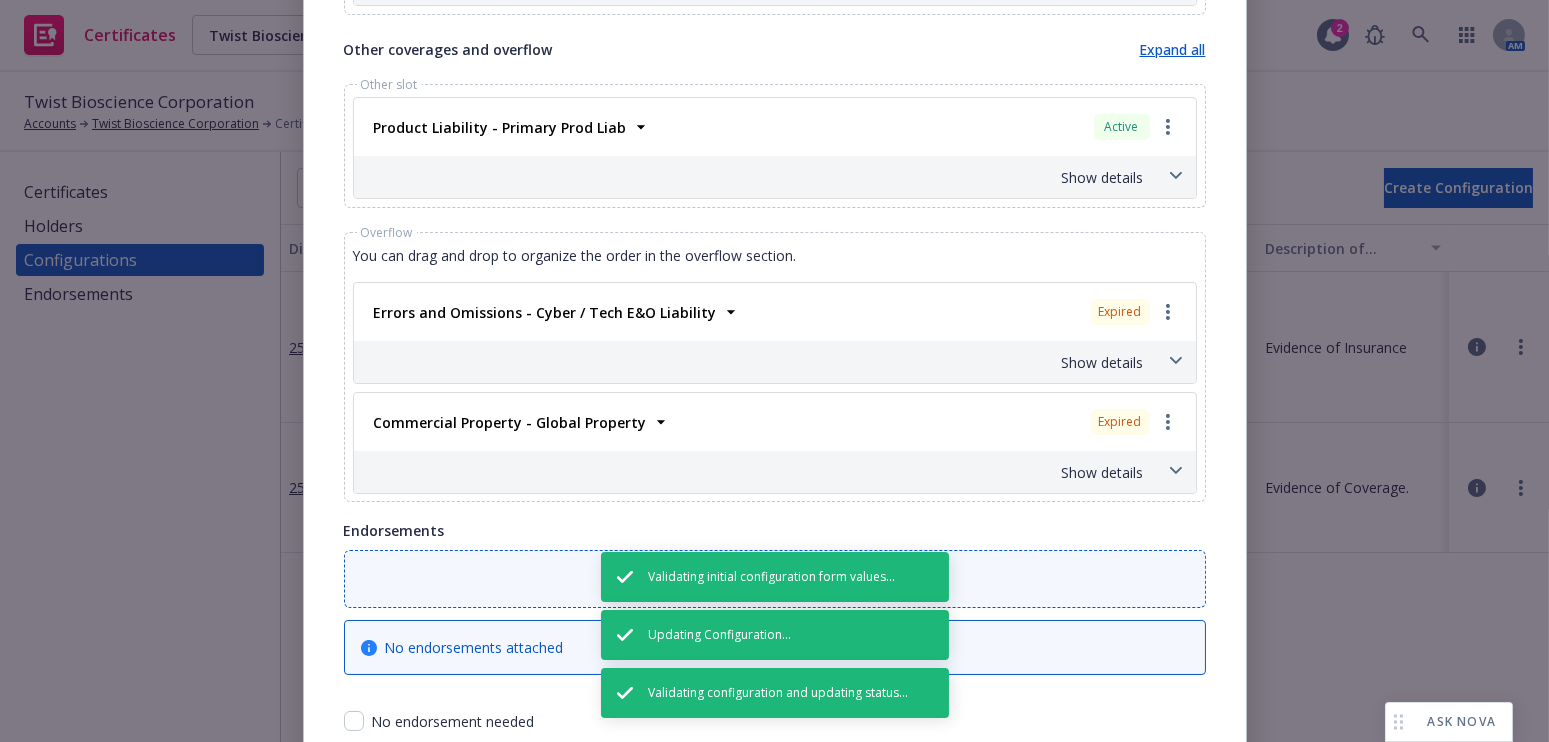 scroll, scrollTop: 1541, scrollLeft: 0, axis: vertical 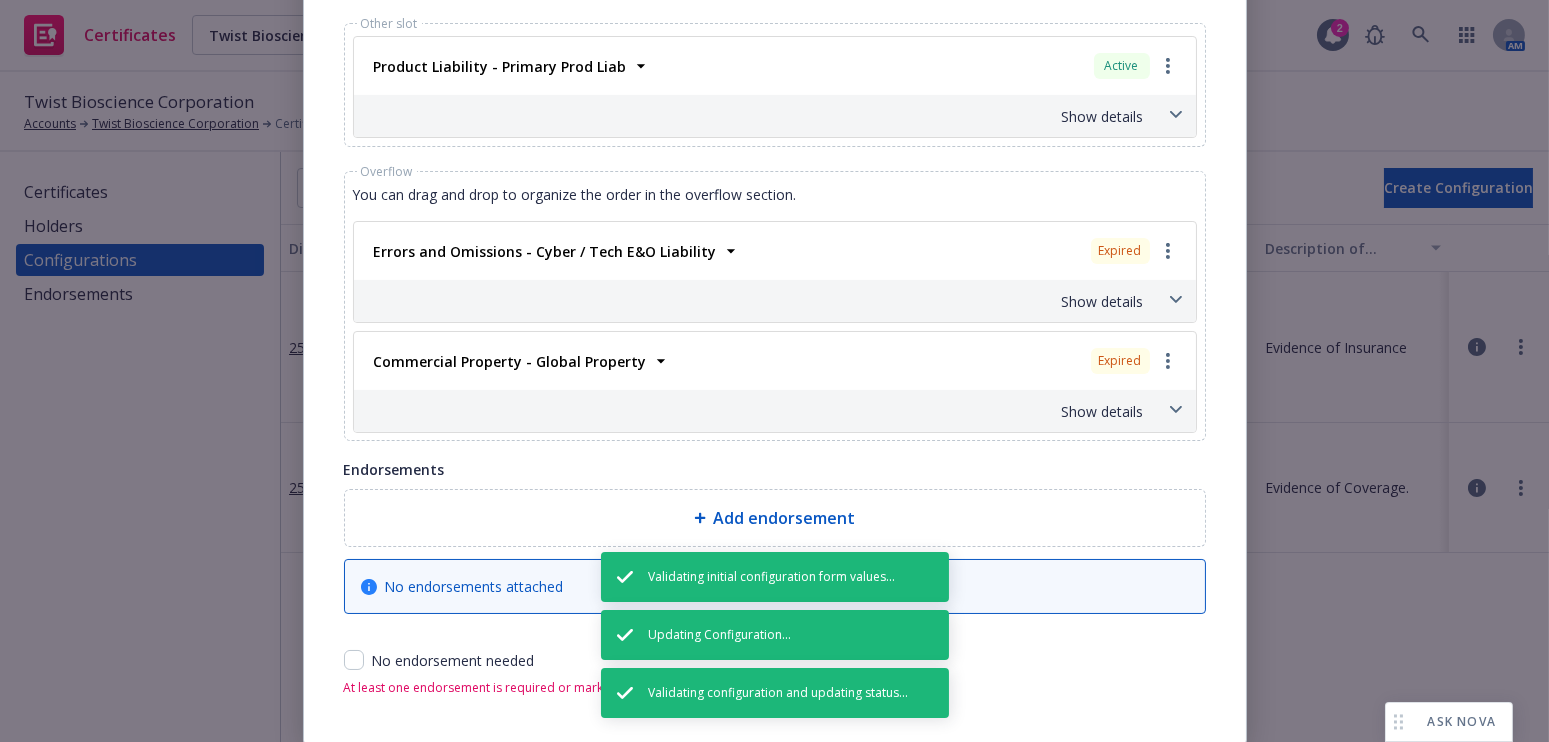 click on "Show details" at bounding box center [751, 411] 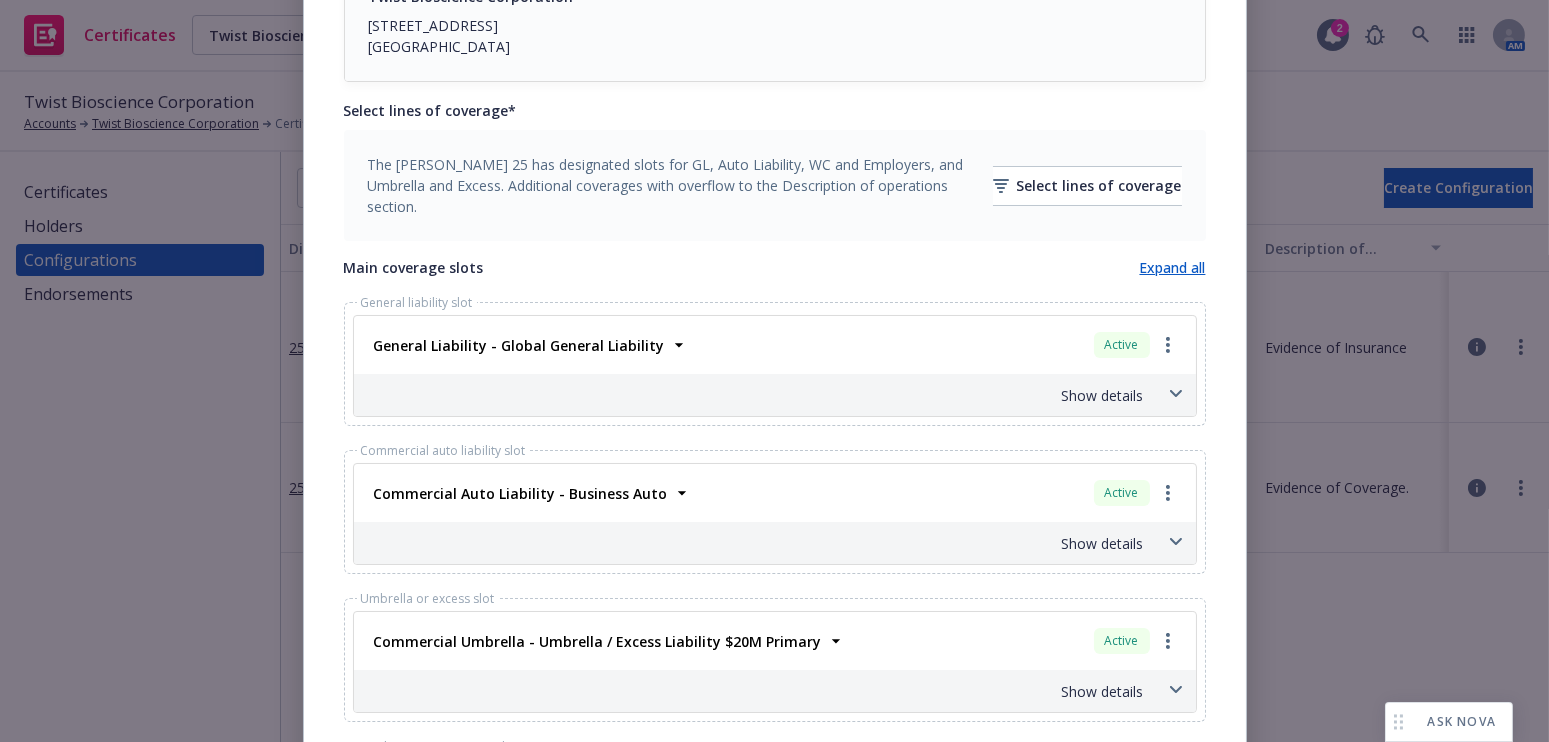 scroll, scrollTop: 450, scrollLeft: 0, axis: vertical 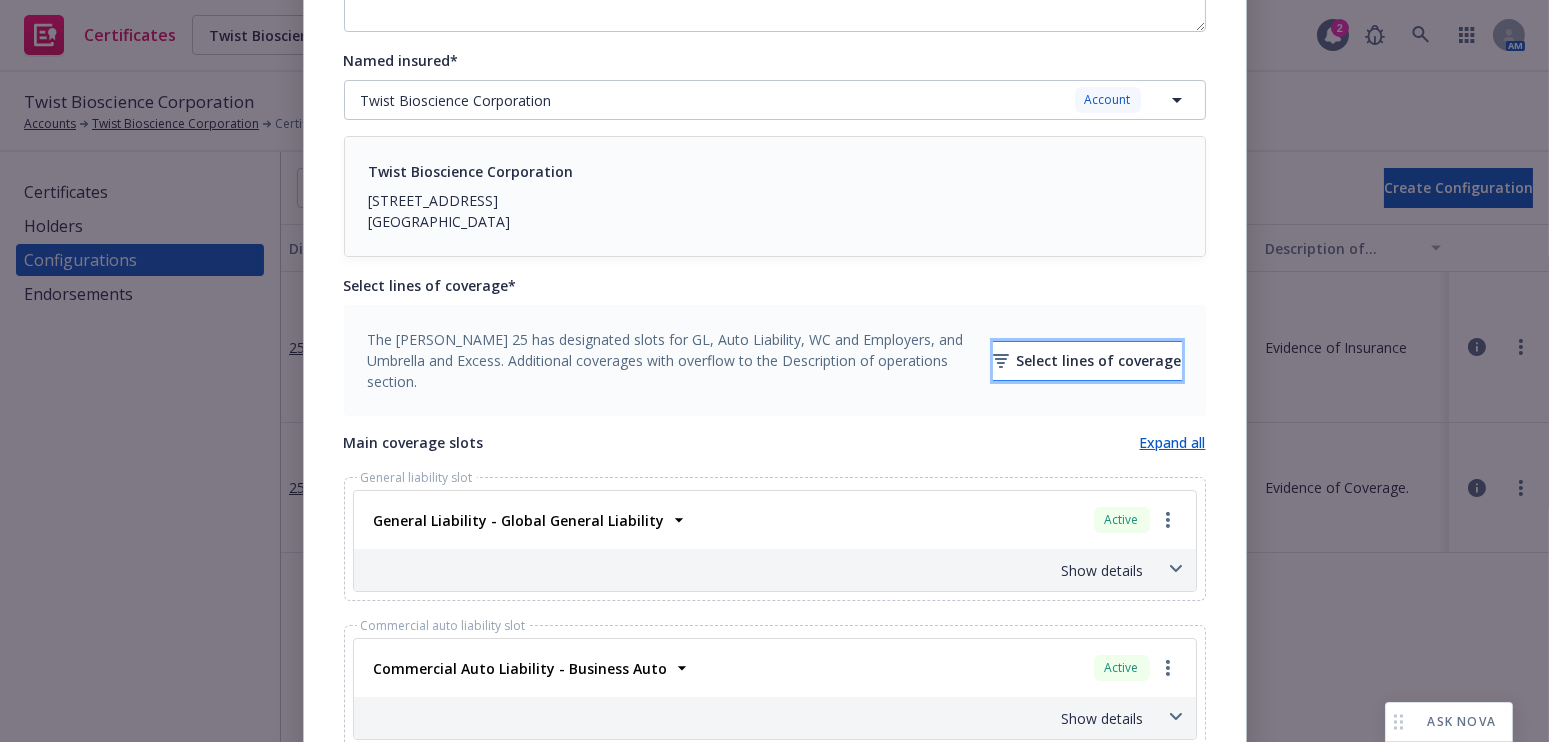 click on "Select lines of coverage" at bounding box center [1087, 361] 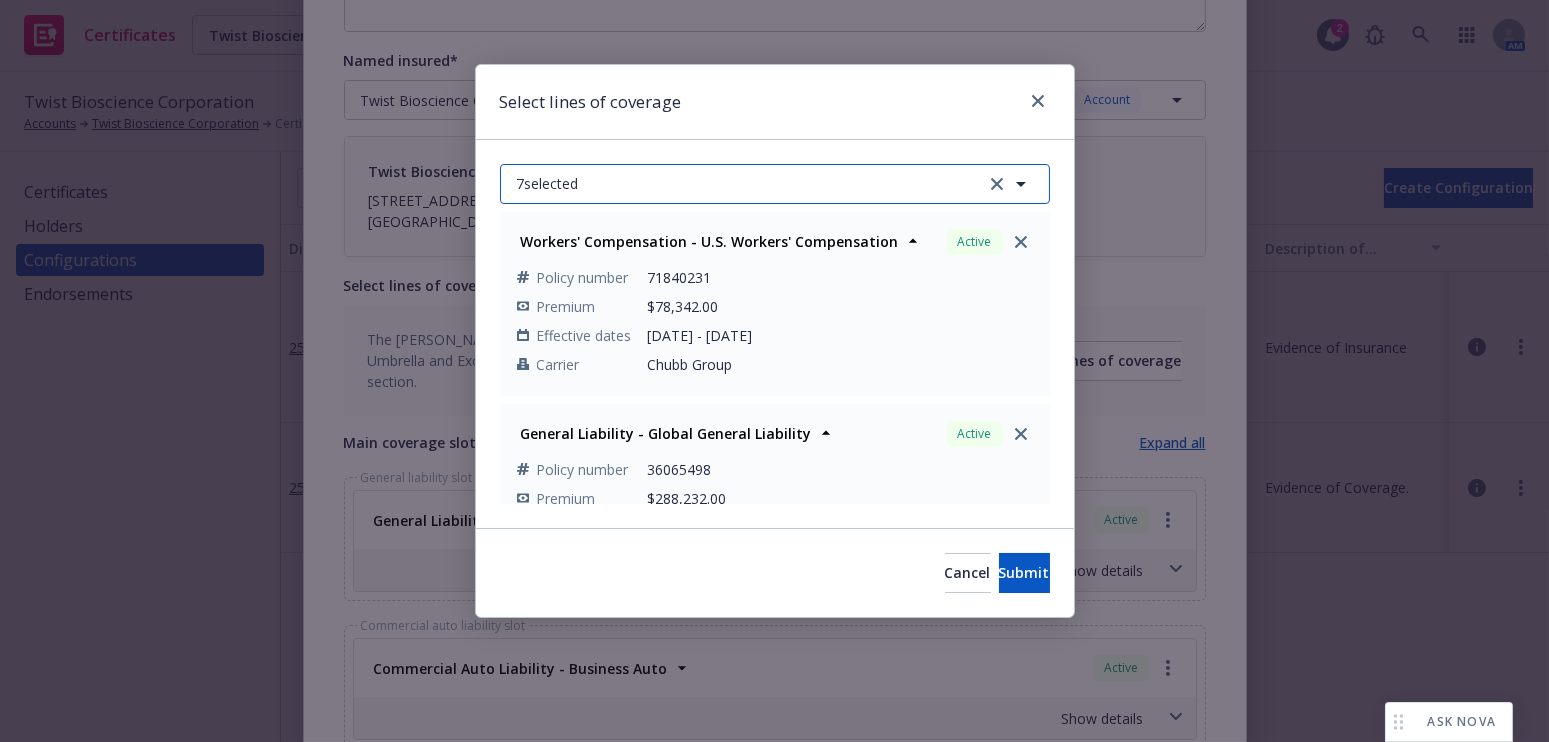 click on "7  selected" at bounding box center [775, 184] 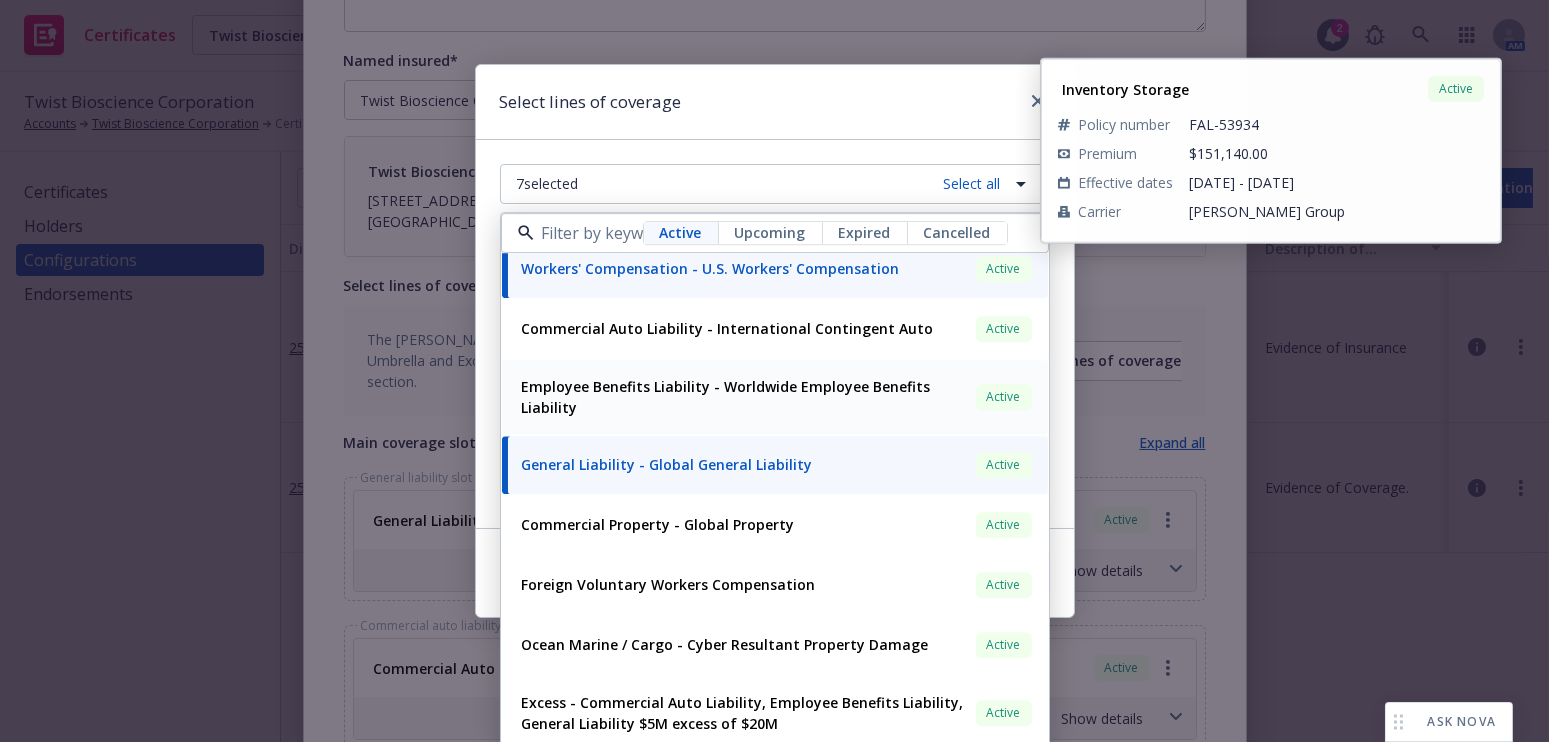 scroll, scrollTop: 181, scrollLeft: 0, axis: vertical 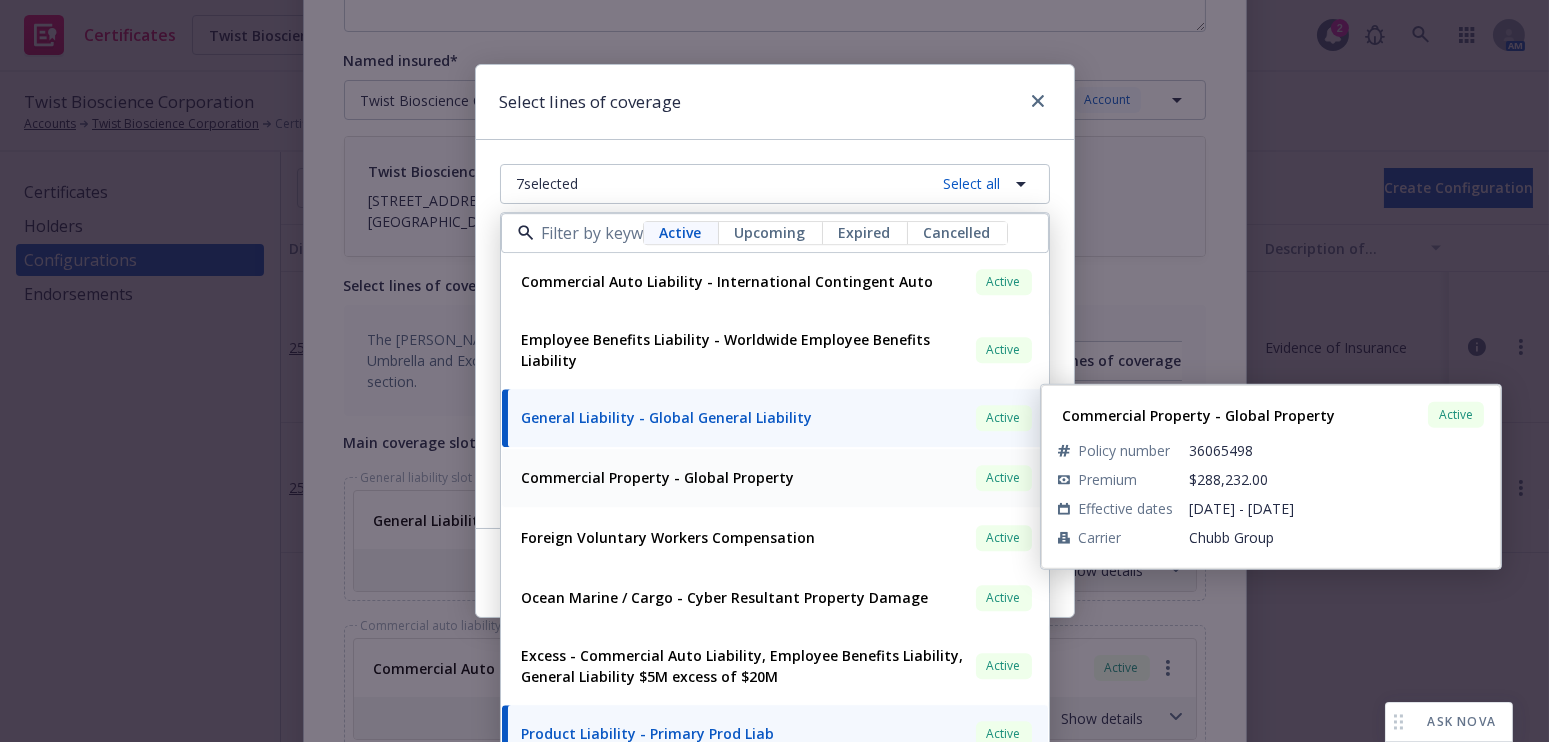 click on "Commercial Property - Global Property" at bounding box center [658, 477] 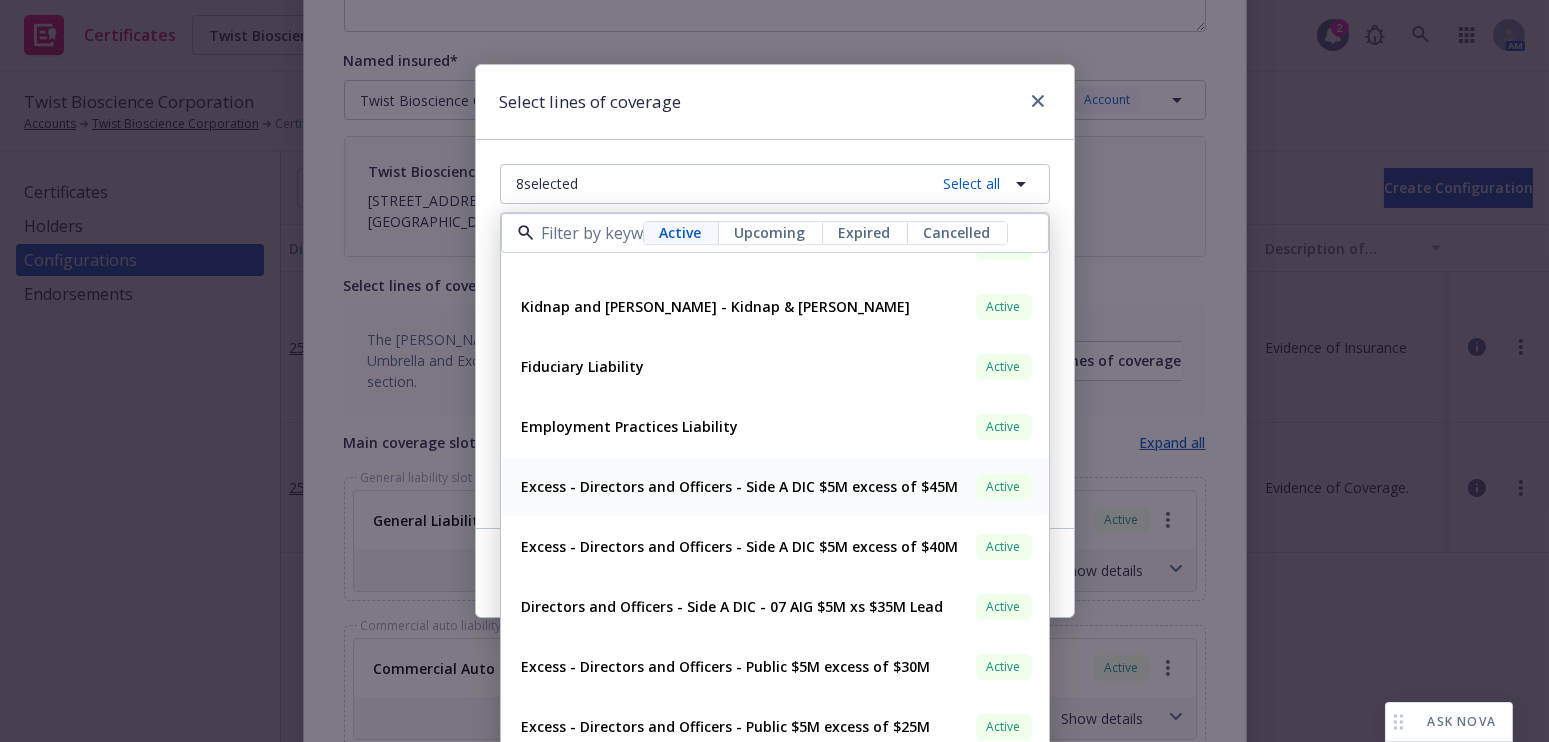 scroll, scrollTop: 757, scrollLeft: 0, axis: vertical 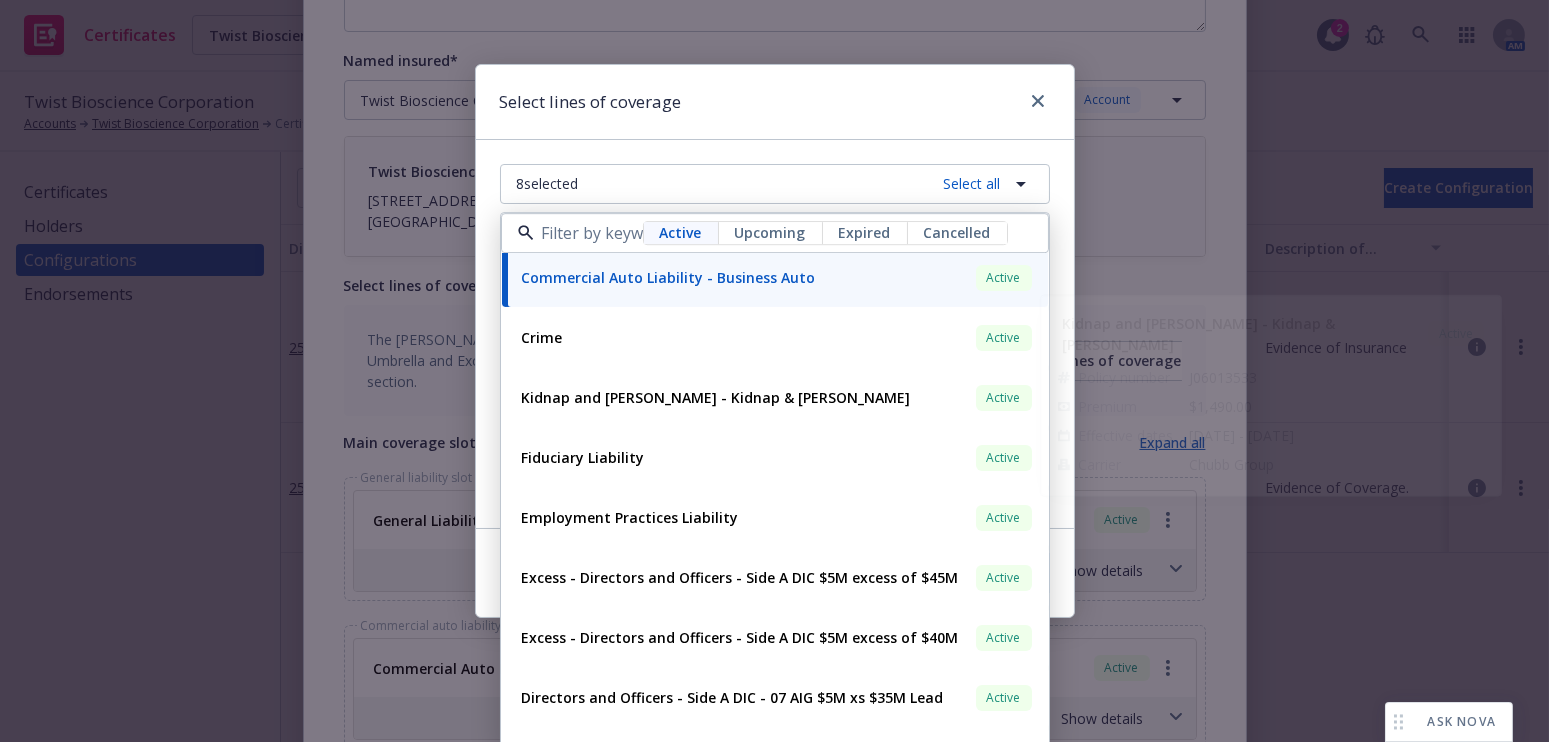 click on "Select lines of coverage" at bounding box center (775, 102) 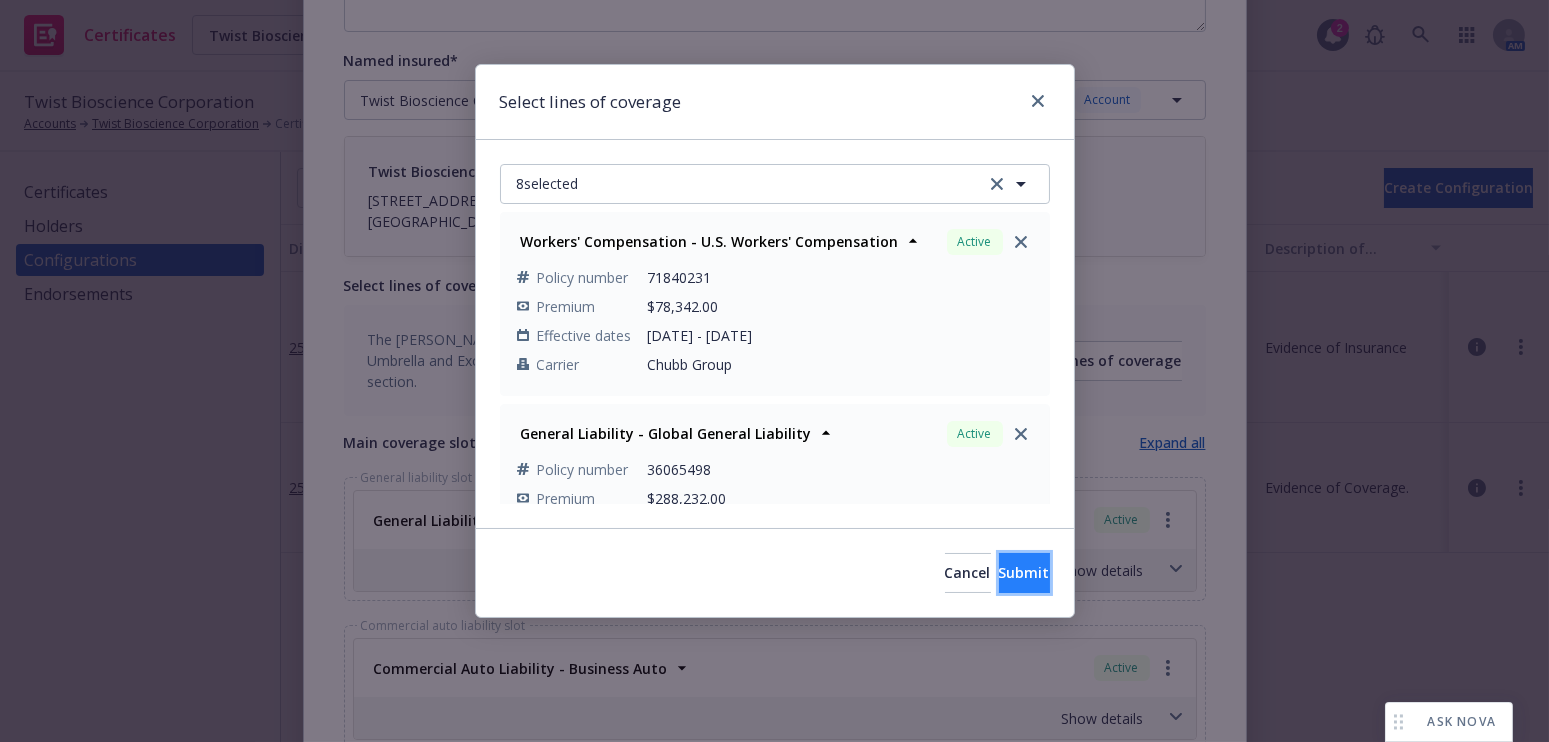 click on "Submit" at bounding box center (1024, 572) 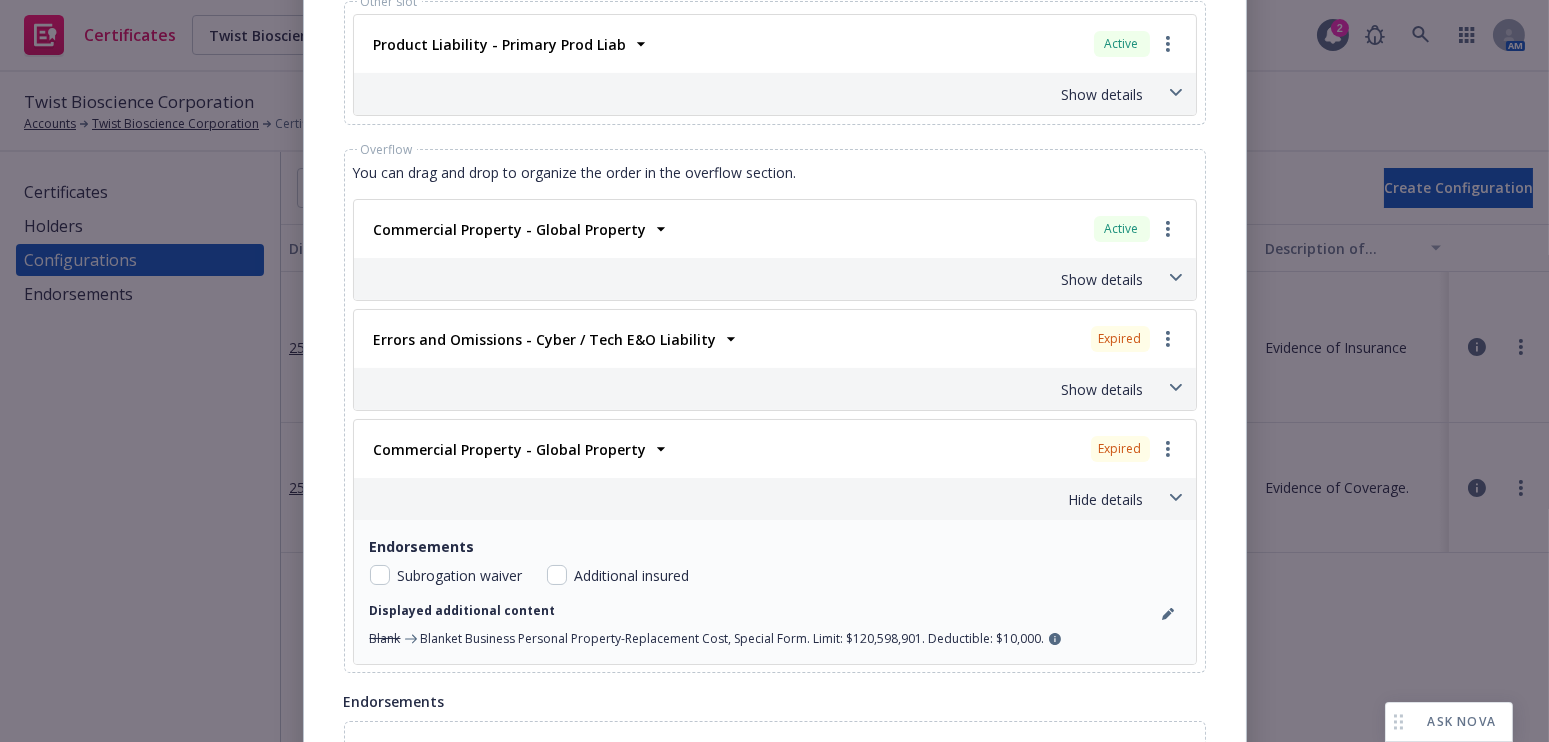scroll, scrollTop: 1522, scrollLeft: 0, axis: vertical 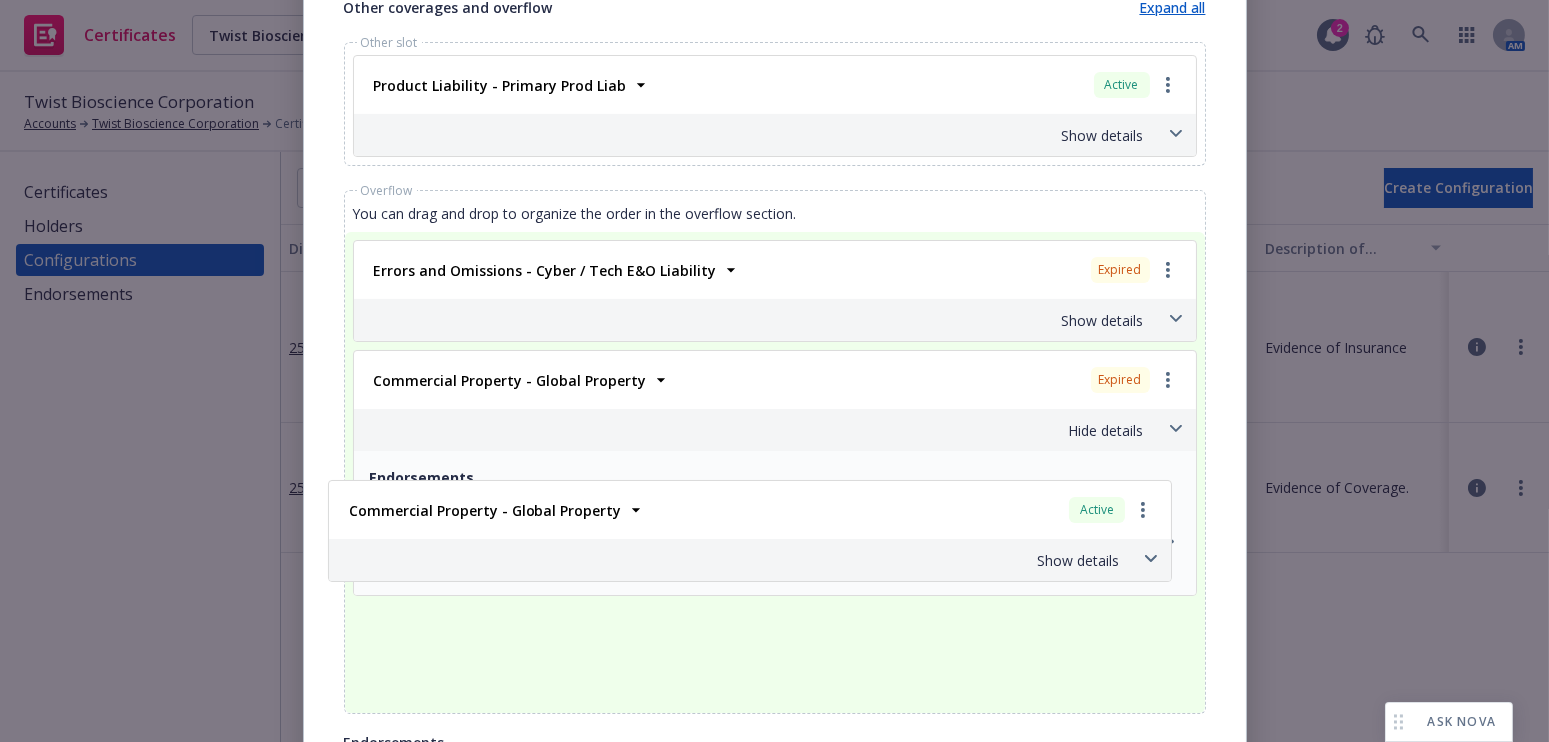 drag, startPoint x: 850, startPoint y: 283, endPoint x: 838, endPoint y: 542, distance: 259.27783 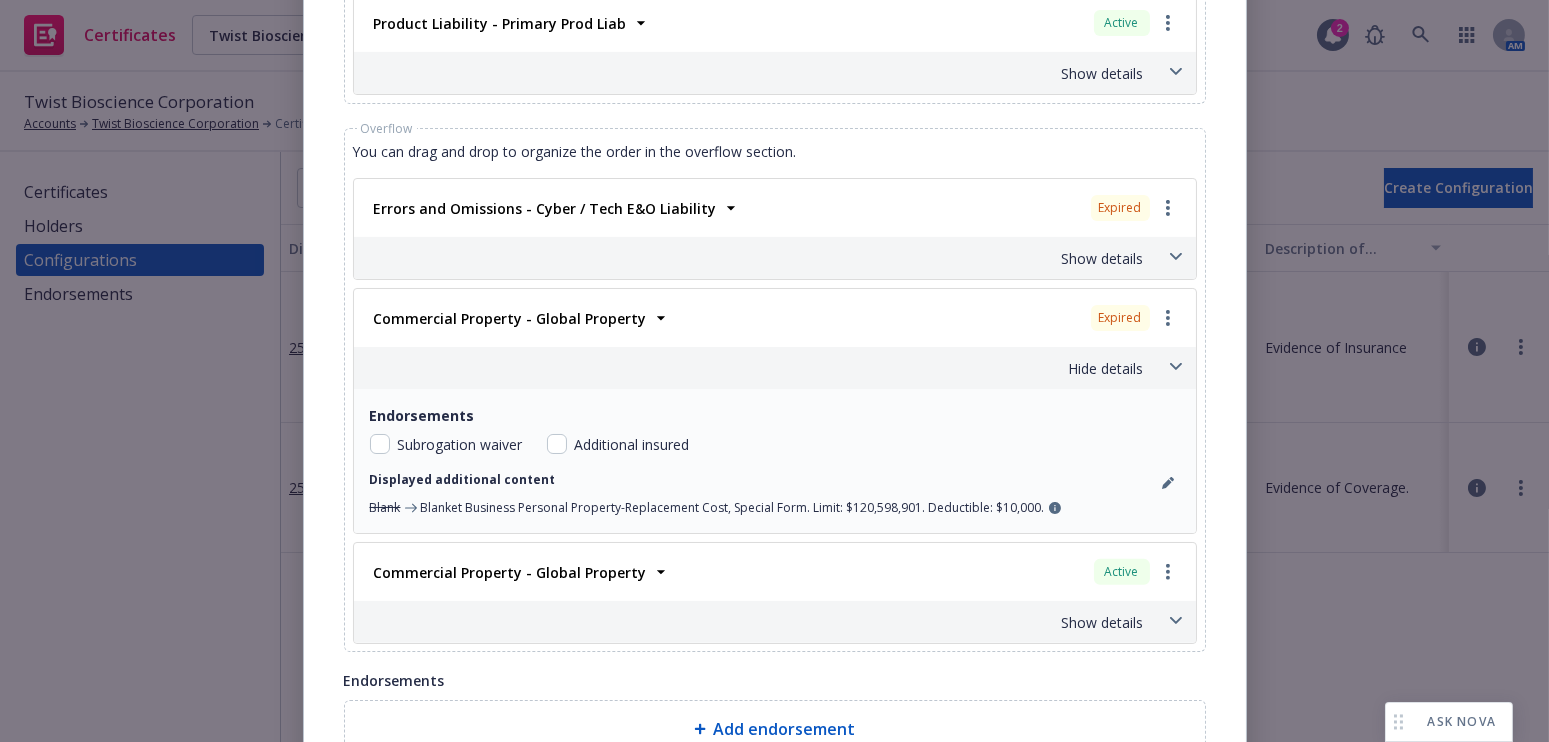 scroll, scrollTop: 1613, scrollLeft: 0, axis: vertical 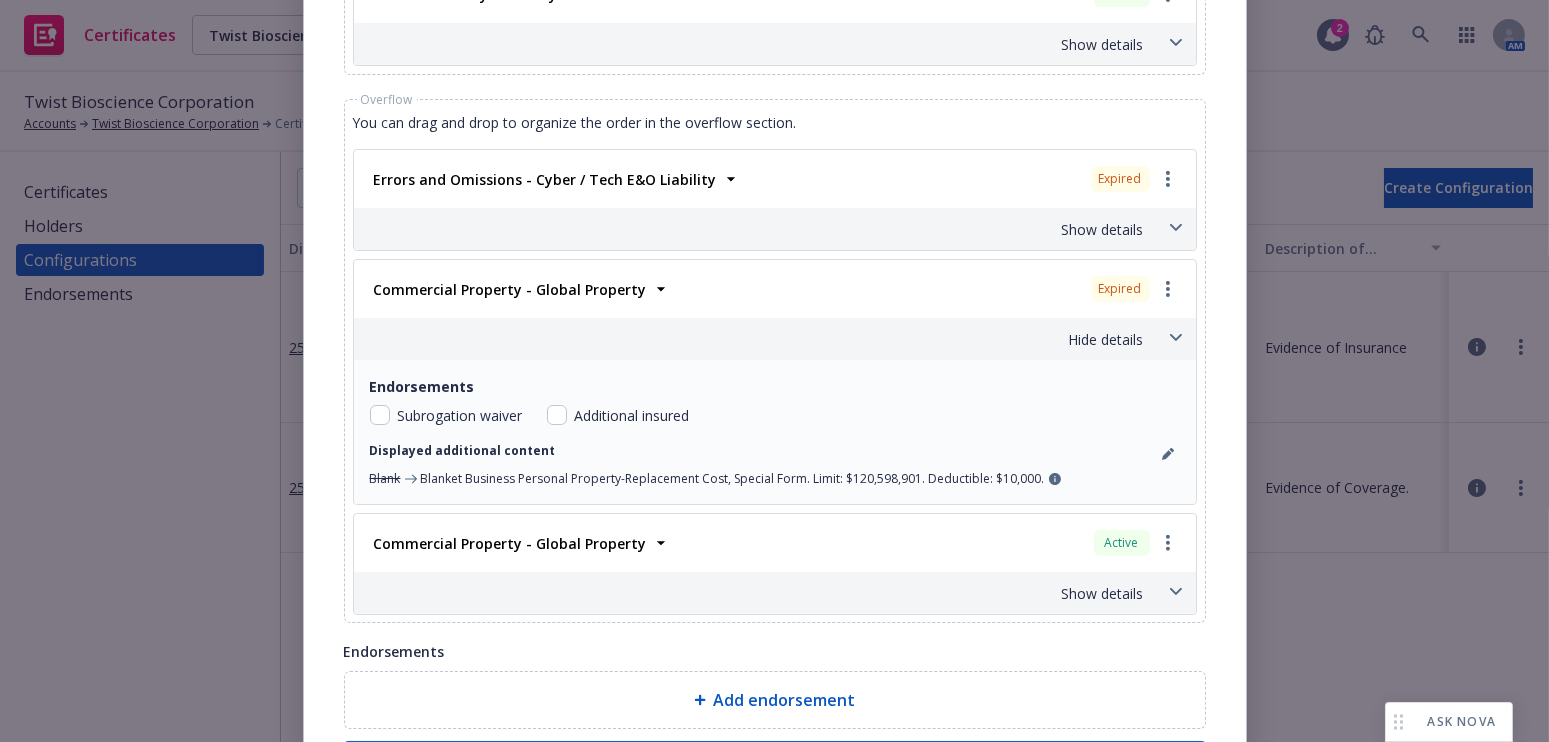 click on "Displayed additional content" at bounding box center [775, 454] 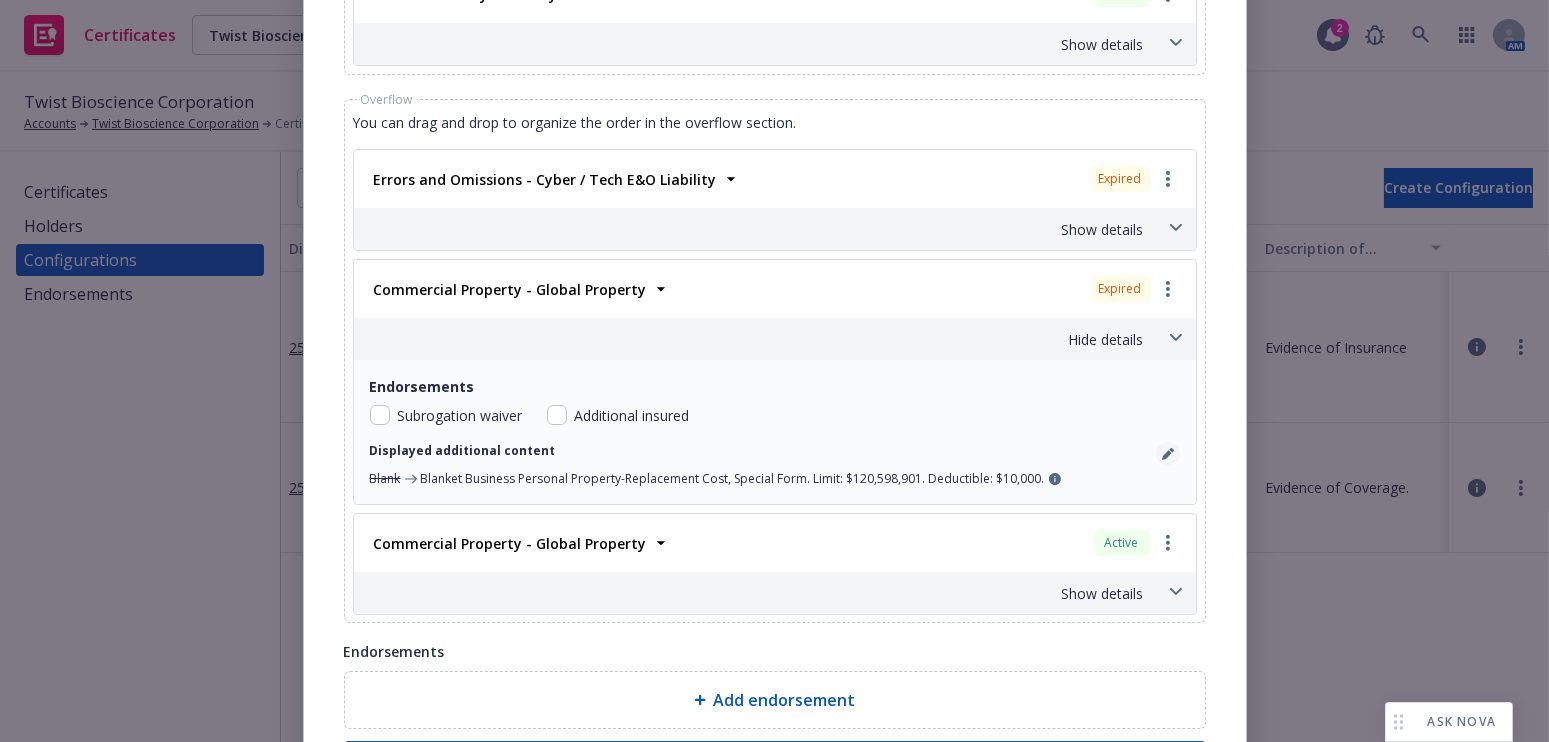 click at bounding box center (1168, 454) 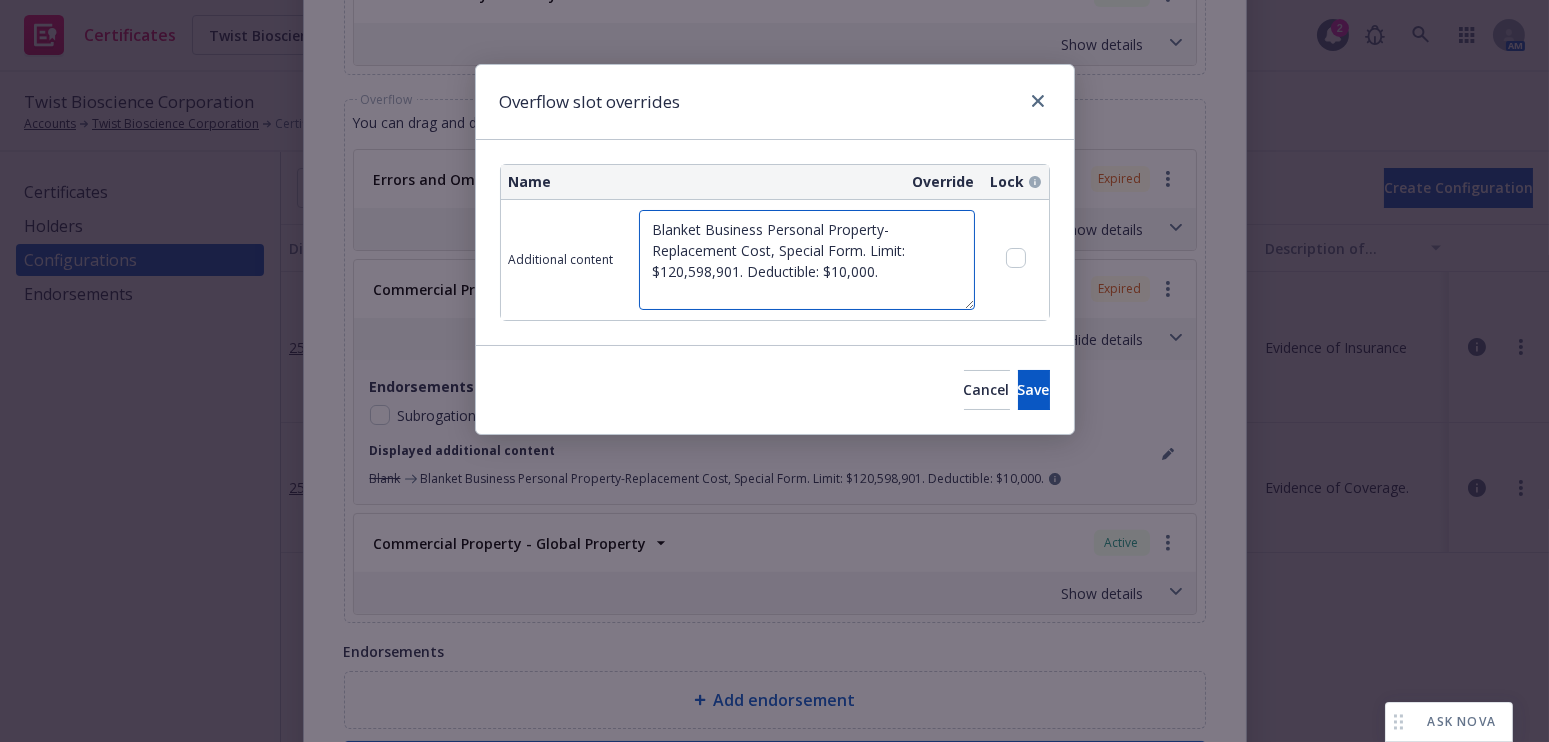 drag, startPoint x: 916, startPoint y: 286, endPoint x: 356, endPoint y: 105, distance: 588.5244 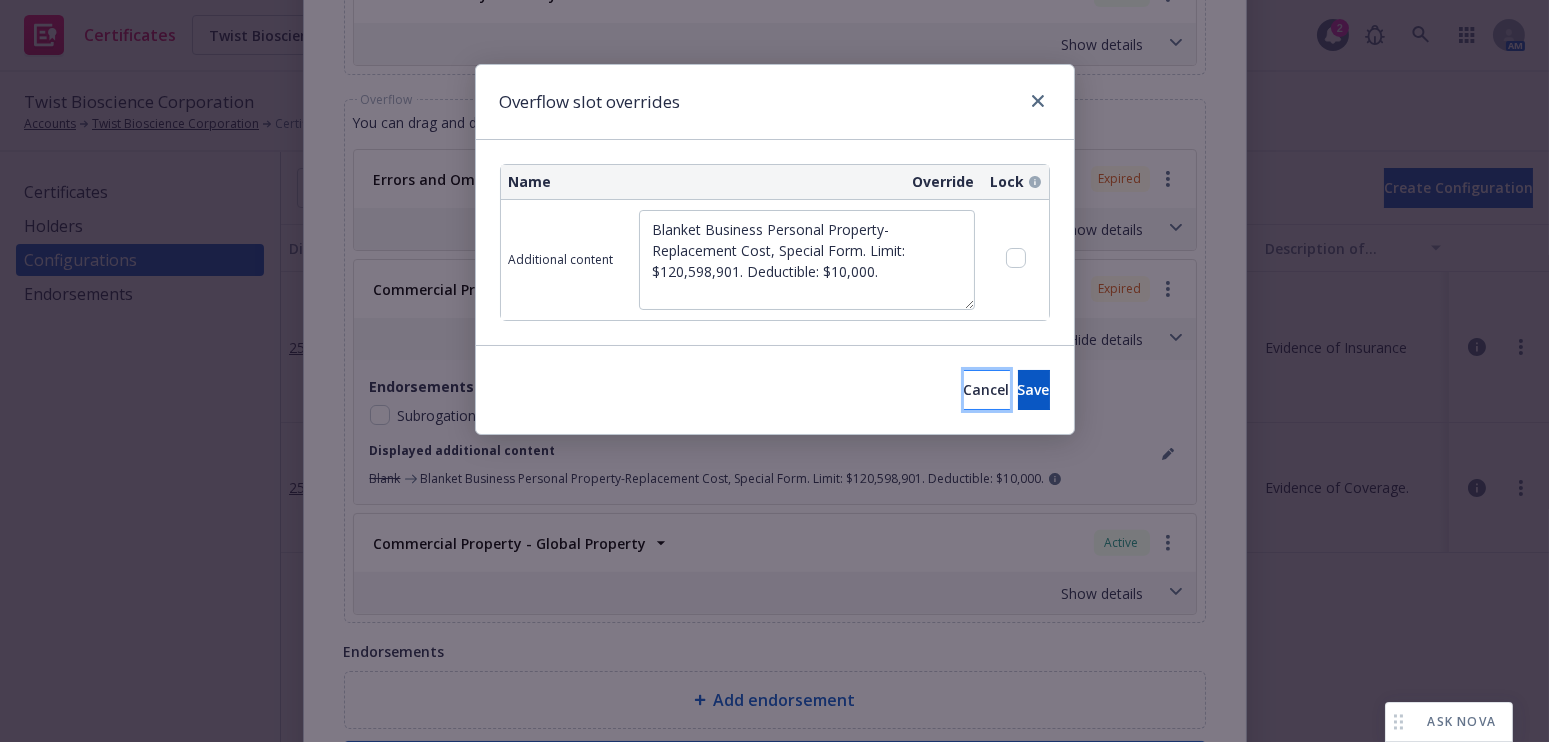 click on "Cancel" at bounding box center (987, 389) 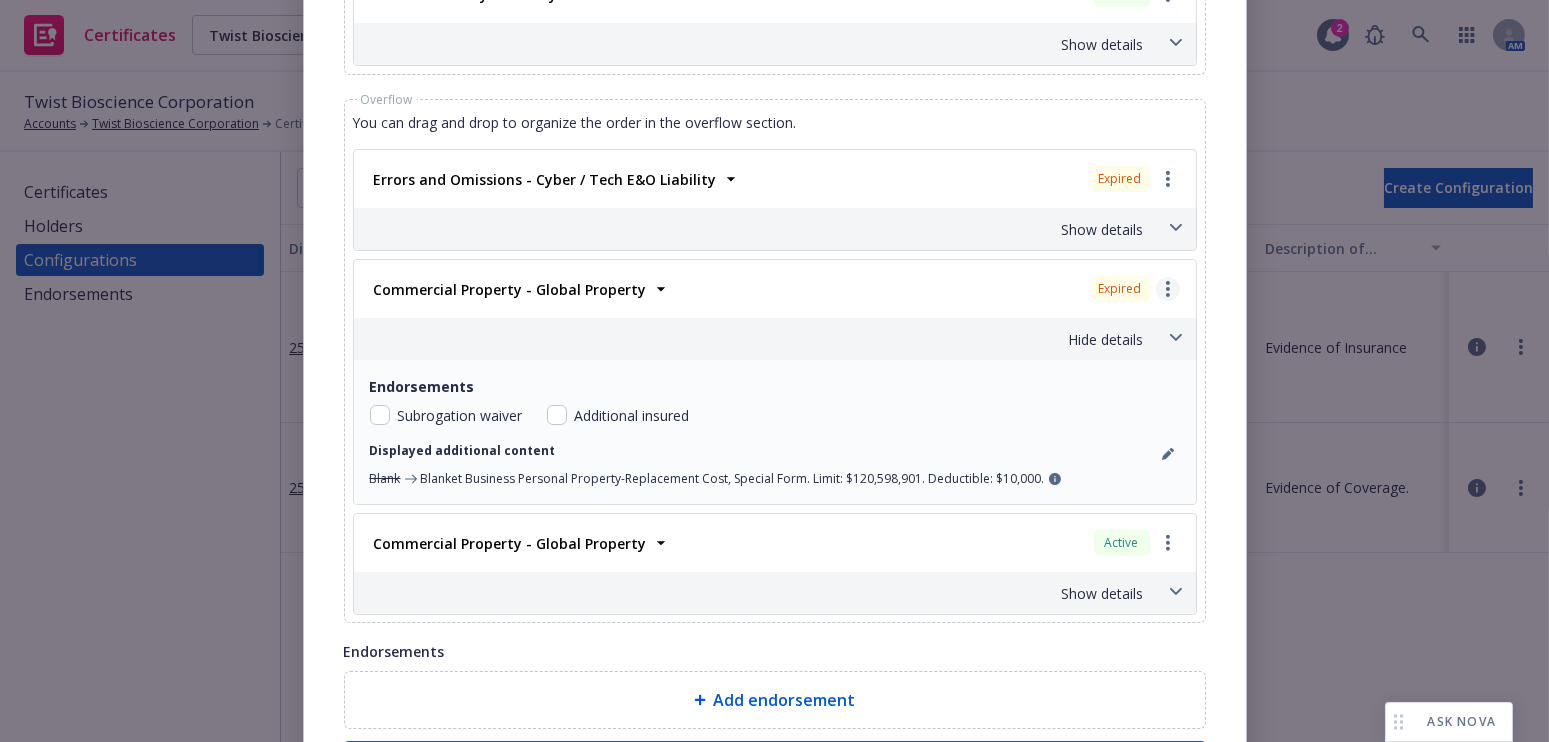 click 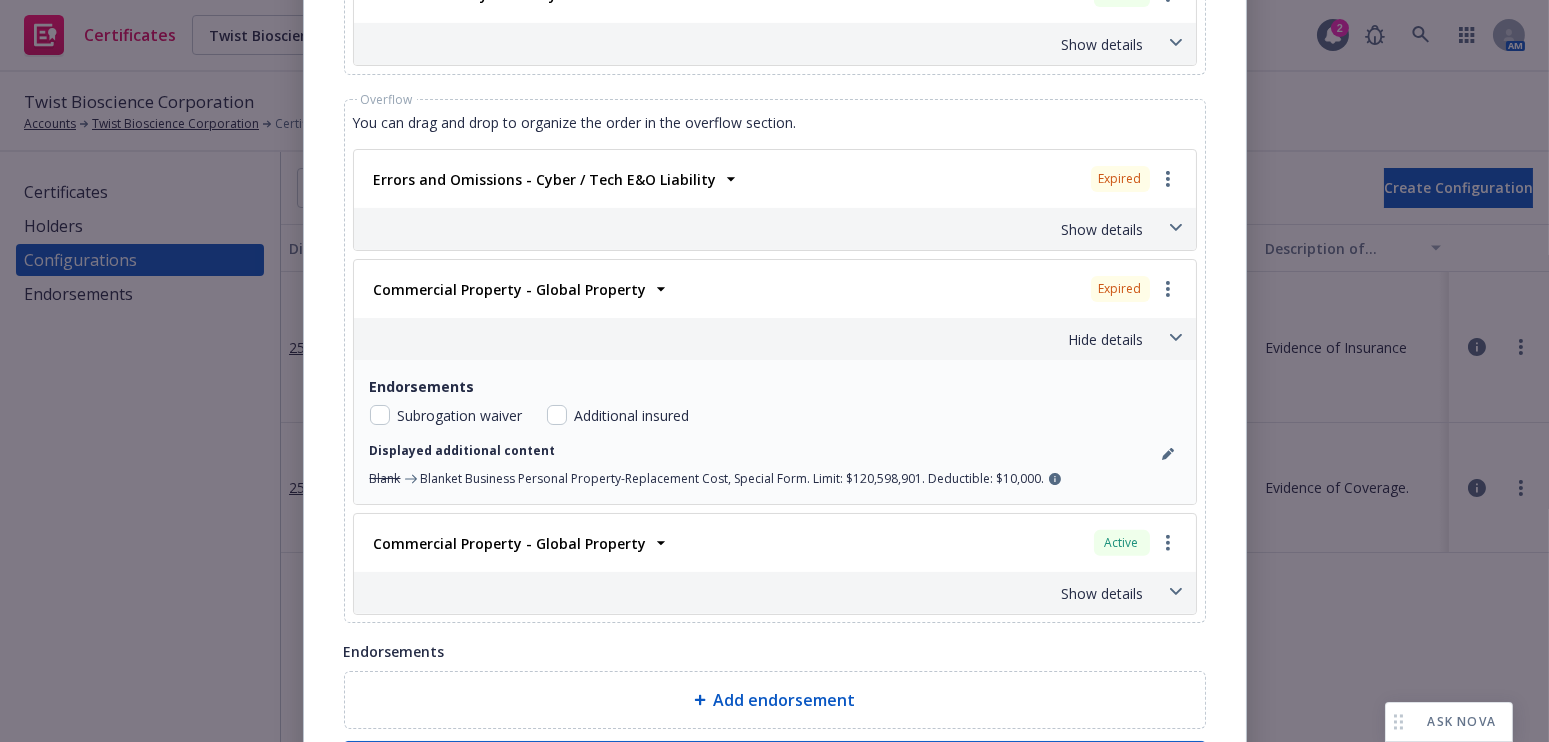click on "Remove this LOC" at bounding box center [1072, 329] 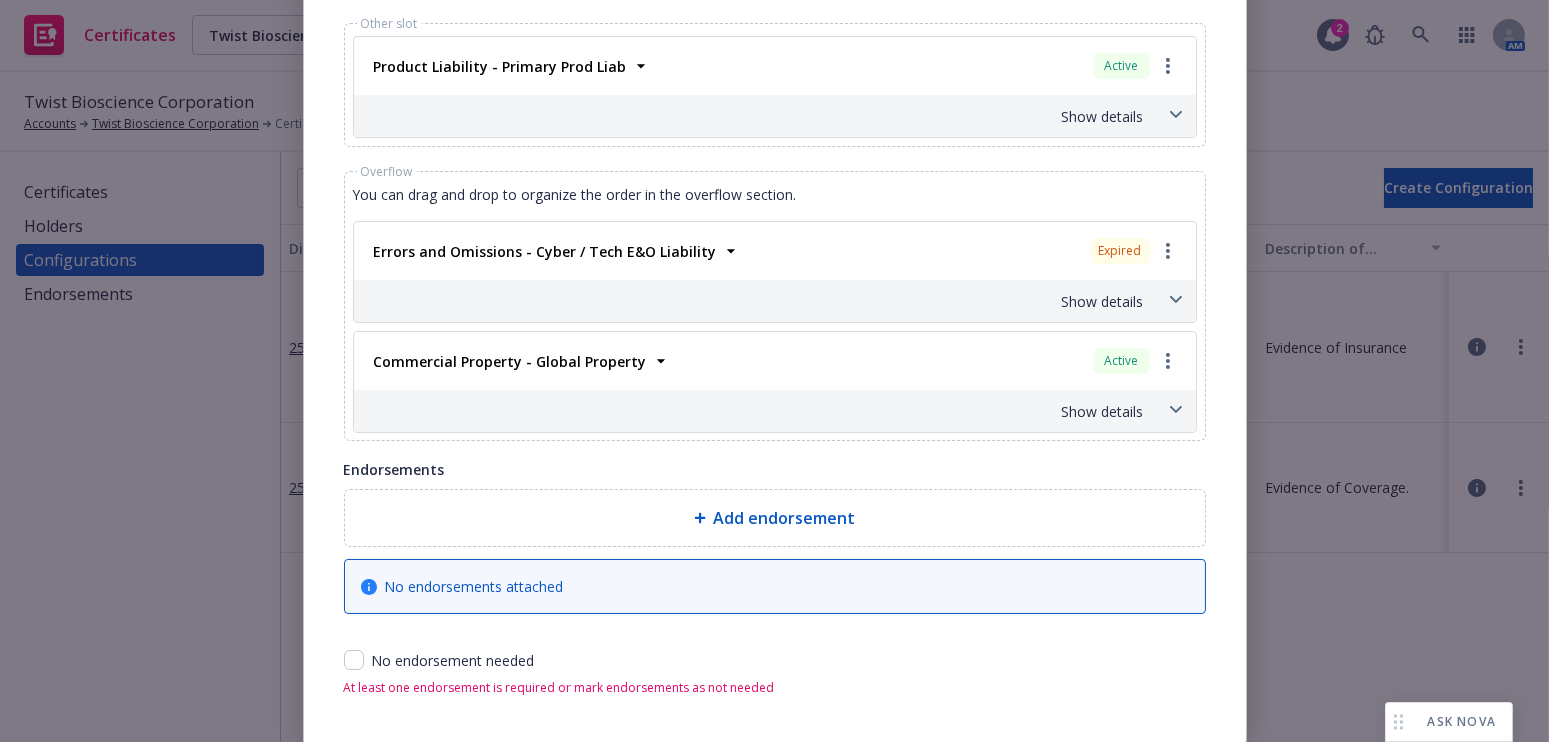click on "Show details" at bounding box center (775, 411) 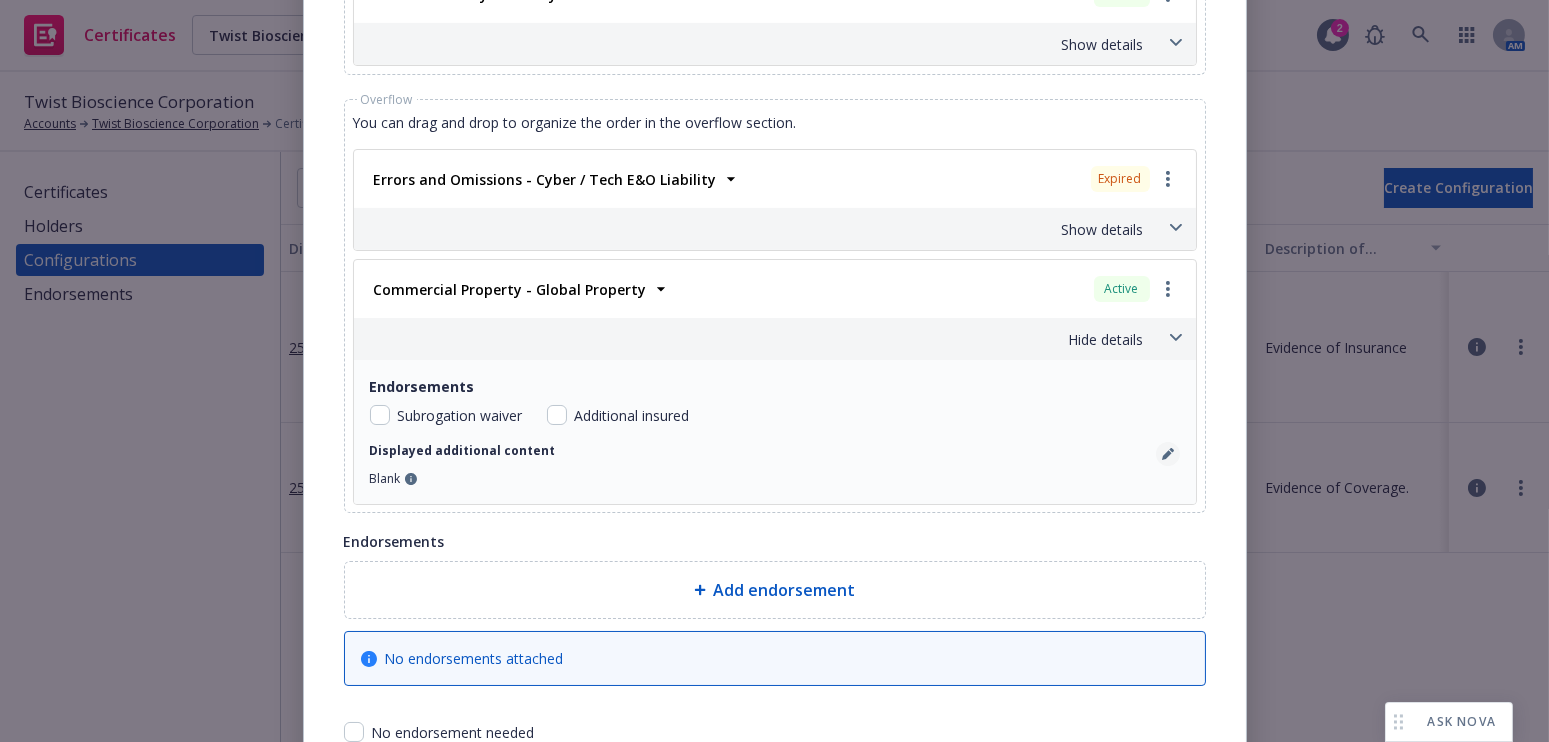 click 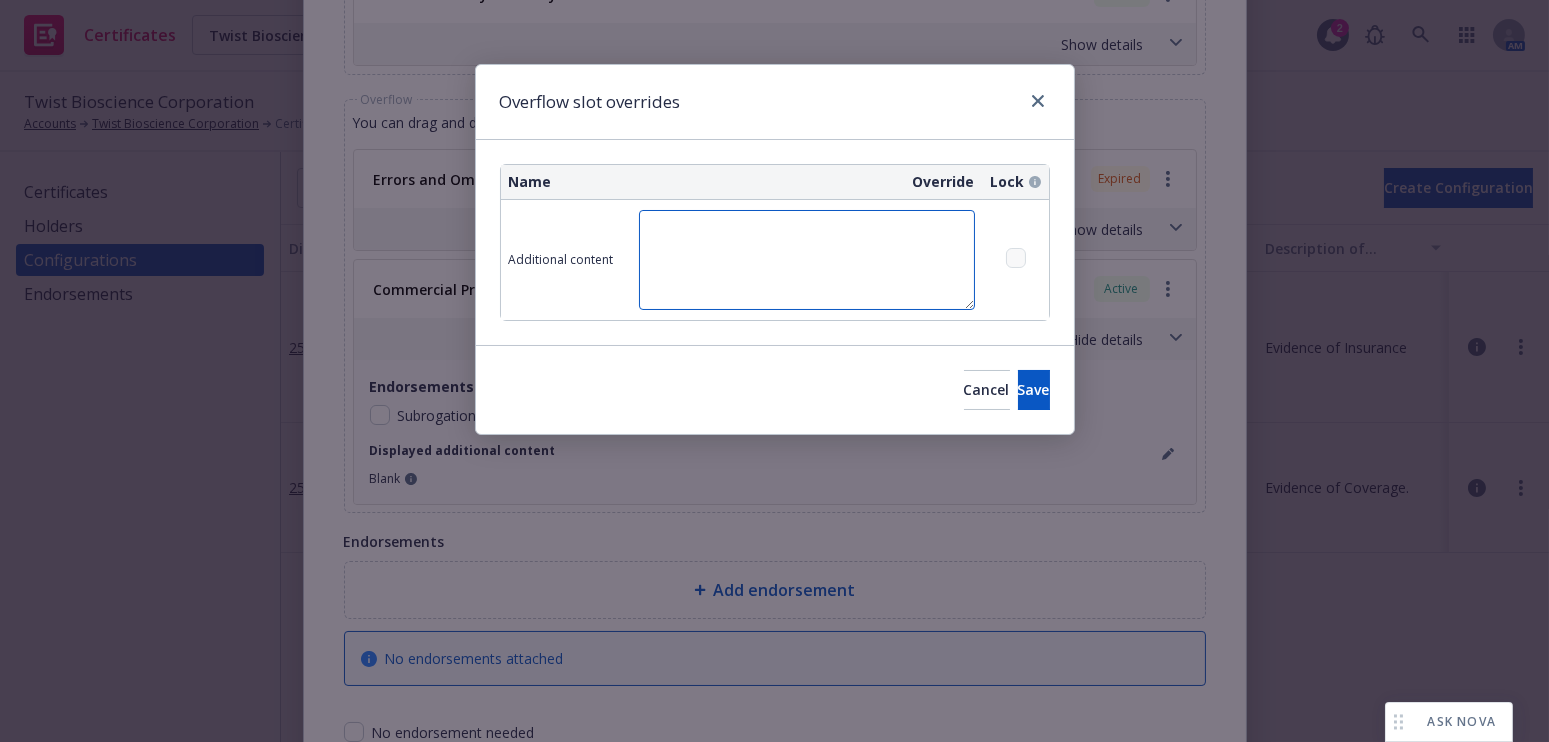 click at bounding box center (807, 260) 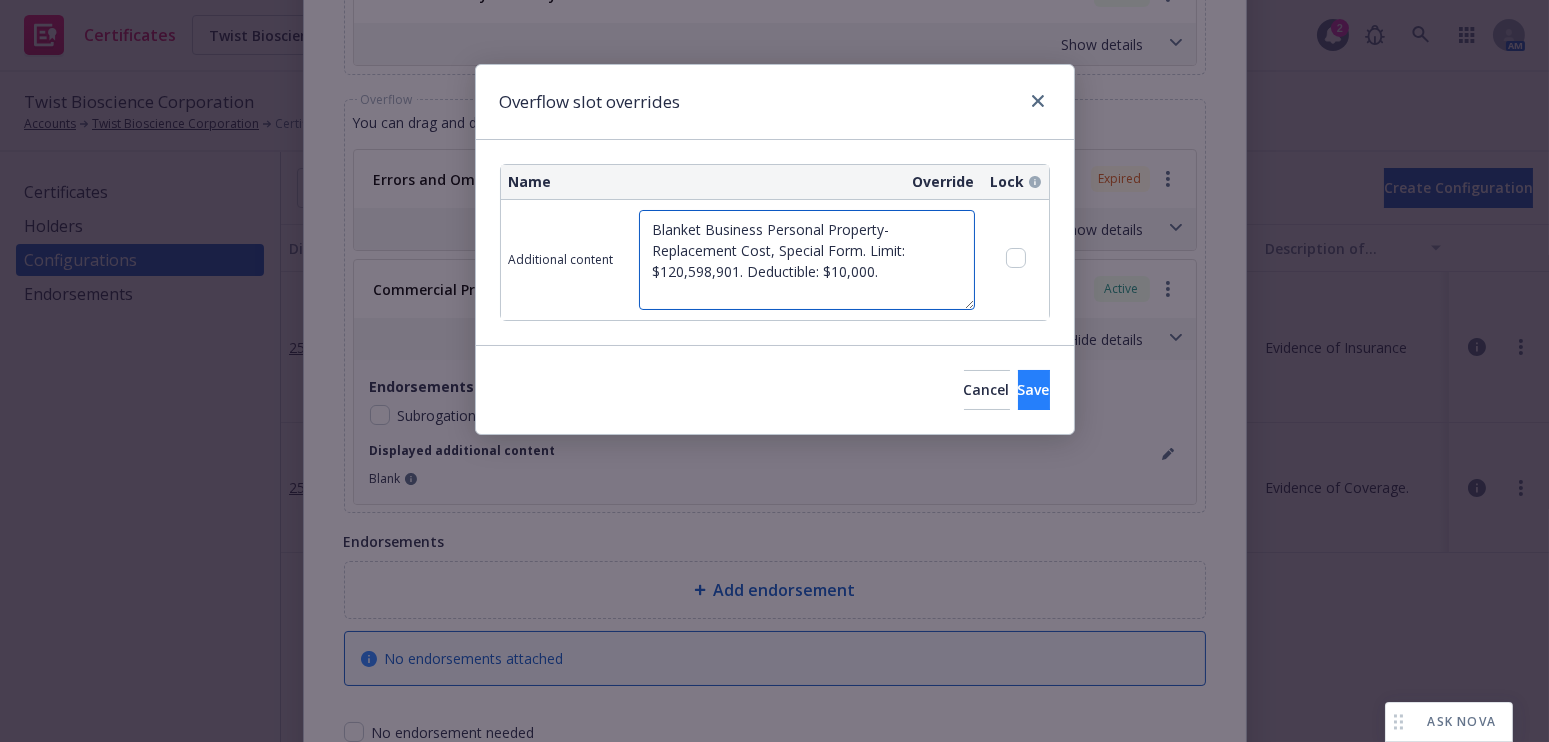 type on "Blanket Business Personal Property-Replacement Cost, Special Form. Limit: $120,598,901. Deductible: $10,000." 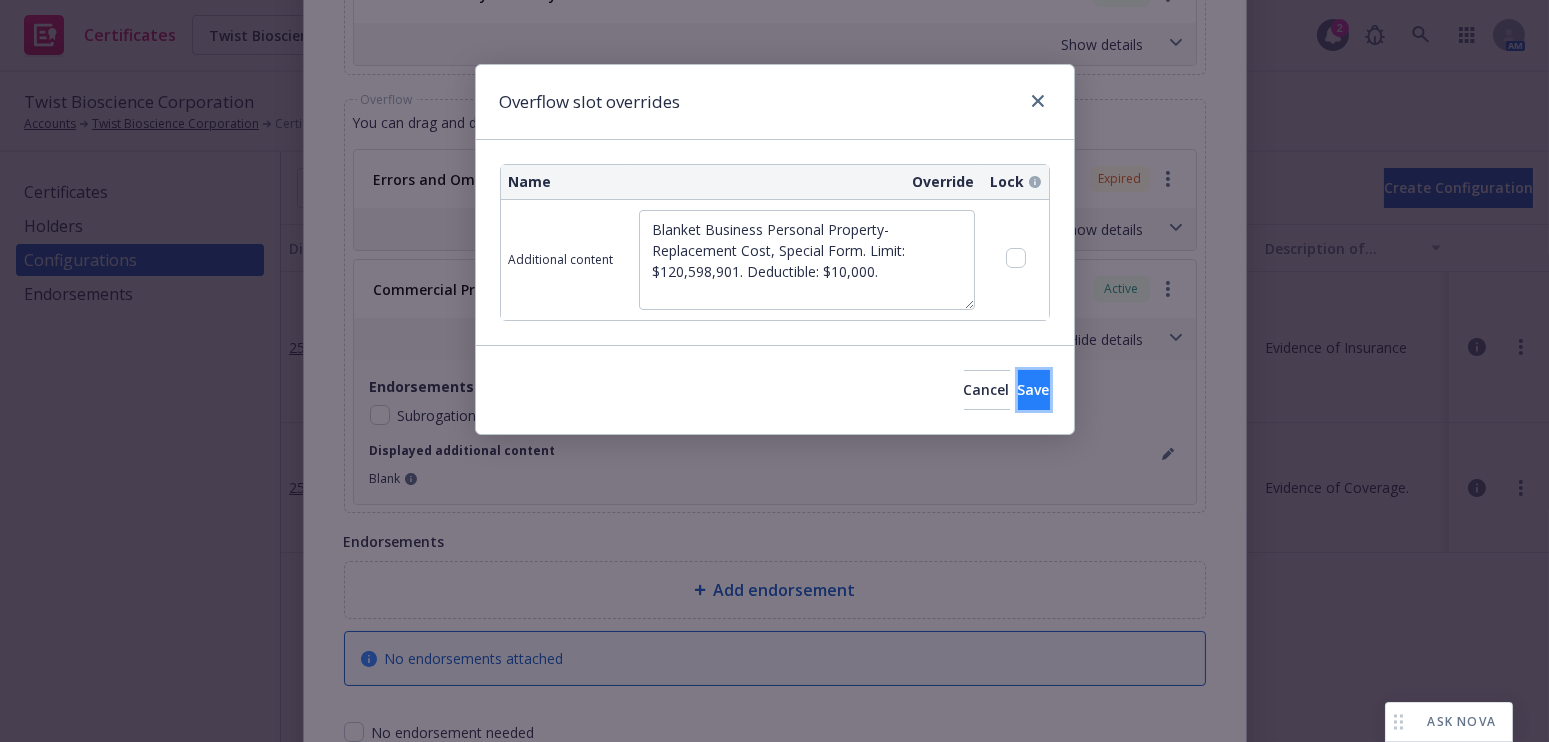 click on "Save" at bounding box center (1034, 389) 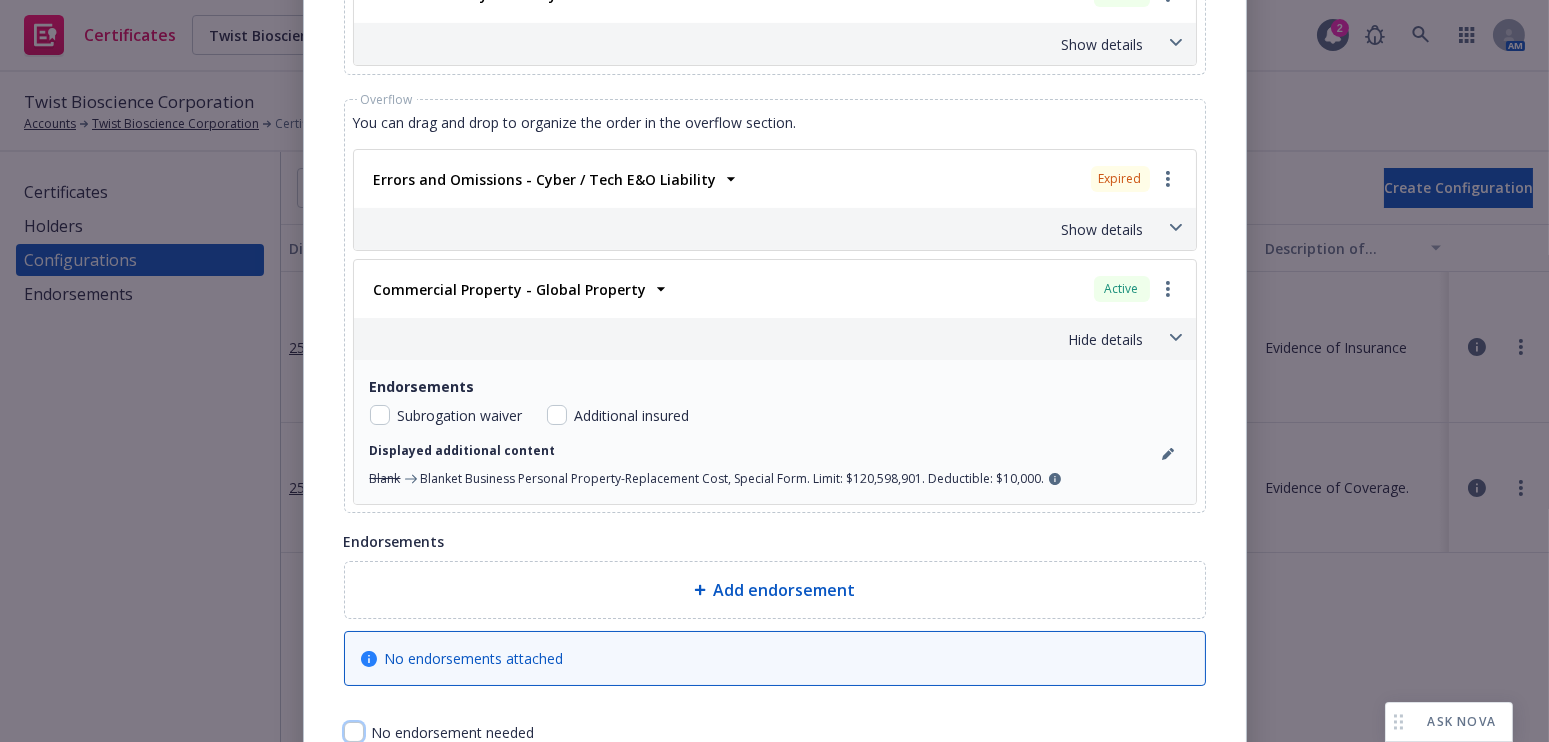 click at bounding box center [354, 732] 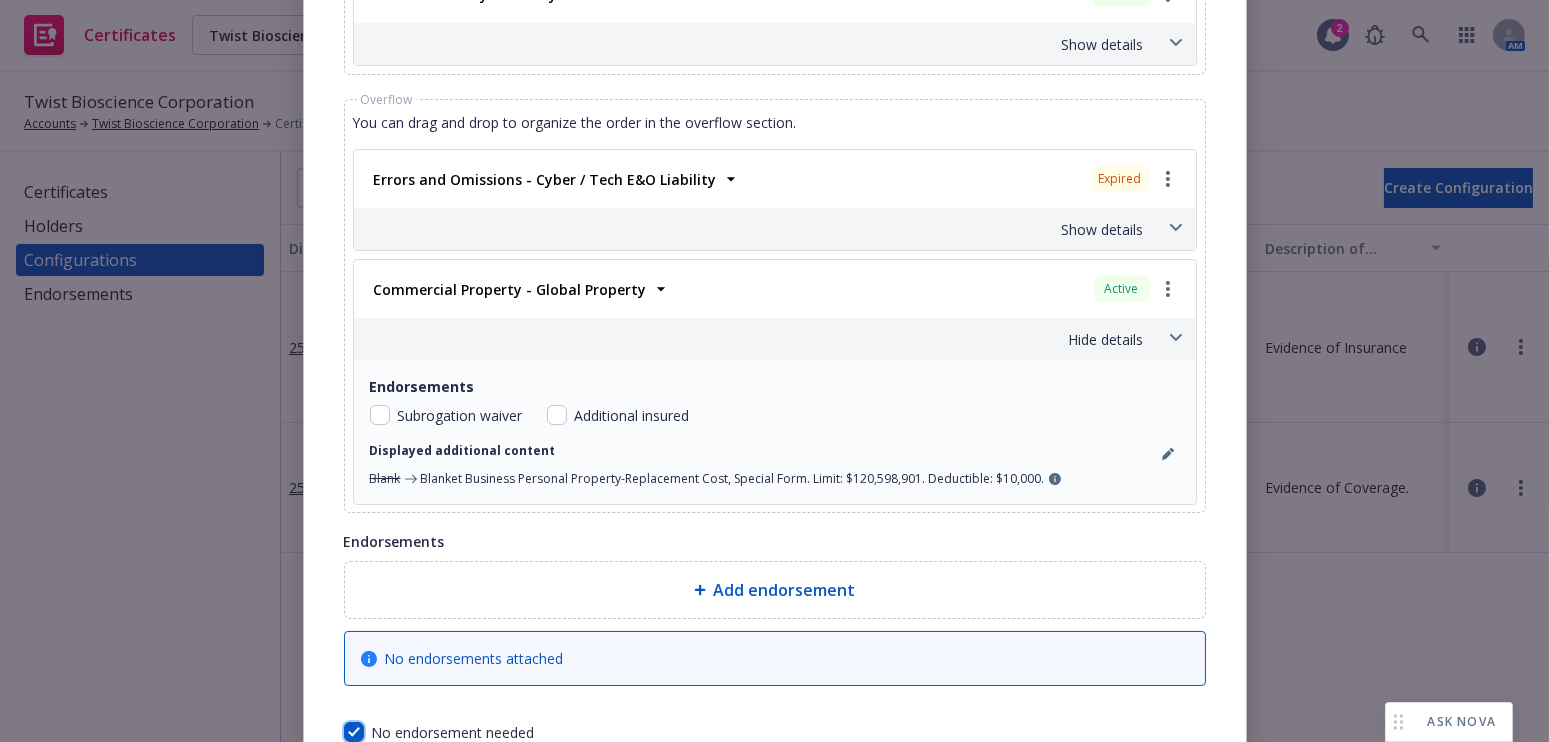 checkbox on "true" 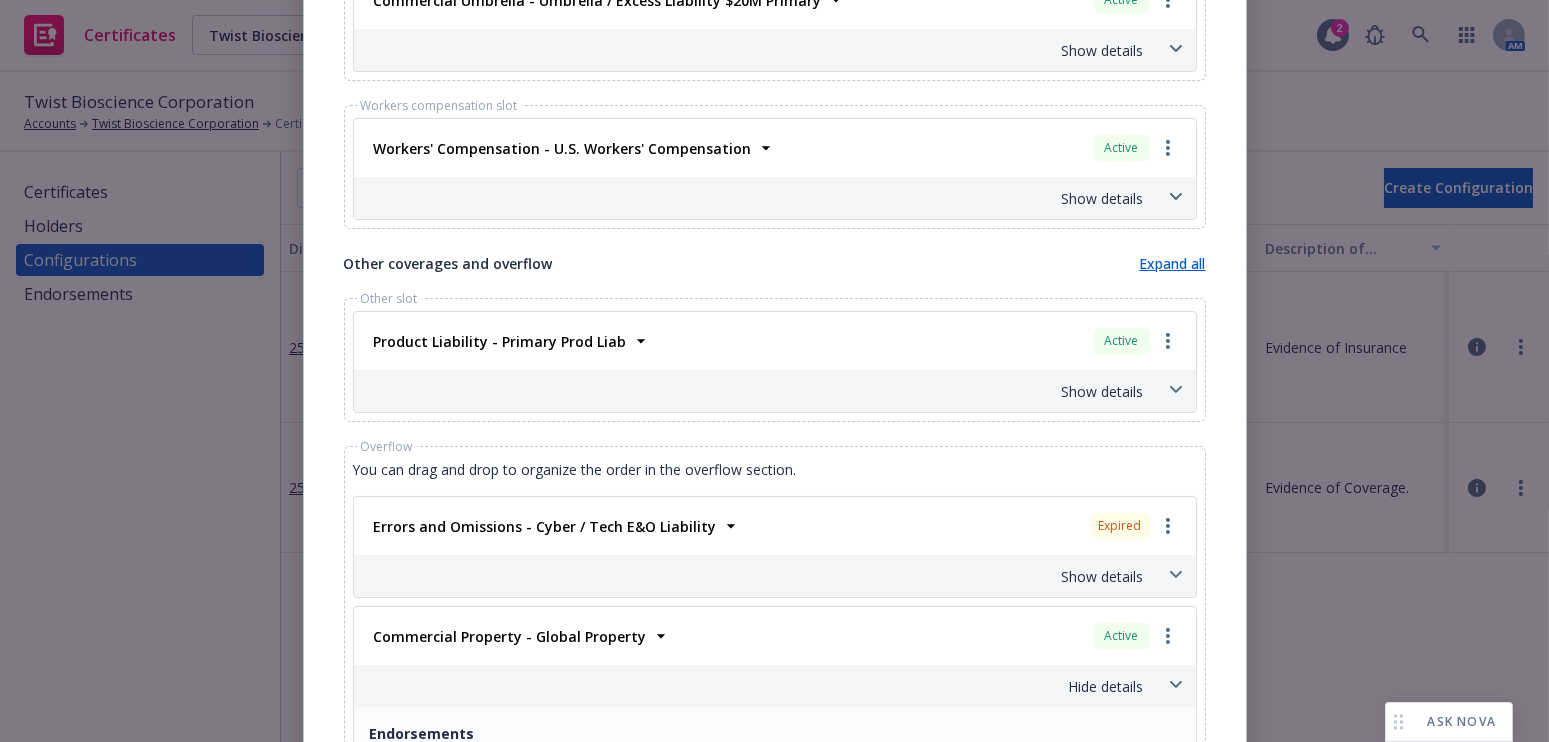 scroll, scrollTop: 0, scrollLeft: 0, axis: both 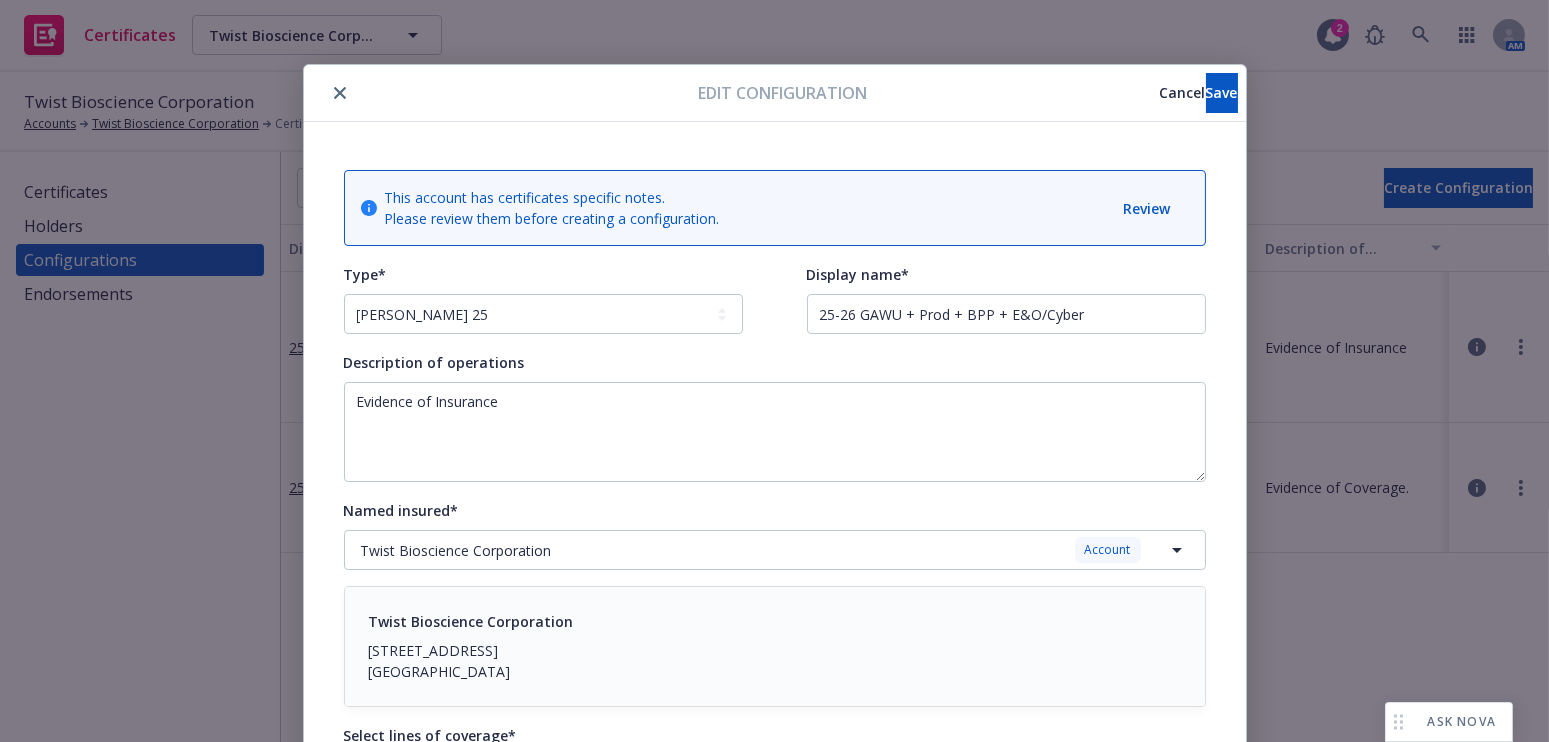 drag, startPoint x: 827, startPoint y: 216, endPoint x: 1162, endPoint y: 55, distance: 371.67996 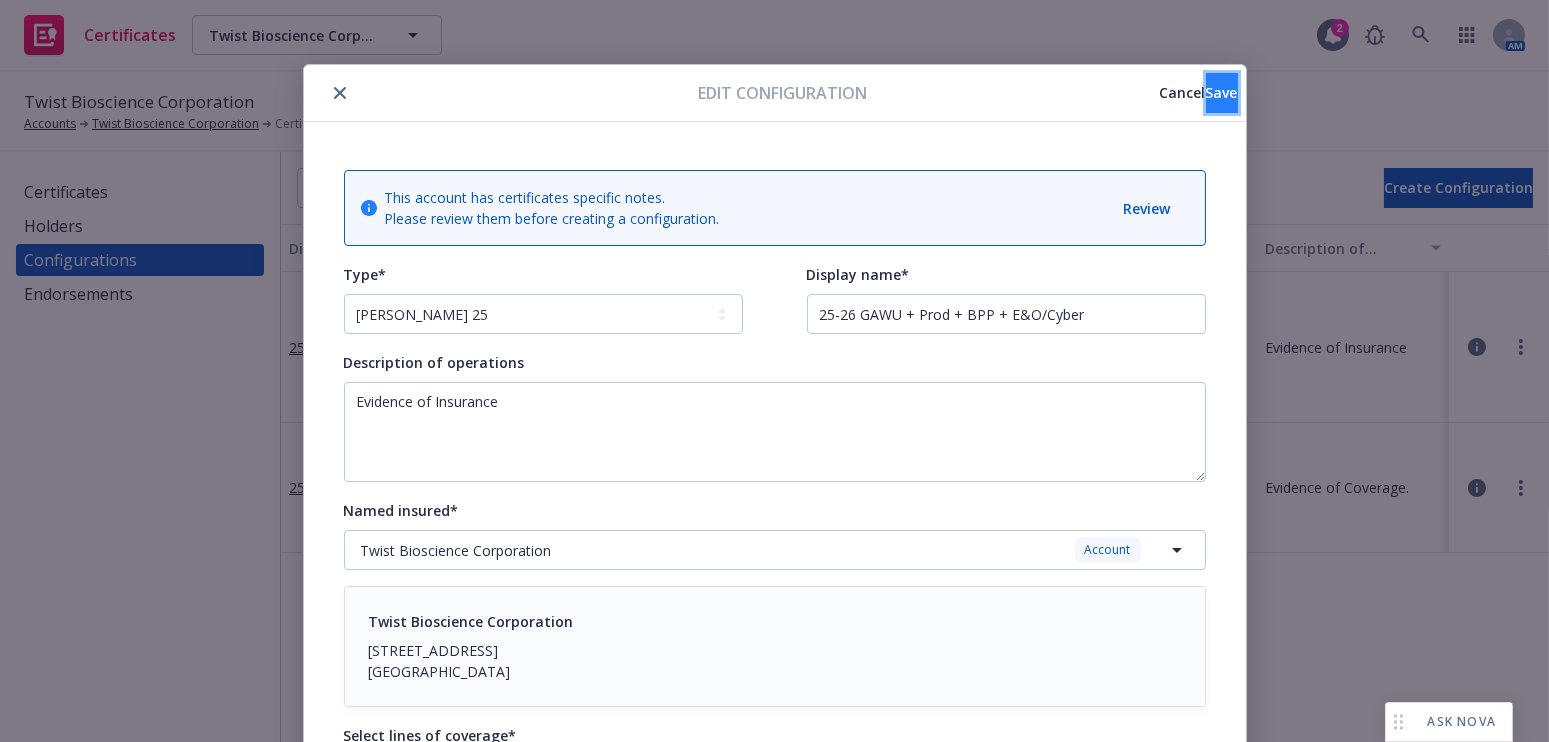 click on "Save" at bounding box center [1222, 93] 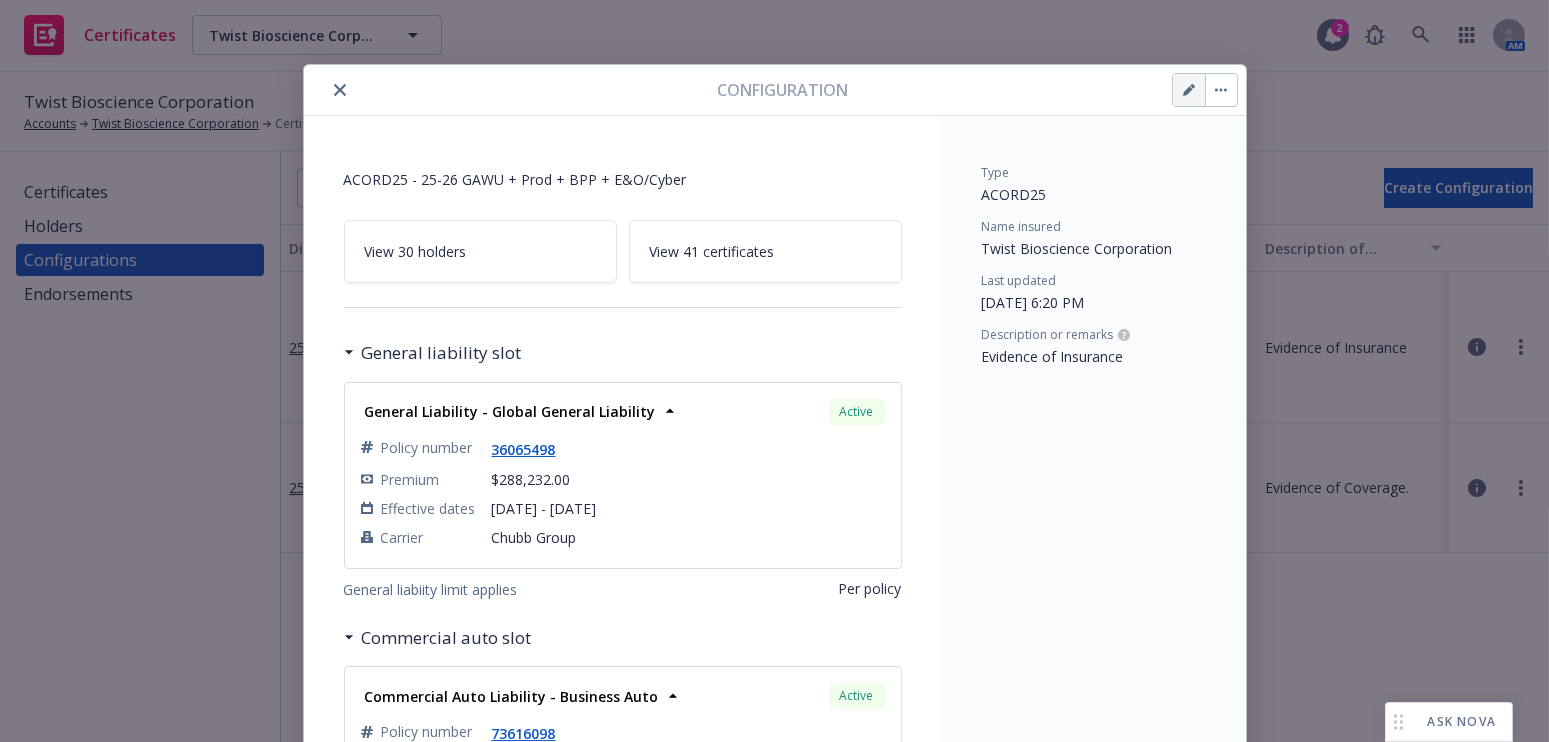 click 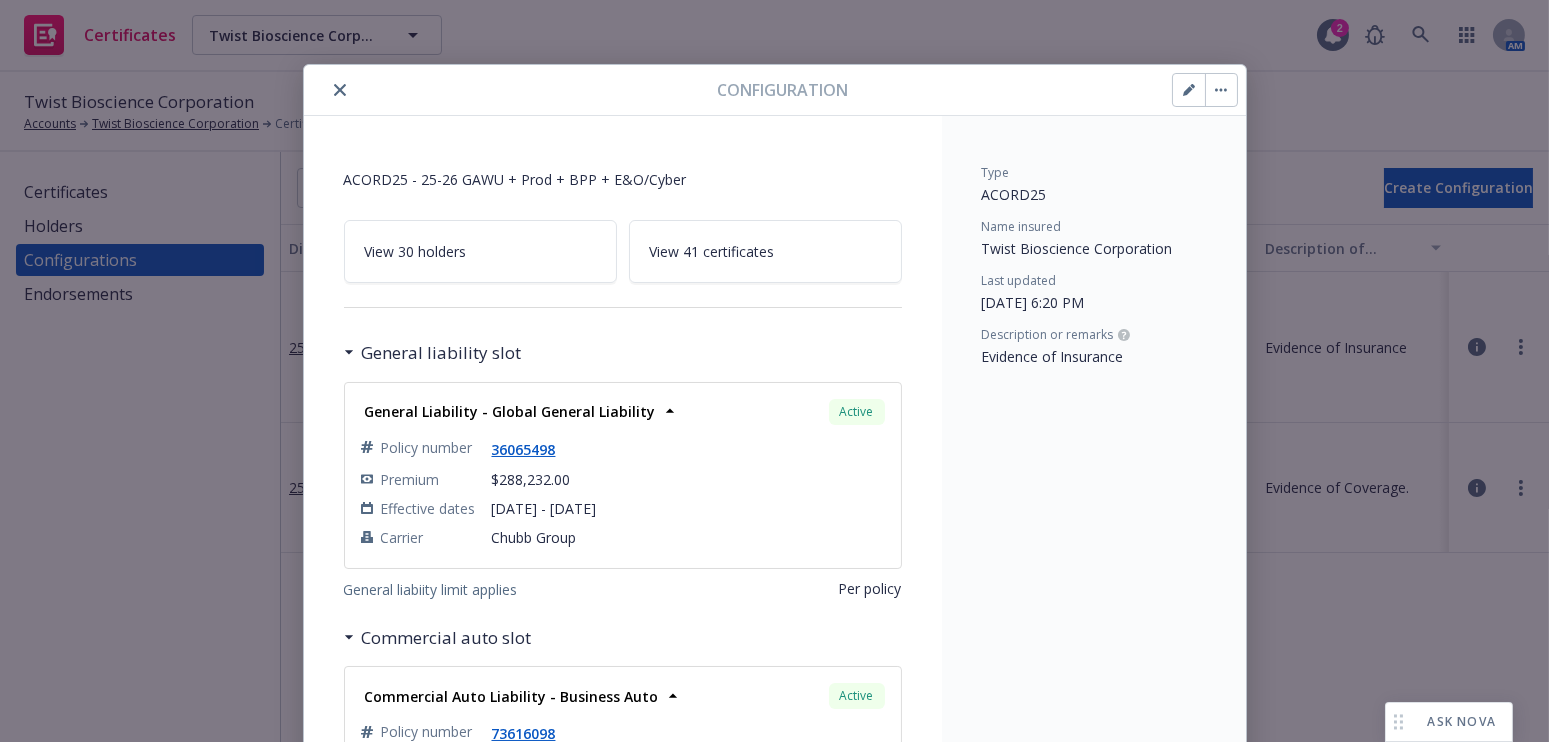 select on "Acord_25" 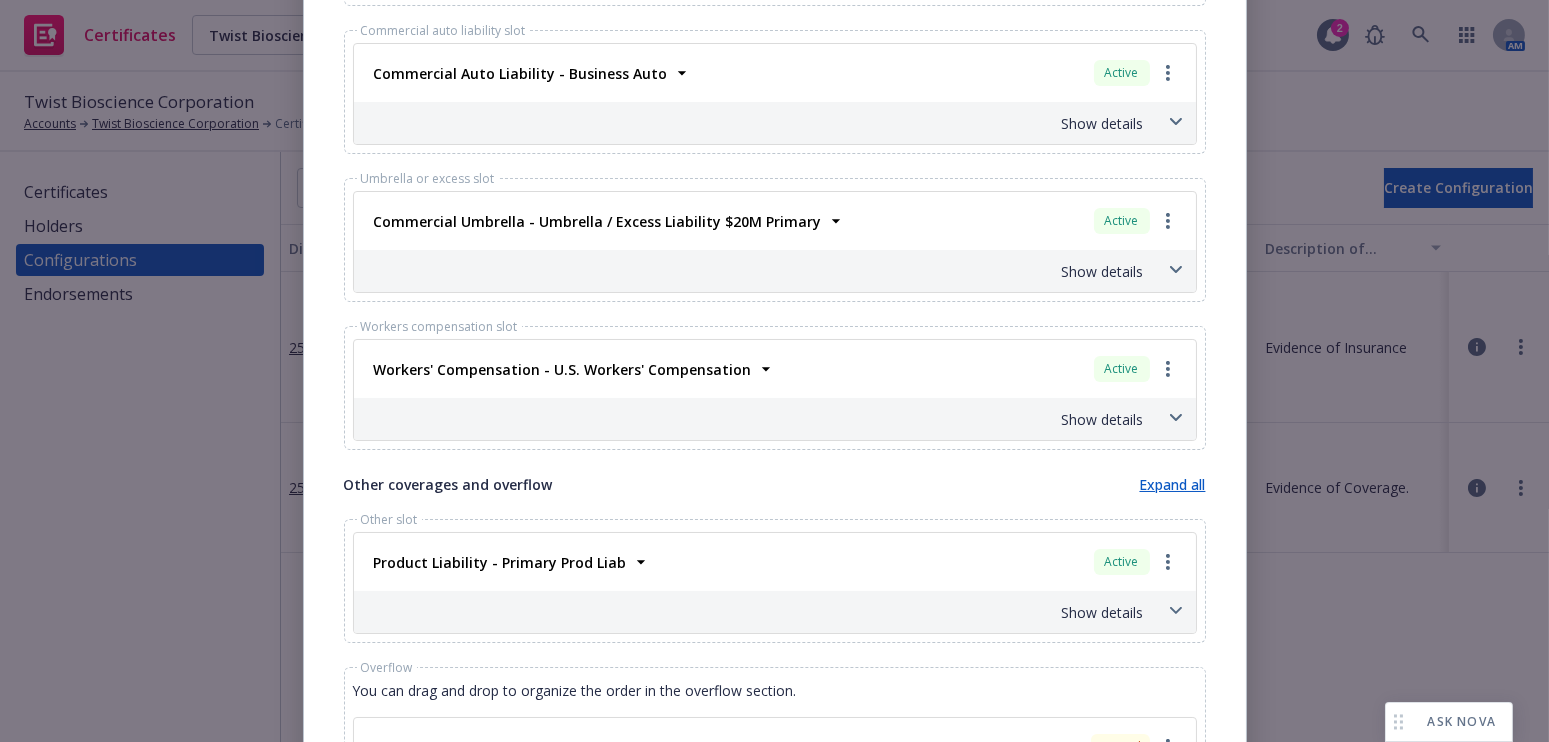 scroll, scrollTop: 1541, scrollLeft: 0, axis: vertical 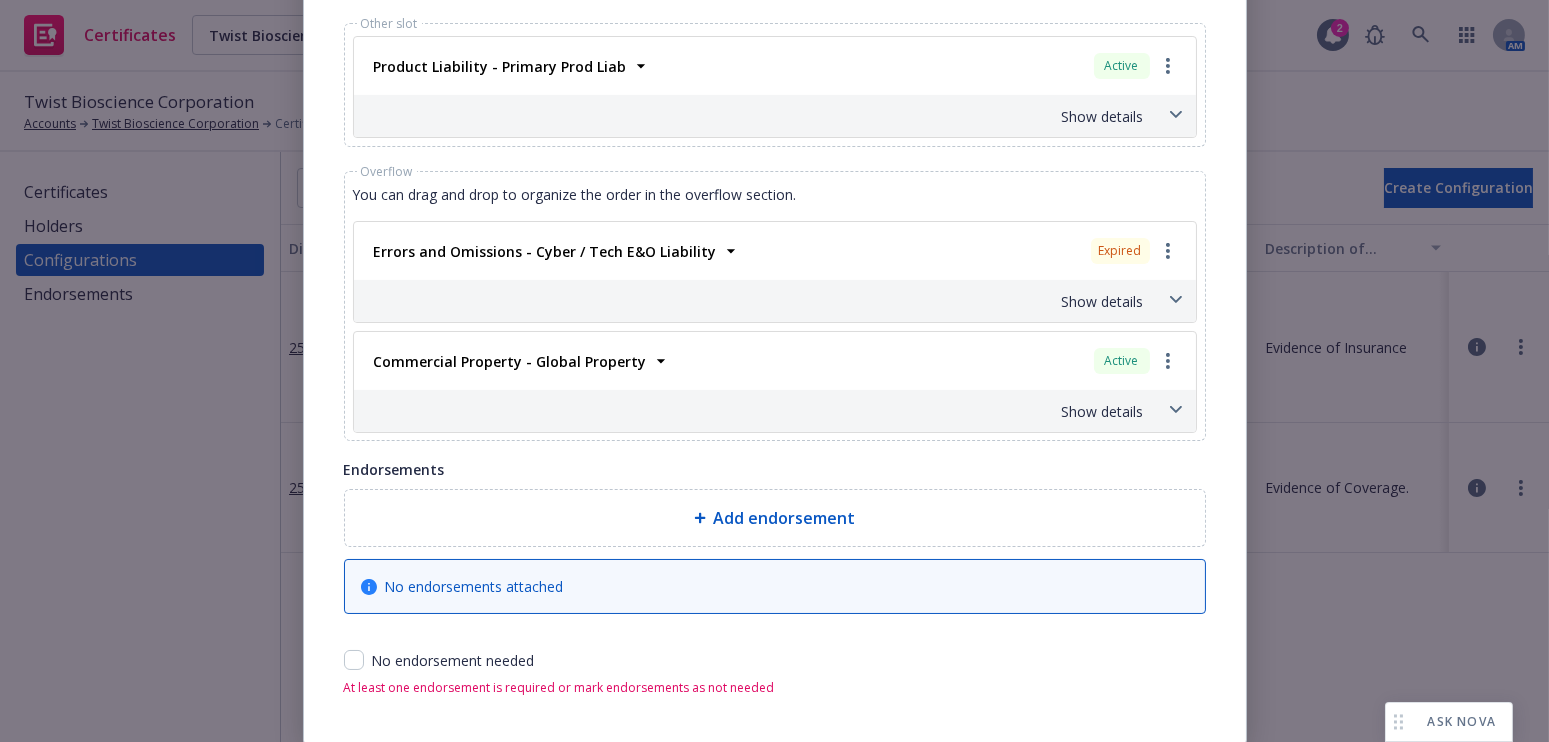 drag, startPoint x: 884, startPoint y: 313, endPoint x: 859, endPoint y: 560, distance: 248.26196 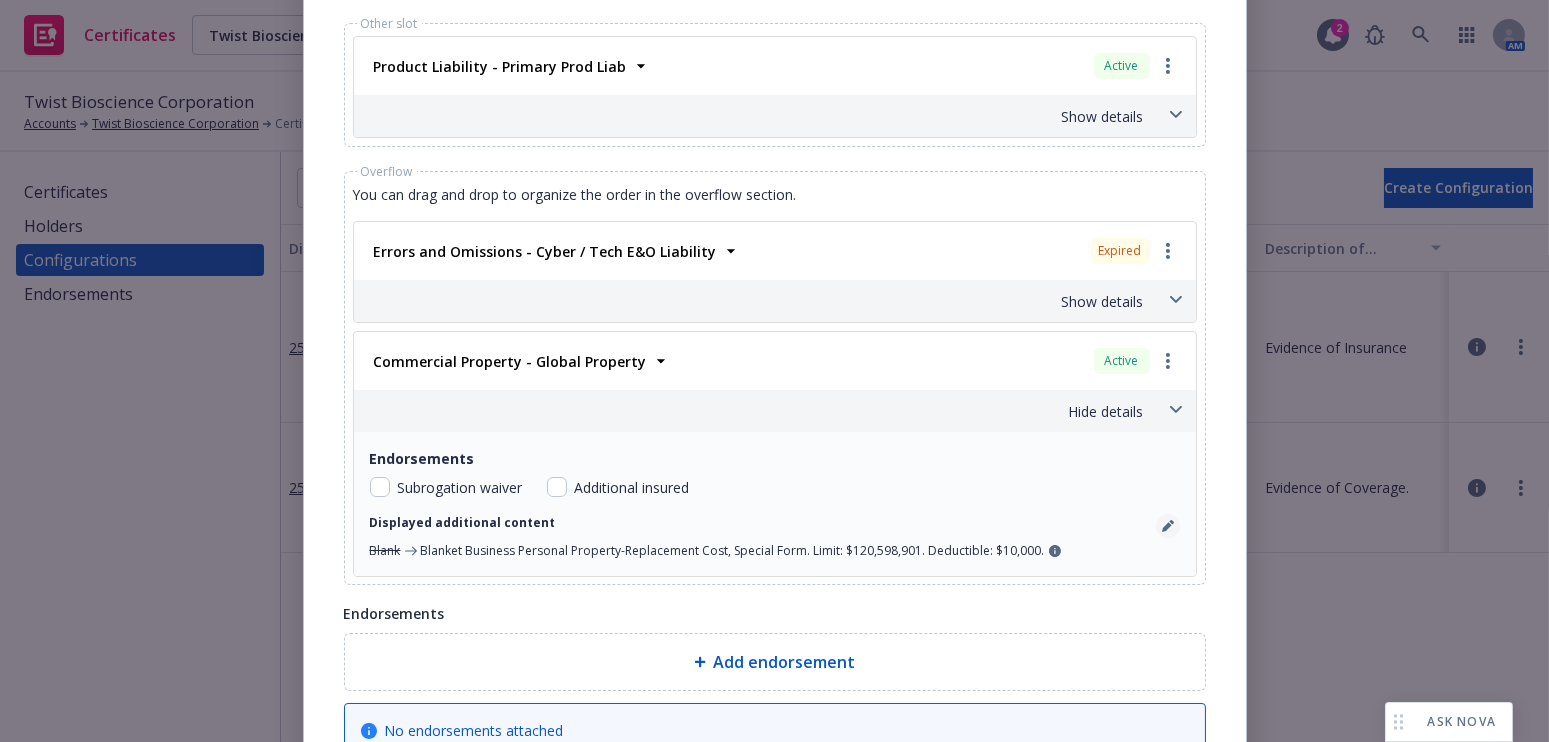 click 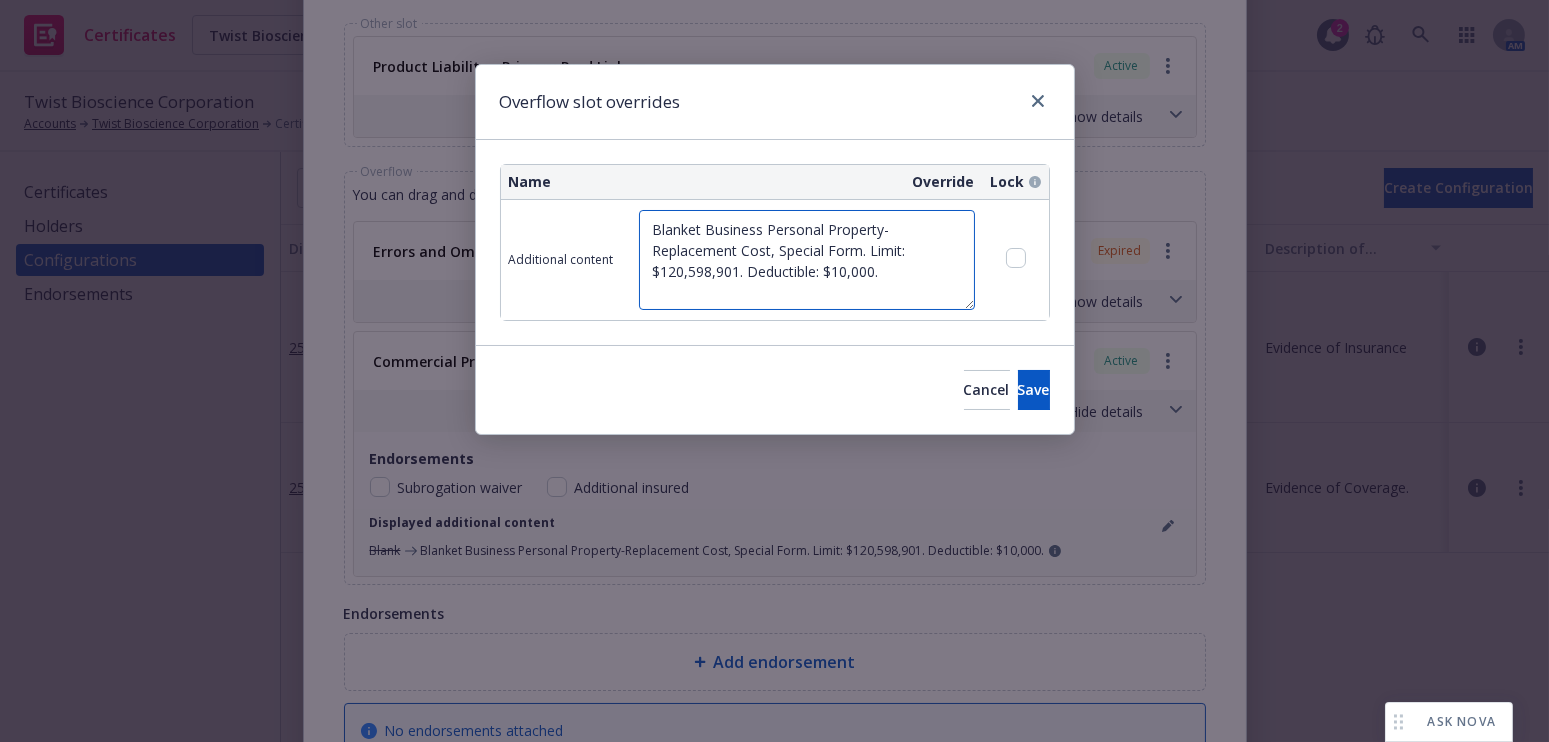 drag, startPoint x: 735, startPoint y: 268, endPoint x: 652, endPoint y: 270, distance: 83.02409 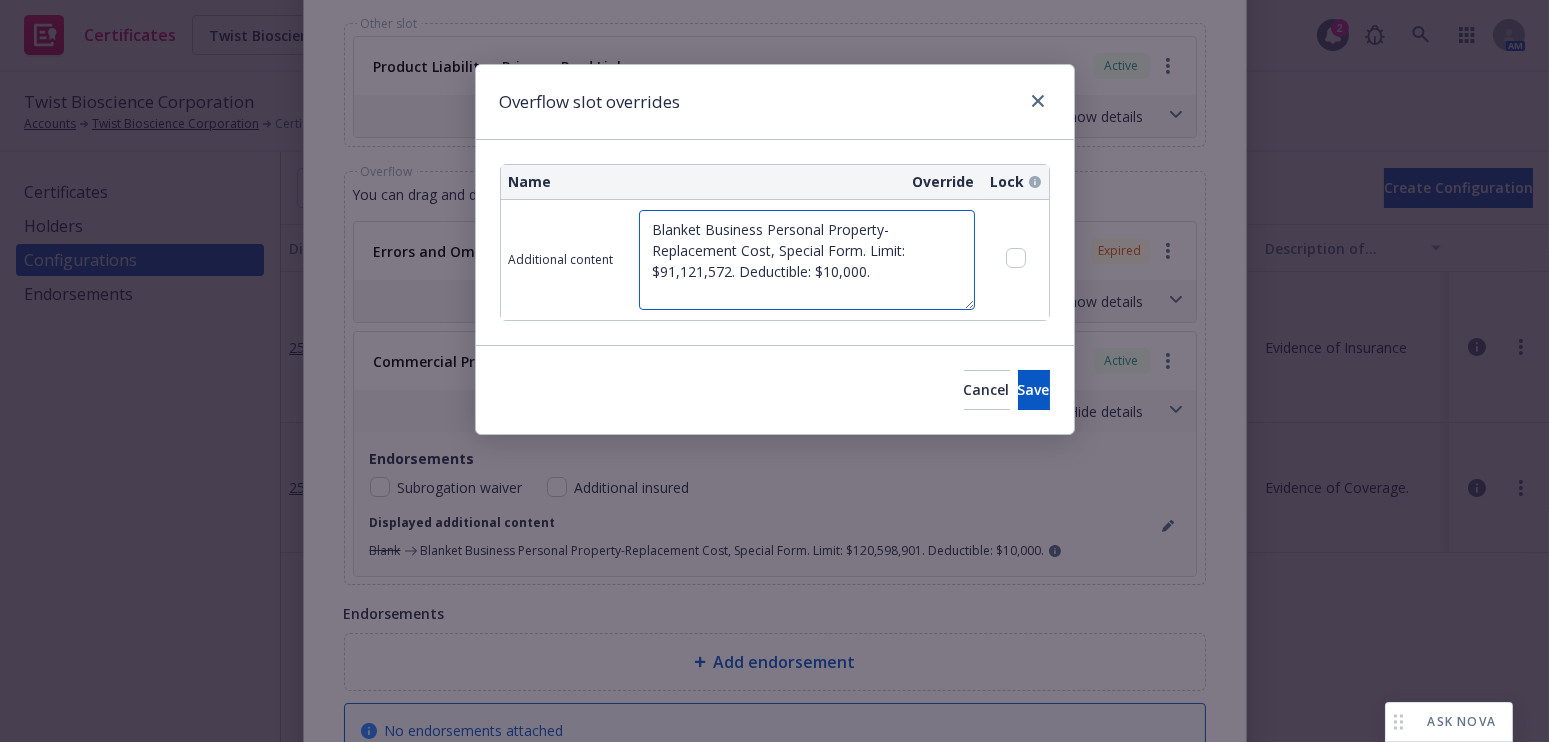 type on "Blanket Business Personal Property-Replacement Cost, Special Form. Limit: $91,121,572. Deductible: $10,000." 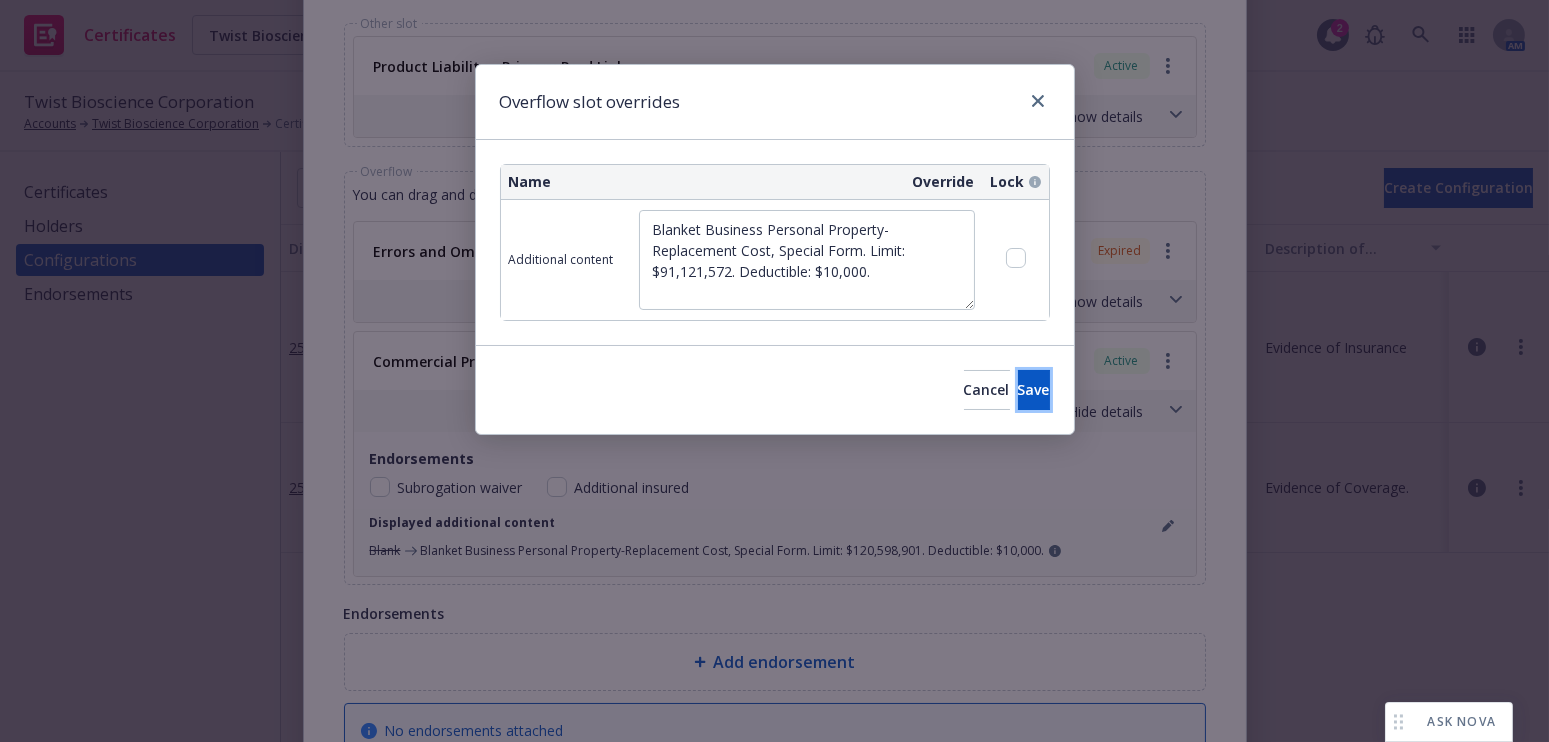 click on "Save" at bounding box center [1034, 389] 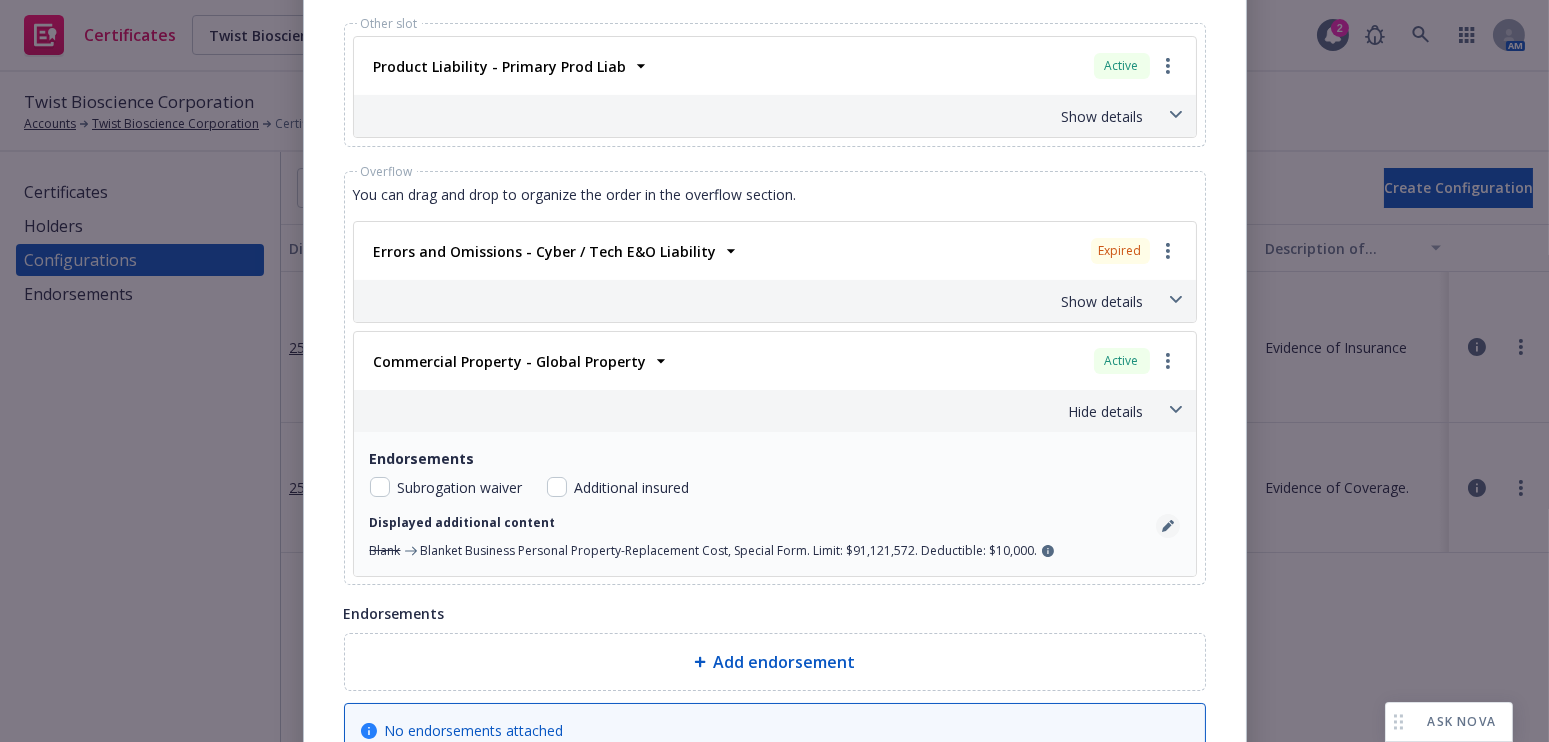click at bounding box center (1168, 526) 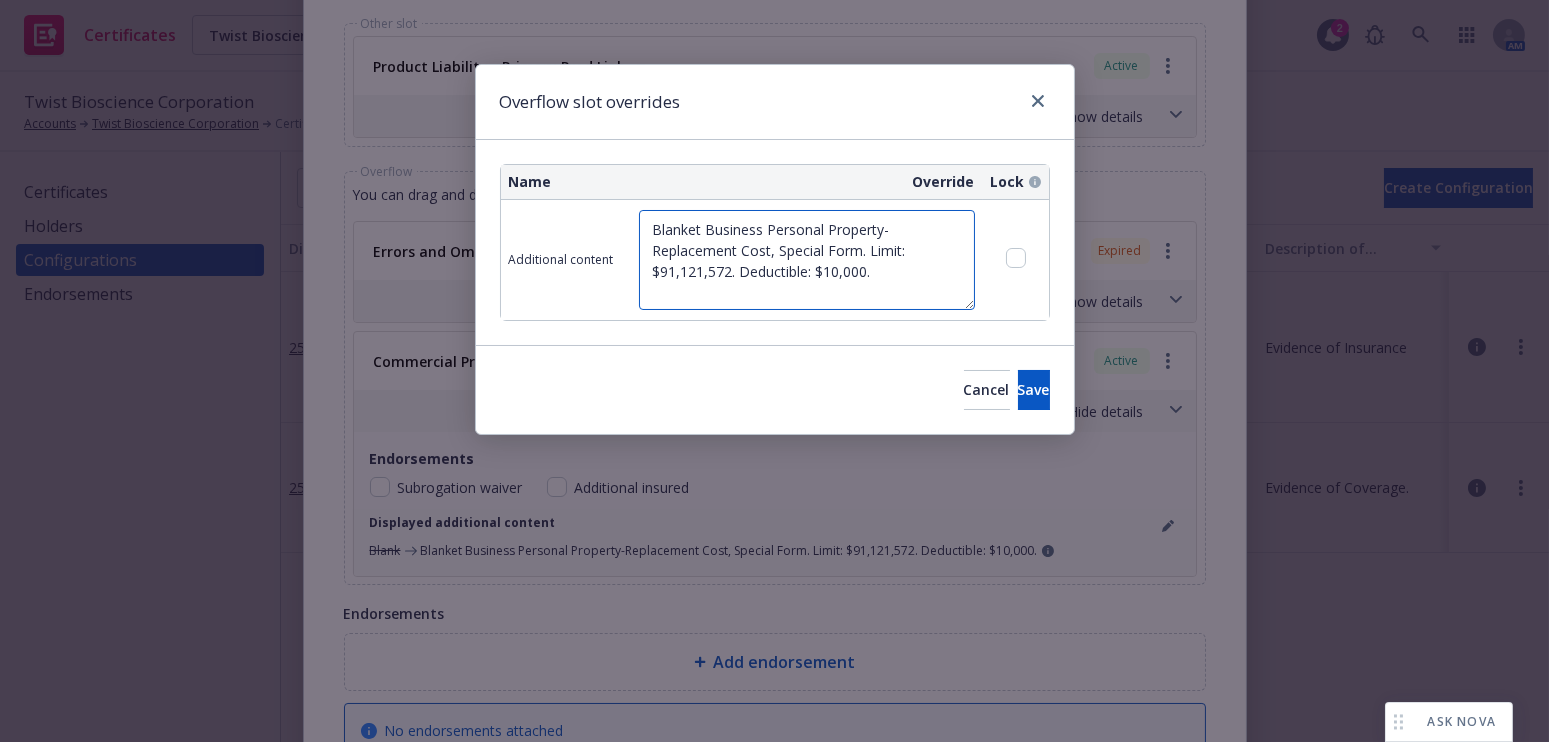 click on "Blanket Business Personal Property-Replacement Cost, Special Form. Limit: $91,121,572. Deductible: $10,000." at bounding box center (807, 260) 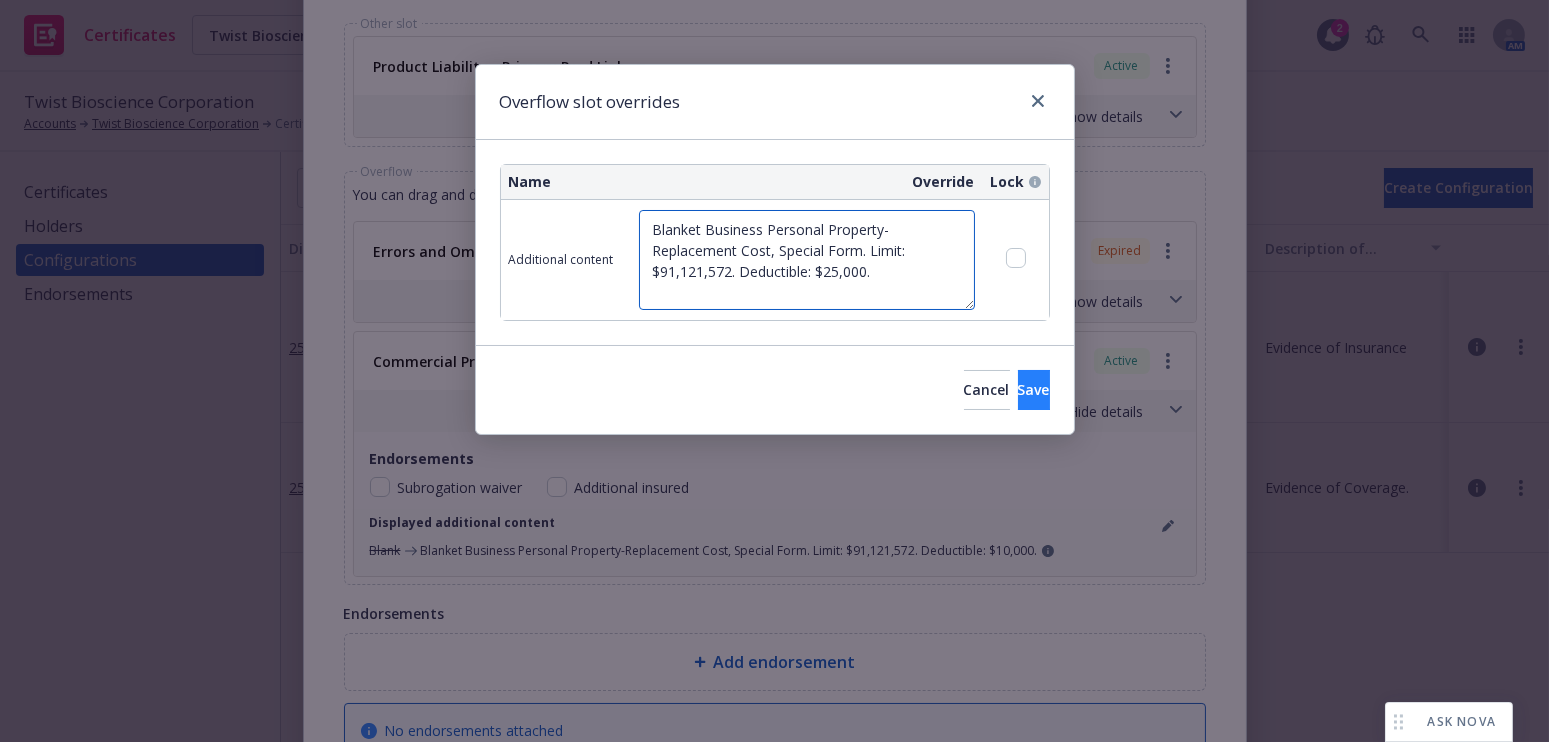 type on "Blanket Business Personal Property-Replacement Cost, Special Form. Limit: $91,121,572. Deductible: $25,000." 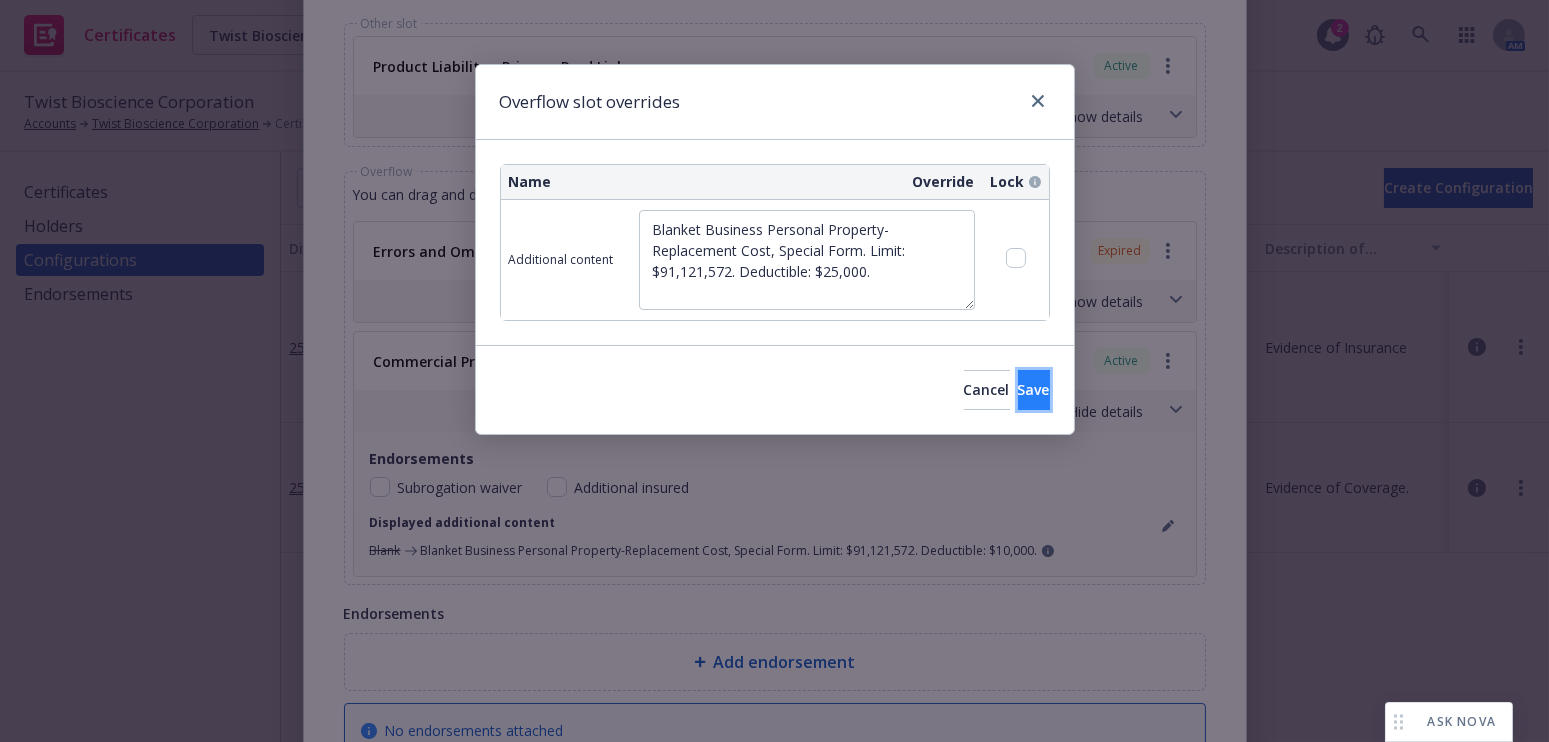 click on "Save" at bounding box center (1034, 390) 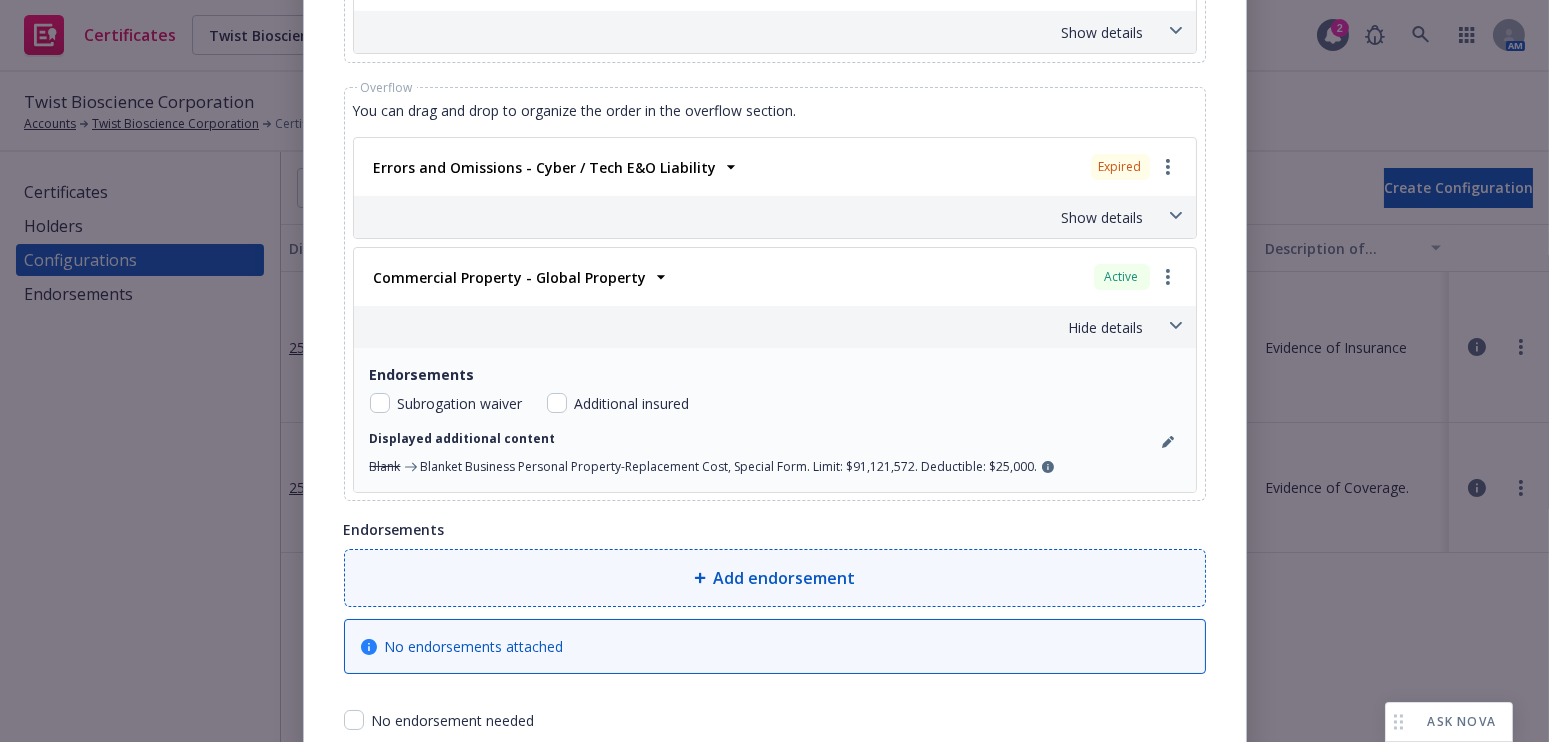 scroll, scrollTop: 1685, scrollLeft: 0, axis: vertical 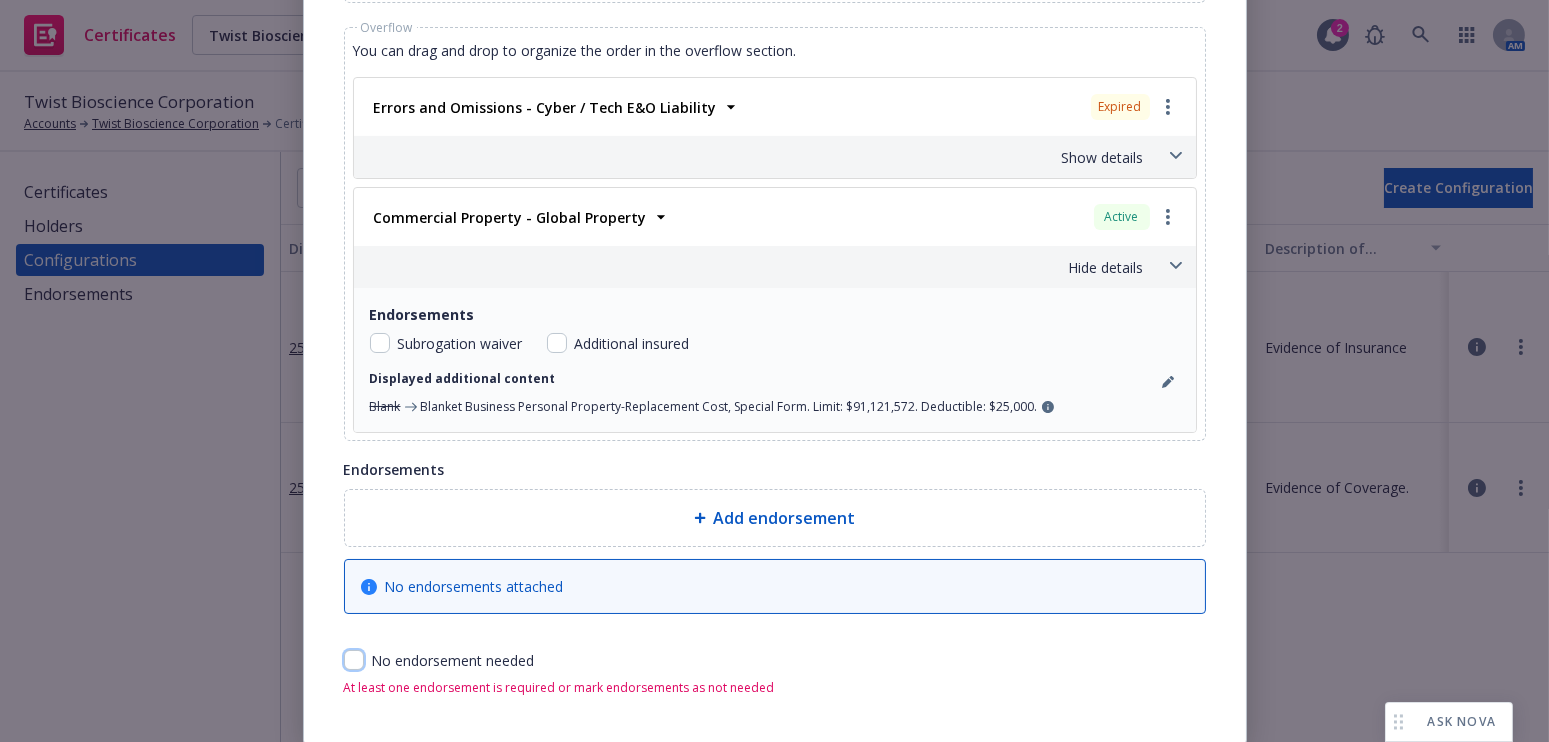 click at bounding box center (354, 660) 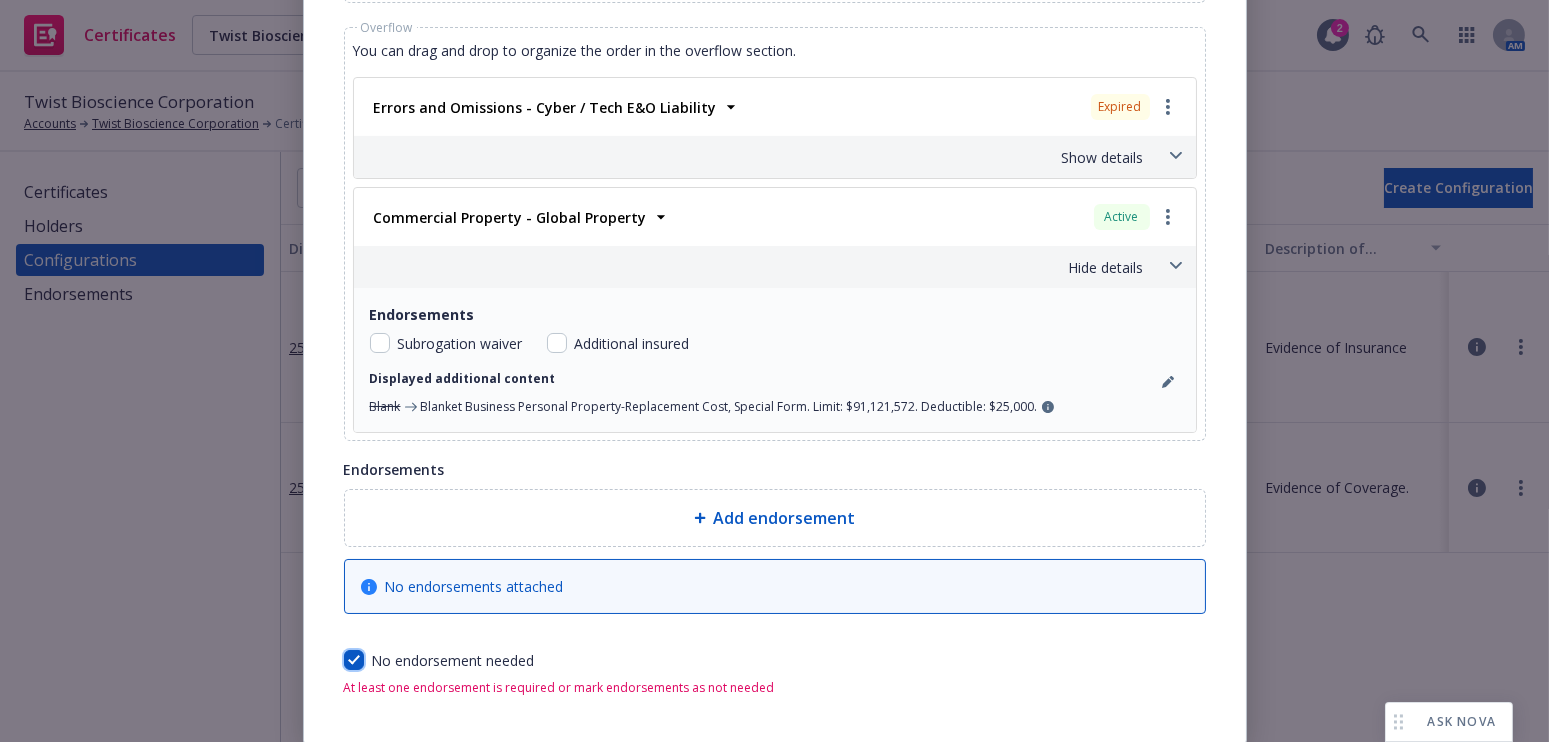 checkbox on "true" 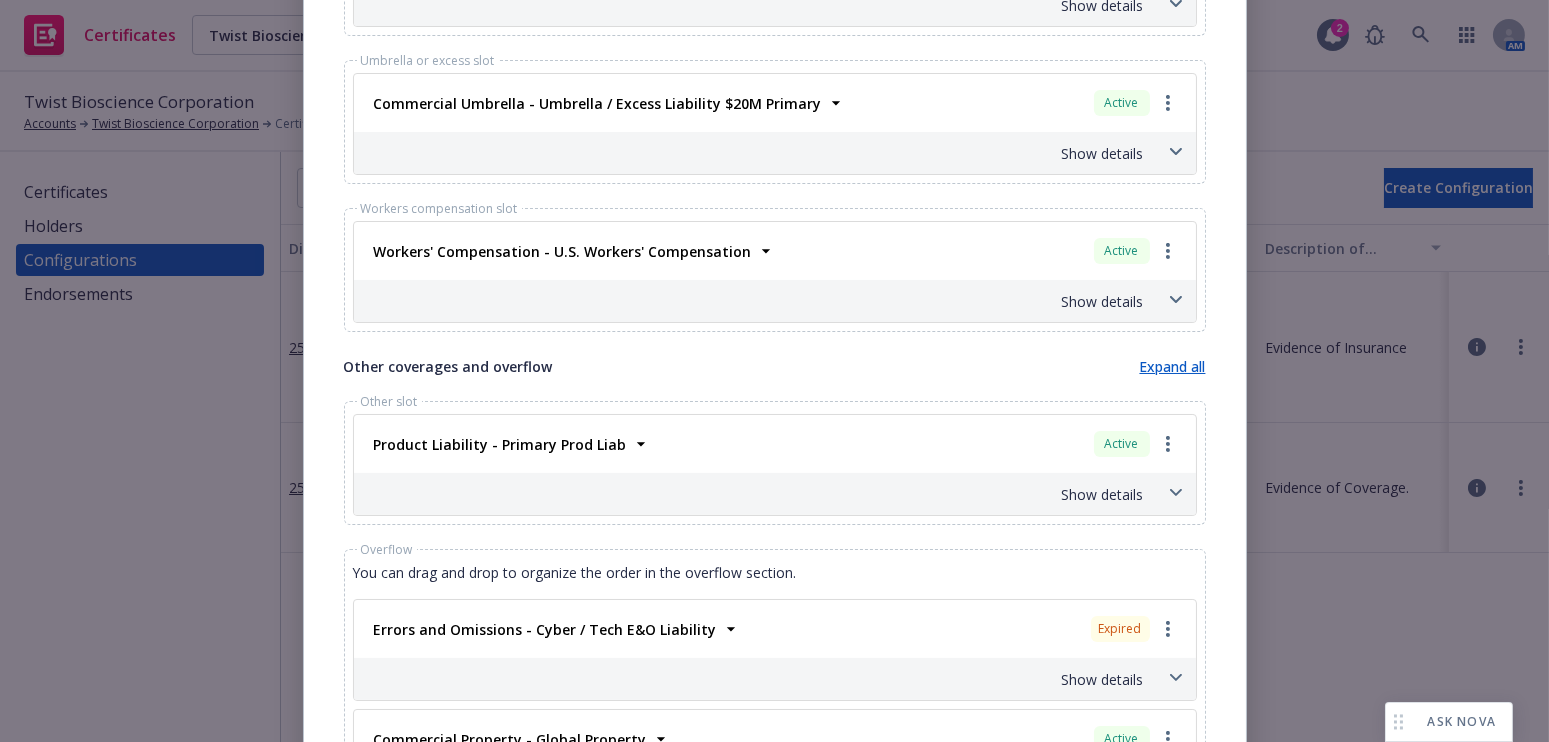scroll, scrollTop: 0, scrollLeft: 0, axis: both 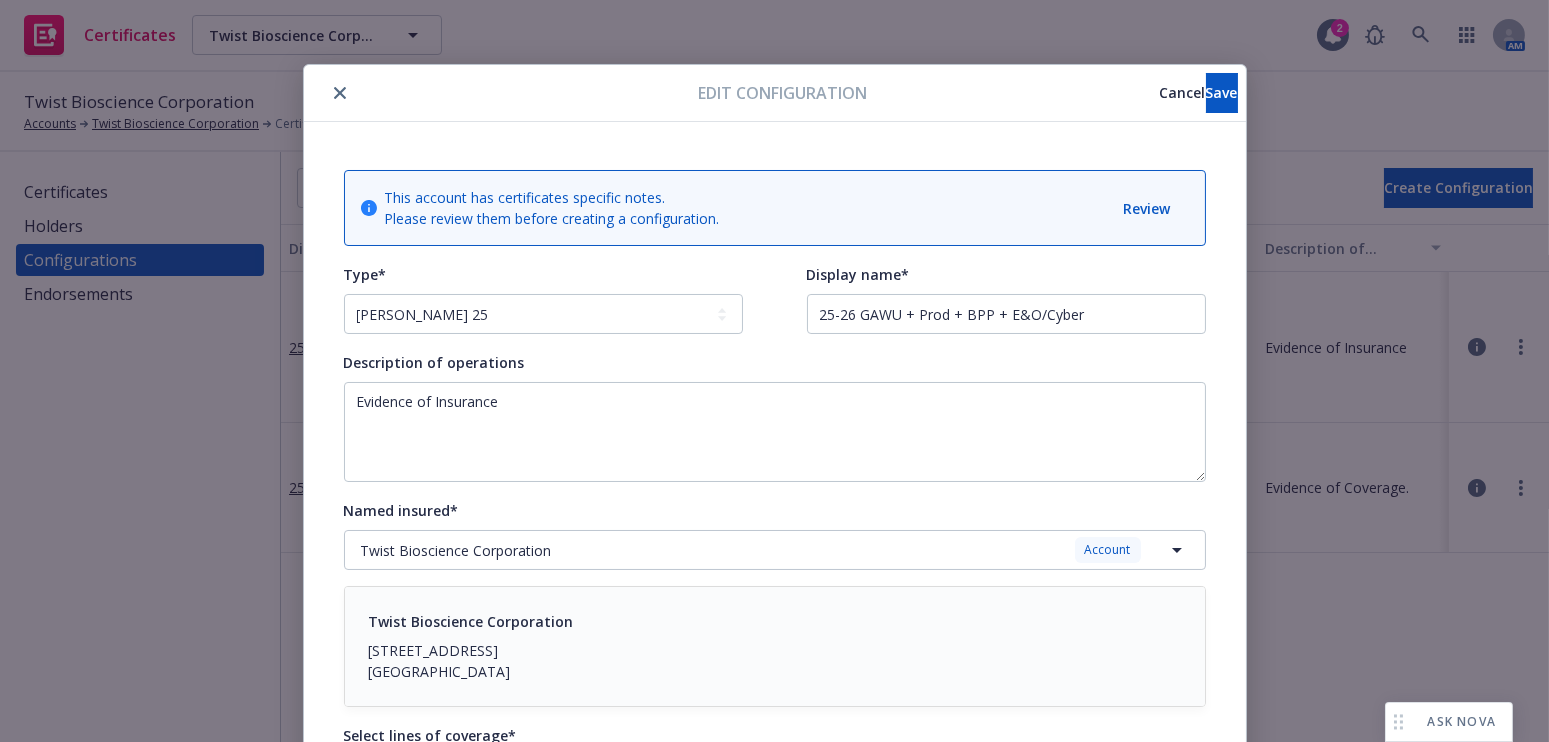 drag, startPoint x: 479, startPoint y: 601, endPoint x: 948, endPoint y: 90, distance: 693.60077 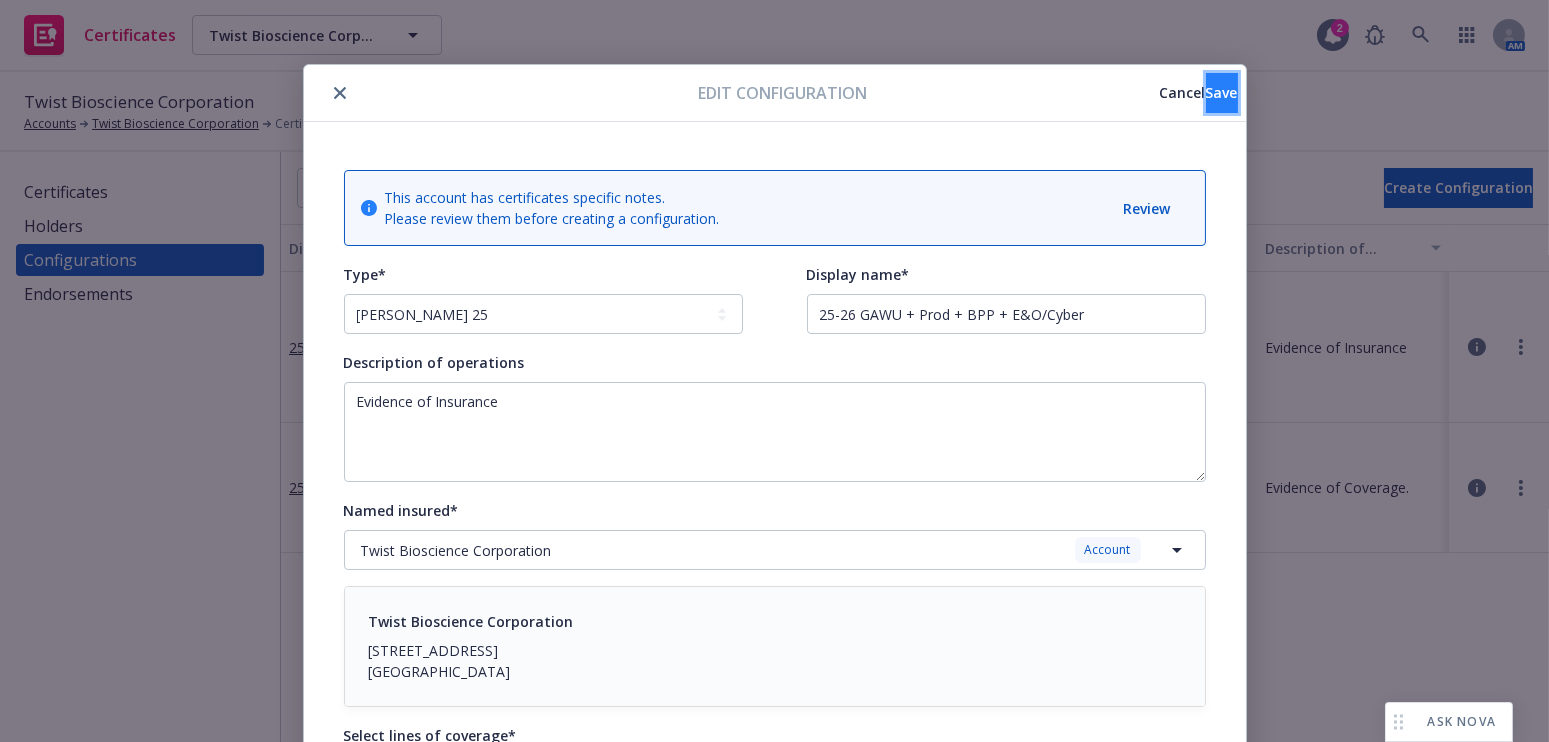 click on "Save" at bounding box center (1222, 93) 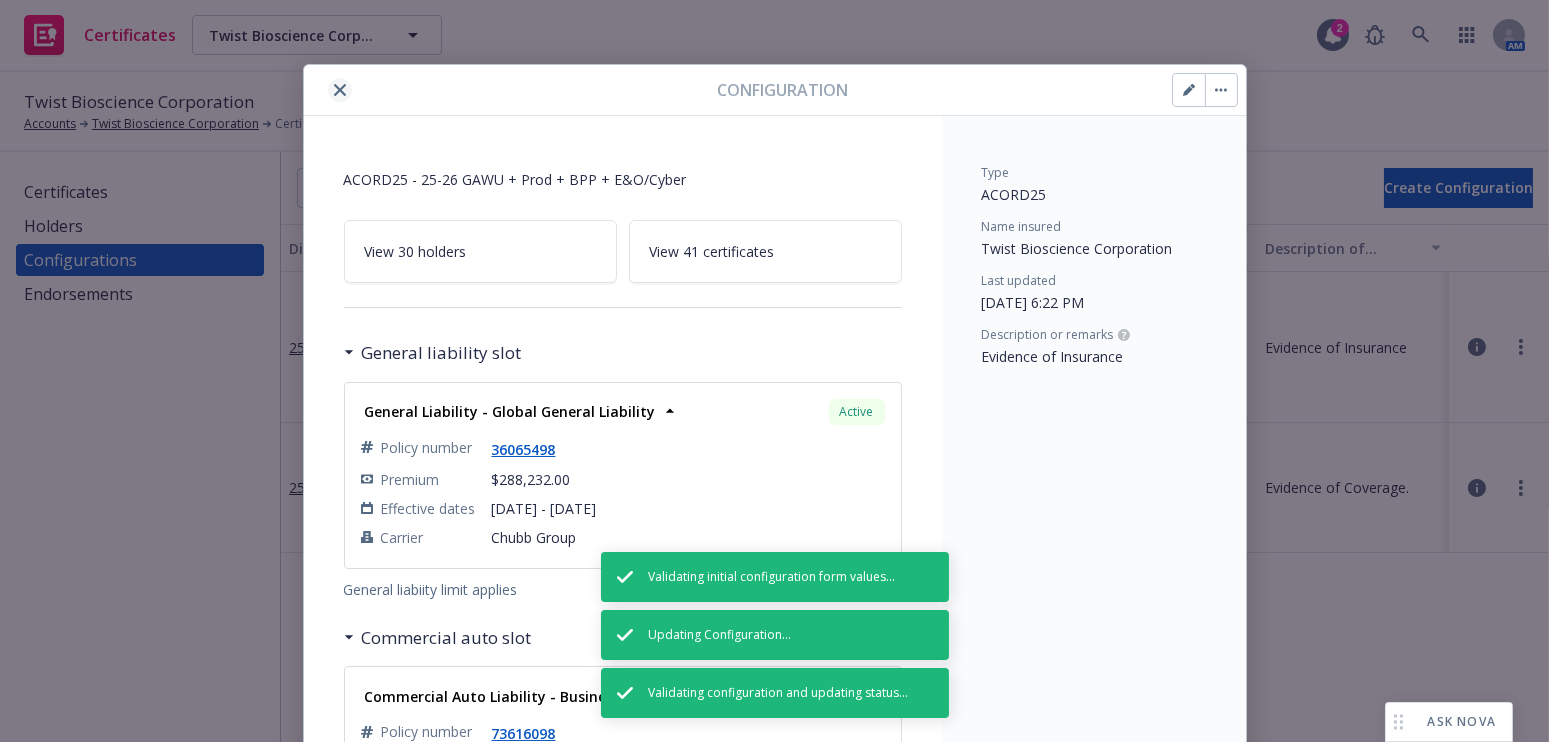click 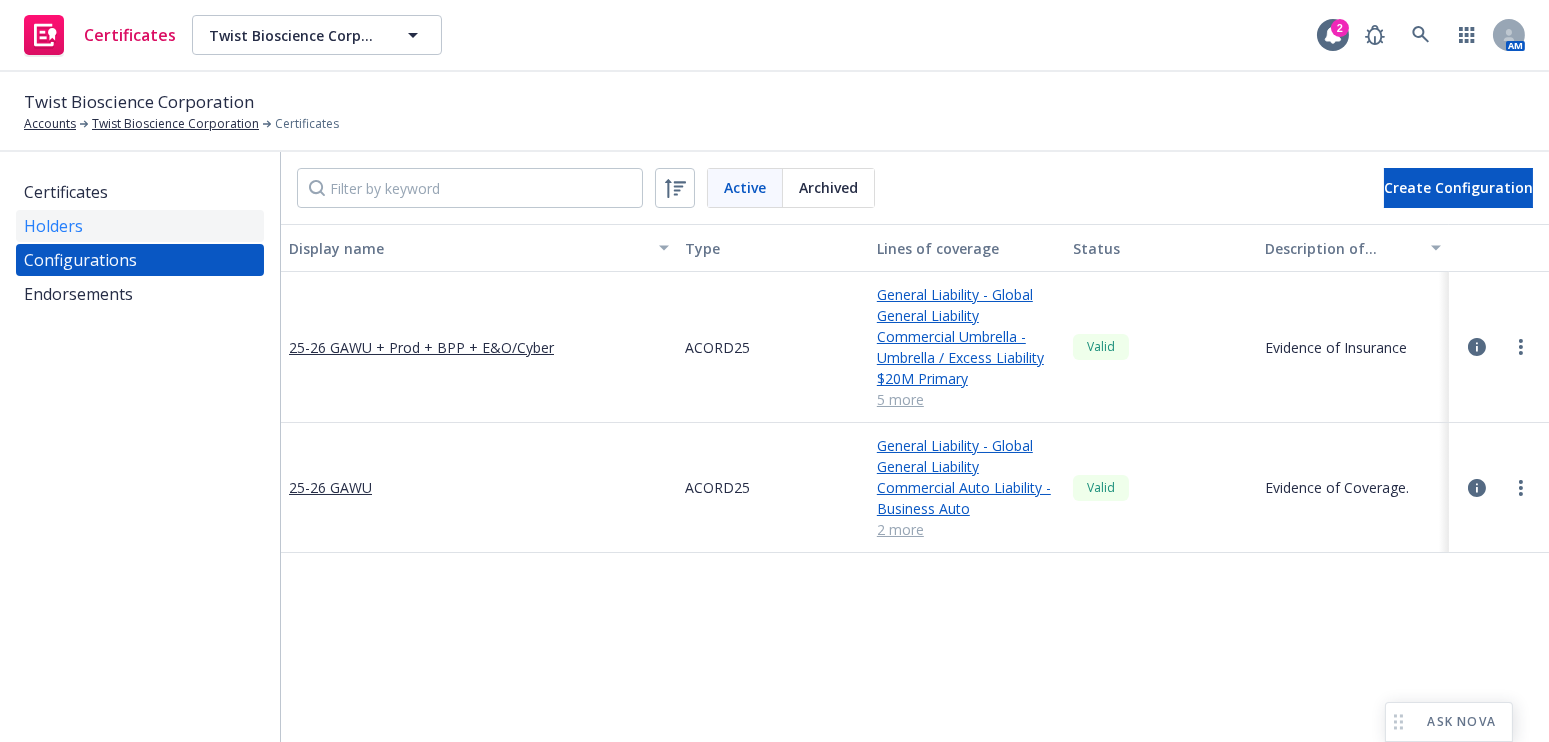click on "Holders" at bounding box center [140, 226] 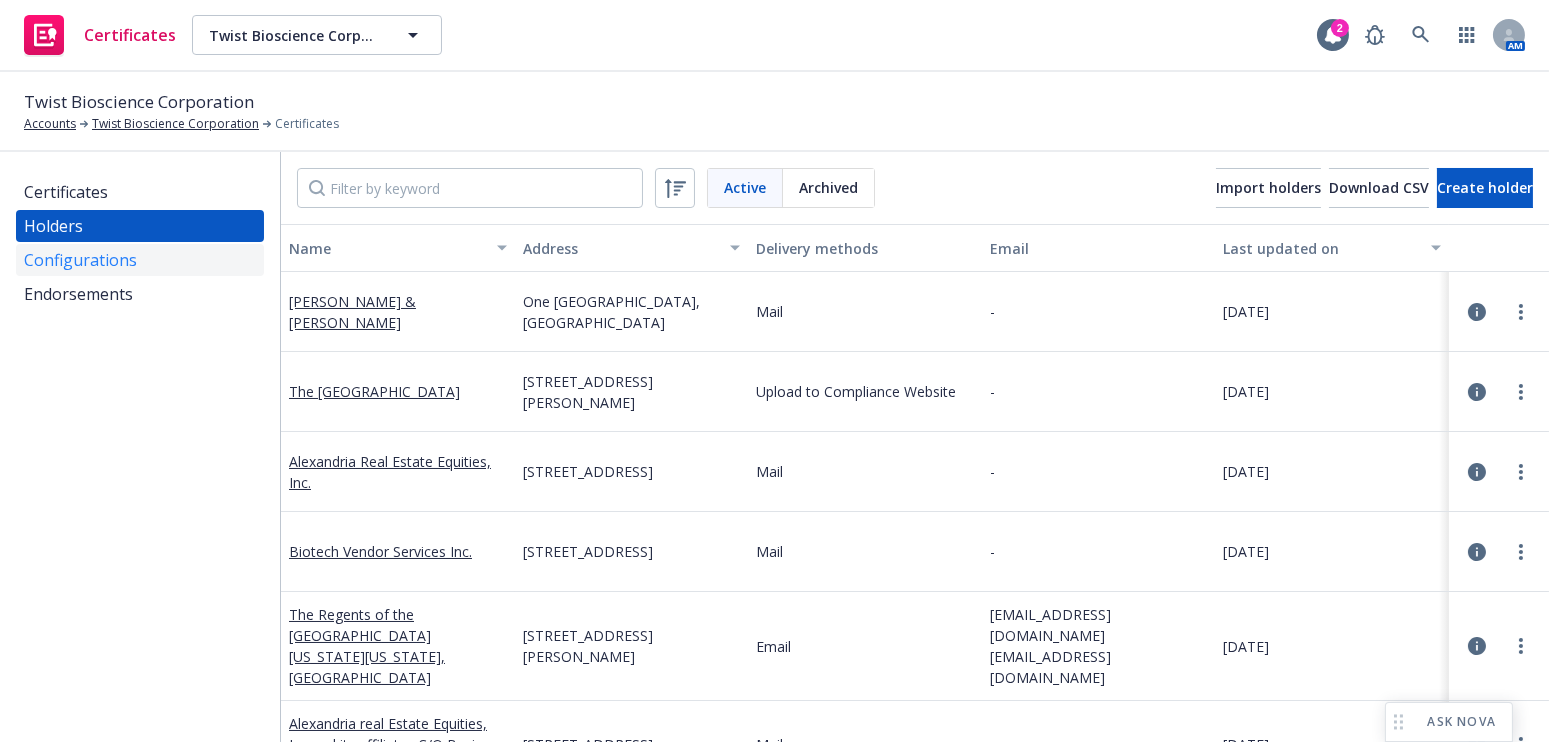 click on "Configurations" at bounding box center (140, 260) 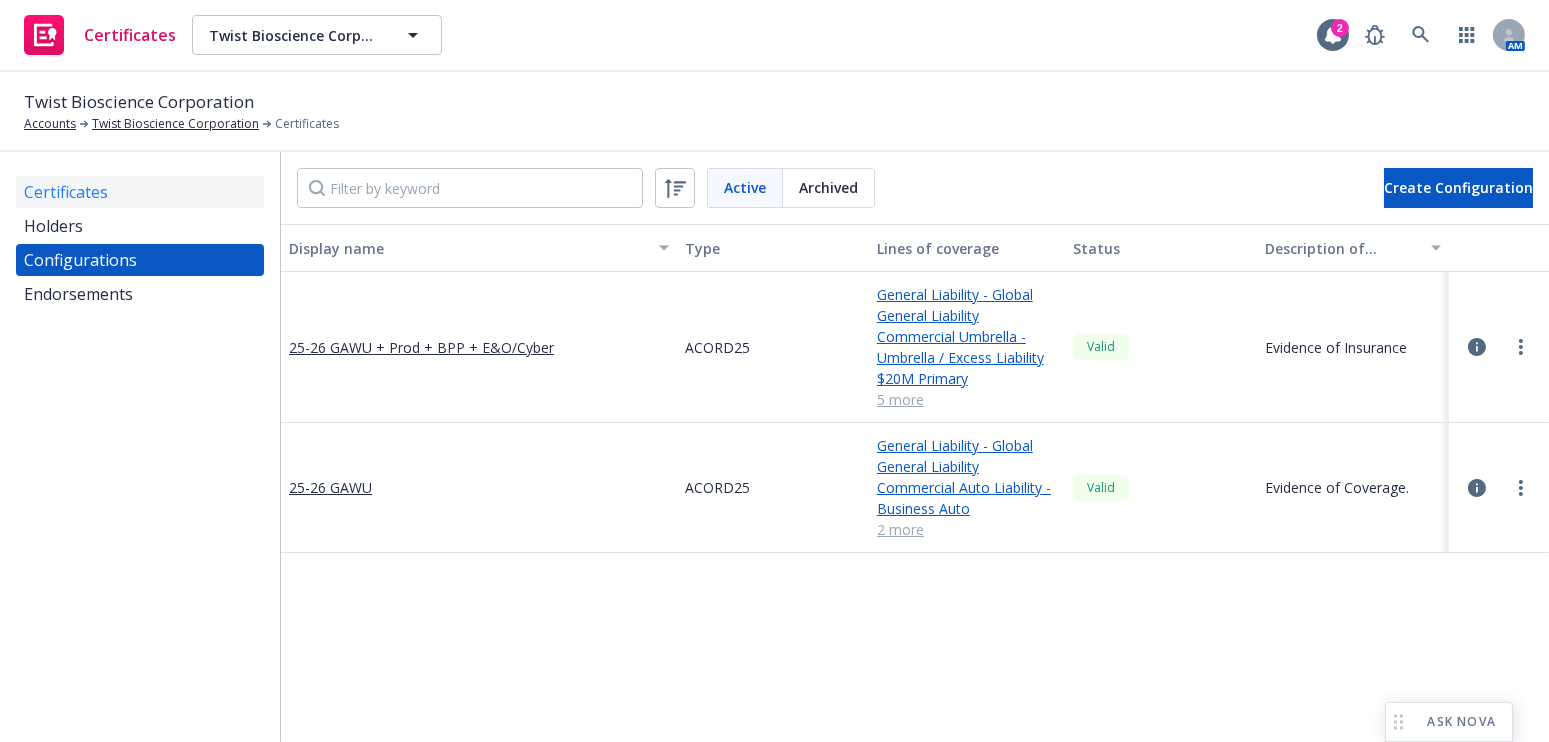 click on "Certificates" at bounding box center [140, 192] 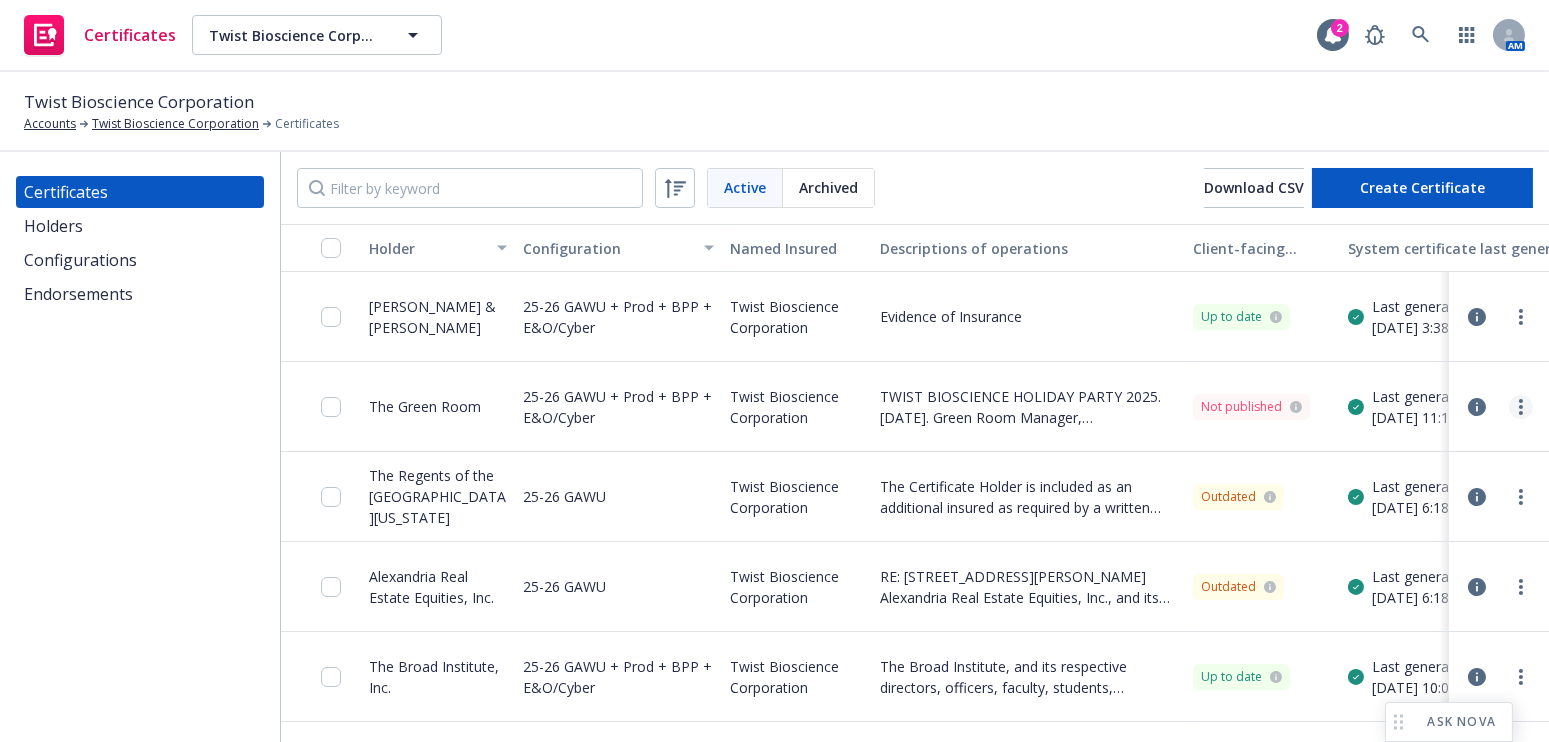 click at bounding box center [1521, 407] 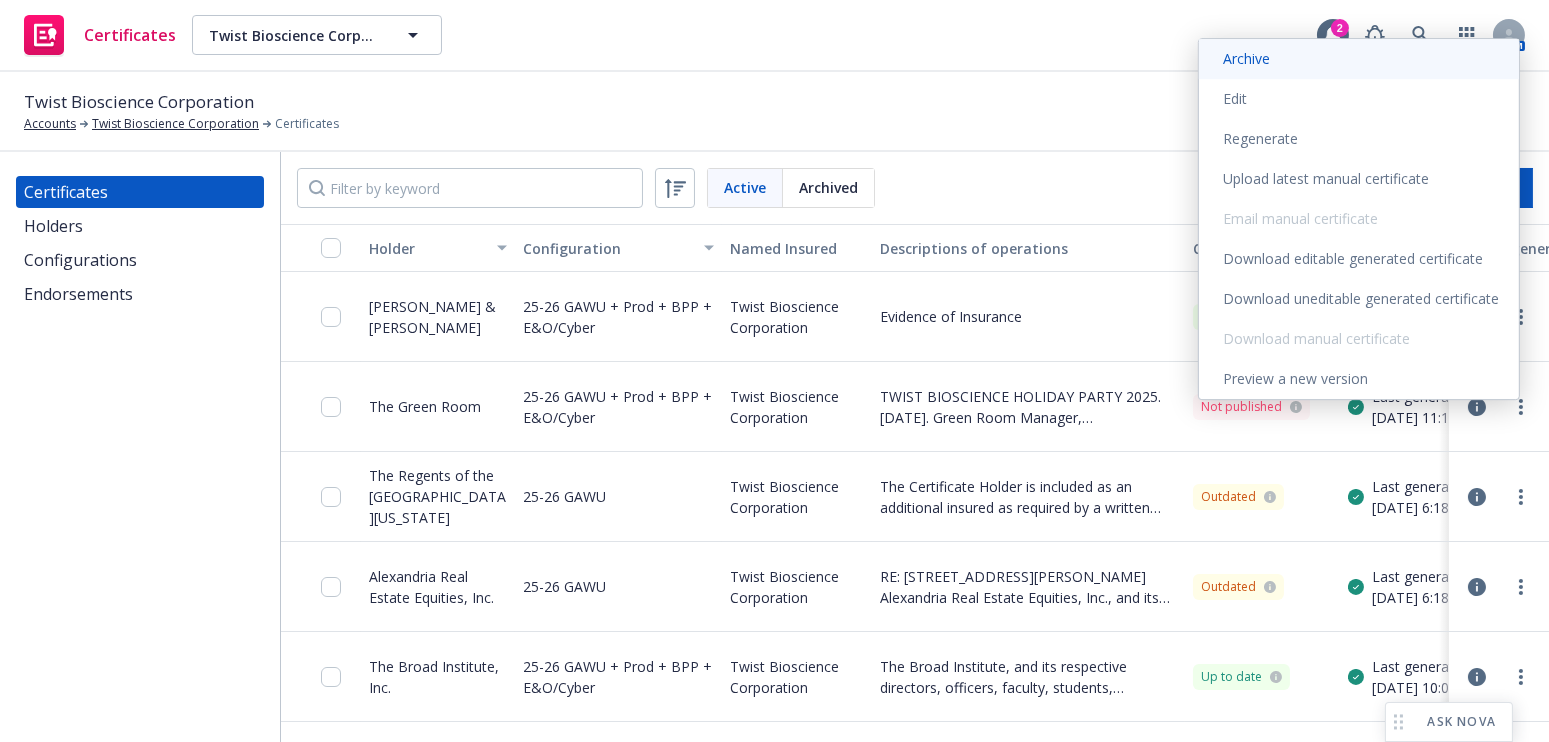 click on "Archive" at bounding box center [1359, 59] 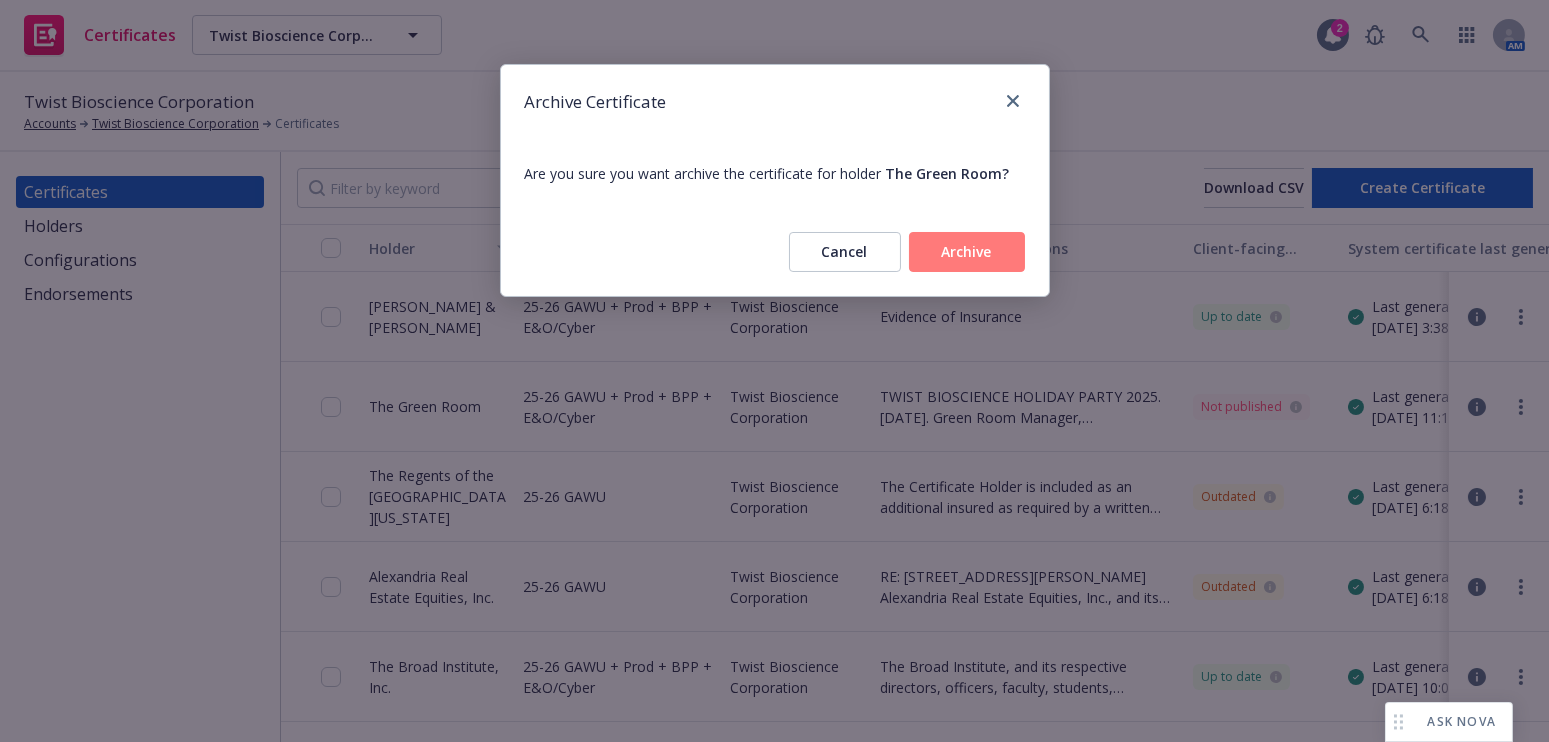 click on "Archive" at bounding box center [967, 252] 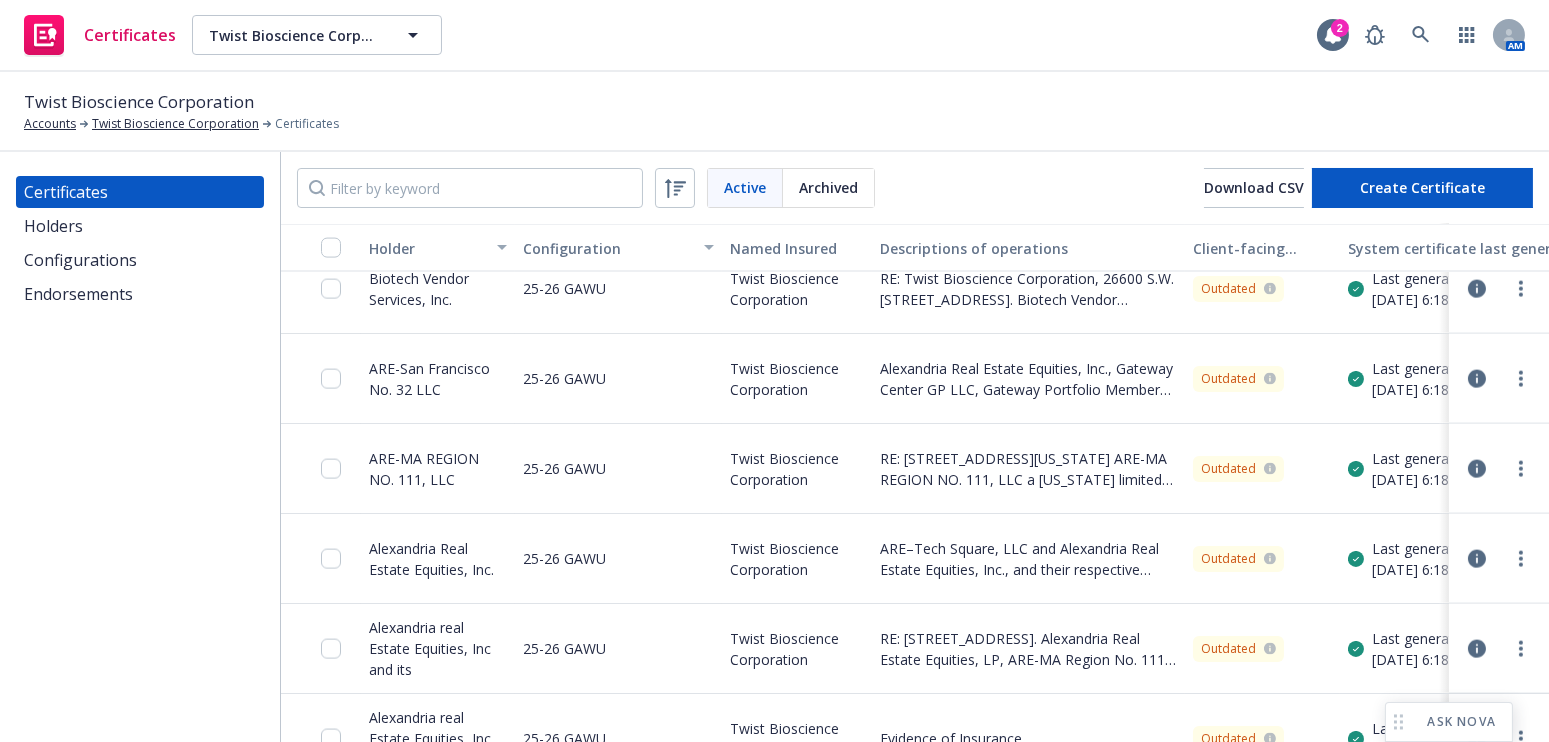 scroll, scrollTop: 6971, scrollLeft: 0, axis: vertical 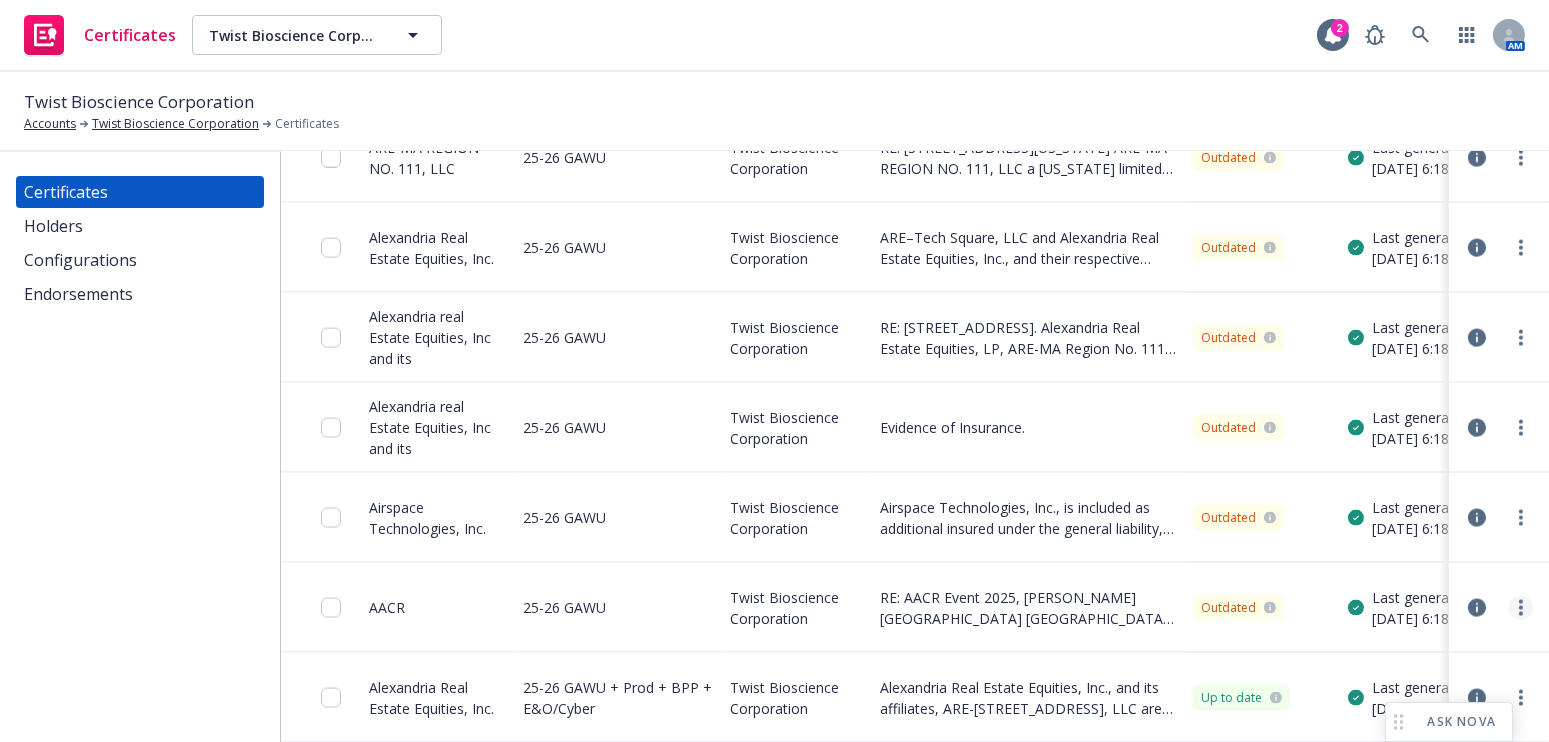 click at bounding box center [1521, 608] 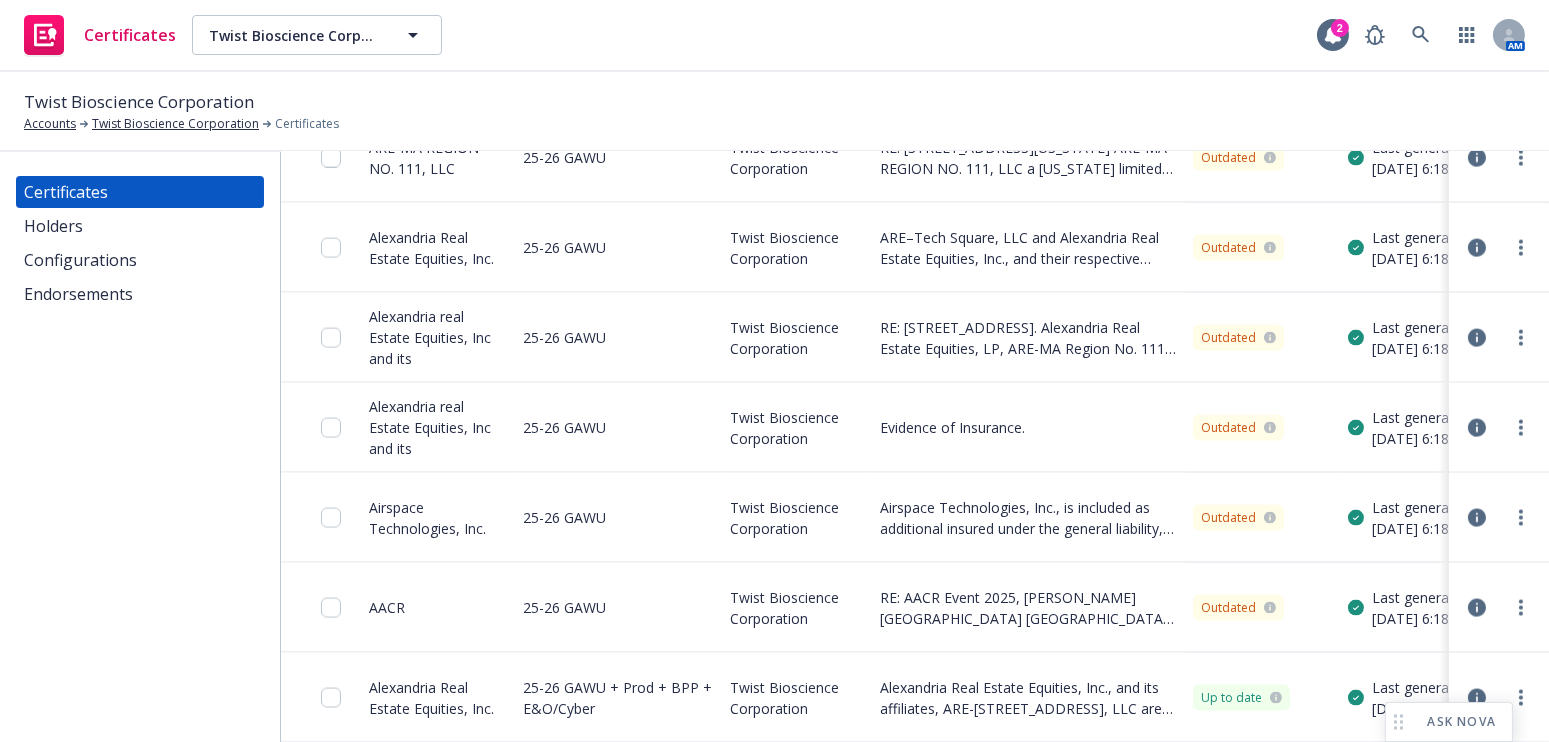 click on "Archive" at bounding box center (1359, 246) 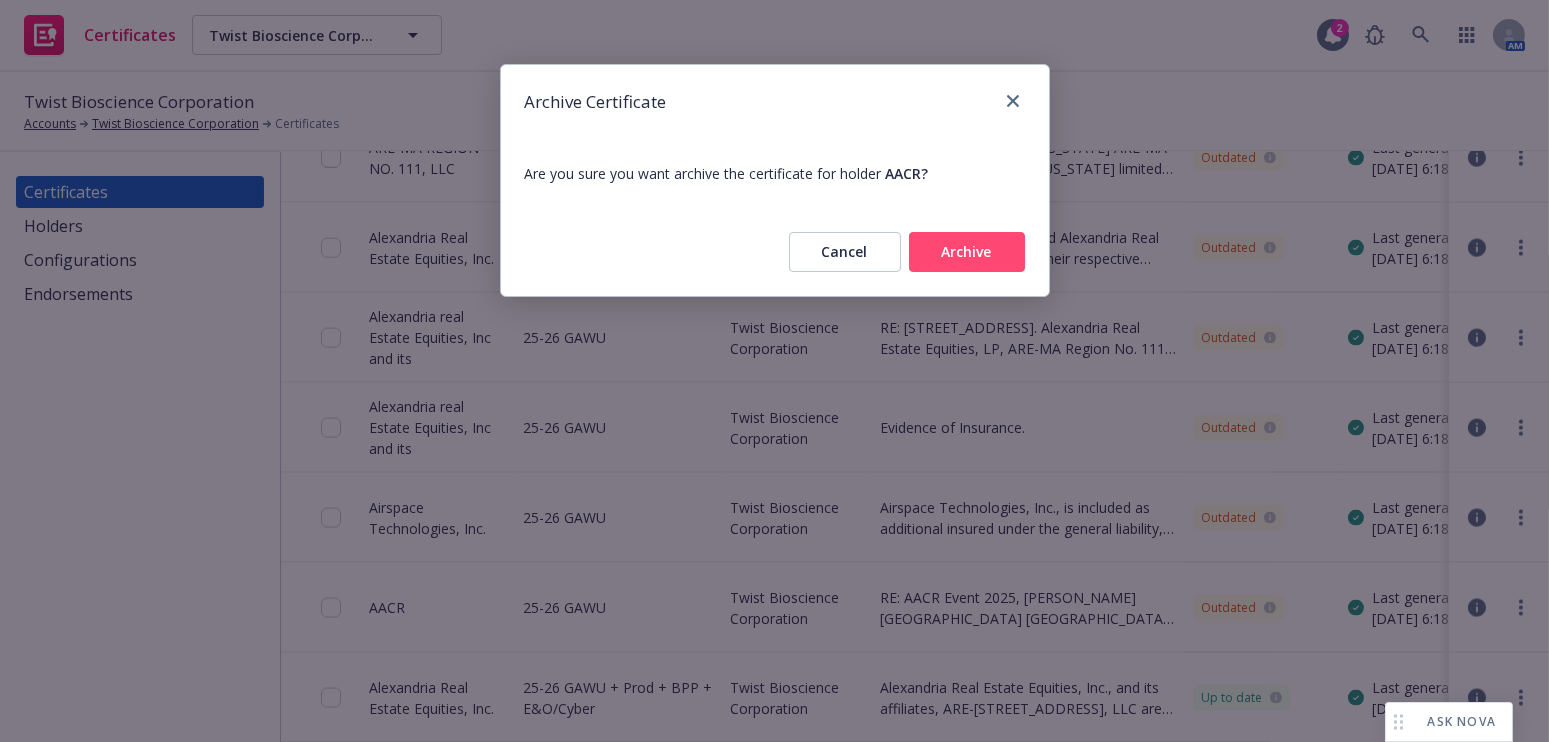 click on "Archive" at bounding box center [967, 252] 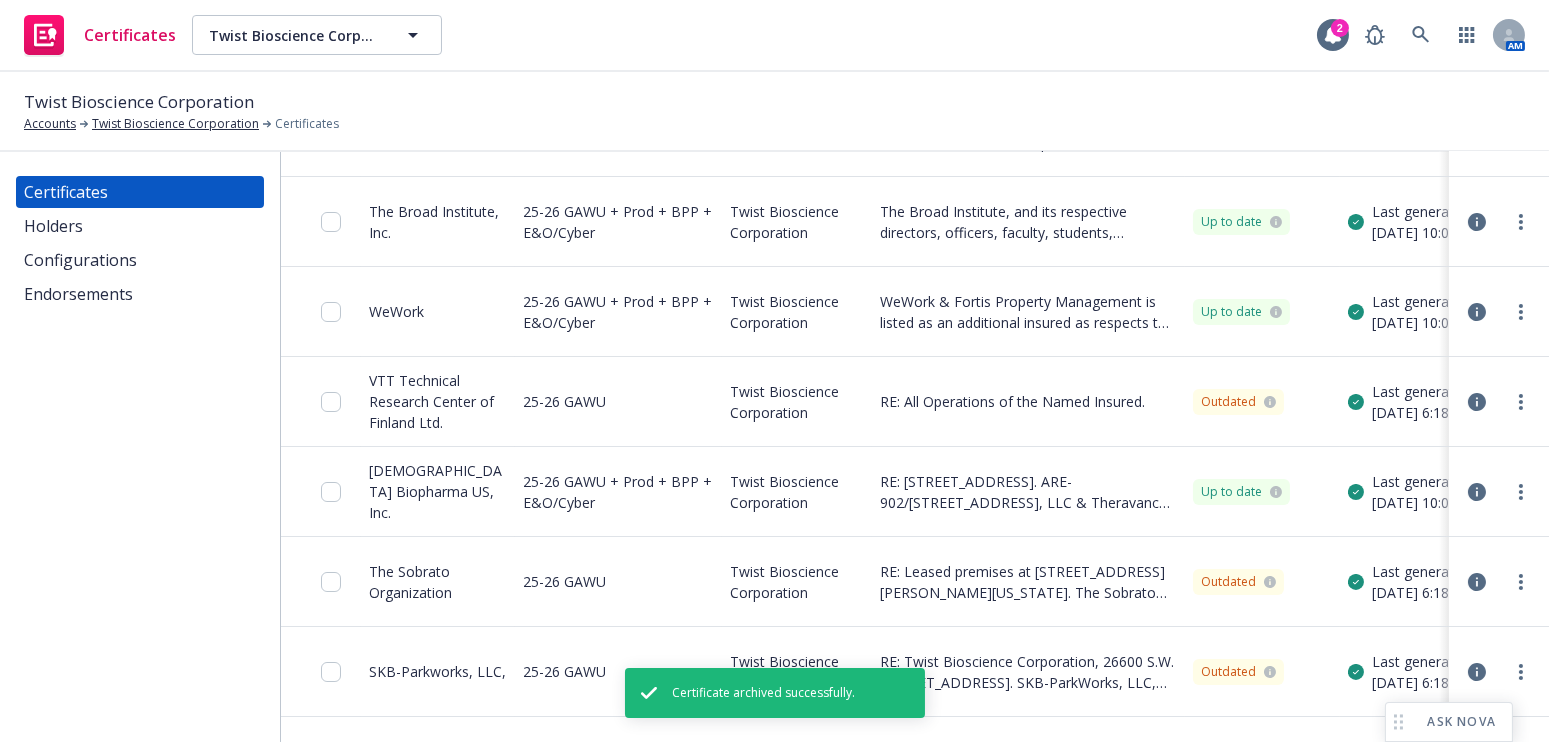 scroll, scrollTop: 0, scrollLeft: 0, axis: both 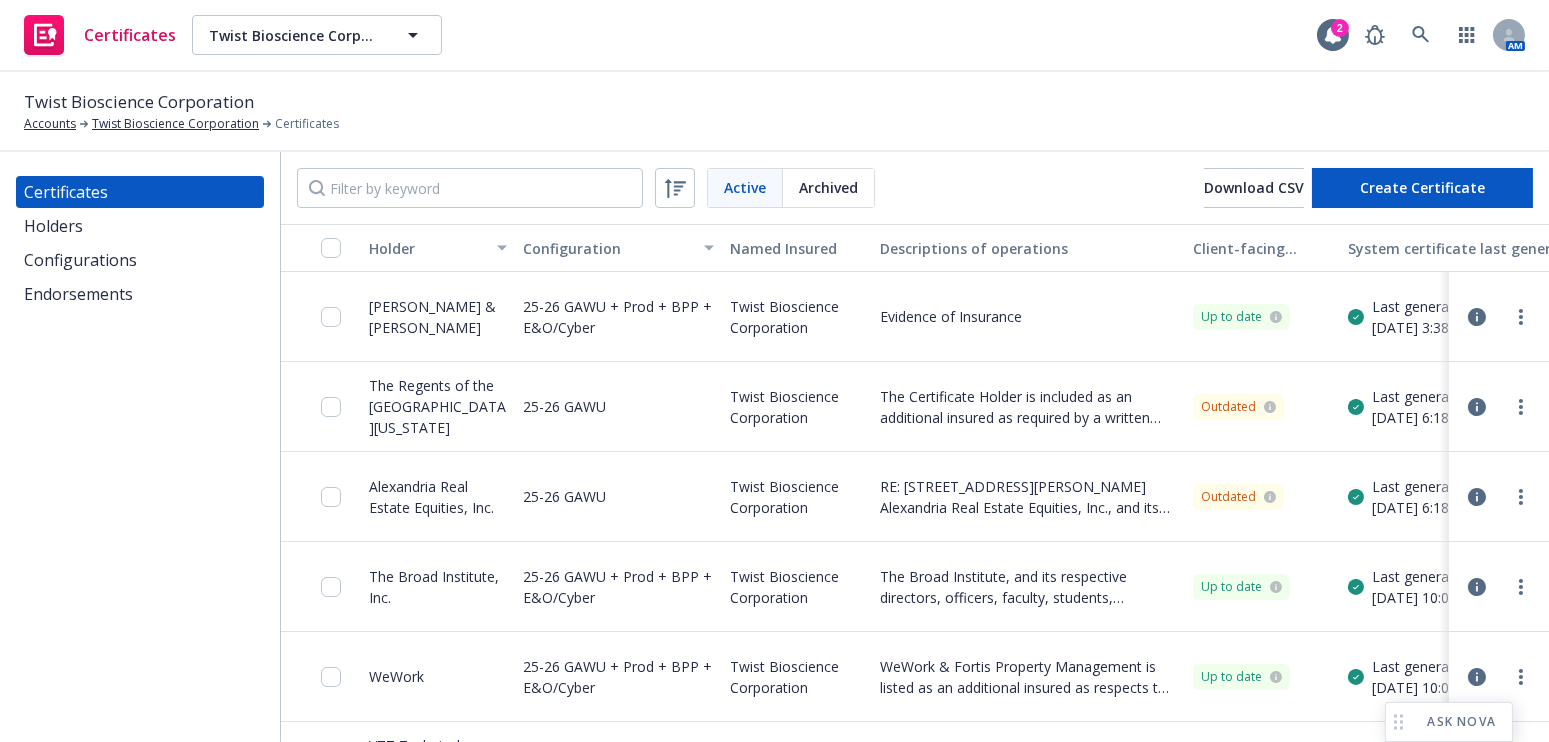 click on "Certificates Holders Configurations Endorsements" at bounding box center [140, 447] 